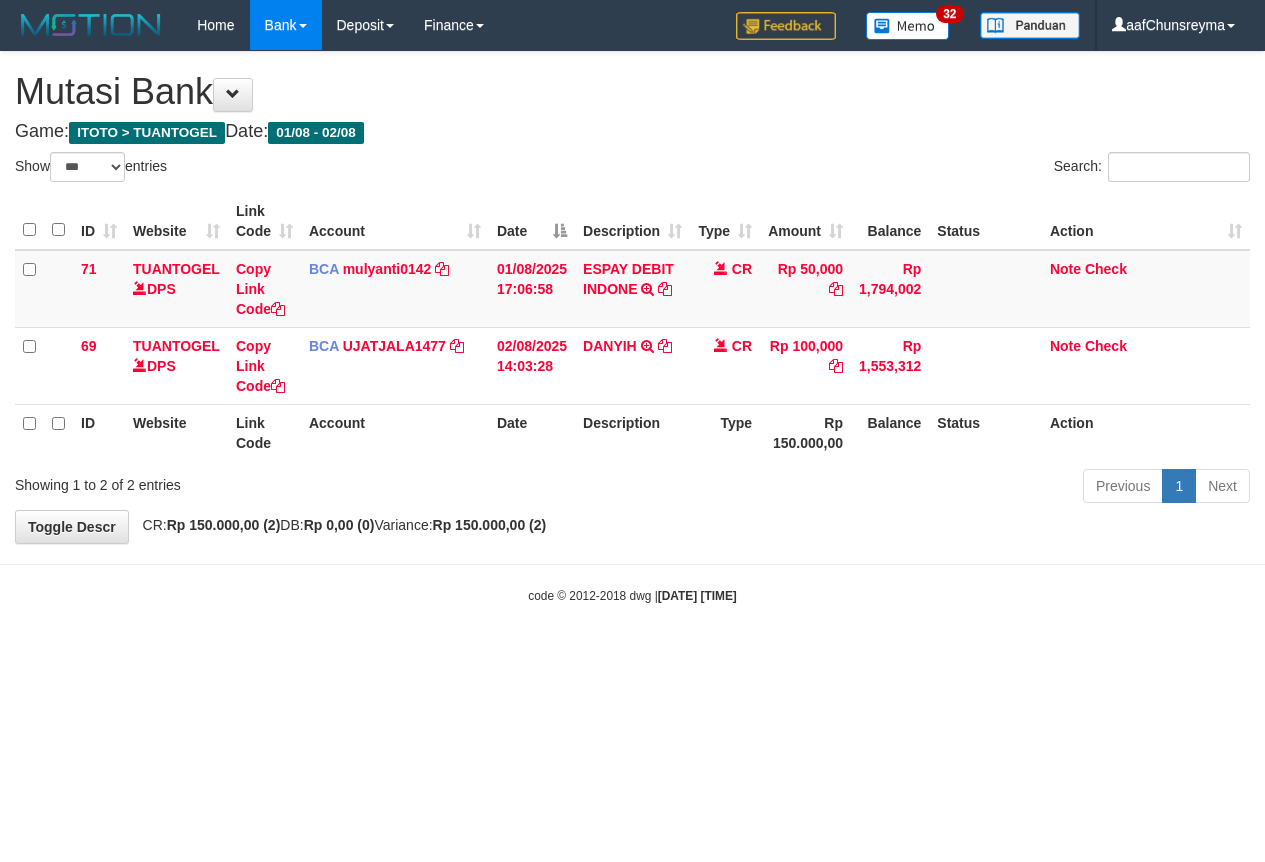 select on "***" 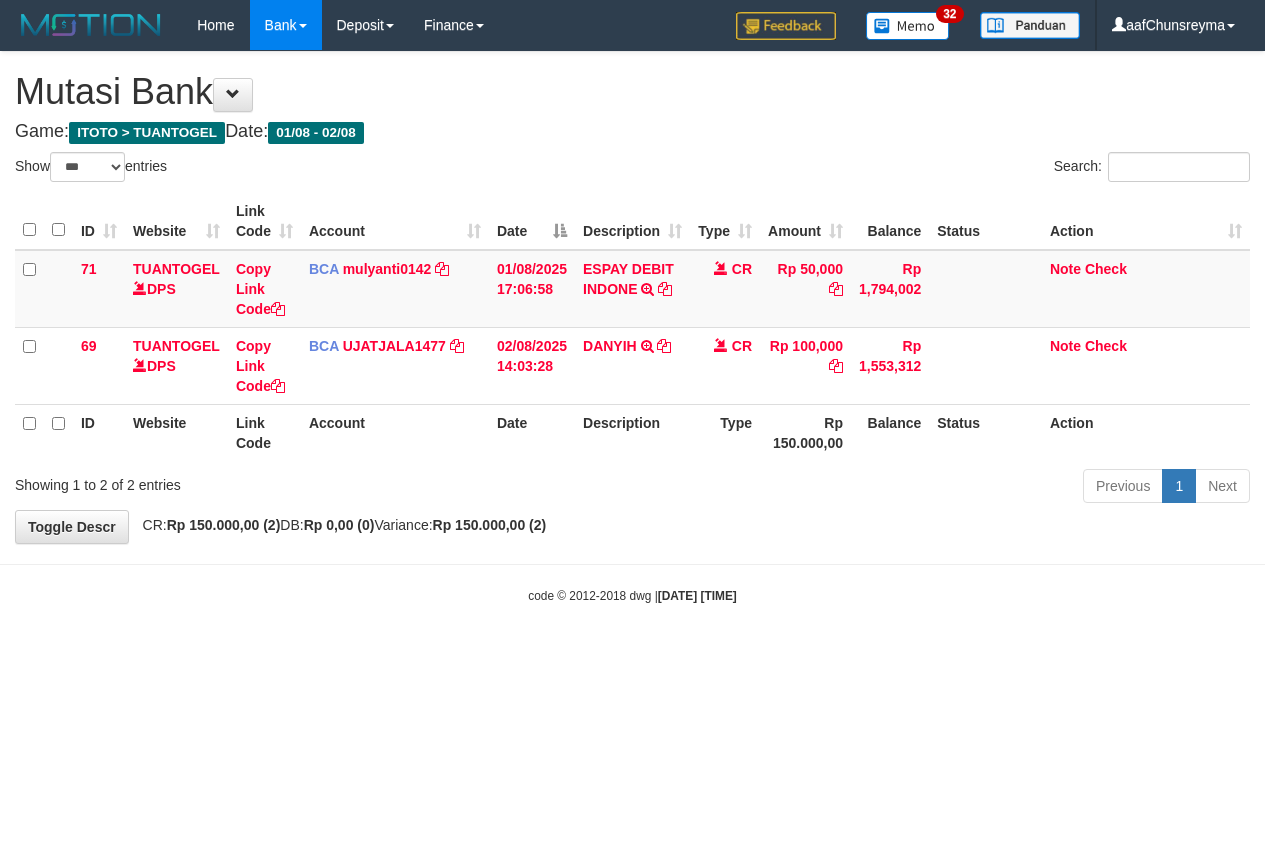 scroll, scrollTop: 0, scrollLeft: 0, axis: both 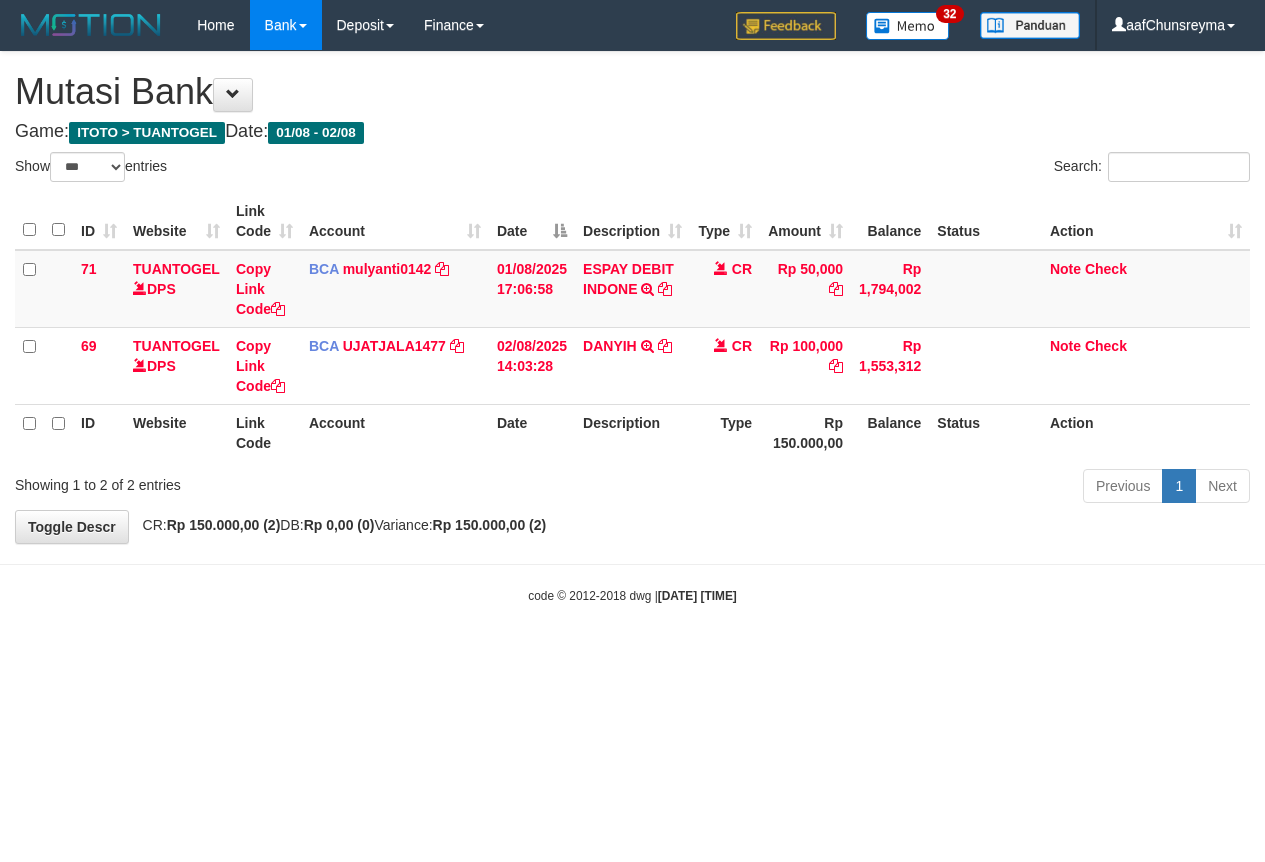 select on "***" 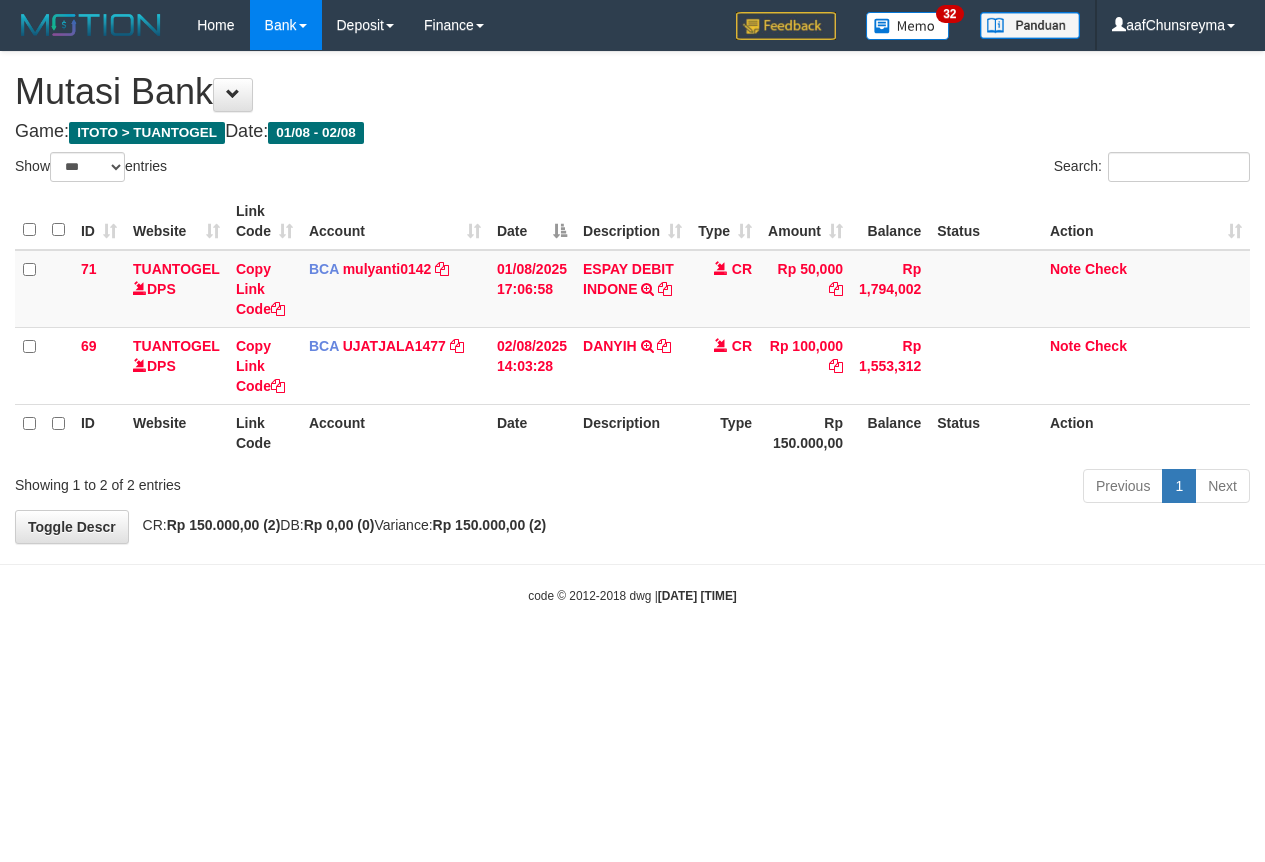 scroll, scrollTop: 0, scrollLeft: 0, axis: both 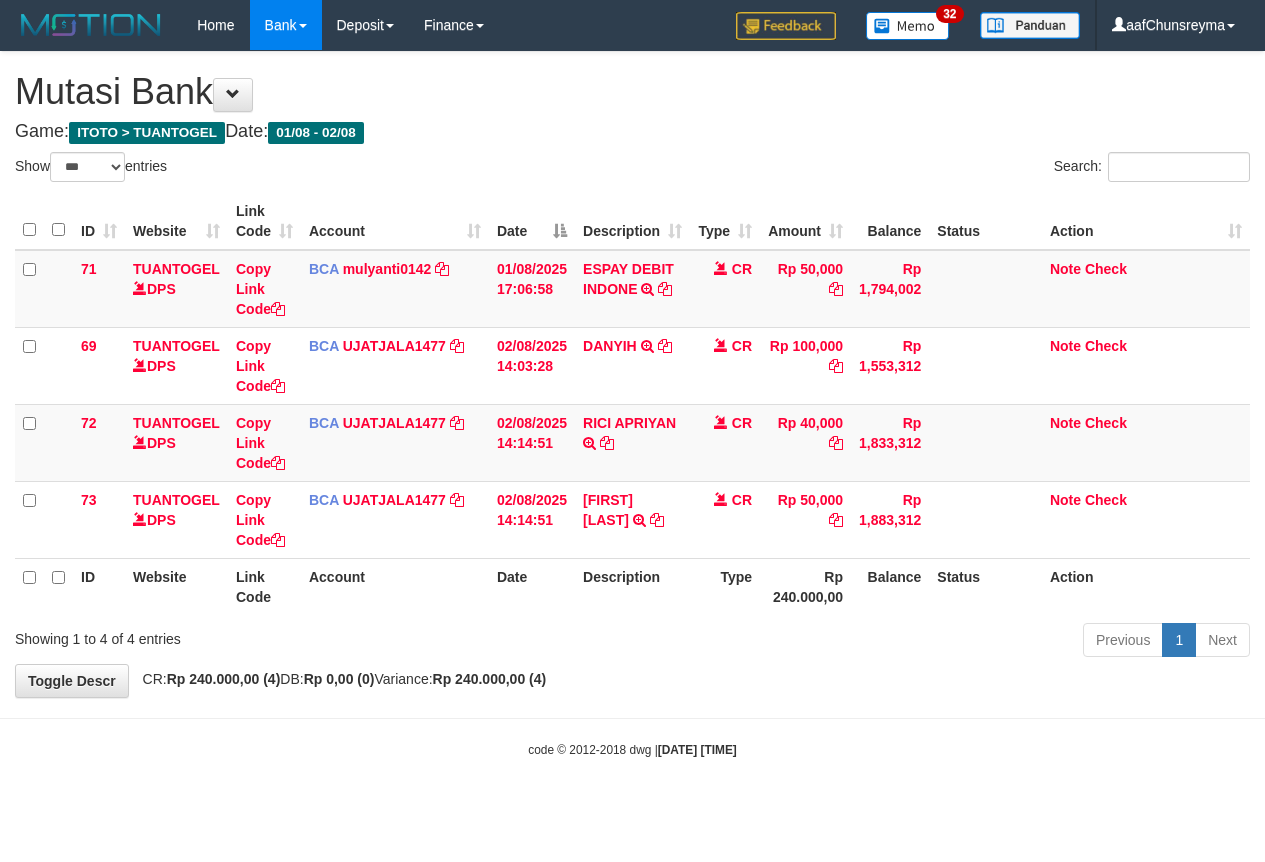 select on "***" 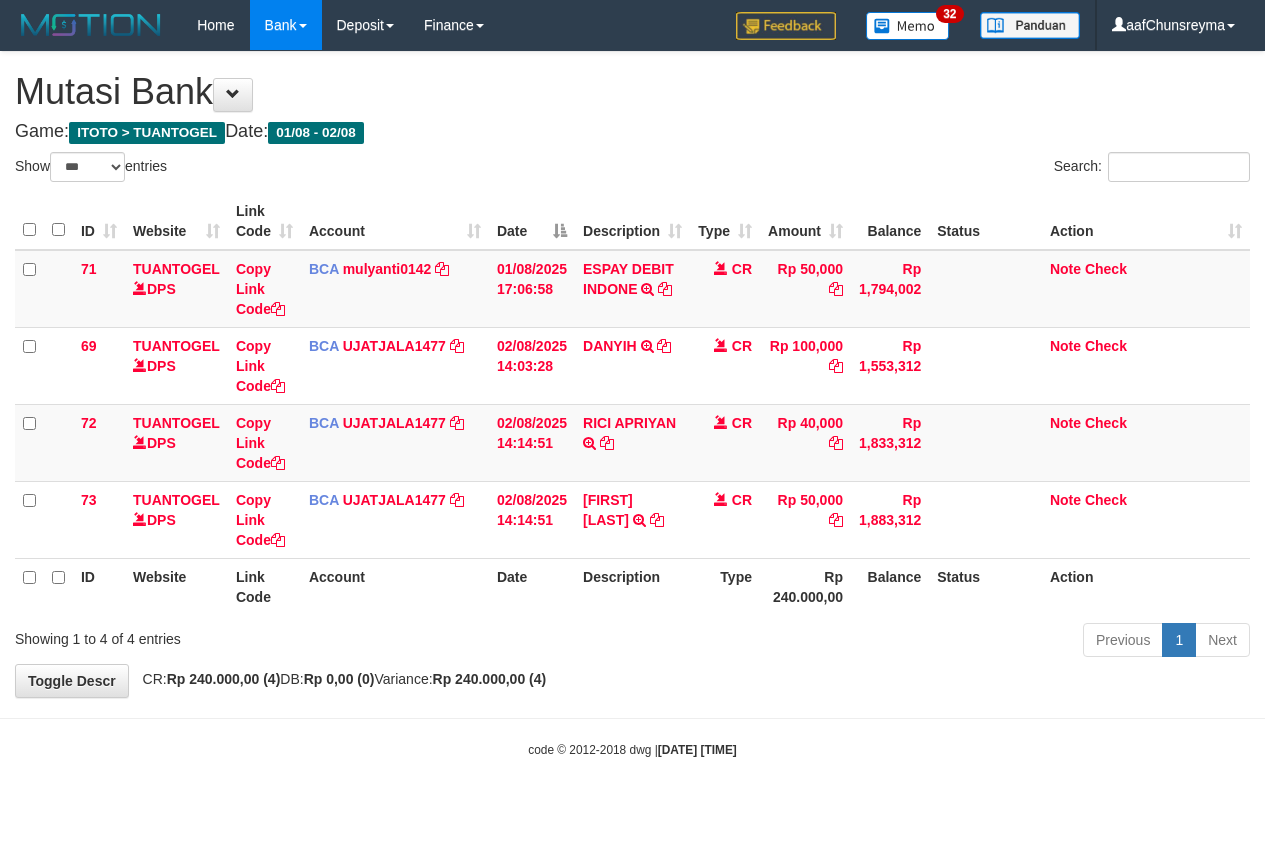 scroll, scrollTop: 0, scrollLeft: 0, axis: both 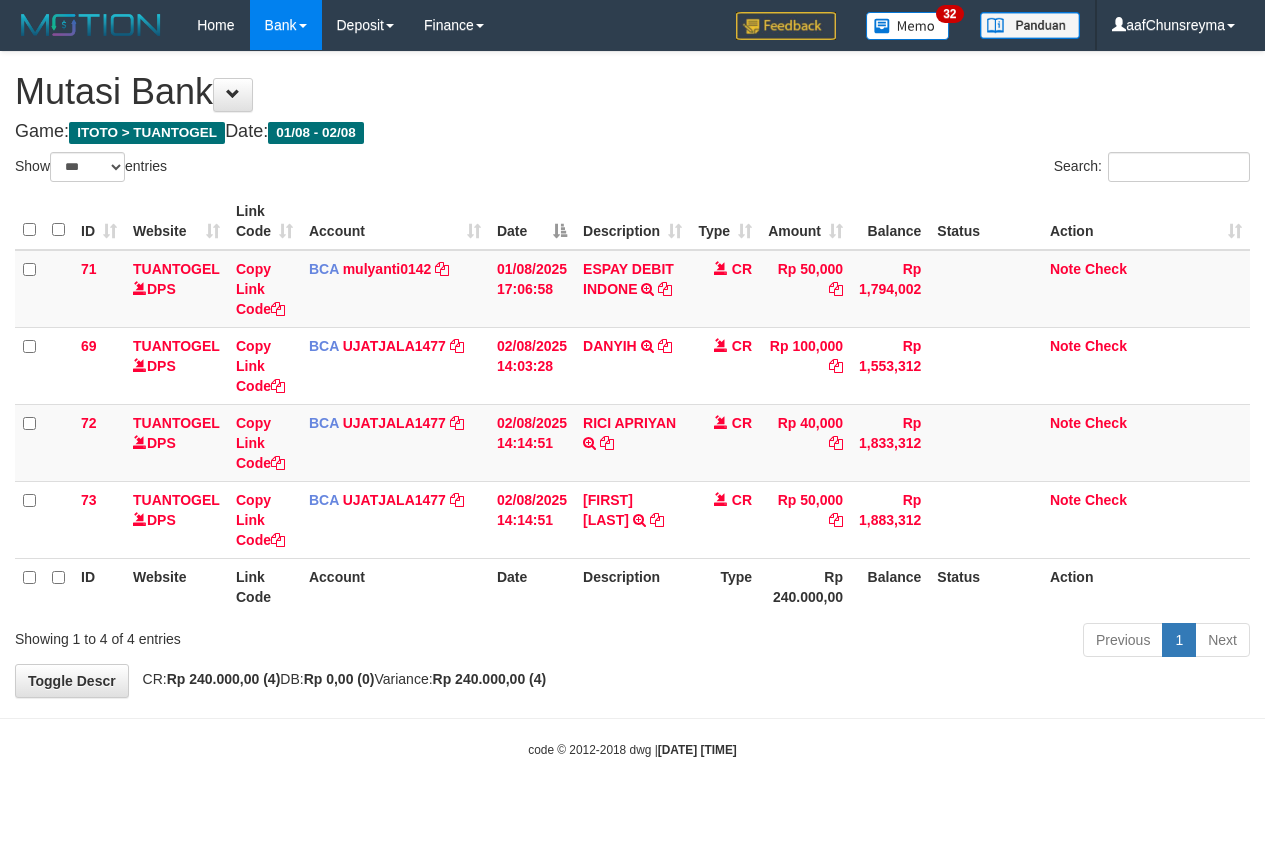 select on "***" 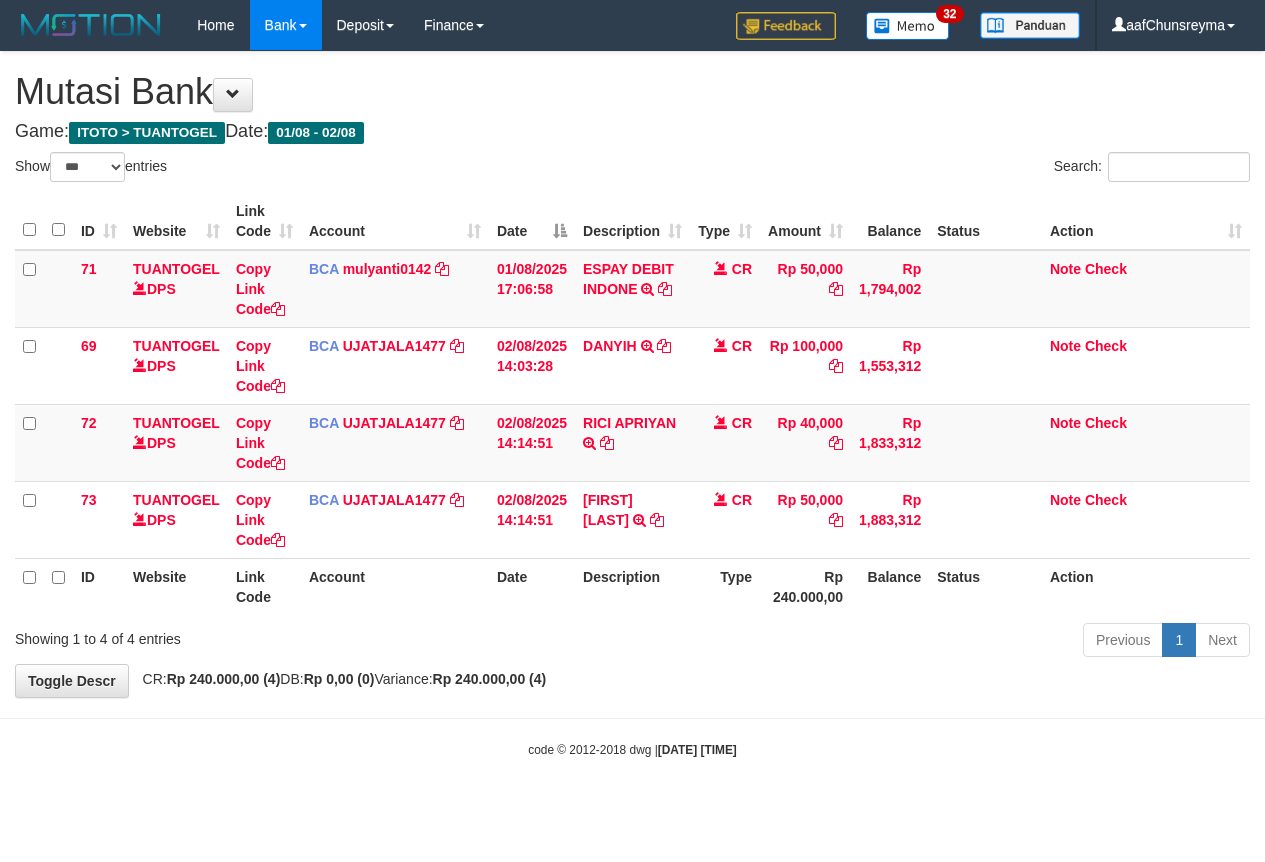 scroll, scrollTop: 0, scrollLeft: 0, axis: both 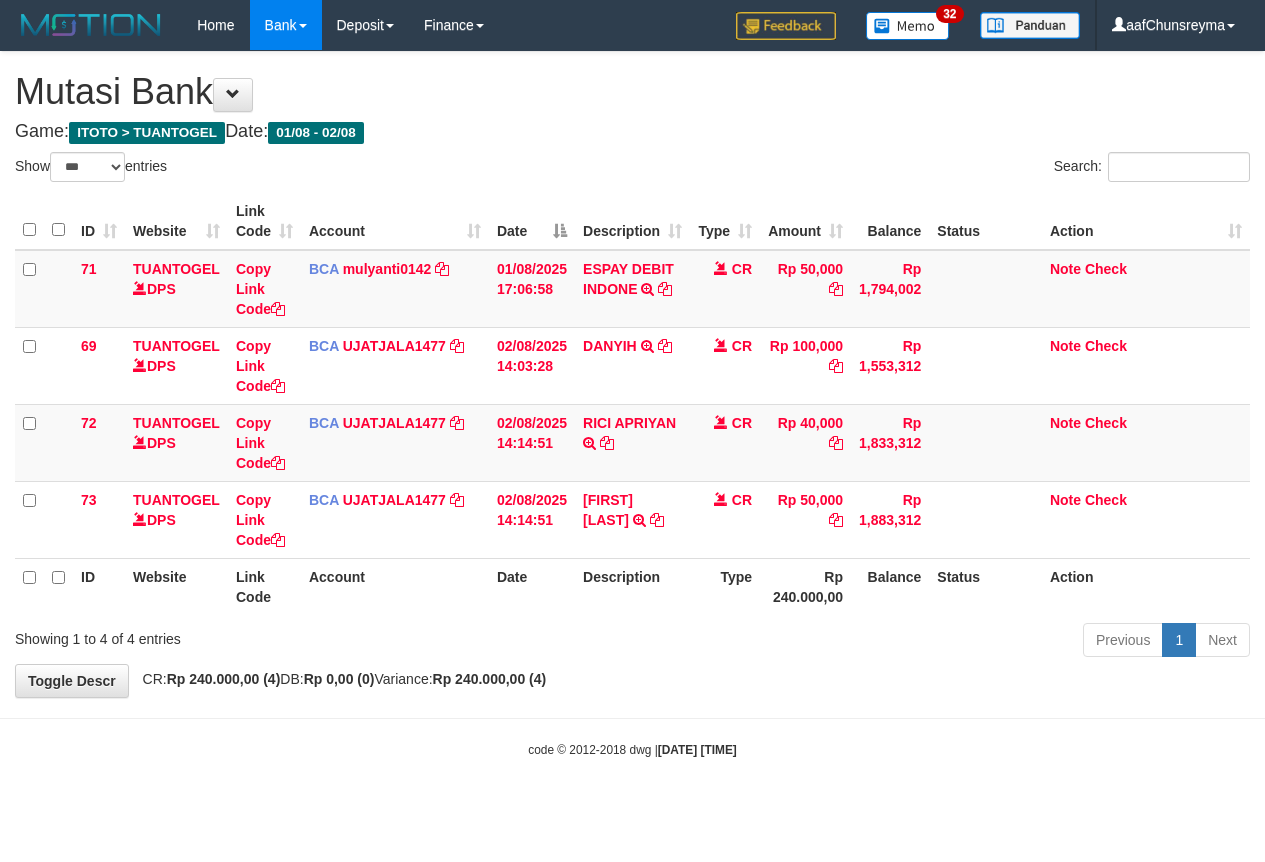 select on "***" 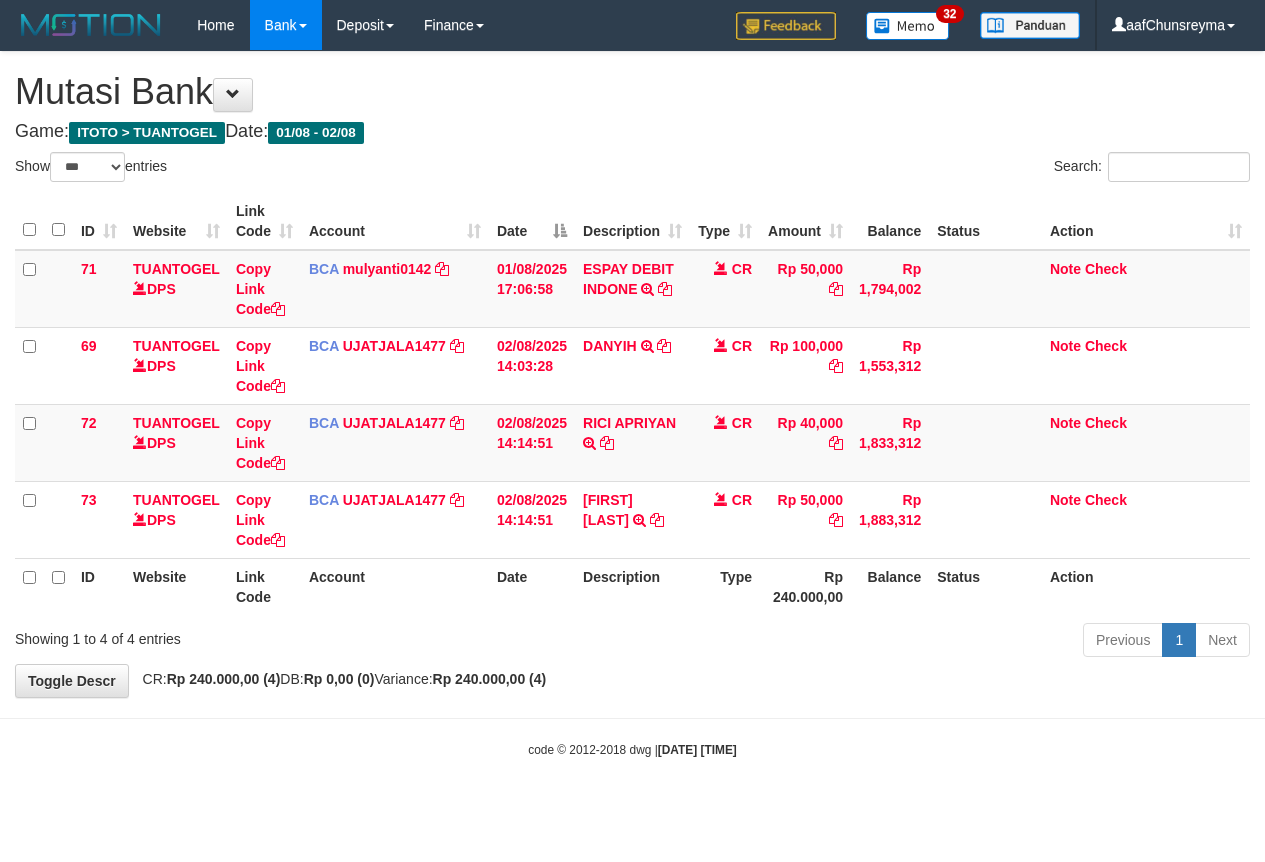 scroll, scrollTop: 0, scrollLeft: 0, axis: both 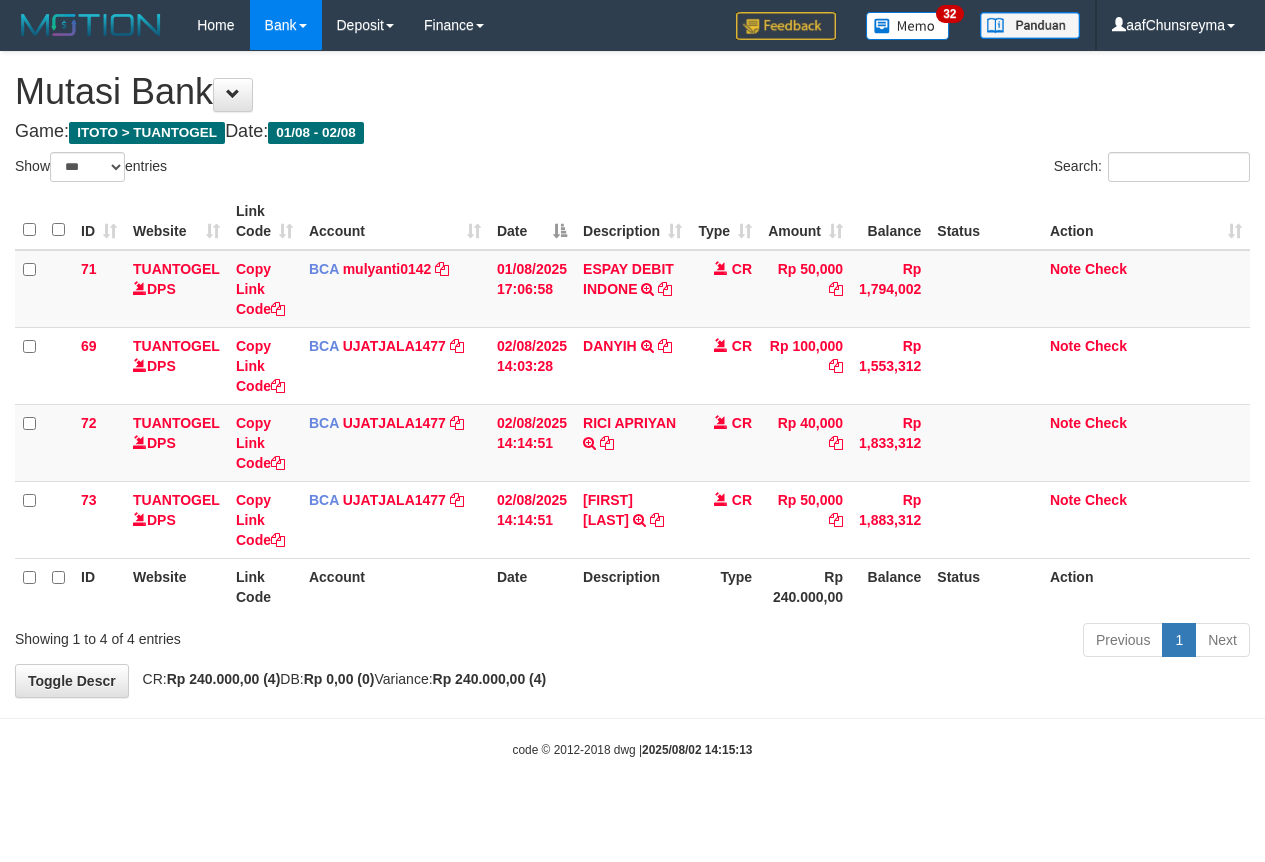 select on "***" 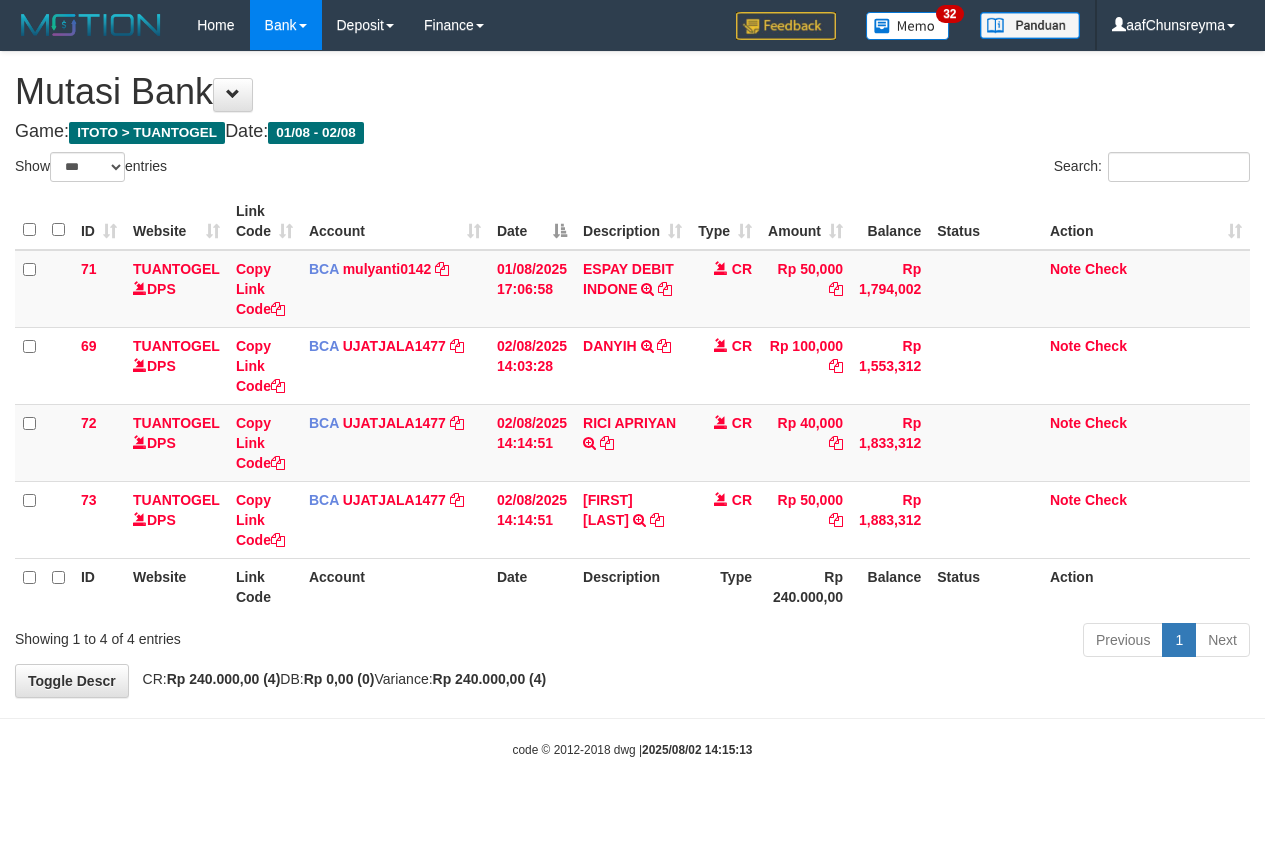 scroll, scrollTop: 0, scrollLeft: 0, axis: both 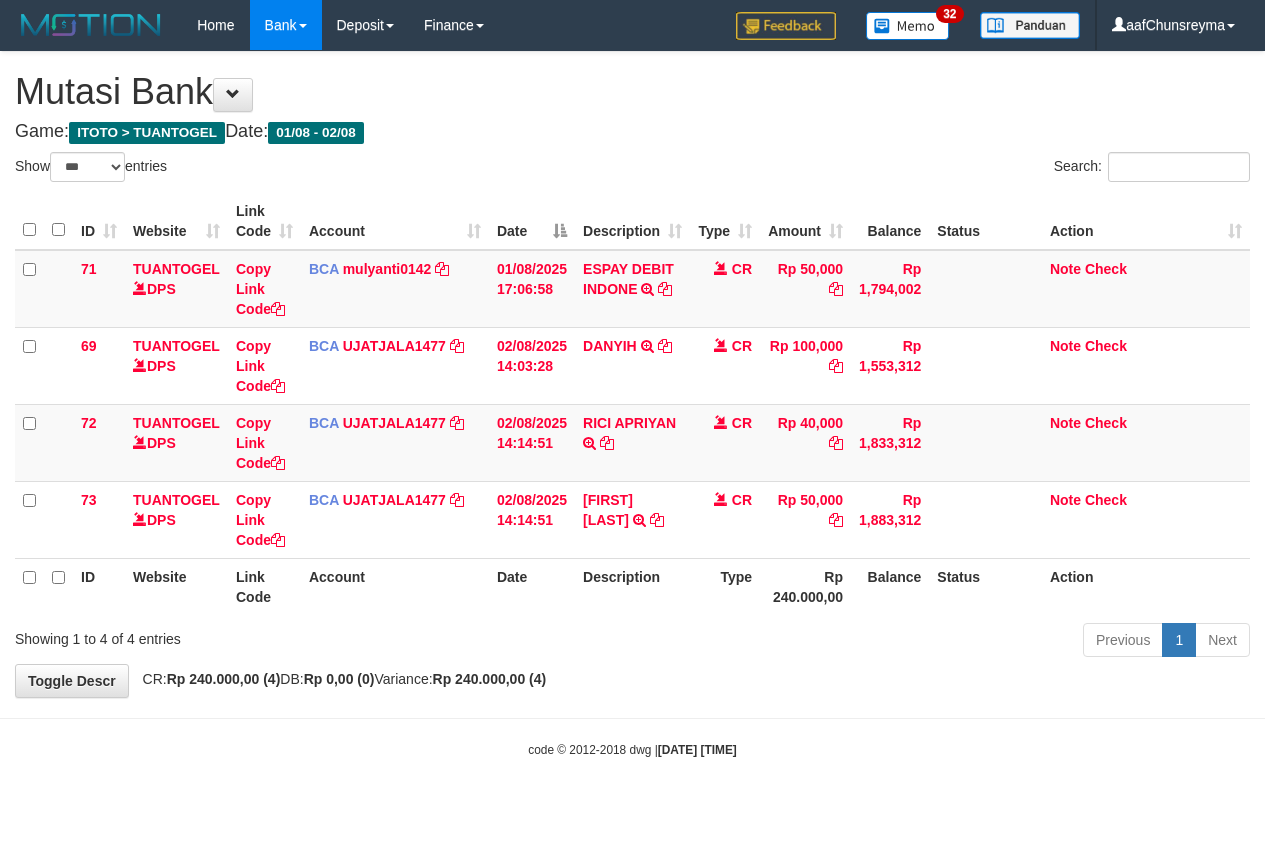 select on "***" 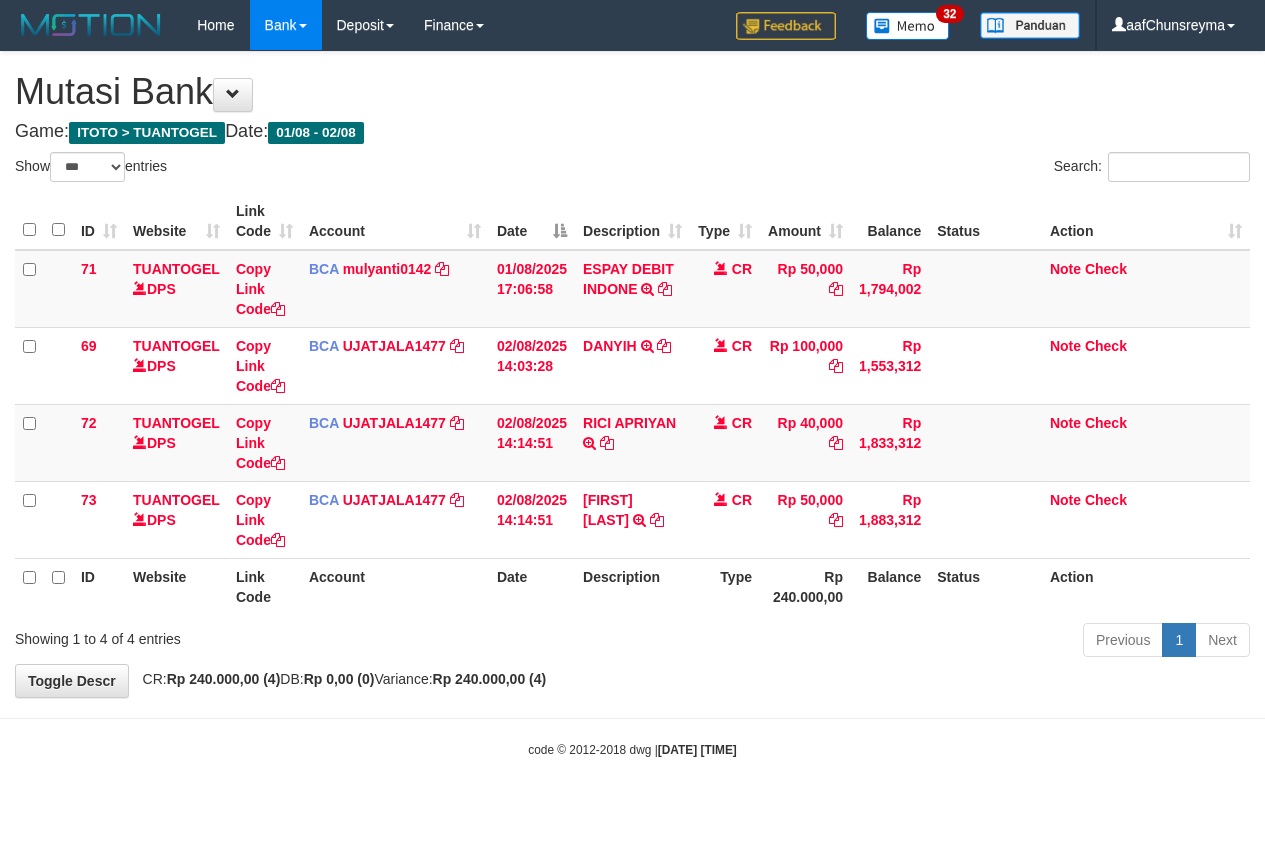 scroll, scrollTop: 0, scrollLeft: 0, axis: both 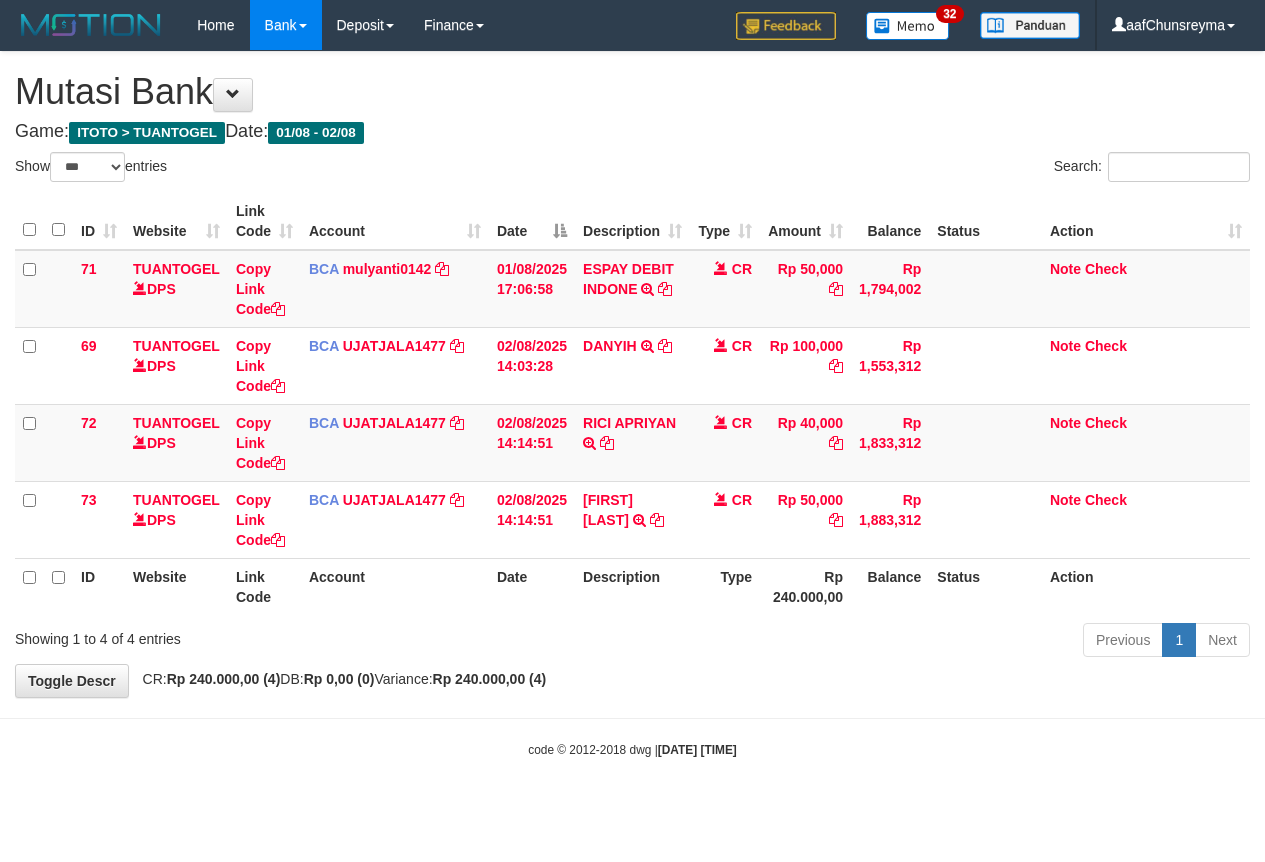 select on "***" 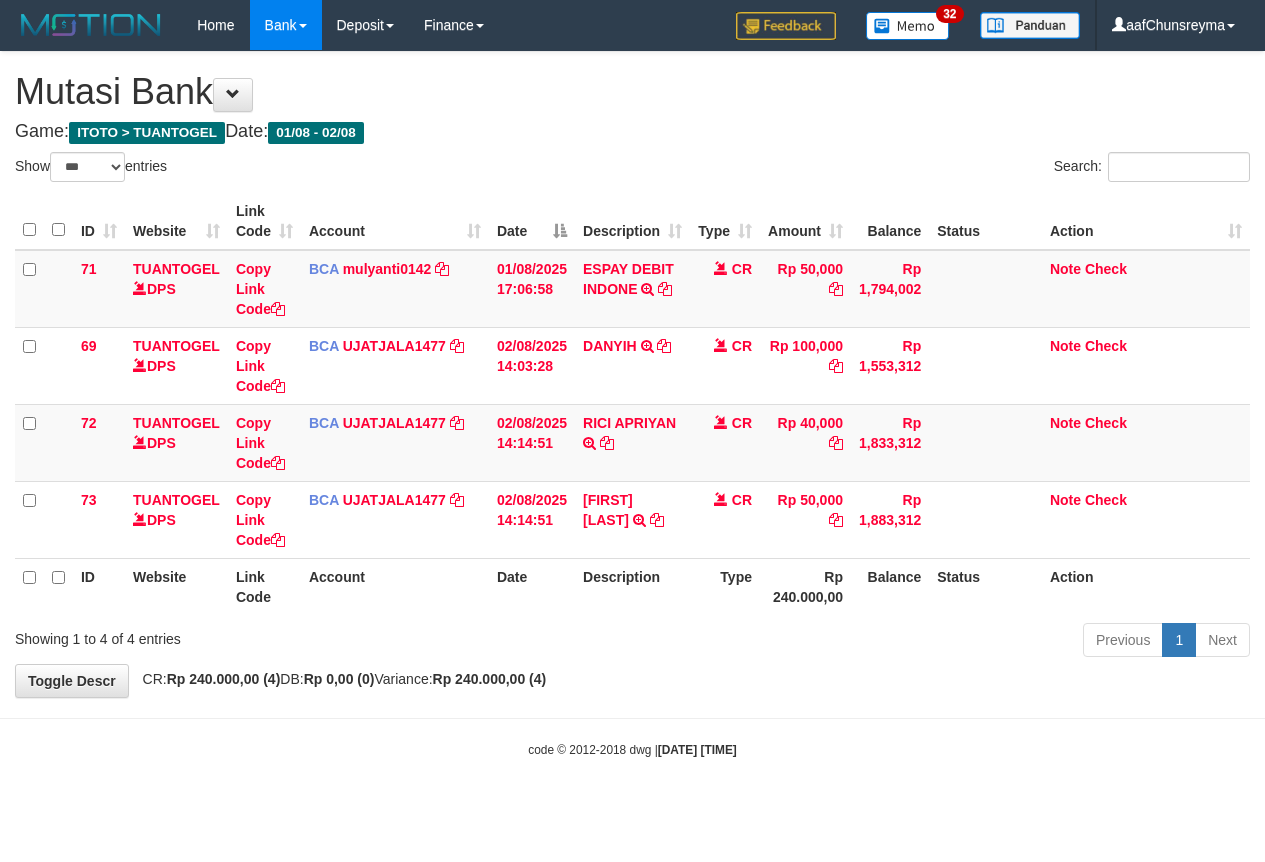 scroll, scrollTop: 0, scrollLeft: 0, axis: both 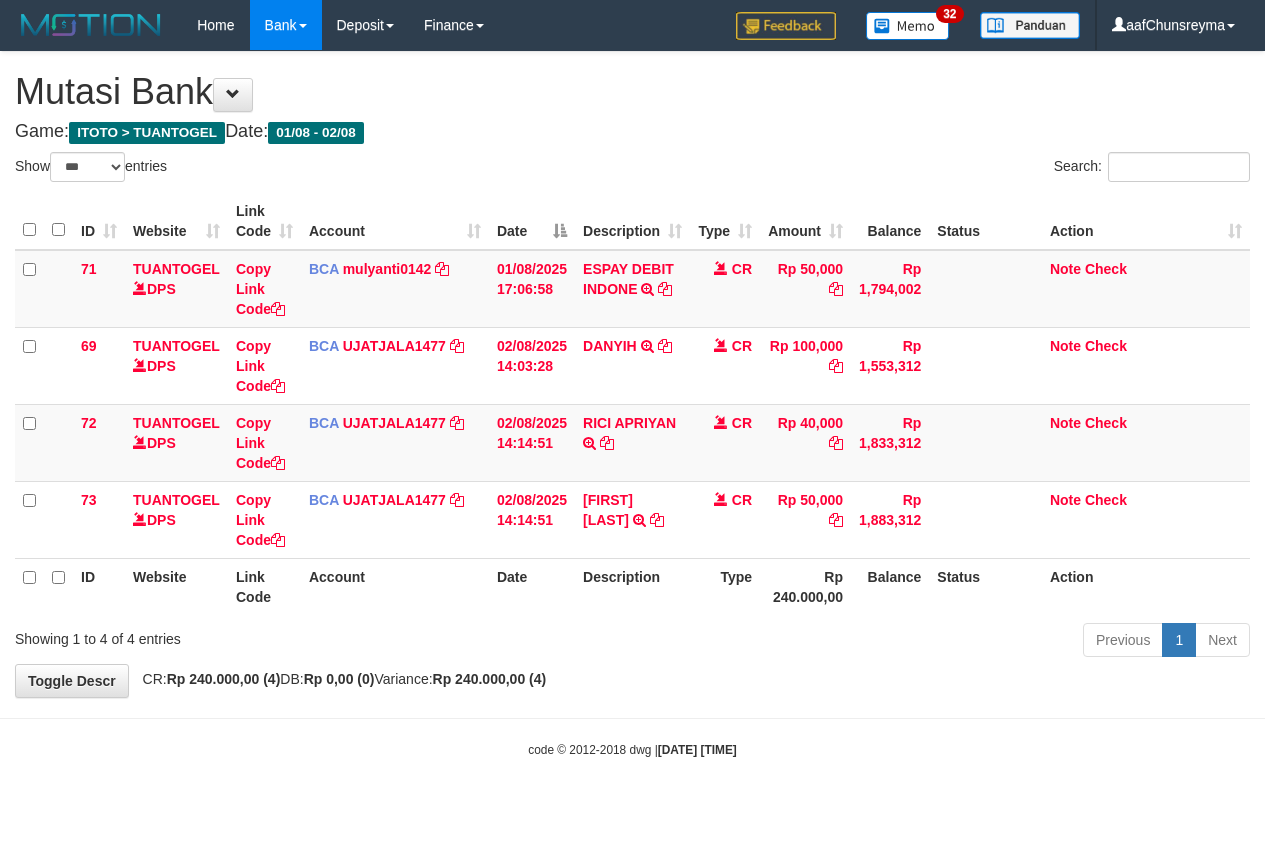 select on "***" 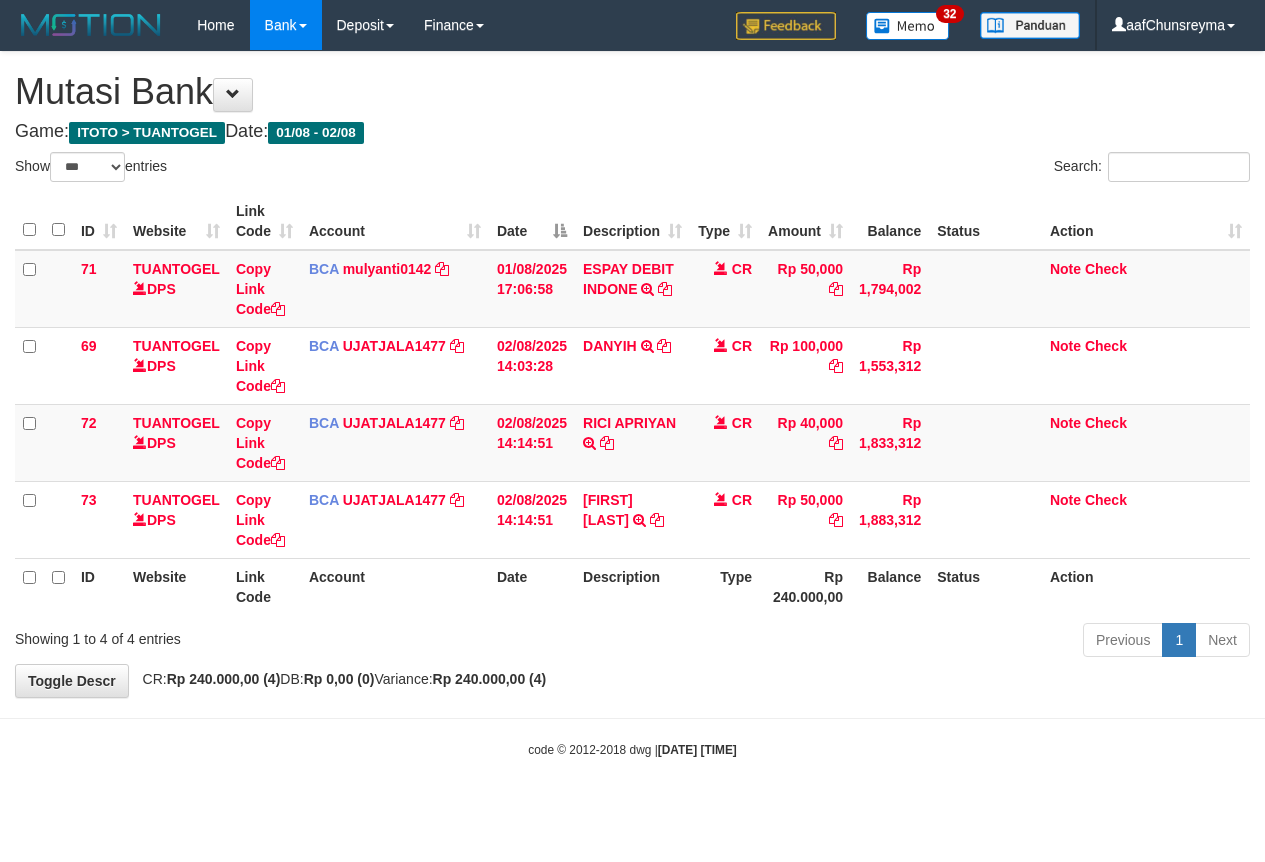 scroll, scrollTop: 0, scrollLeft: 0, axis: both 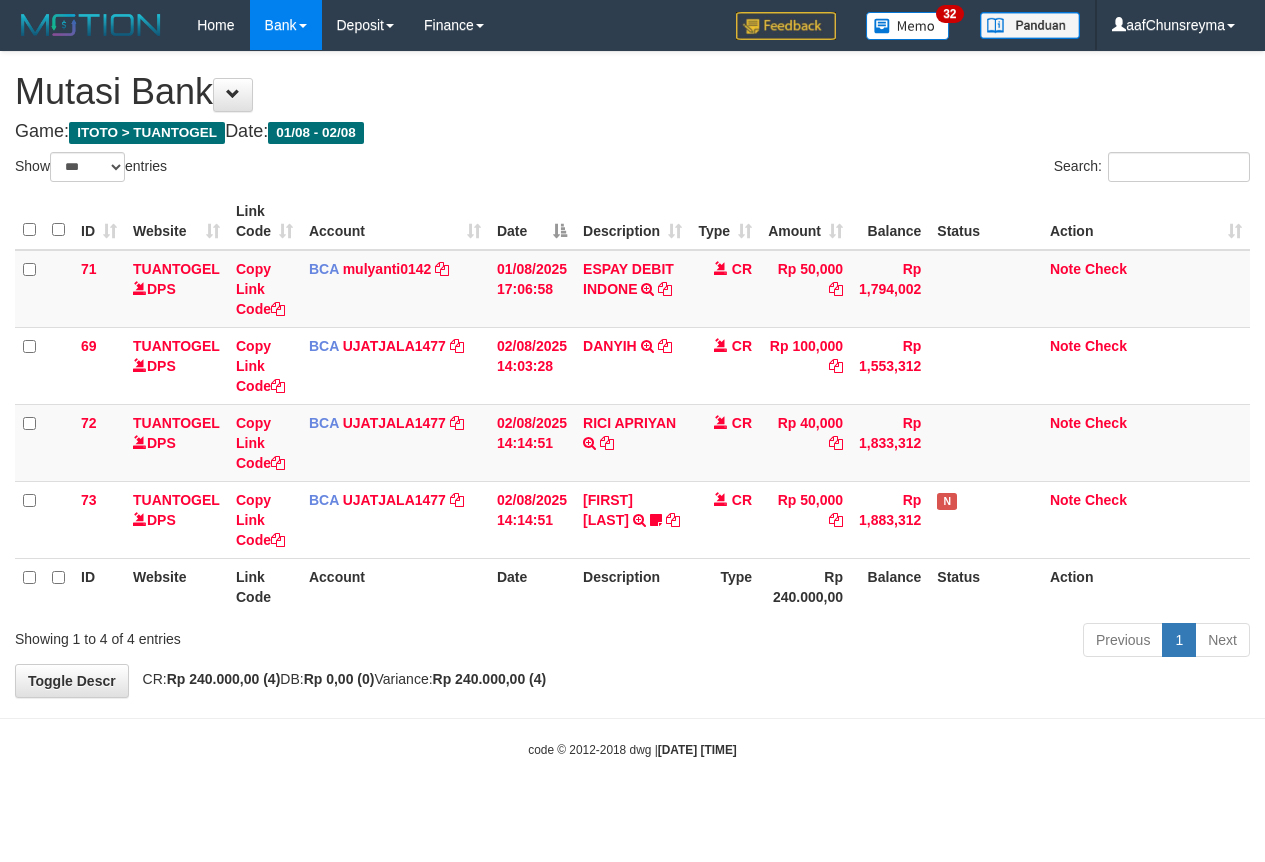 select on "***" 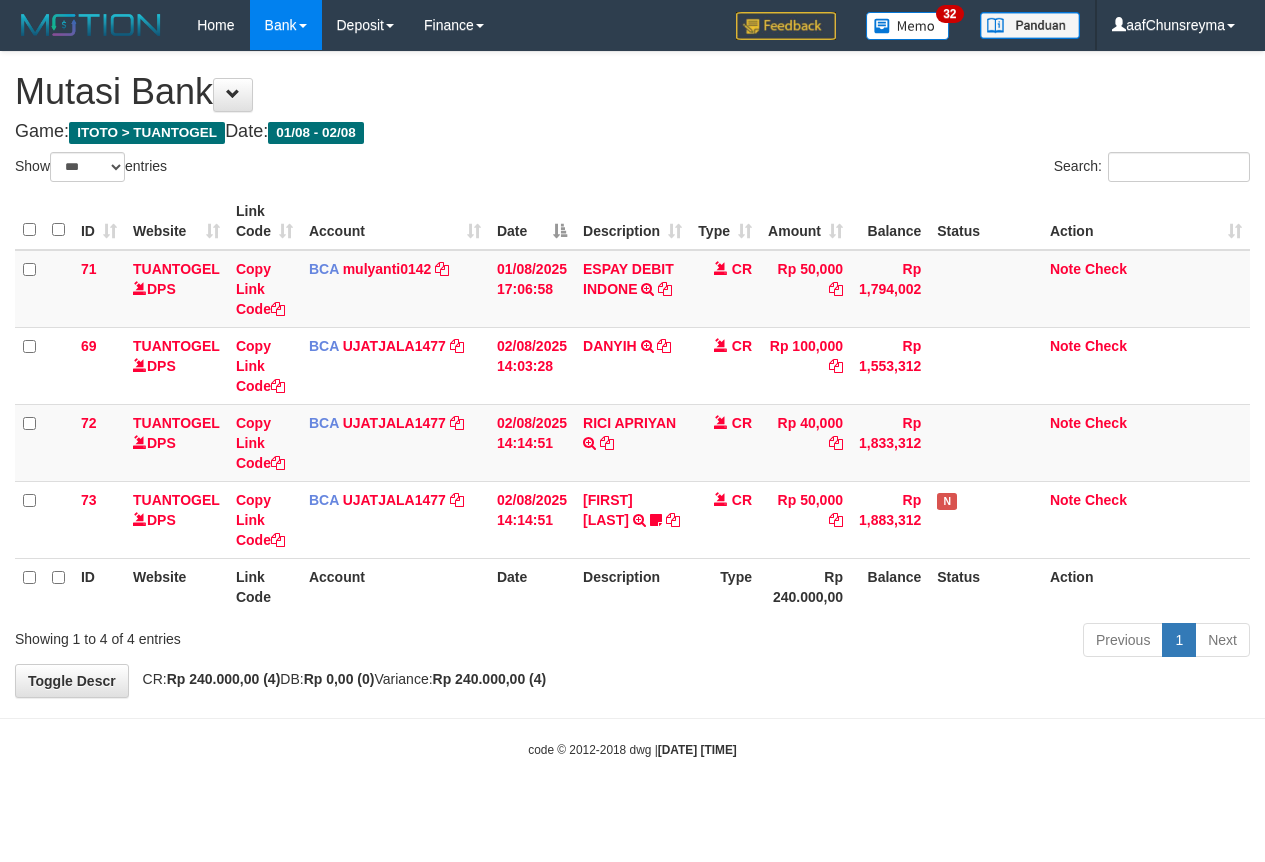 scroll, scrollTop: 0, scrollLeft: 0, axis: both 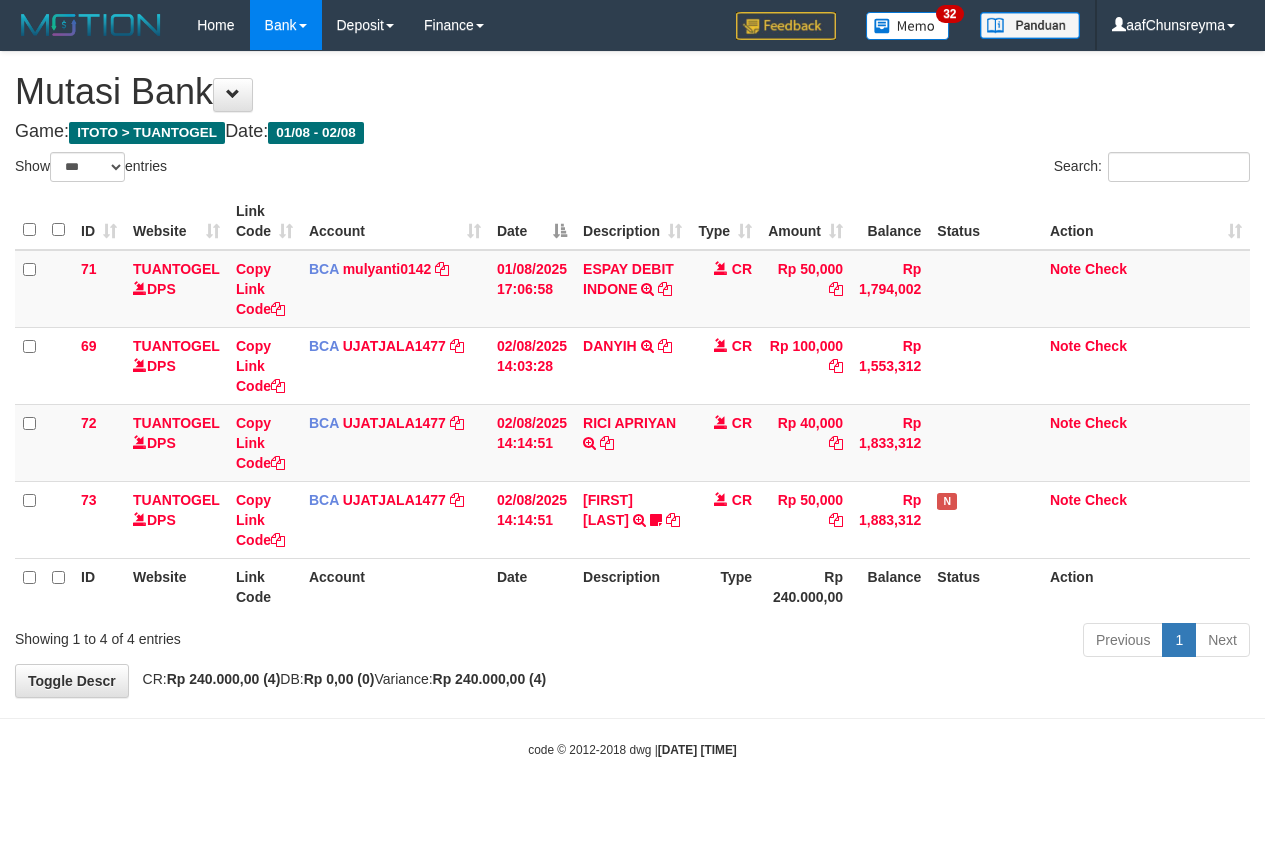 select on "***" 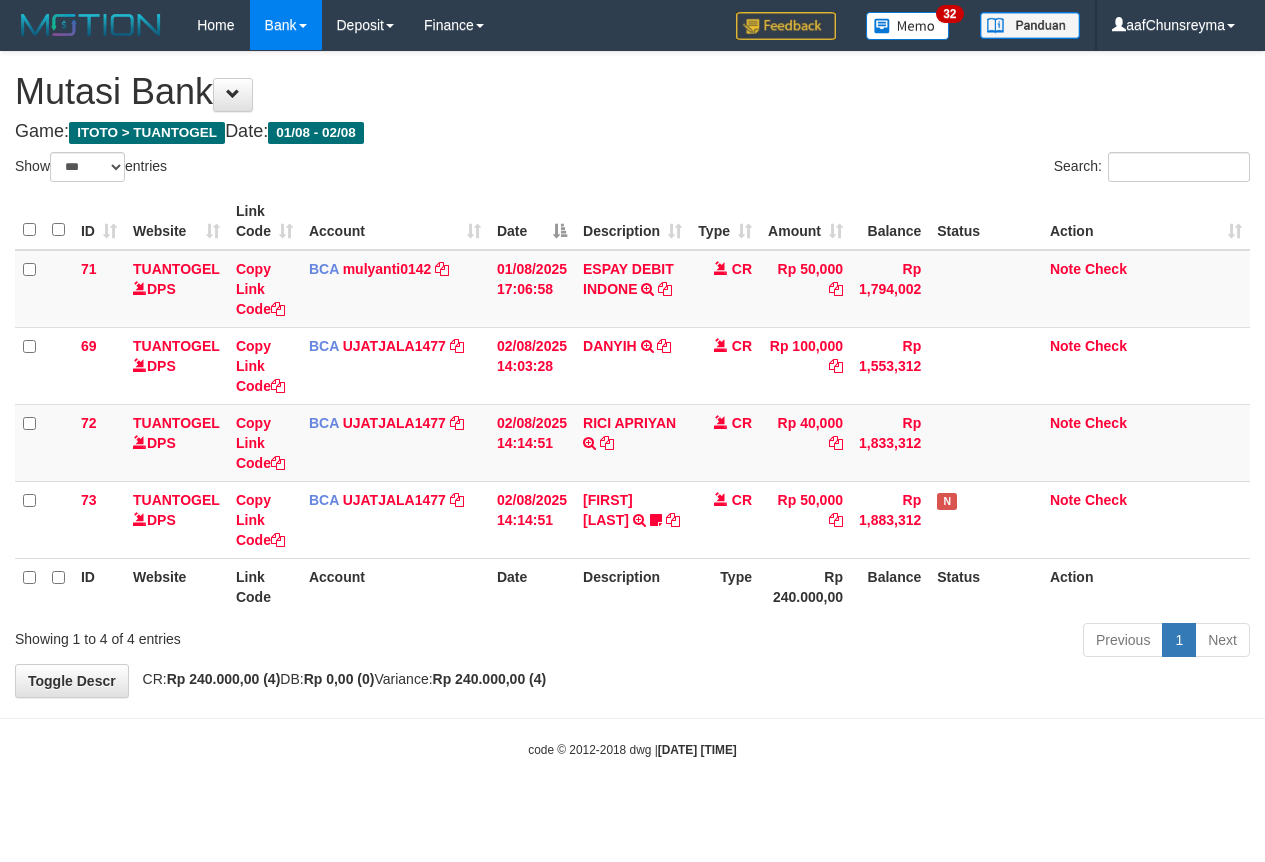 scroll, scrollTop: 0, scrollLeft: 0, axis: both 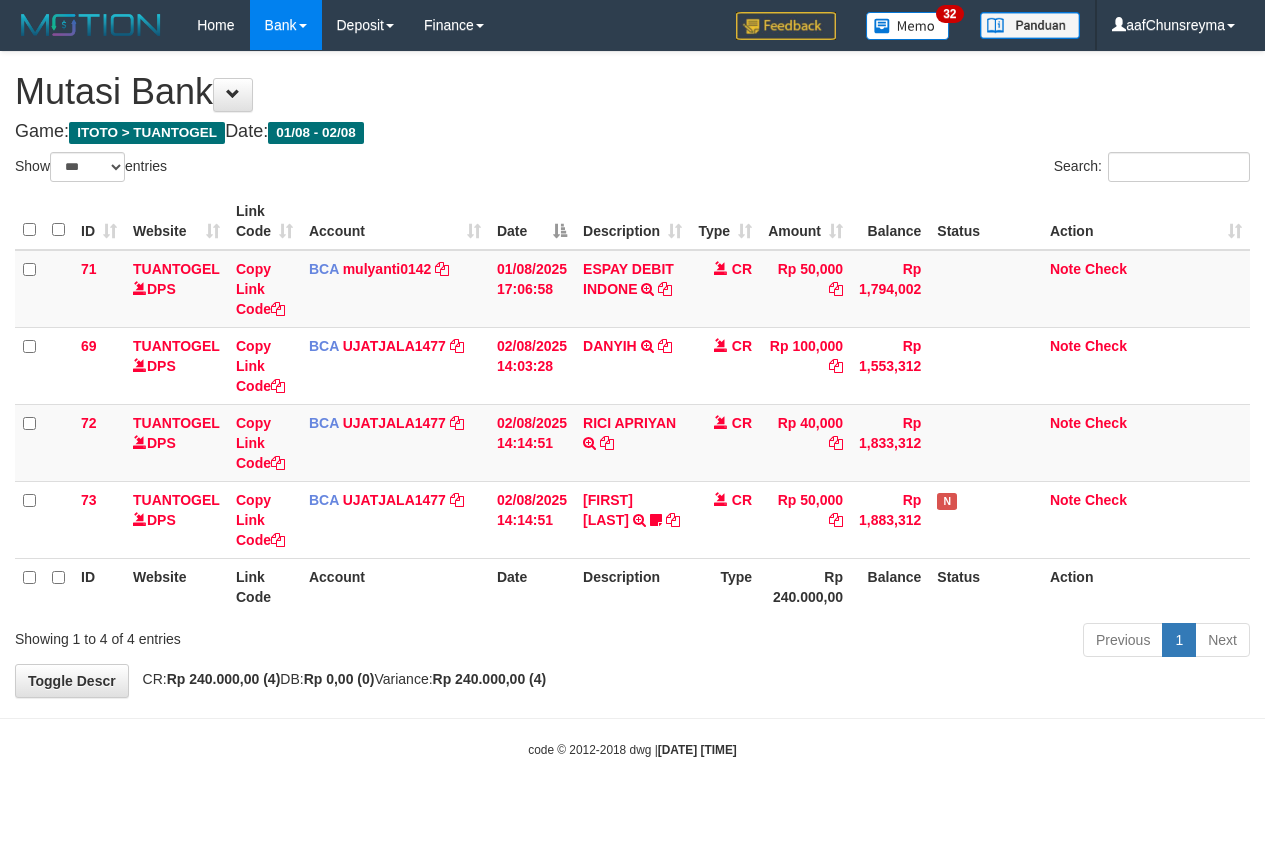 select on "***" 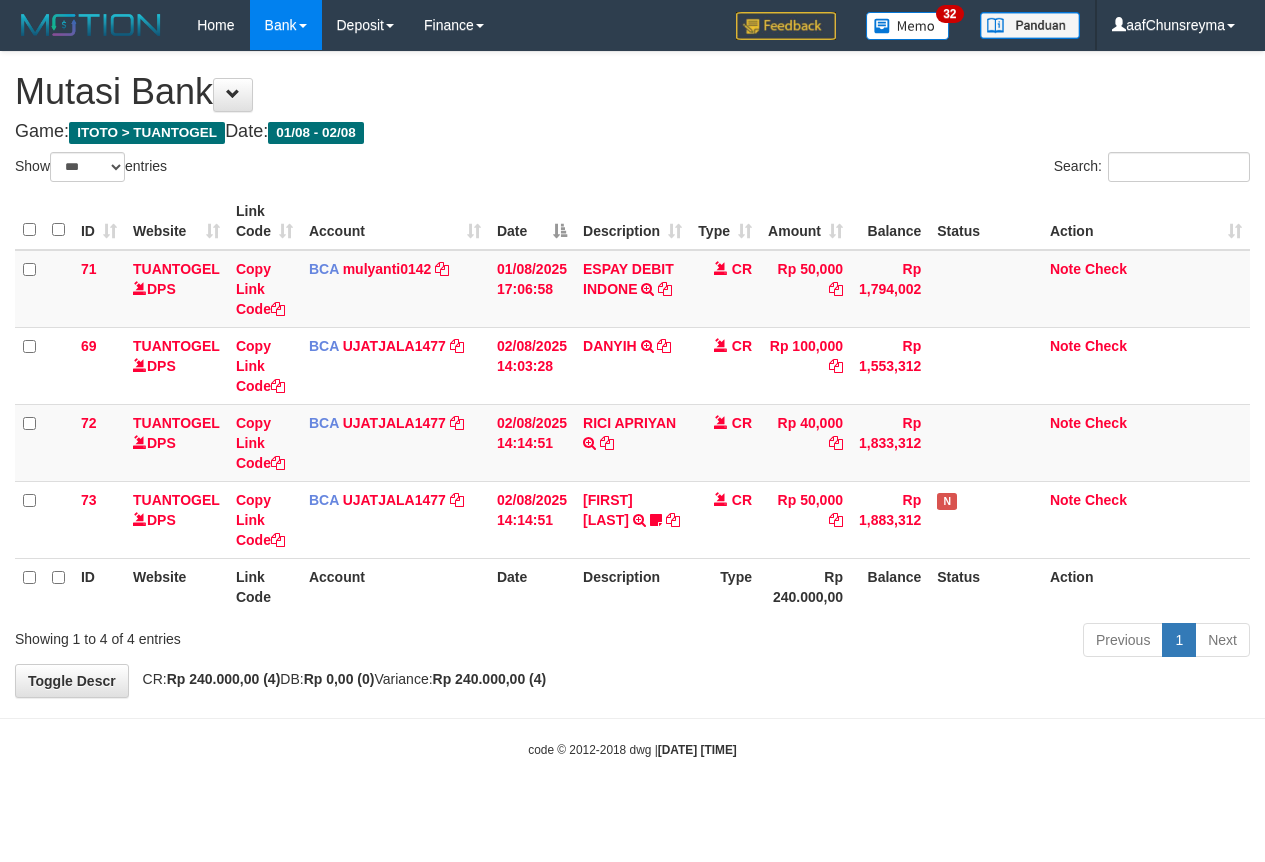 scroll, scrollTop: 0, scrollLeft: 0, axis: both 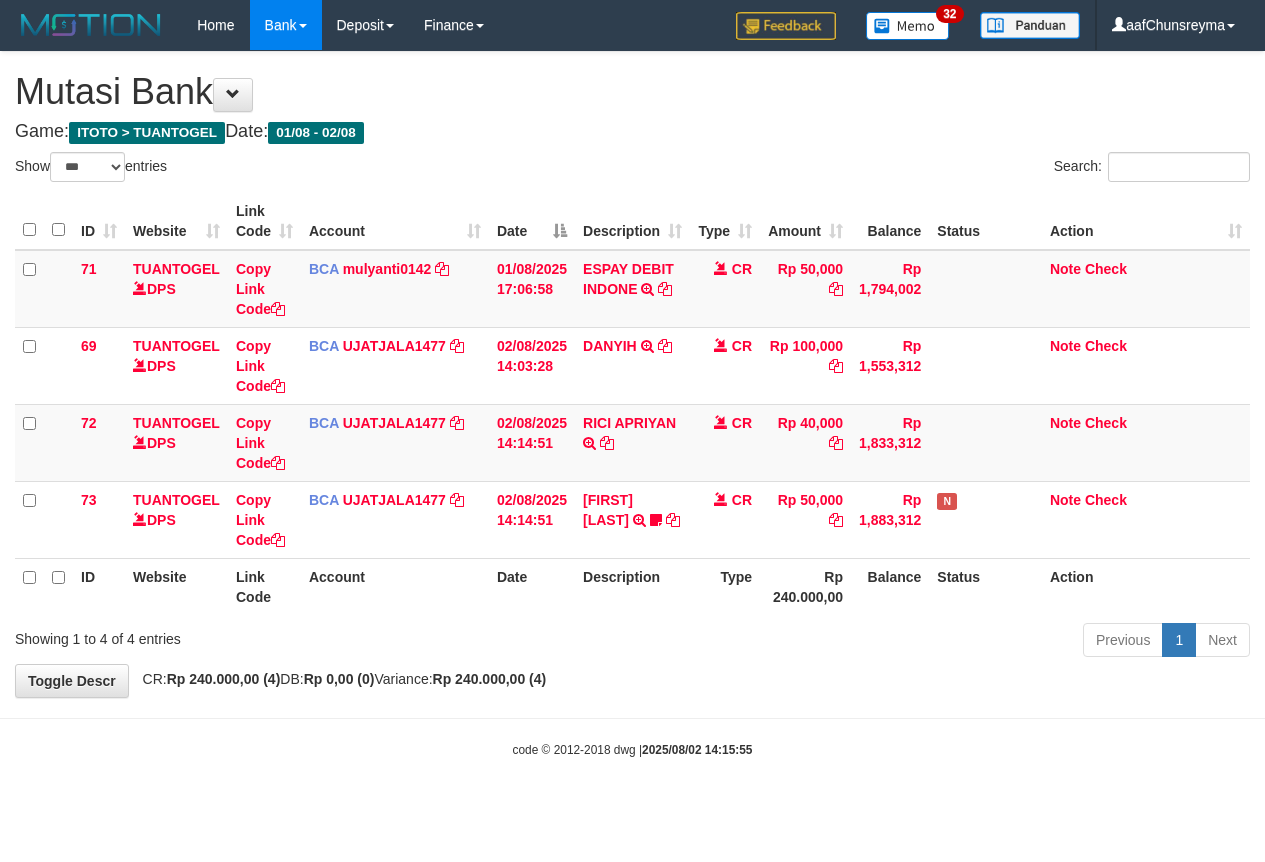 select on "***" 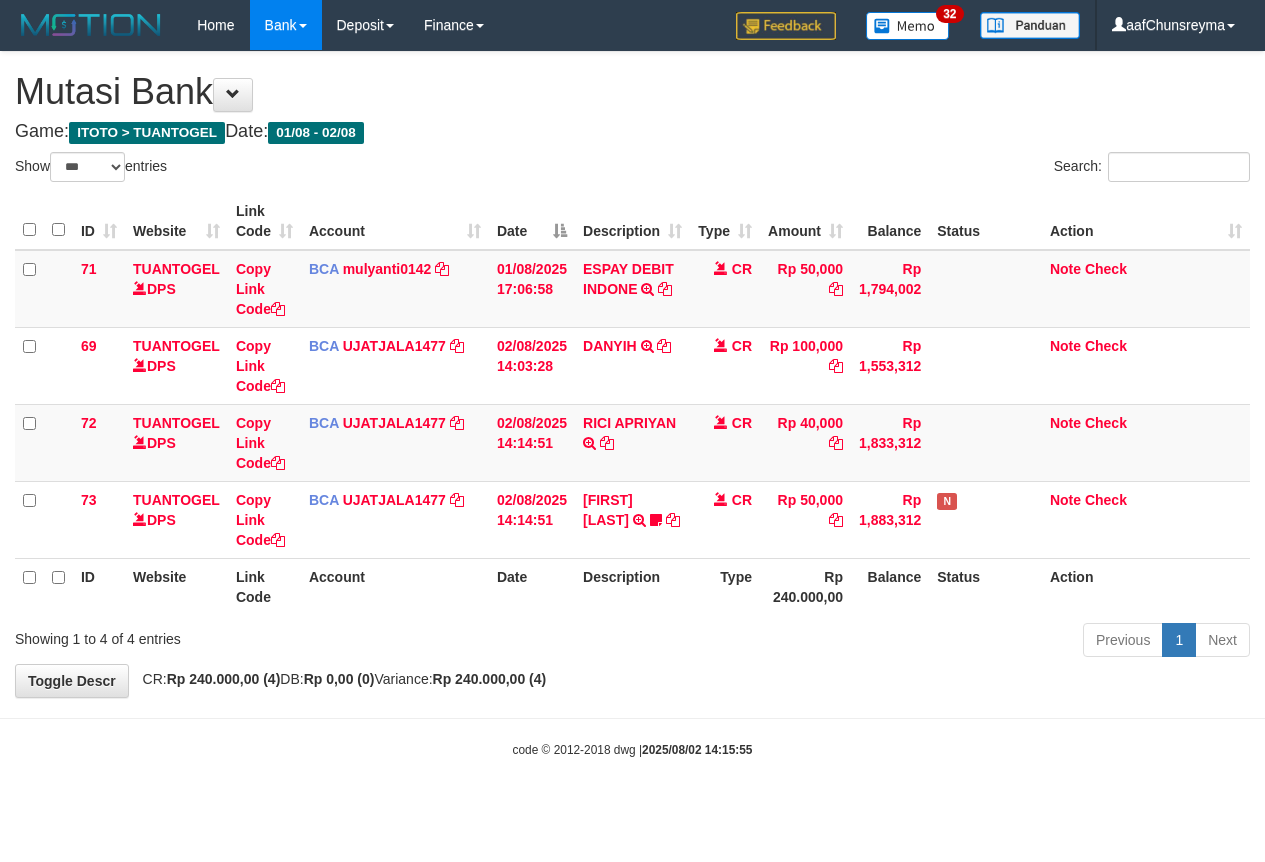 scroll, scrollTop: 0, scrollLeft: 0, axis: both 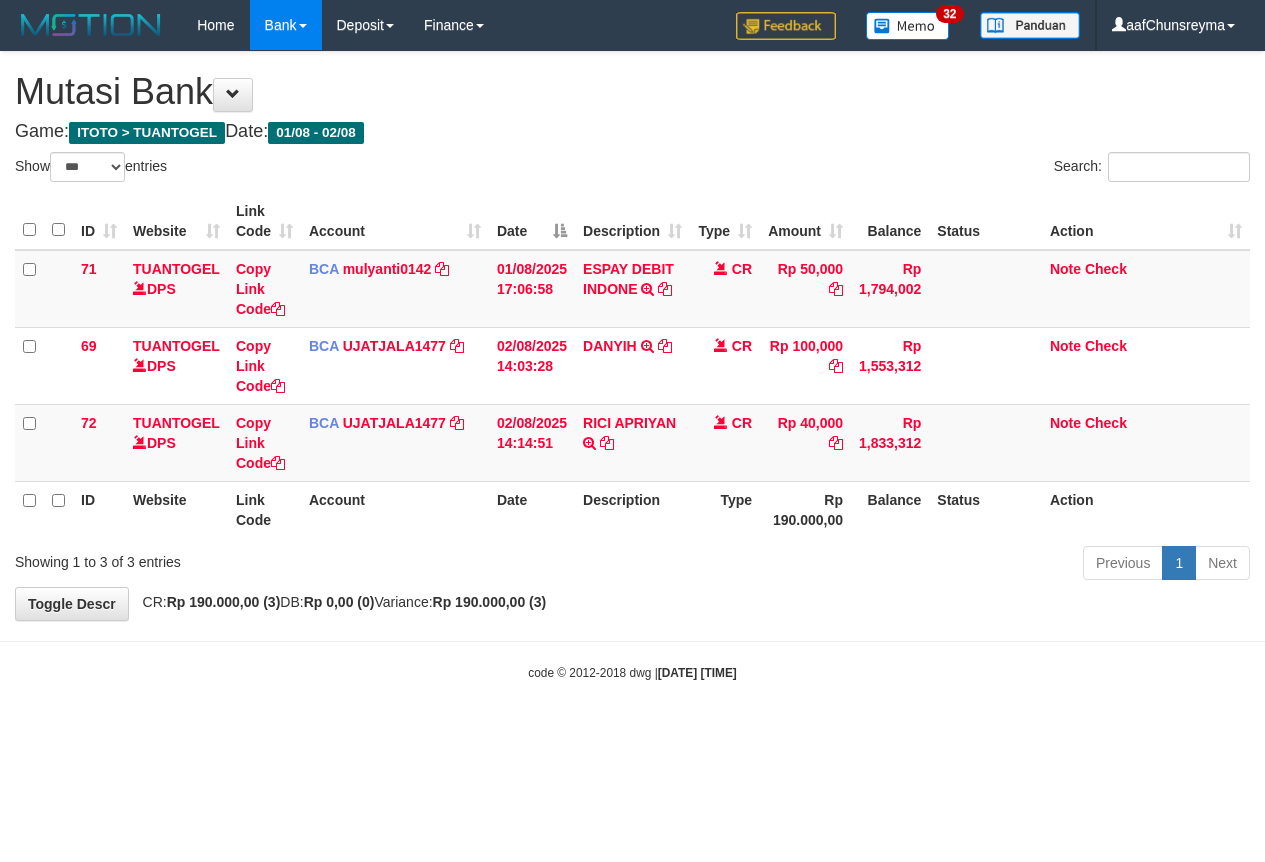 select on "***" 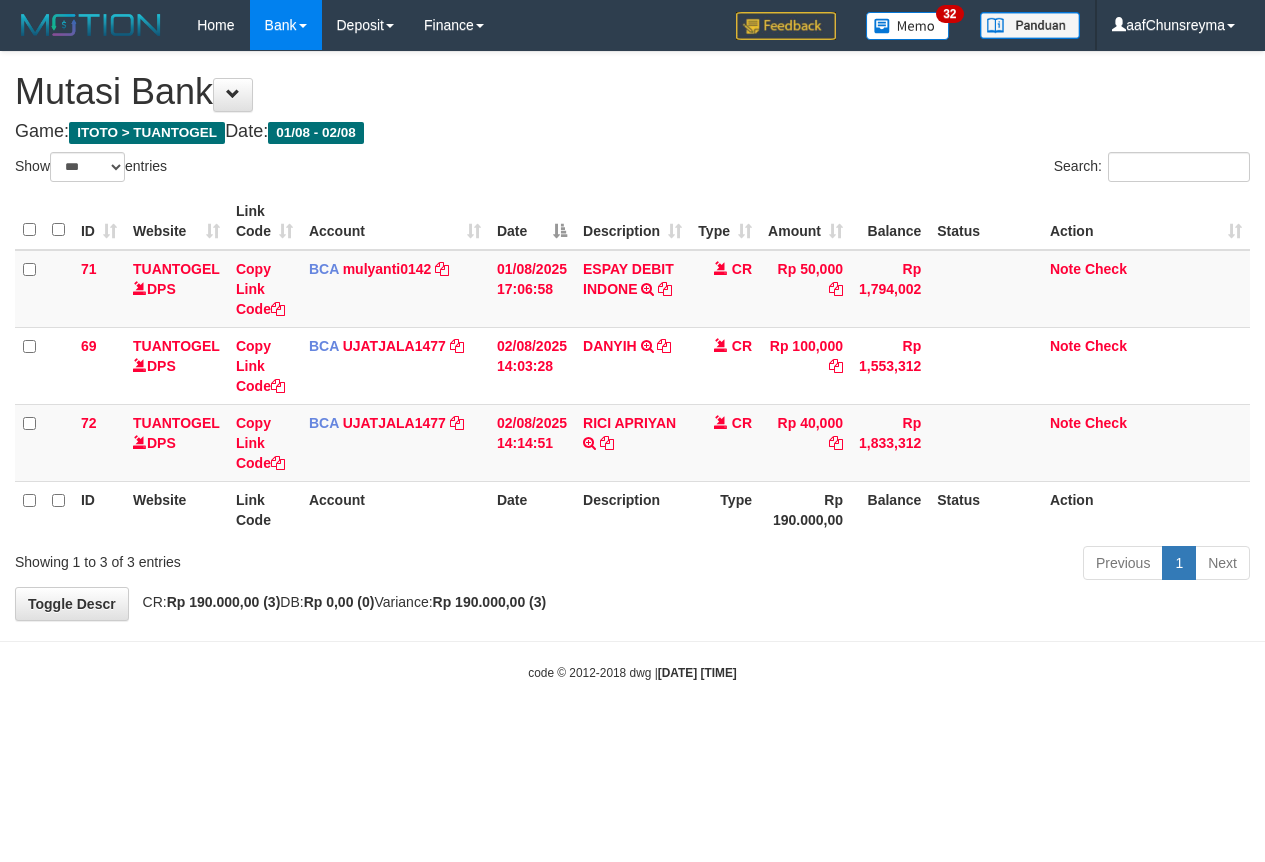 scroll, scrollTop: 0, scrollLeft: 0, axis: both 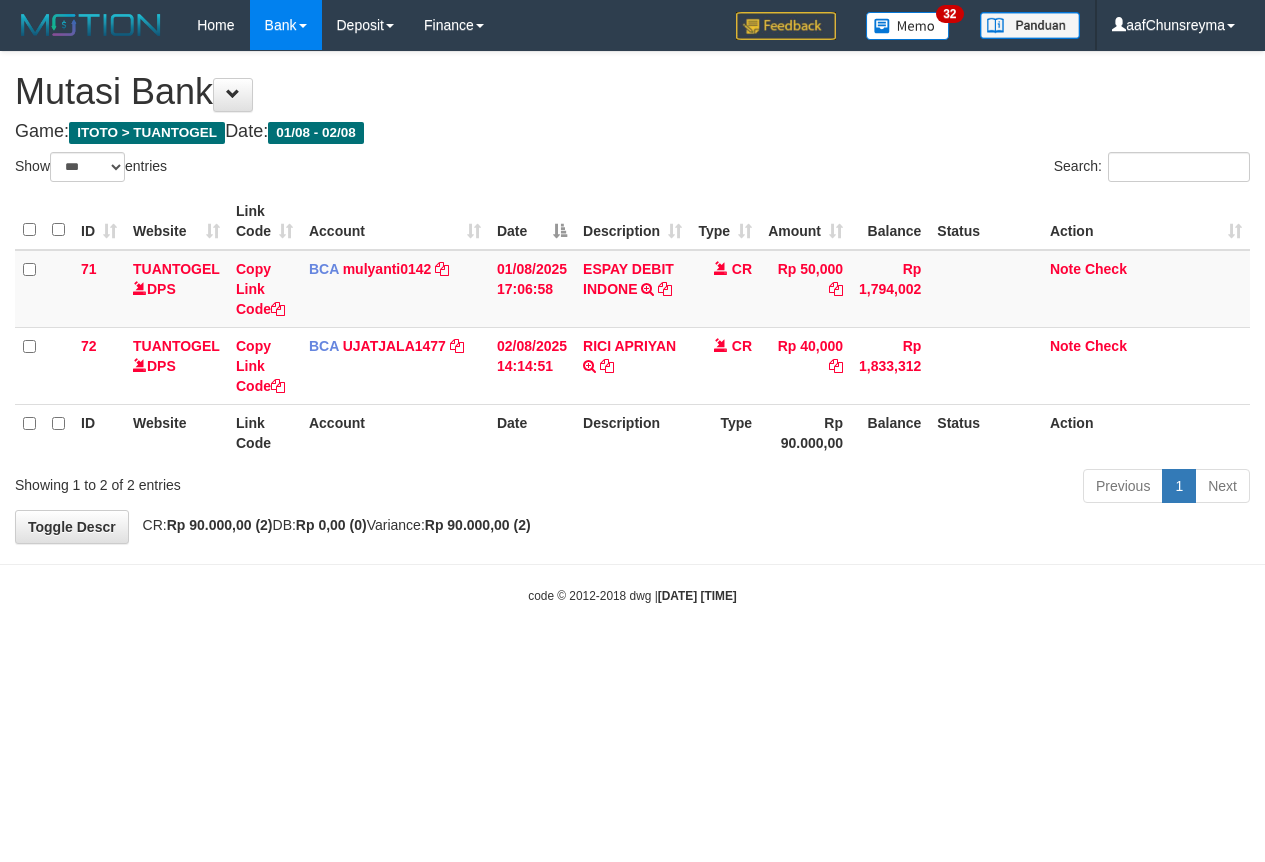 select on "***" 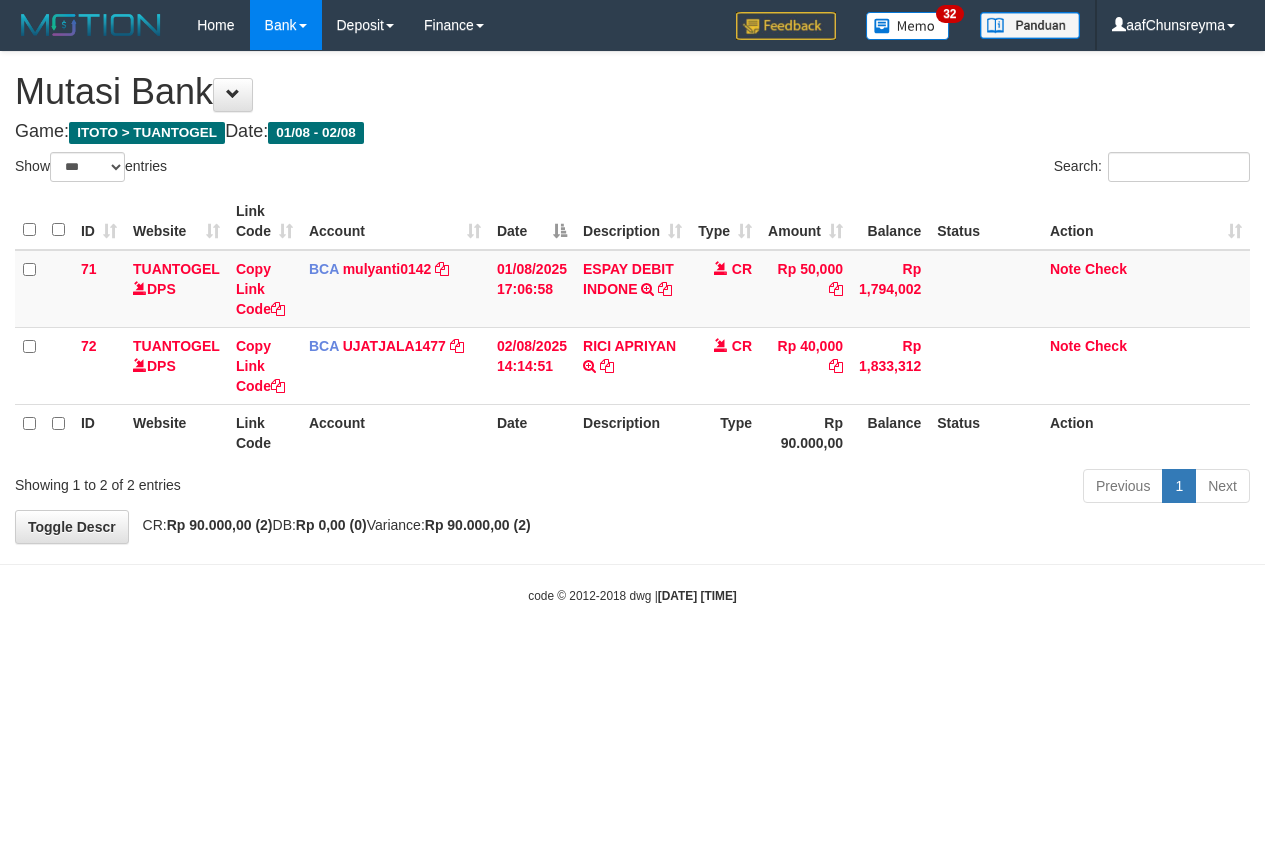 scroll, scrollTop: 0, scrollLeft: 0, axis: both 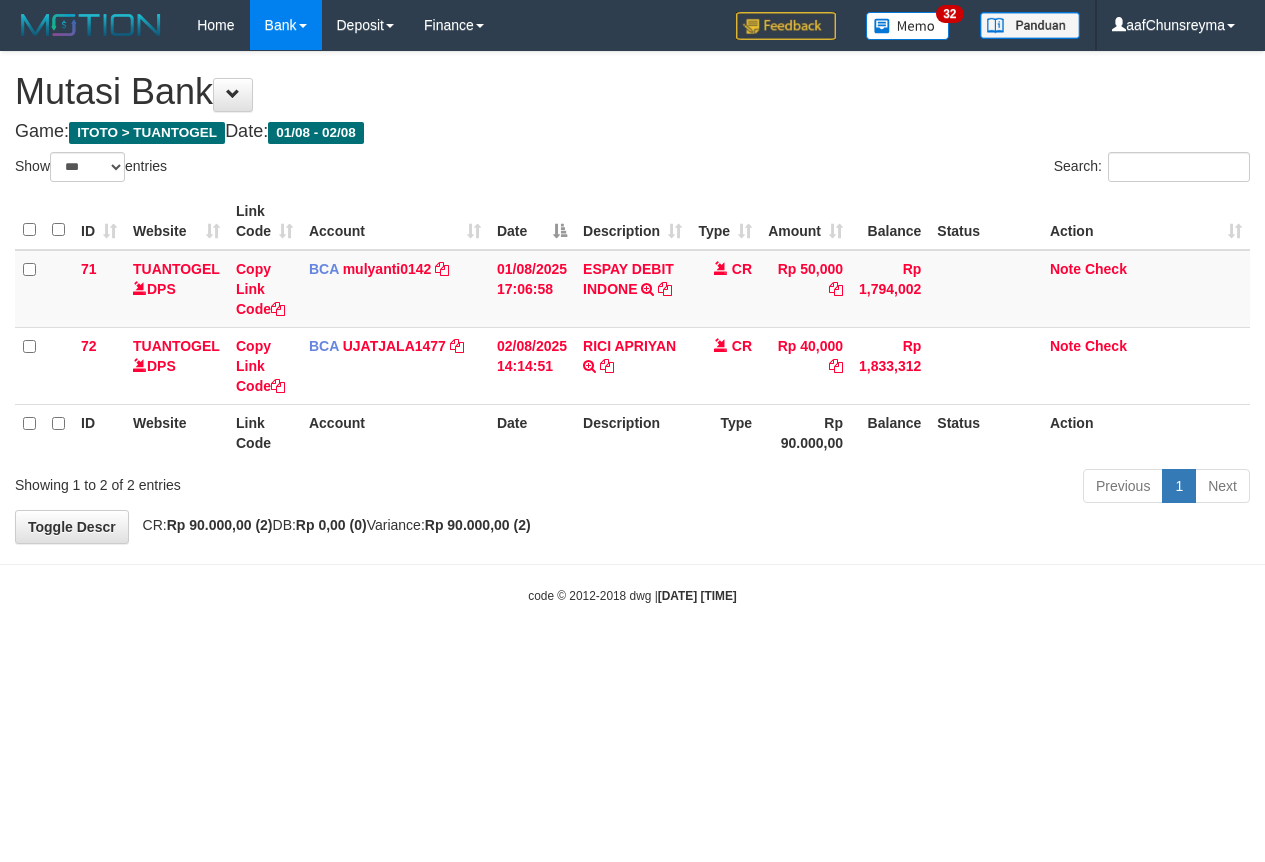 select on "***" 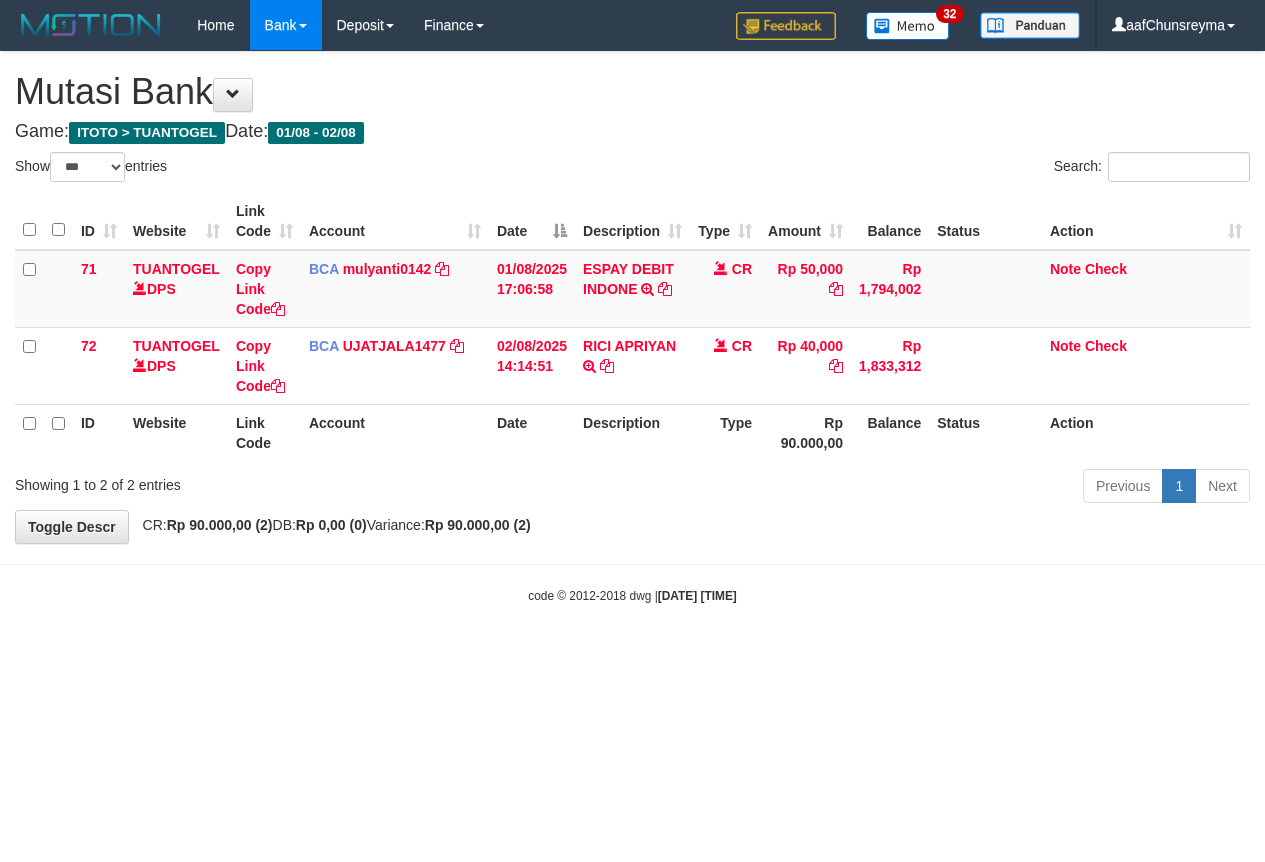 scroll, scrollTop: 0, scrollLeft: 0, axis: both 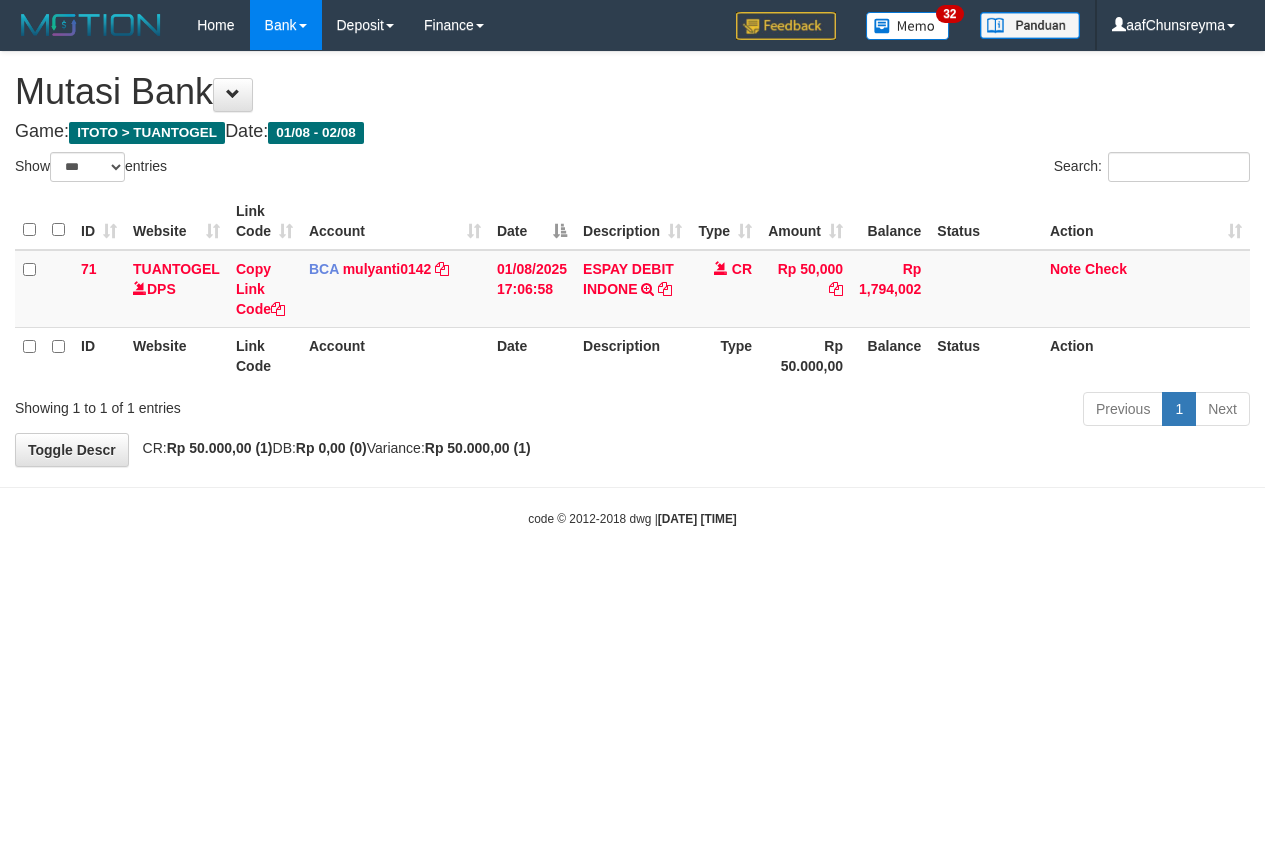 select on "***" 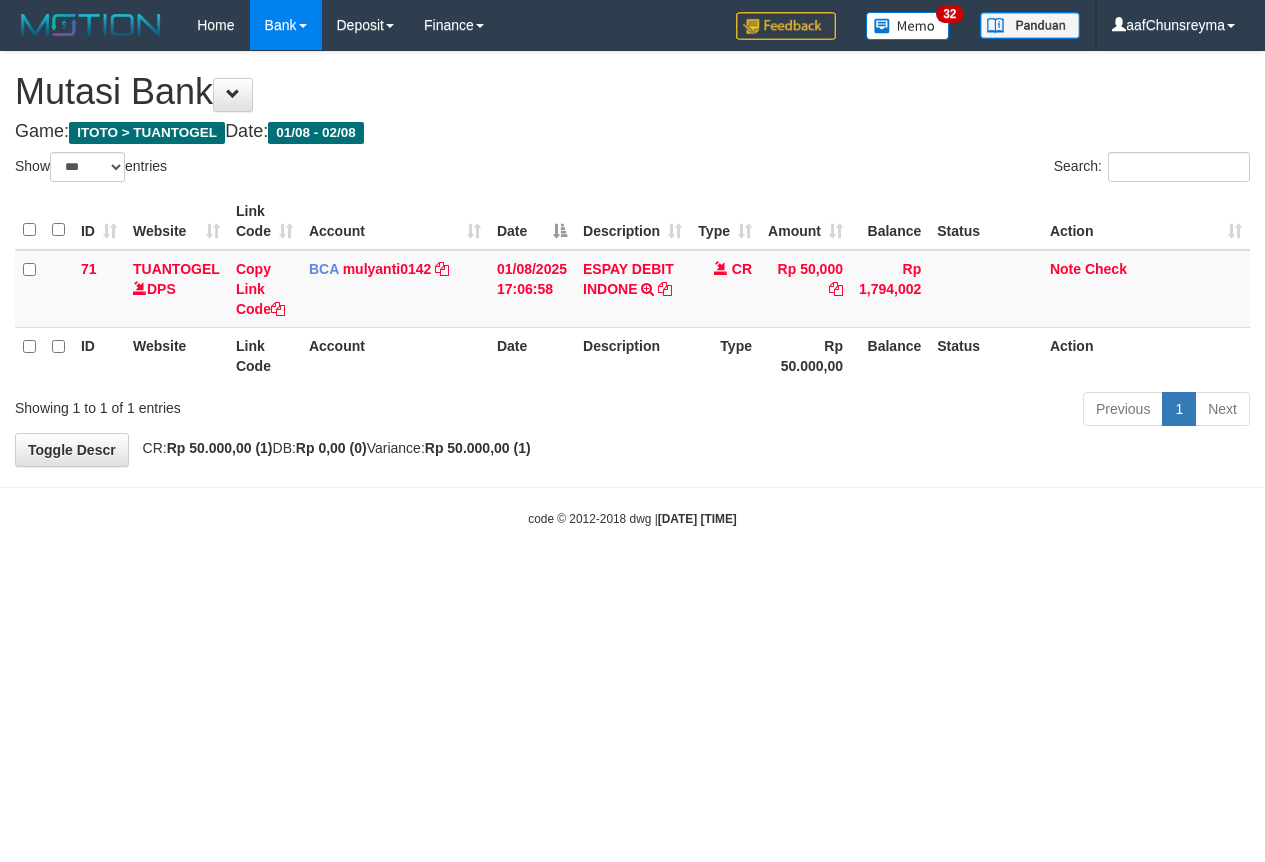 scroll, scrollTop: 0, scrollLeft: 0, axis: both 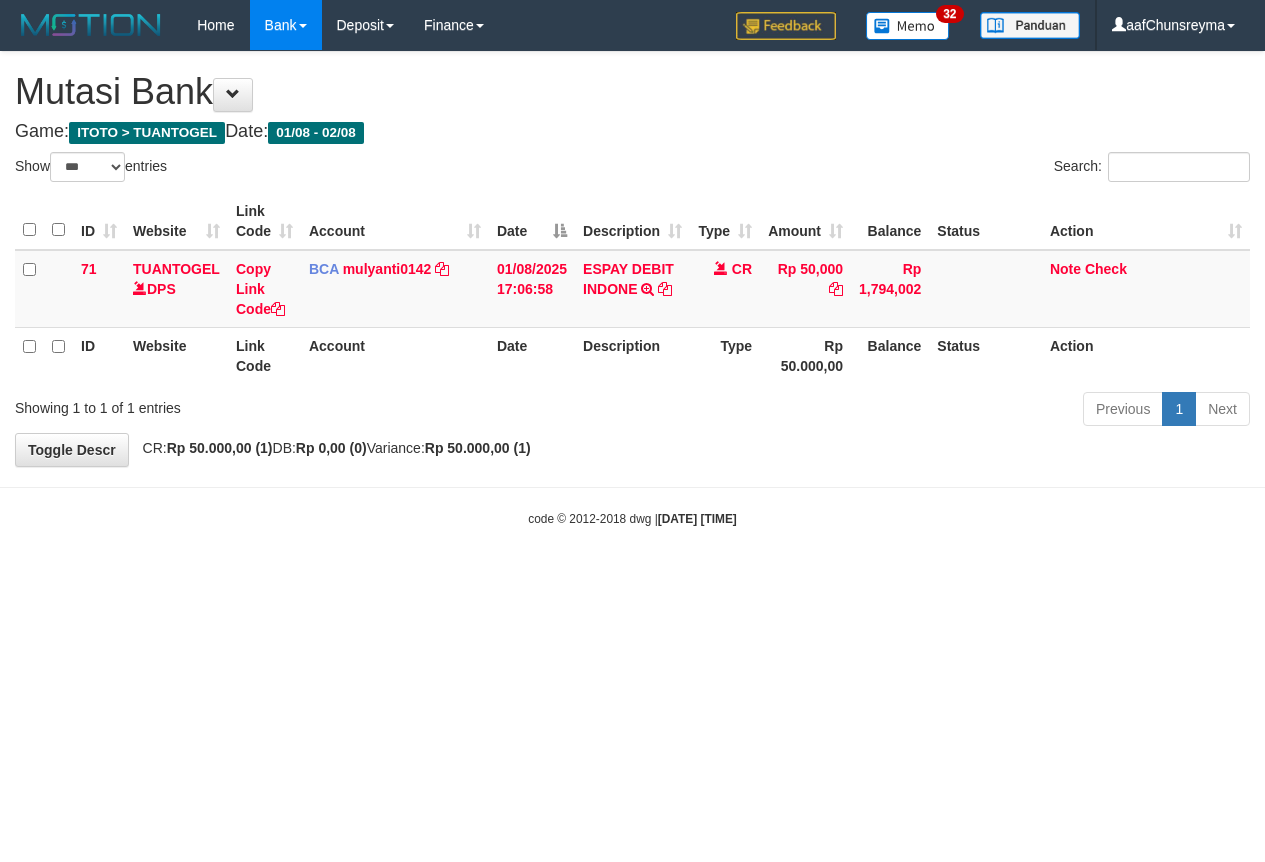 select on "***" 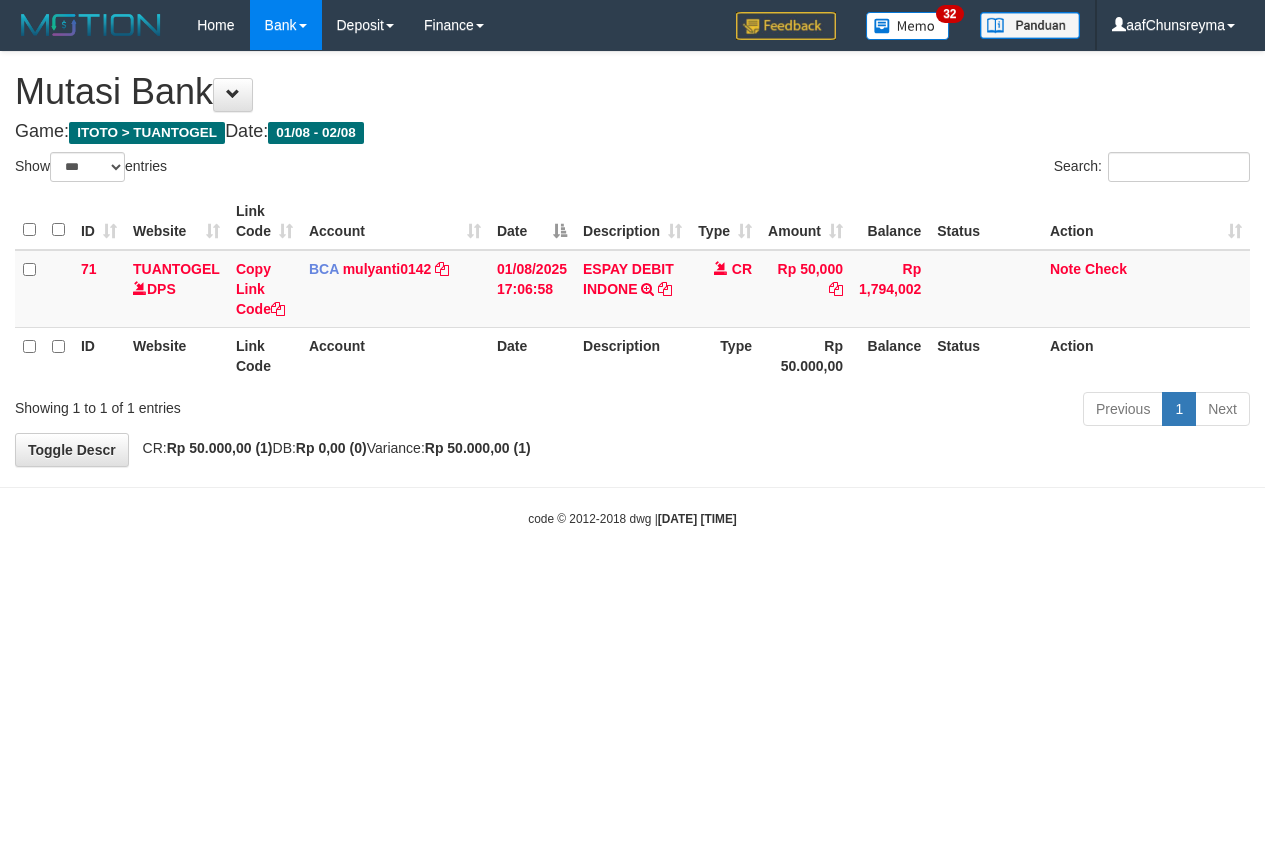 scroll, scrollTop: 0, scrollLeft: 0, axis: both 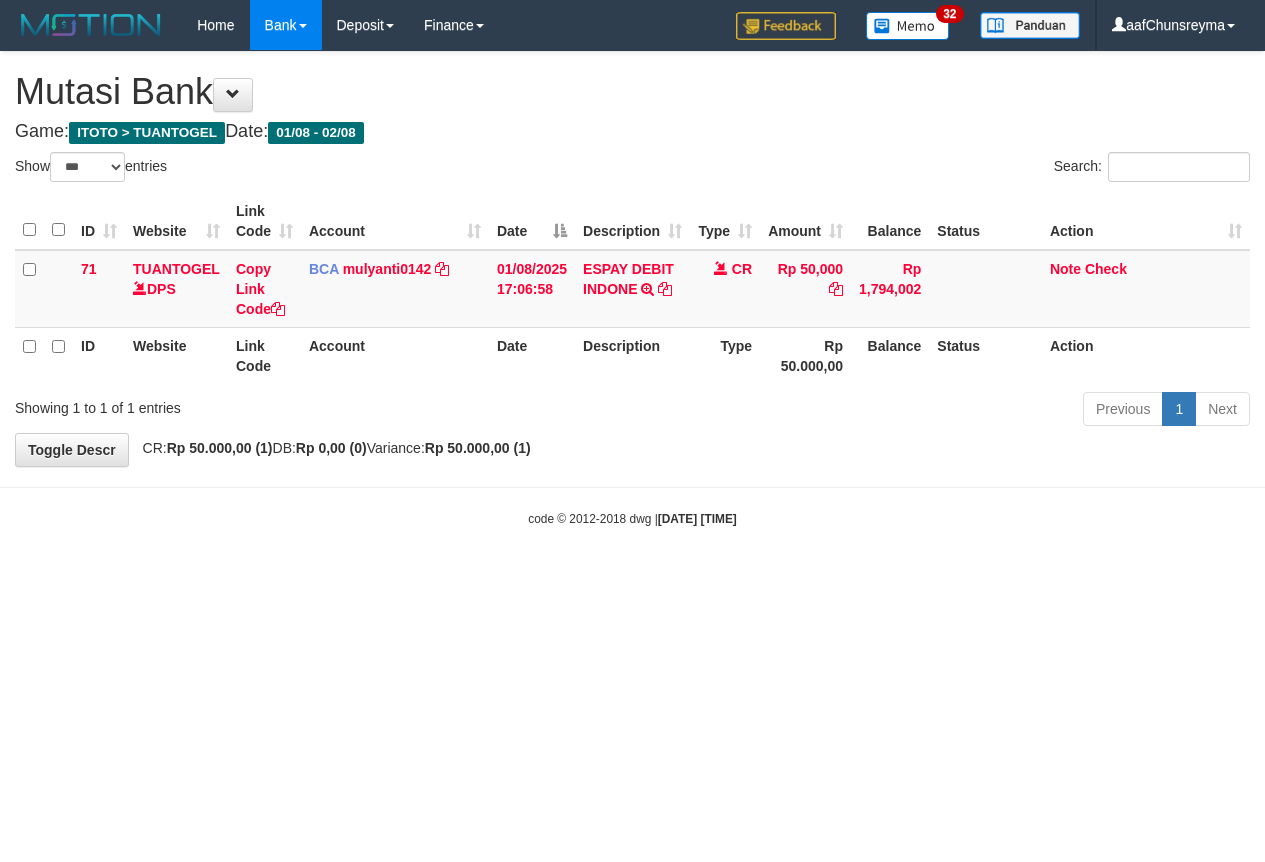 select on "***" 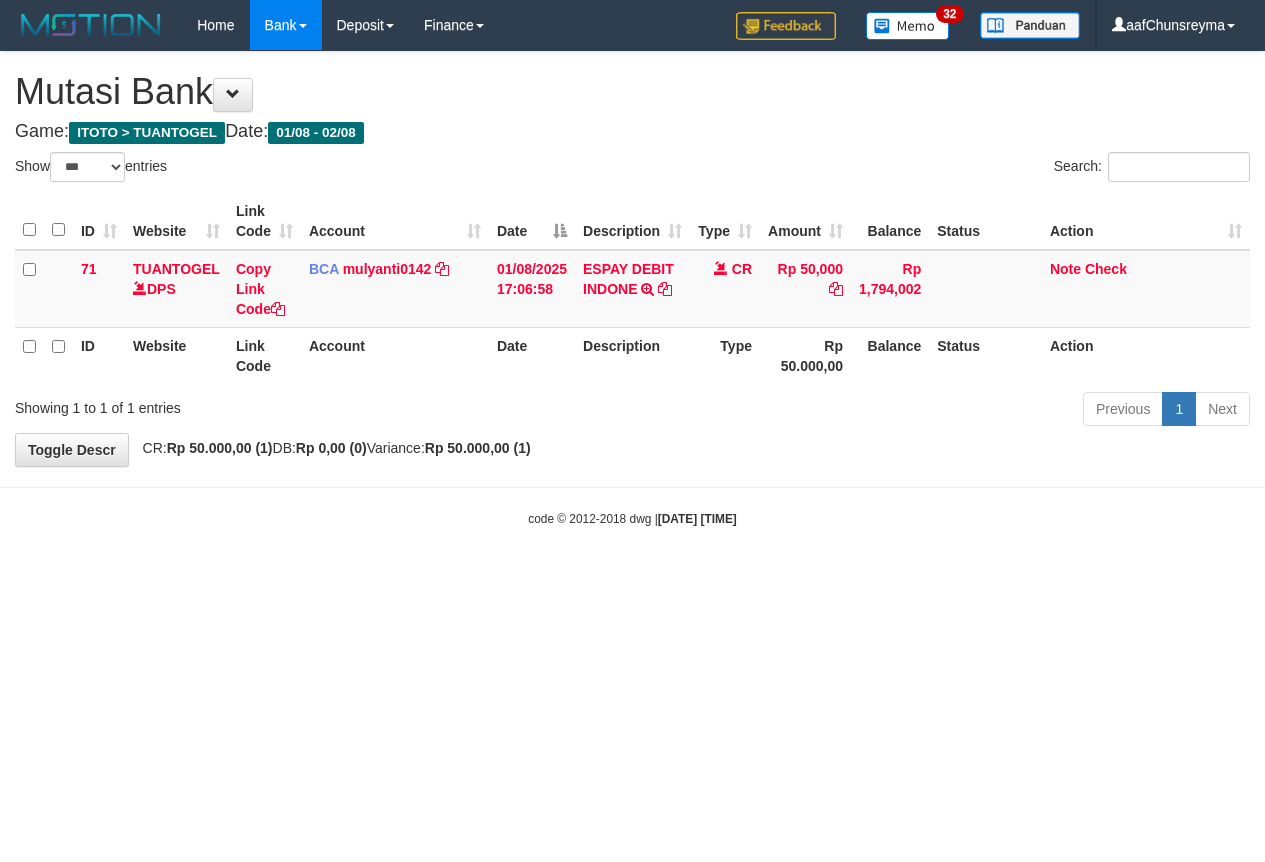 scroll, scrollTop: 0, scrollLeft: 0, axis: both 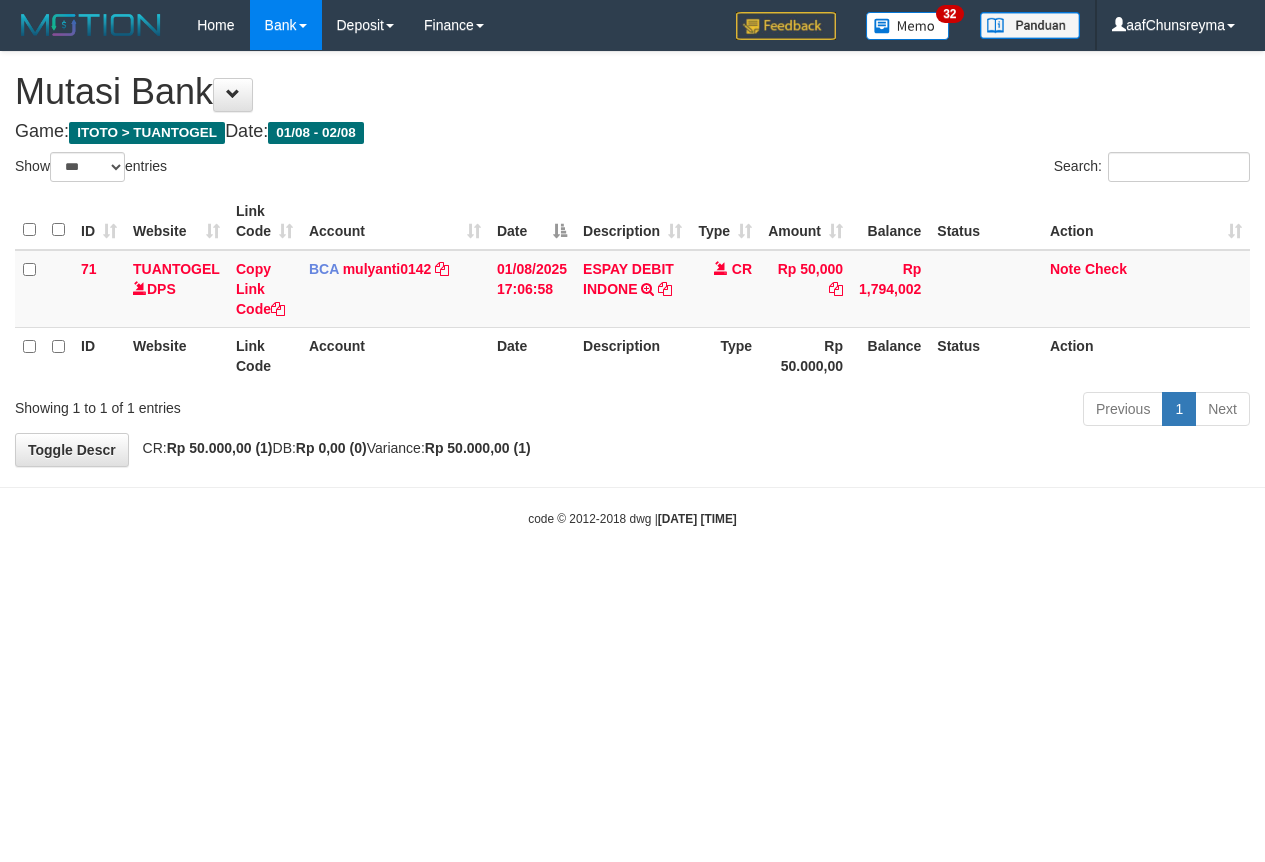 select on "***" 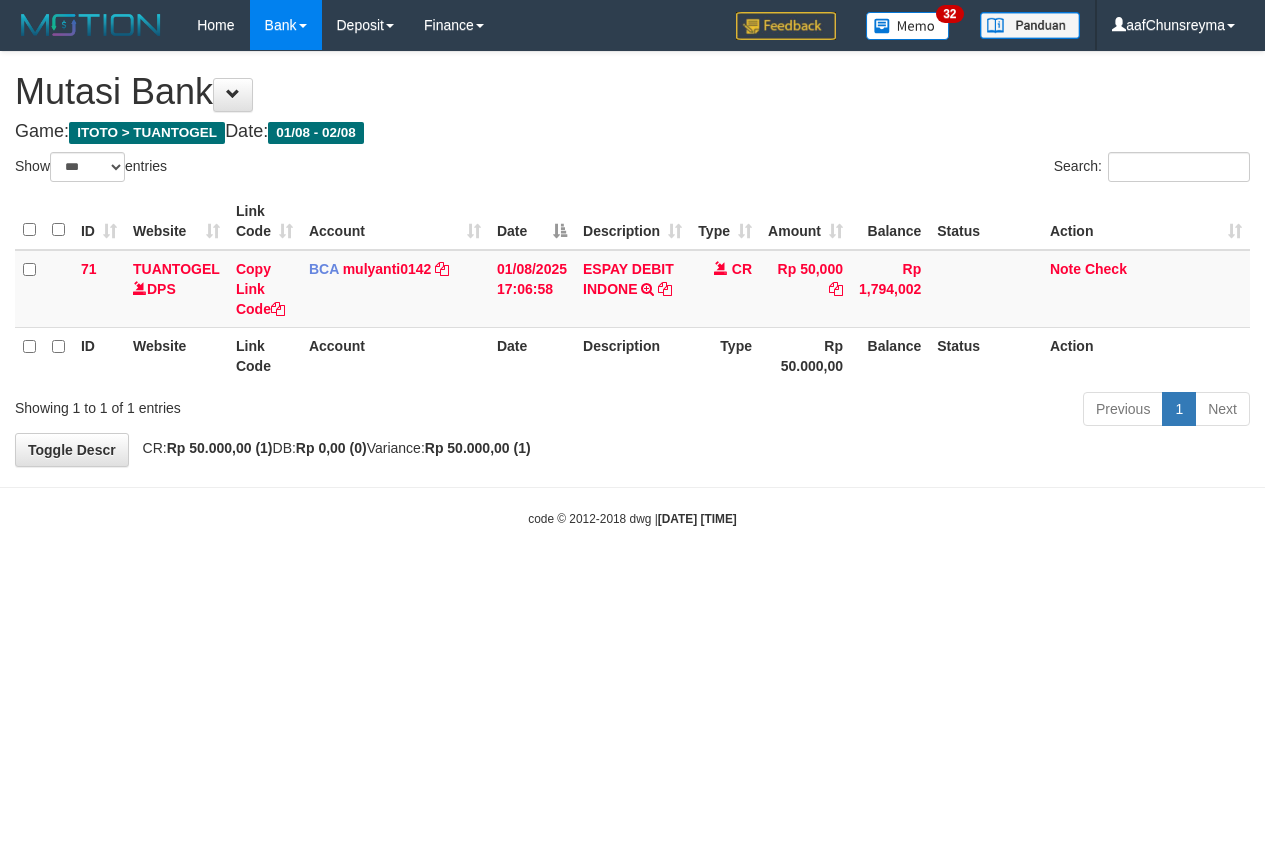 scroll, scrollTop: 0, scrollLeft: 0, axis: both 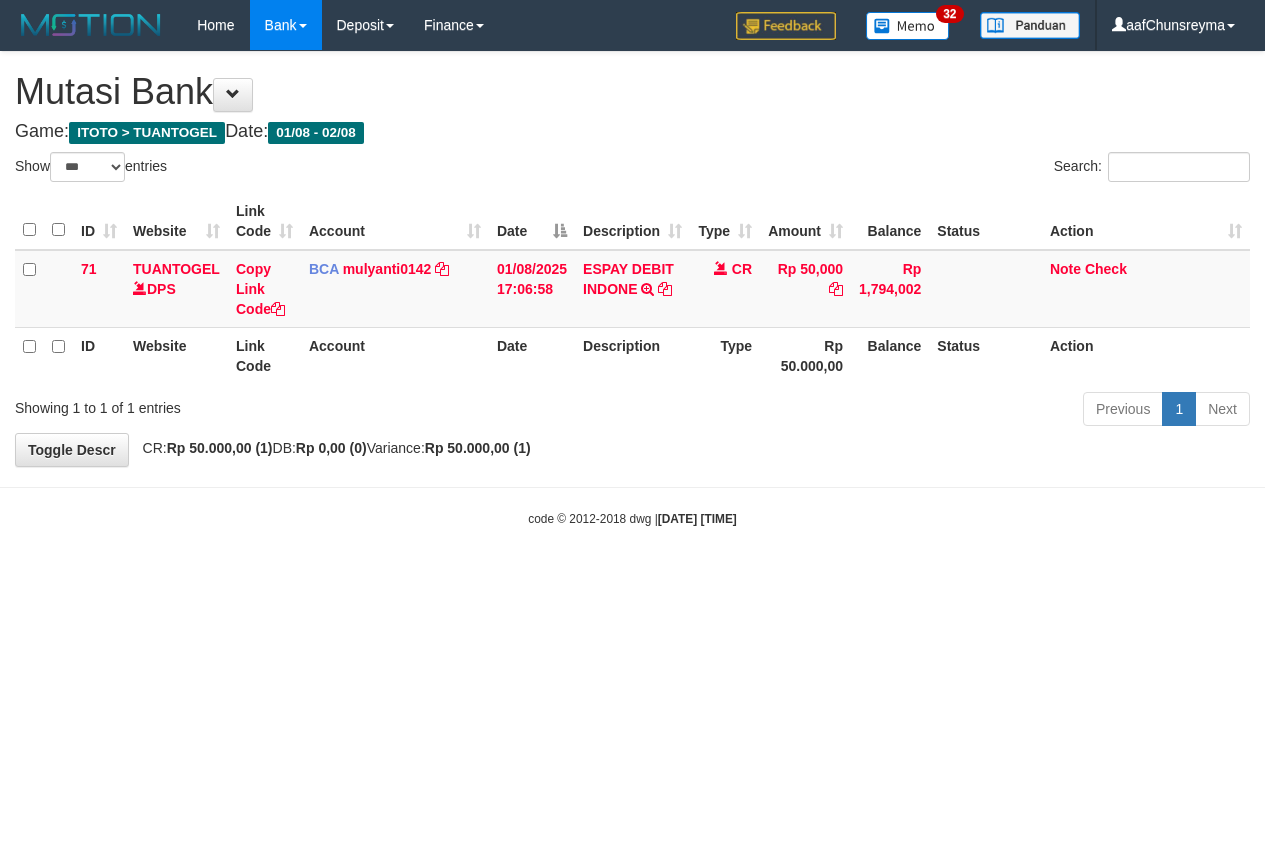 select on "***" 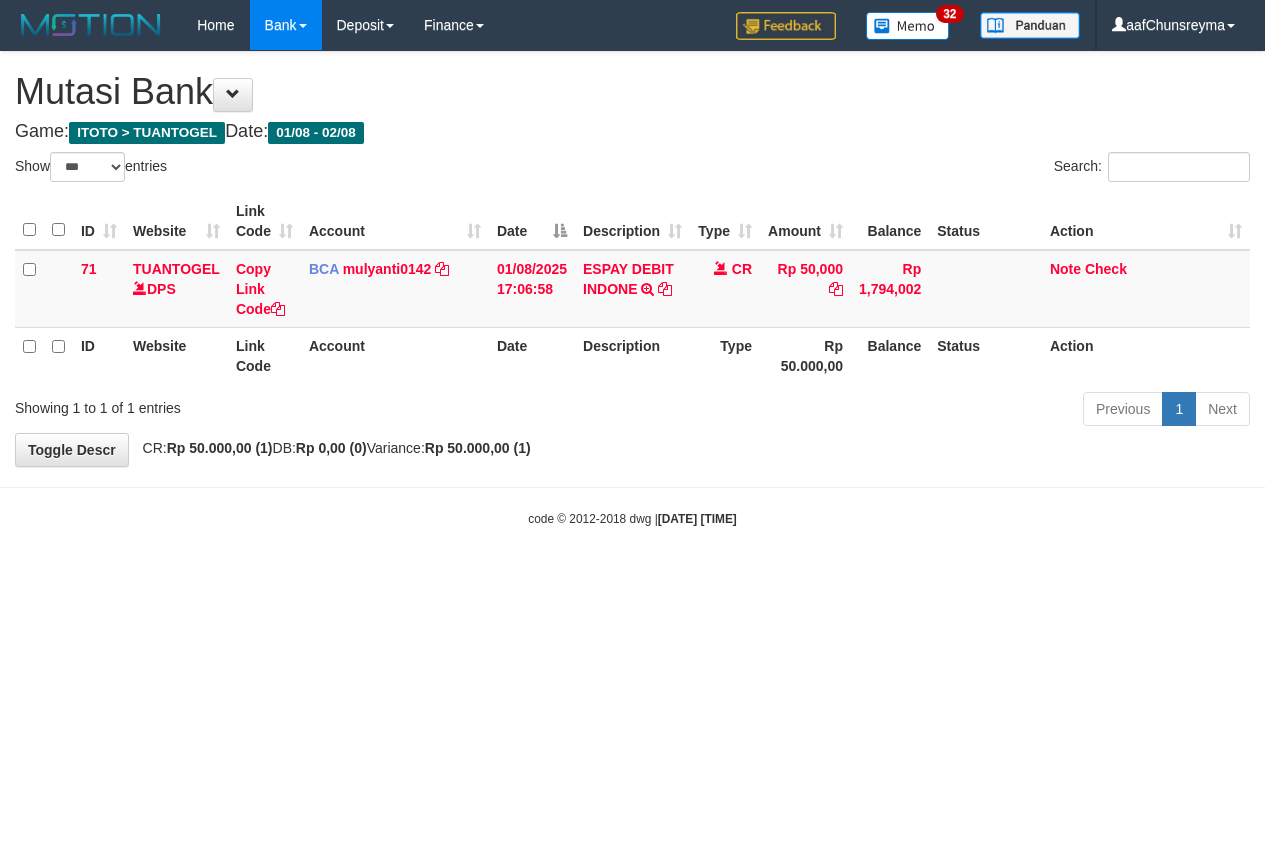 scroll, scrollTop: 0, scrollLeft: 0, axis: both 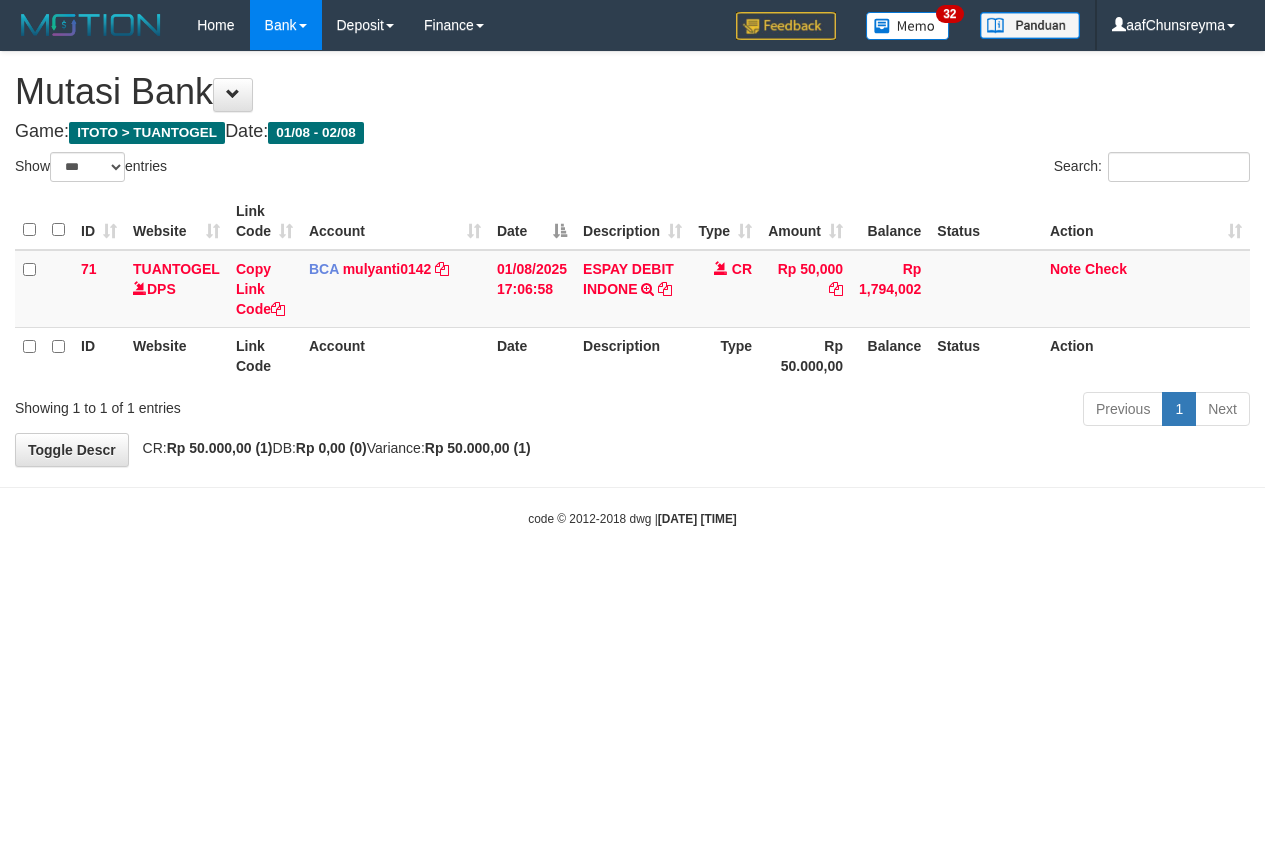select on "***" 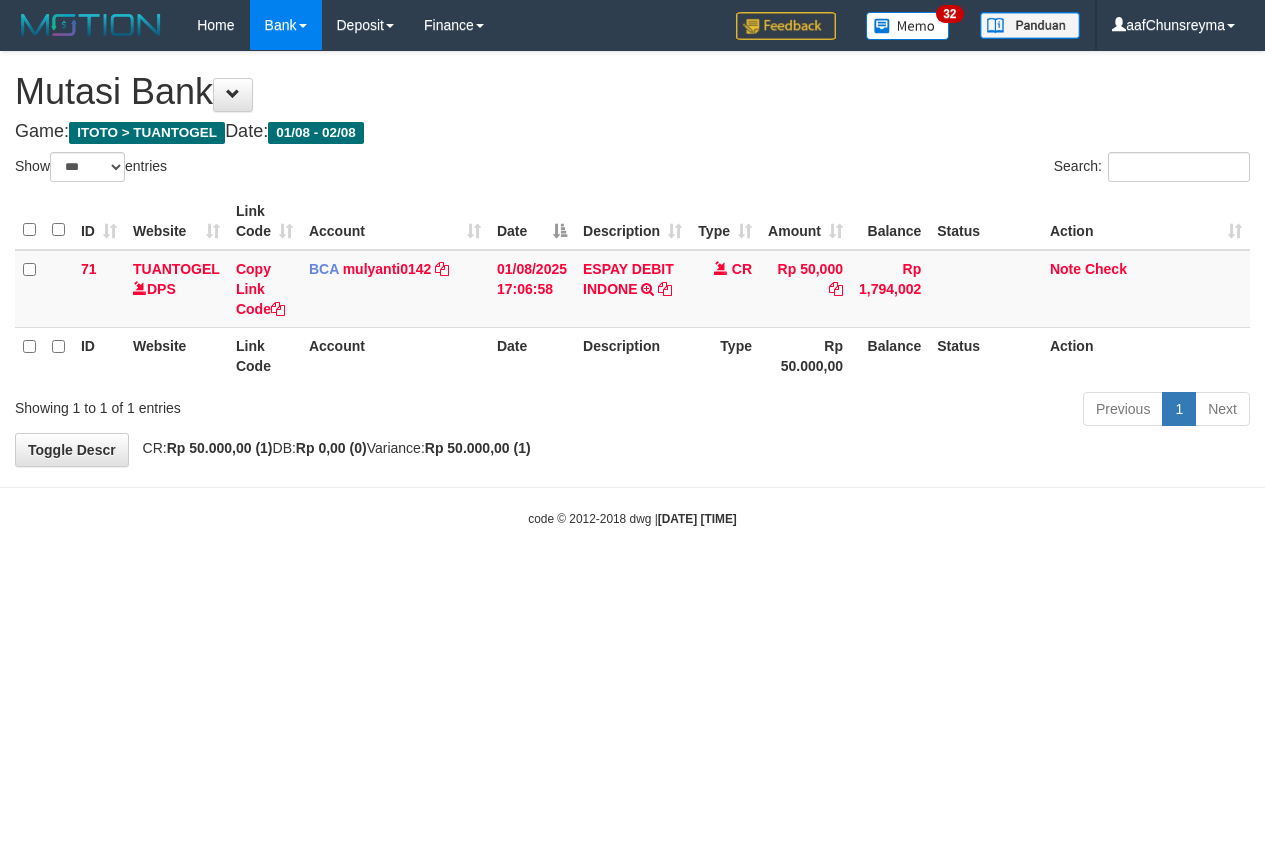 scroll, scrollTop: 0, scrollLeft: 0, axis: both 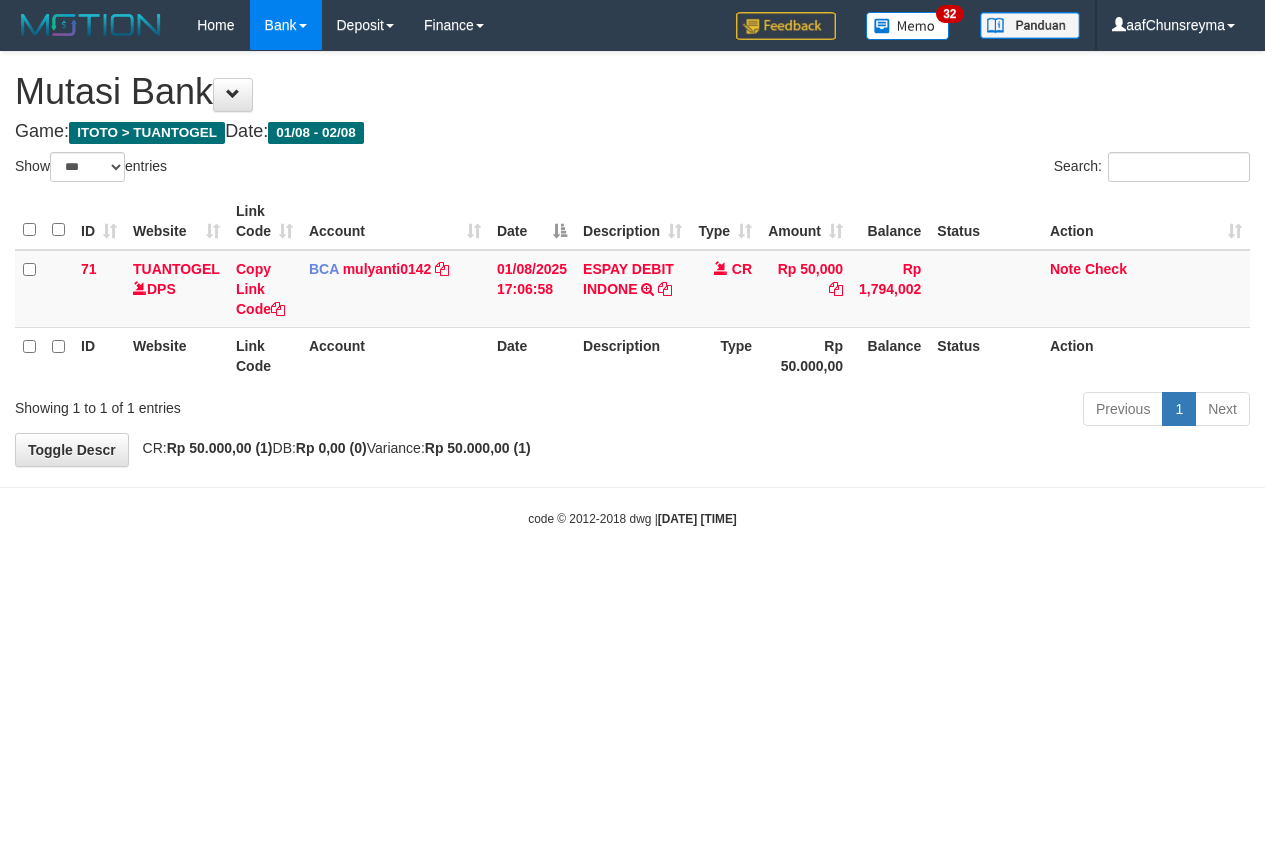 select on "***" 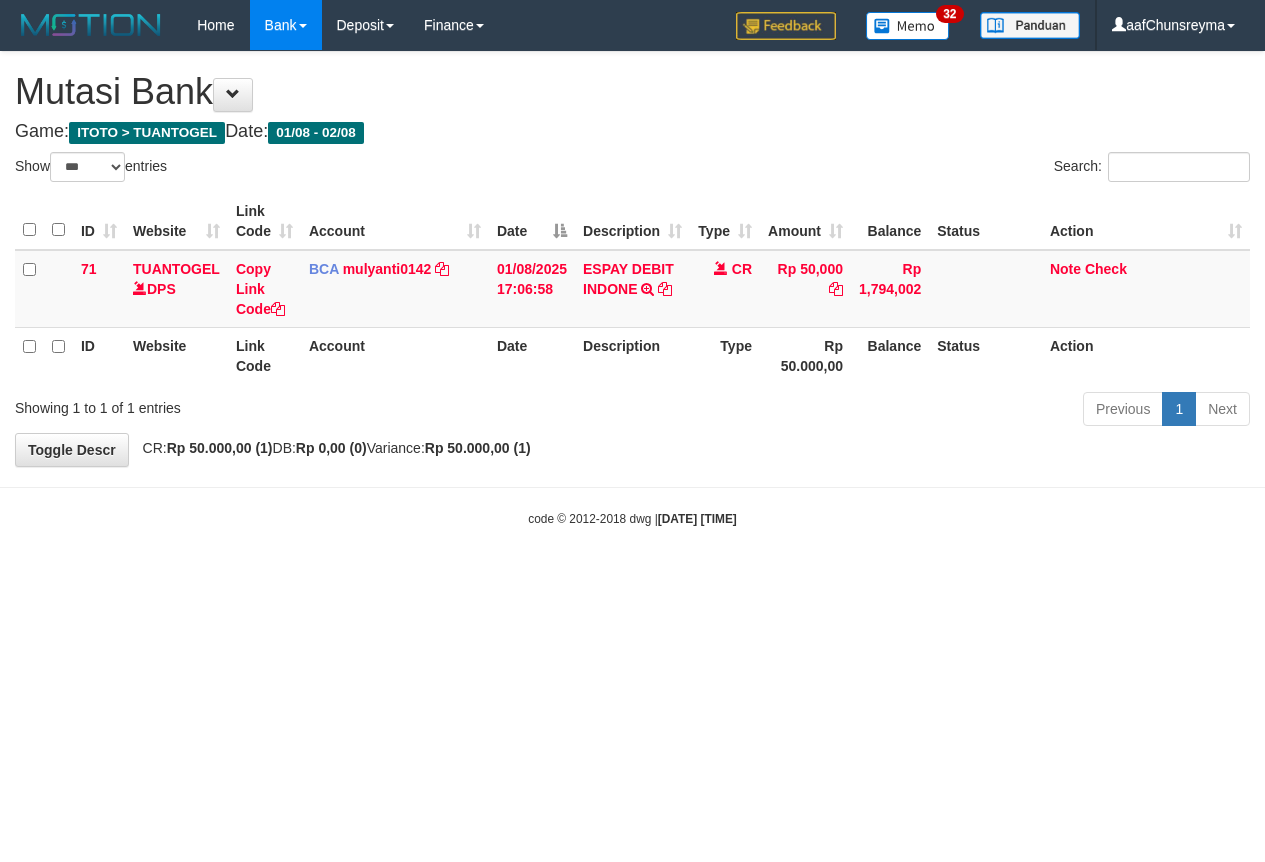 scroll, scrollTop: 0, scrollLeft: 0, axis: both 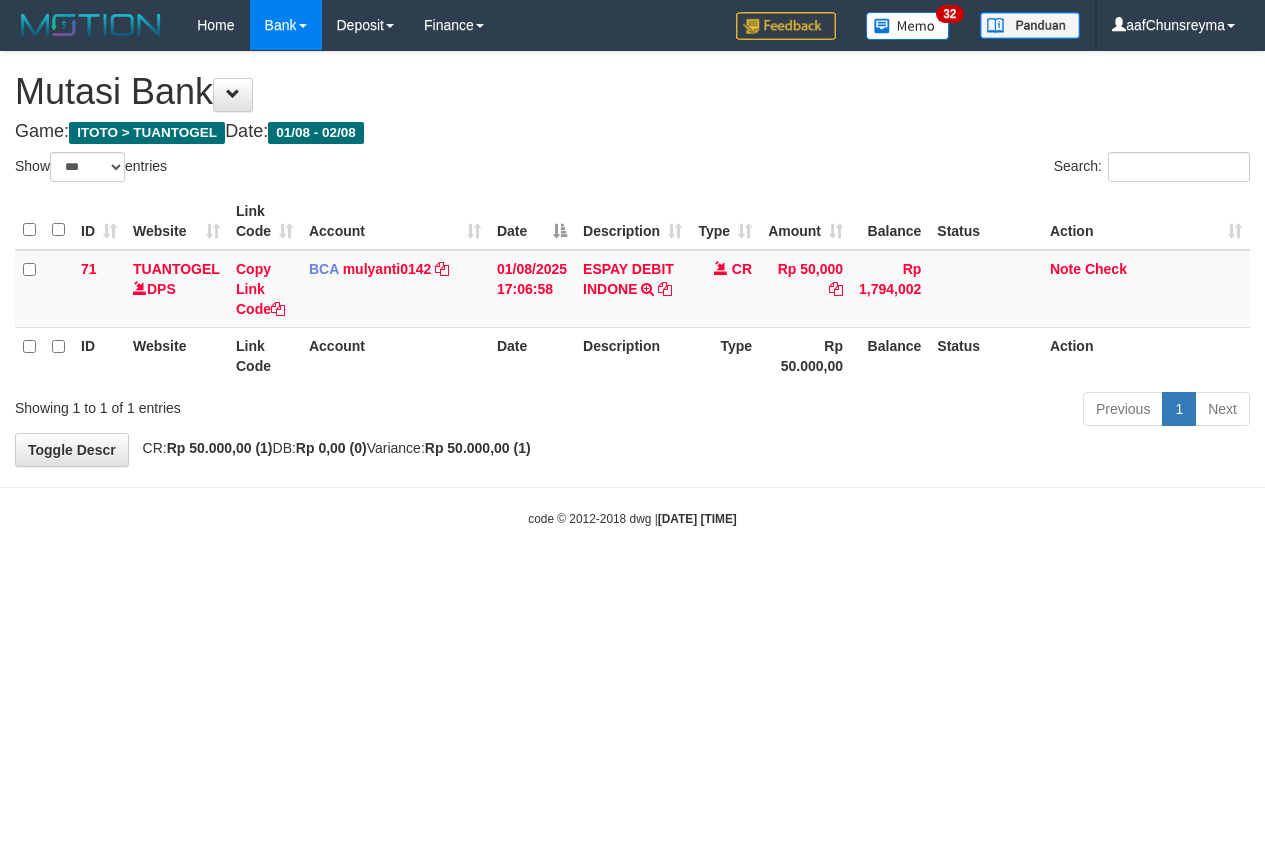 select on "***" 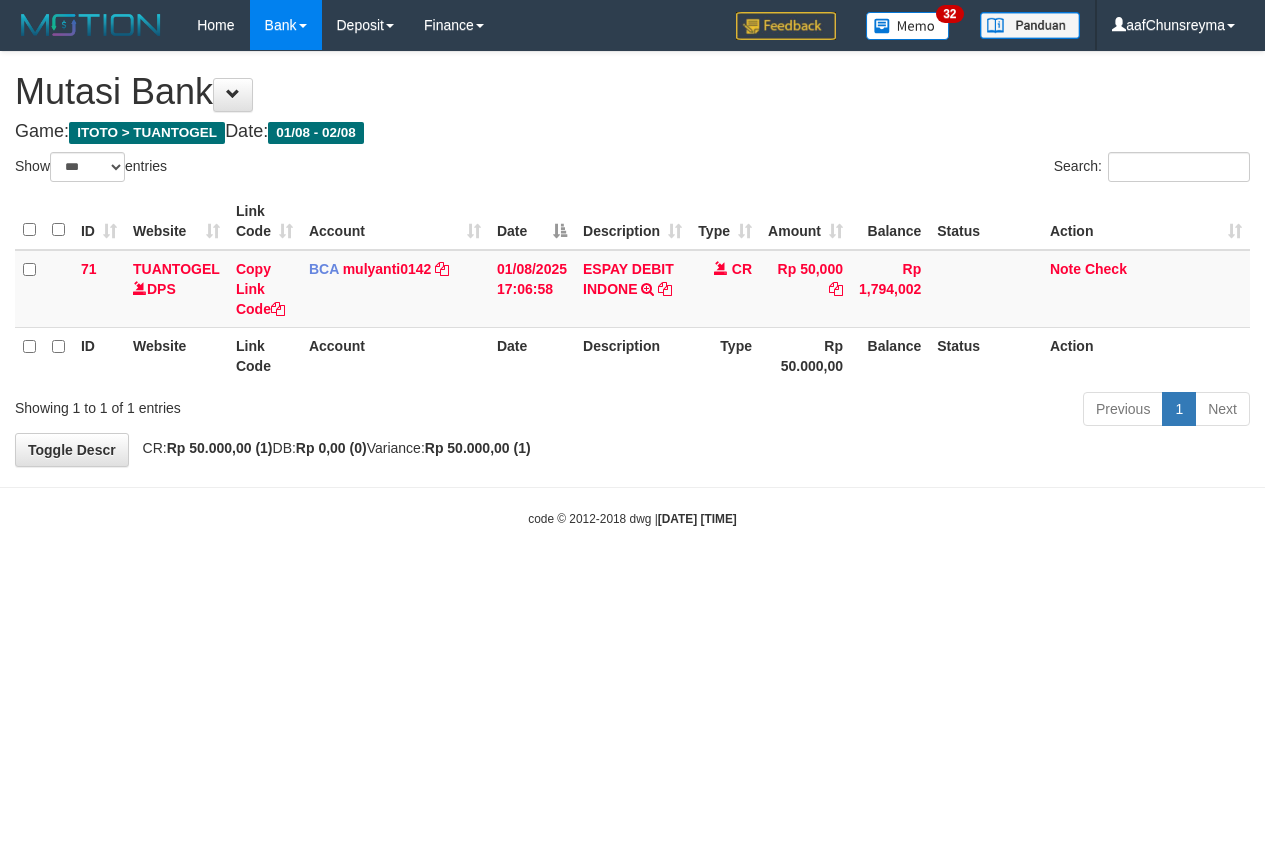 scroll, scrollTop: 0, scrollLeft: 0, axis: both 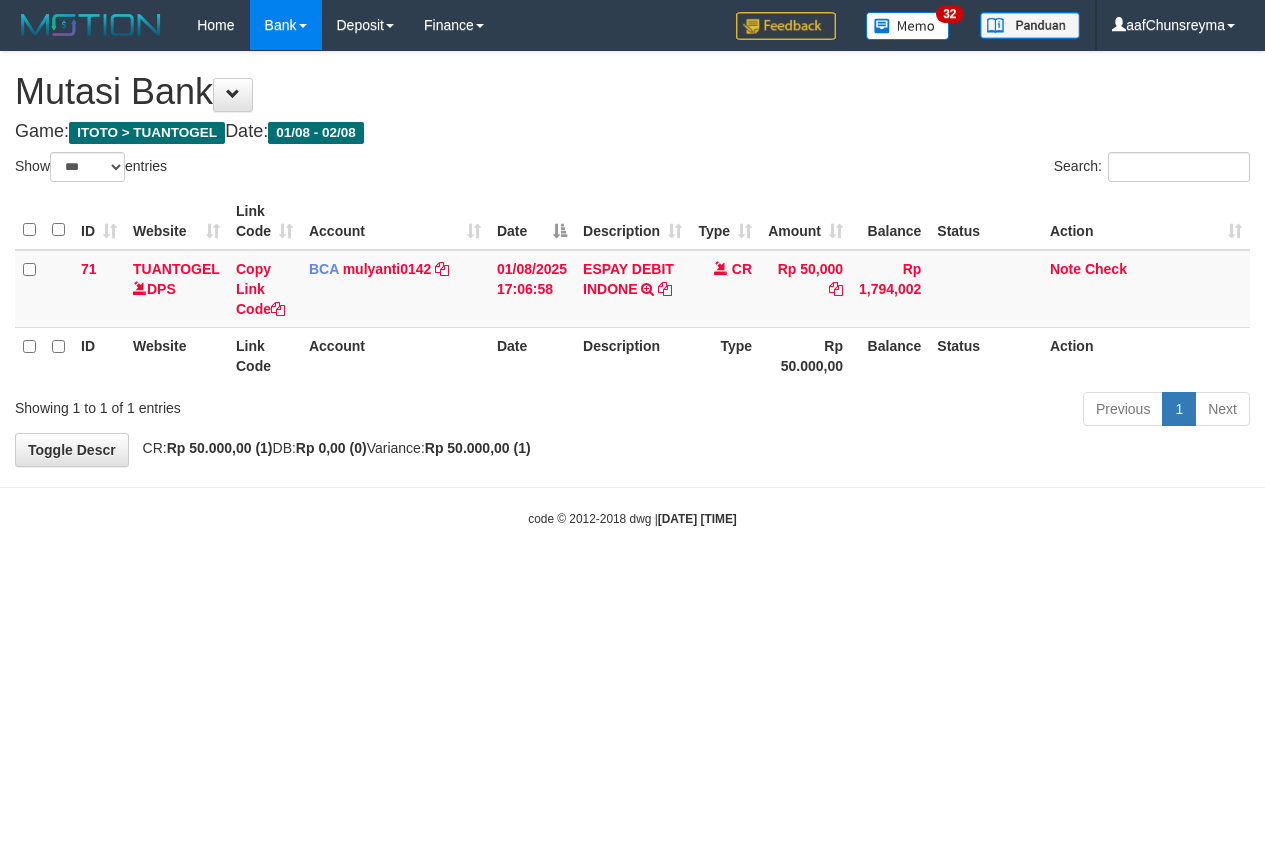 select on "***" 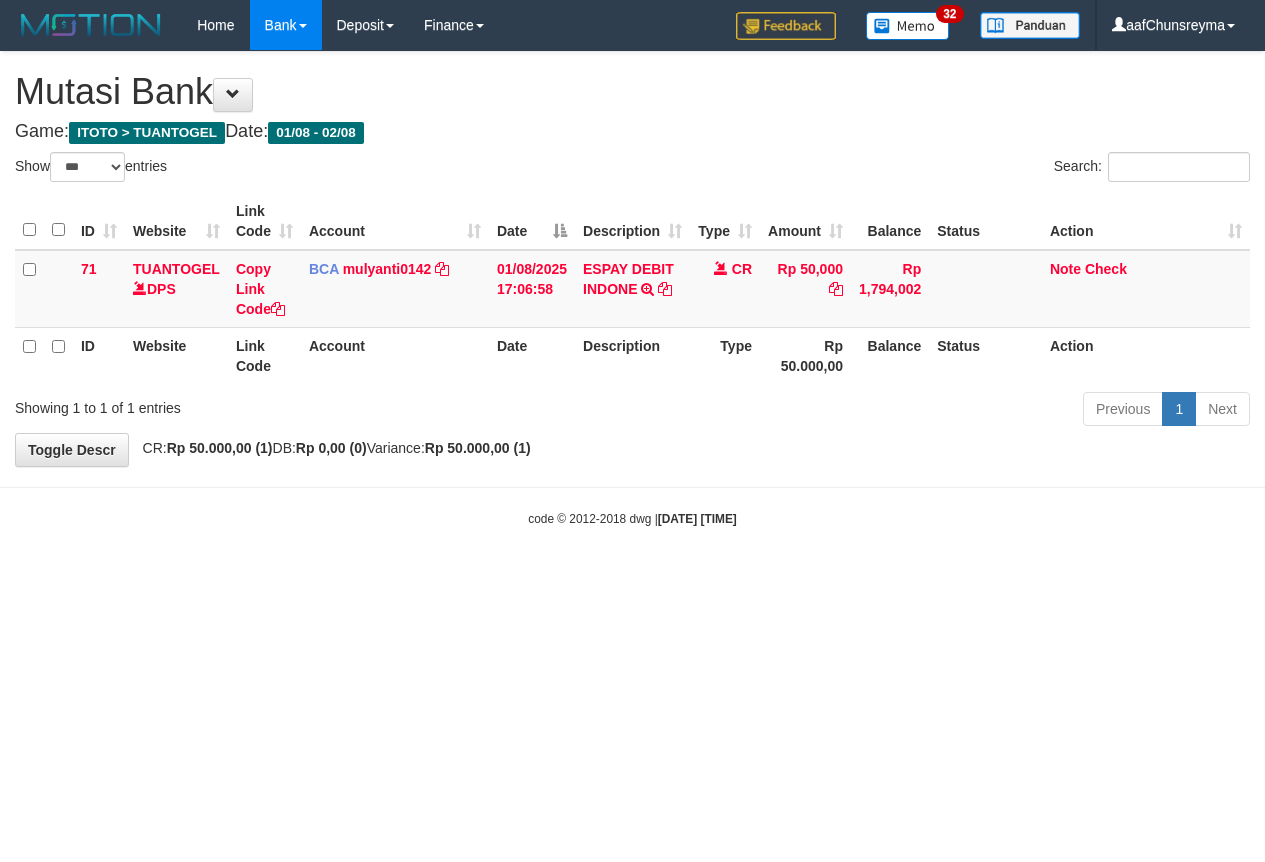 scroll, scrollTop: 0, scrollLeft: 0, axis: both 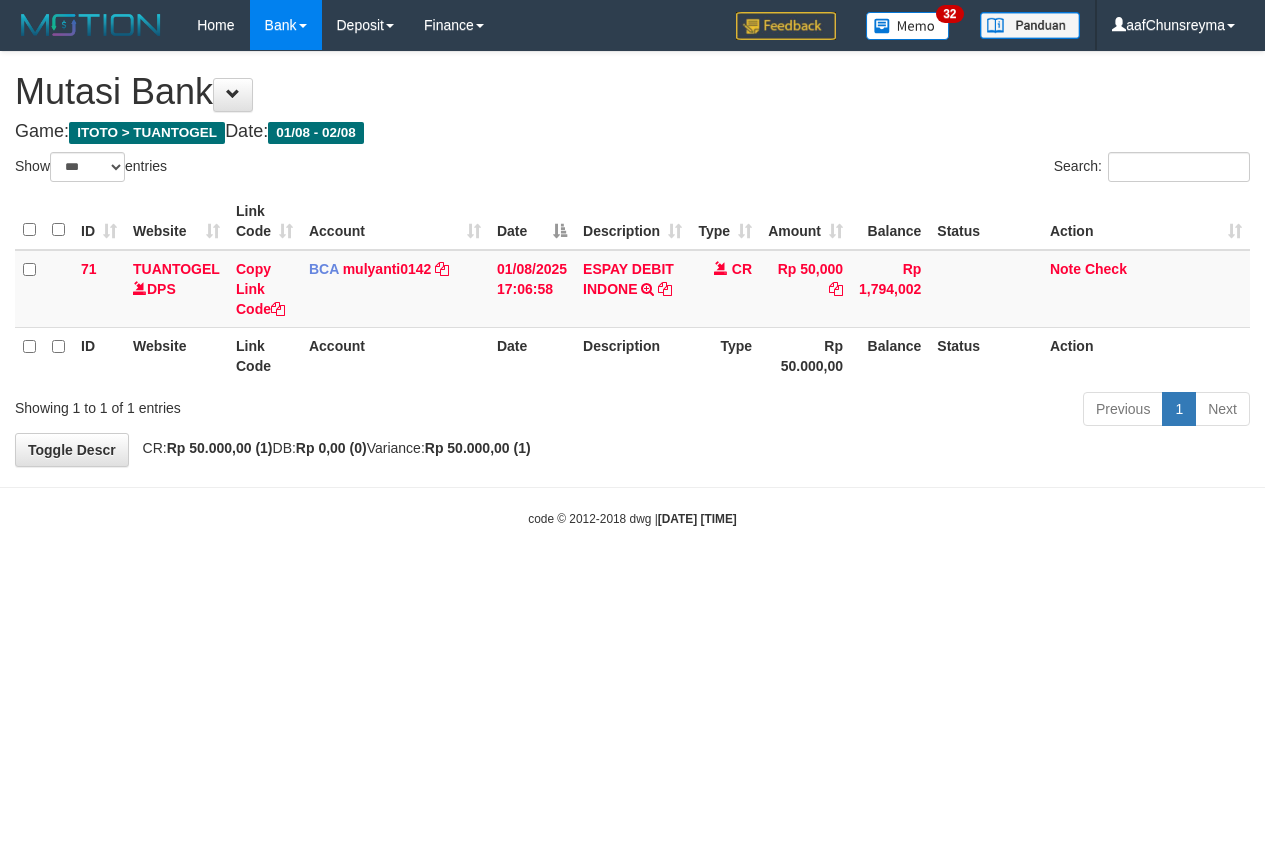 select on "***" 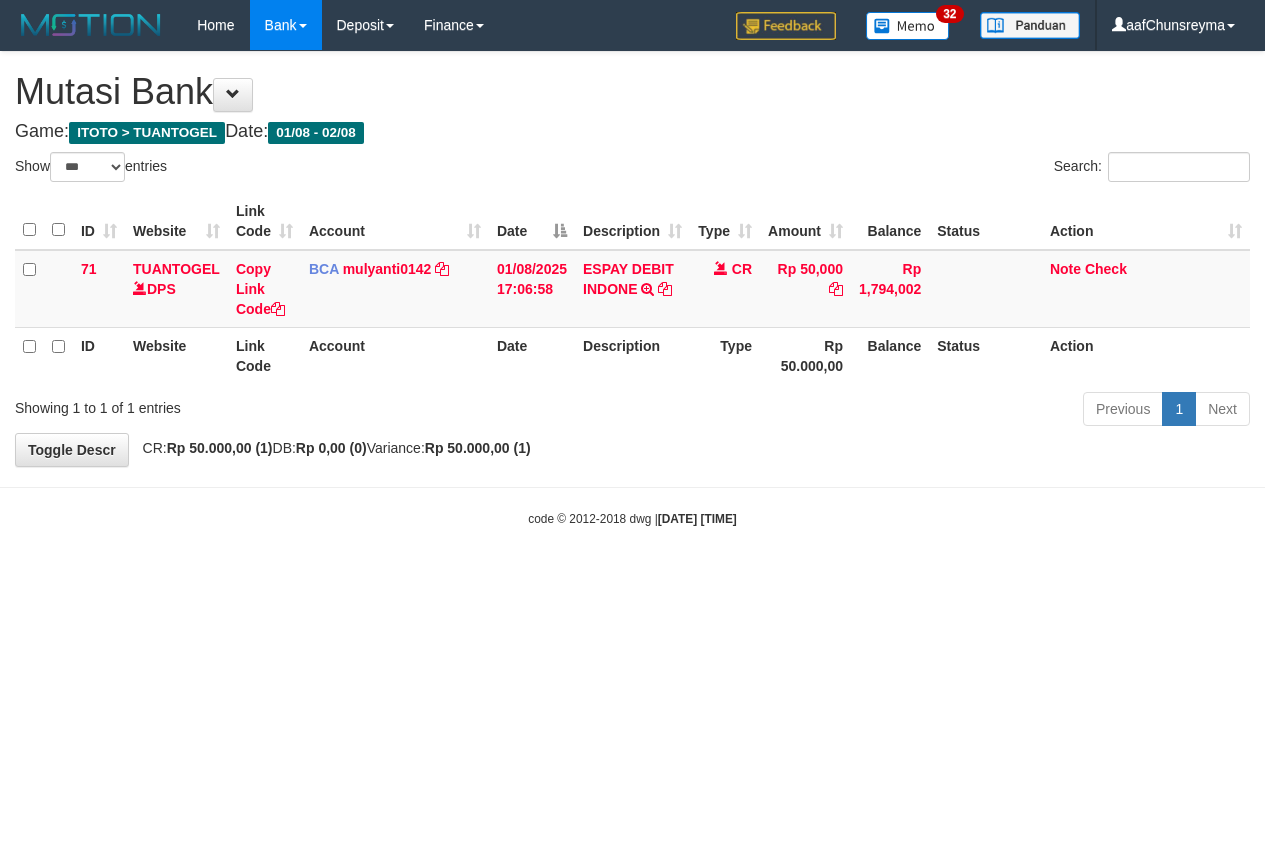 scroll, scrollTop: 0, scrollLeft: 0, axis: both 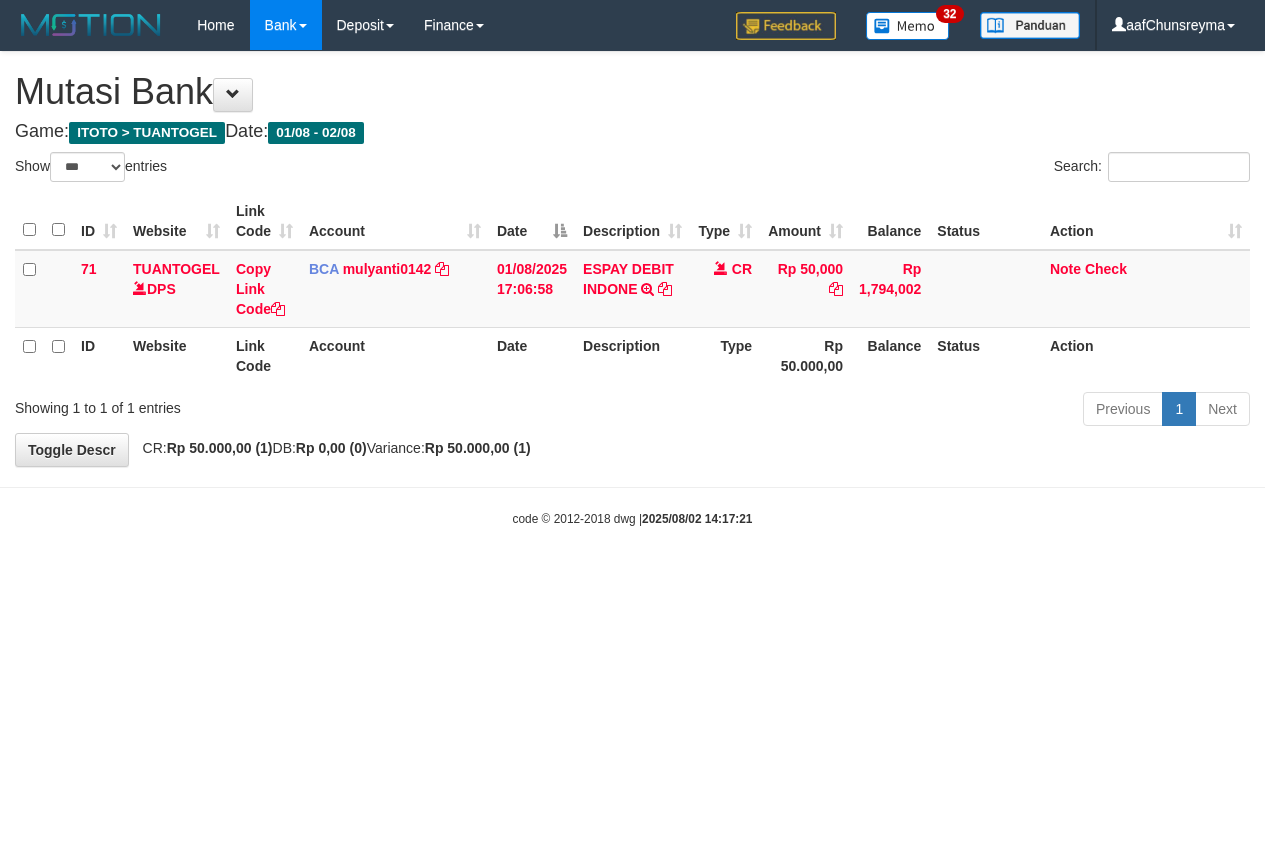 select on "***" 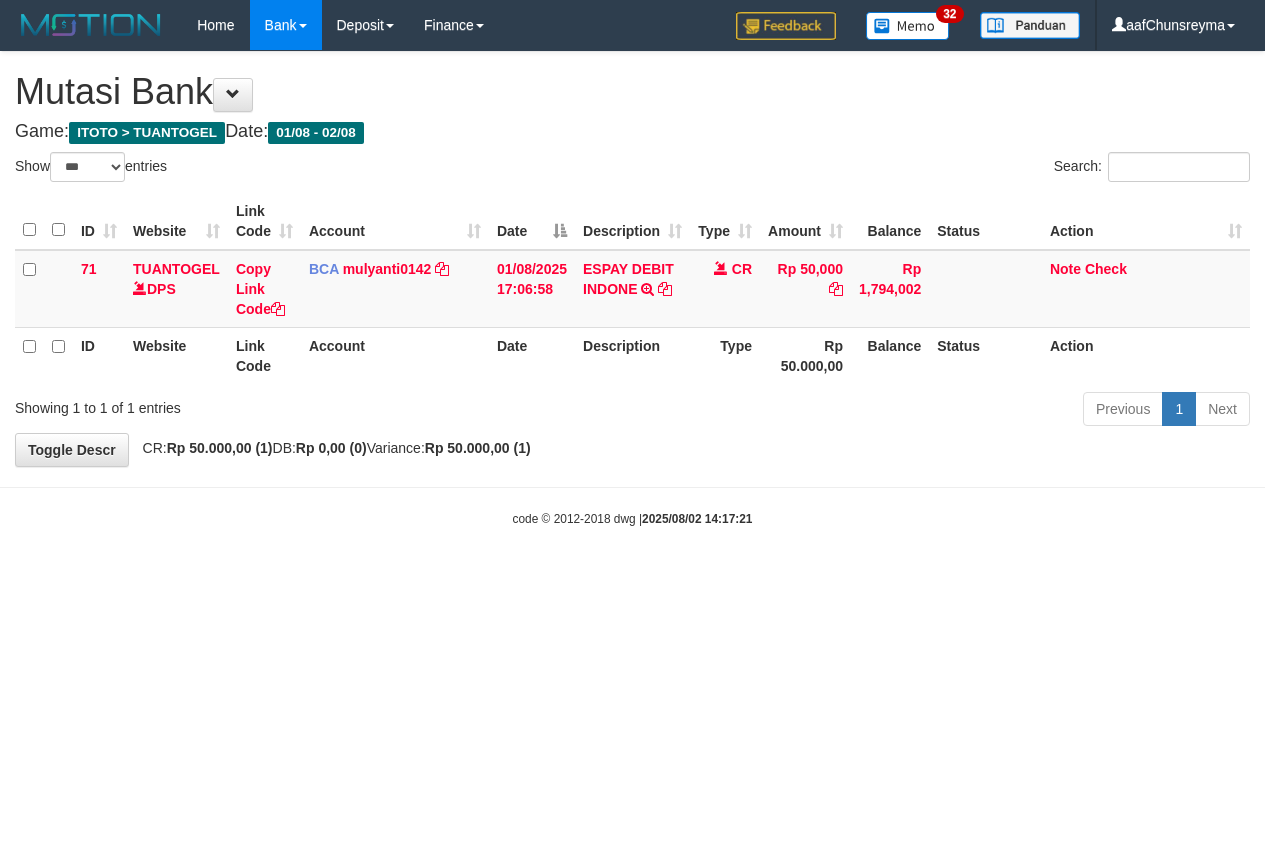 scroll, scrollTop: 0, scrollLeft: 0, axis: both 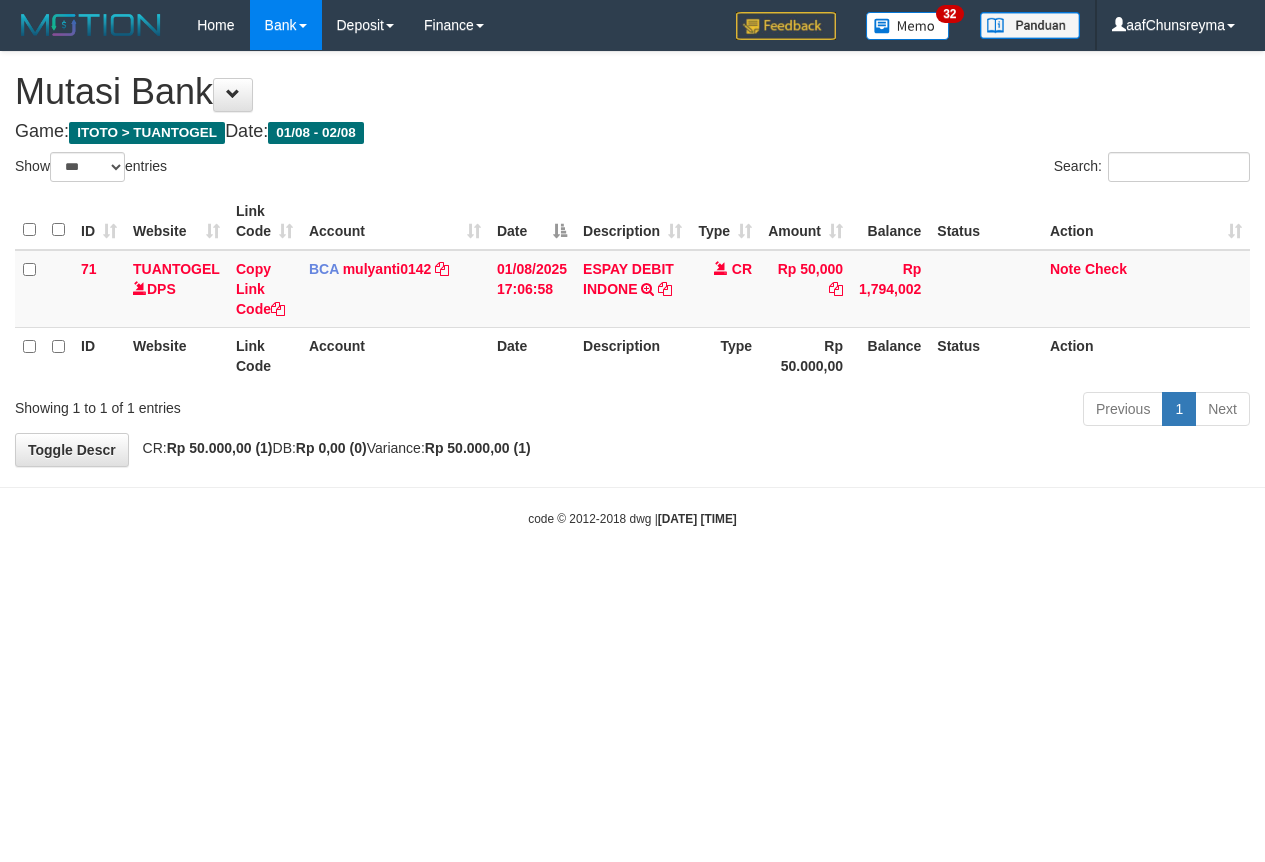 select on "***" 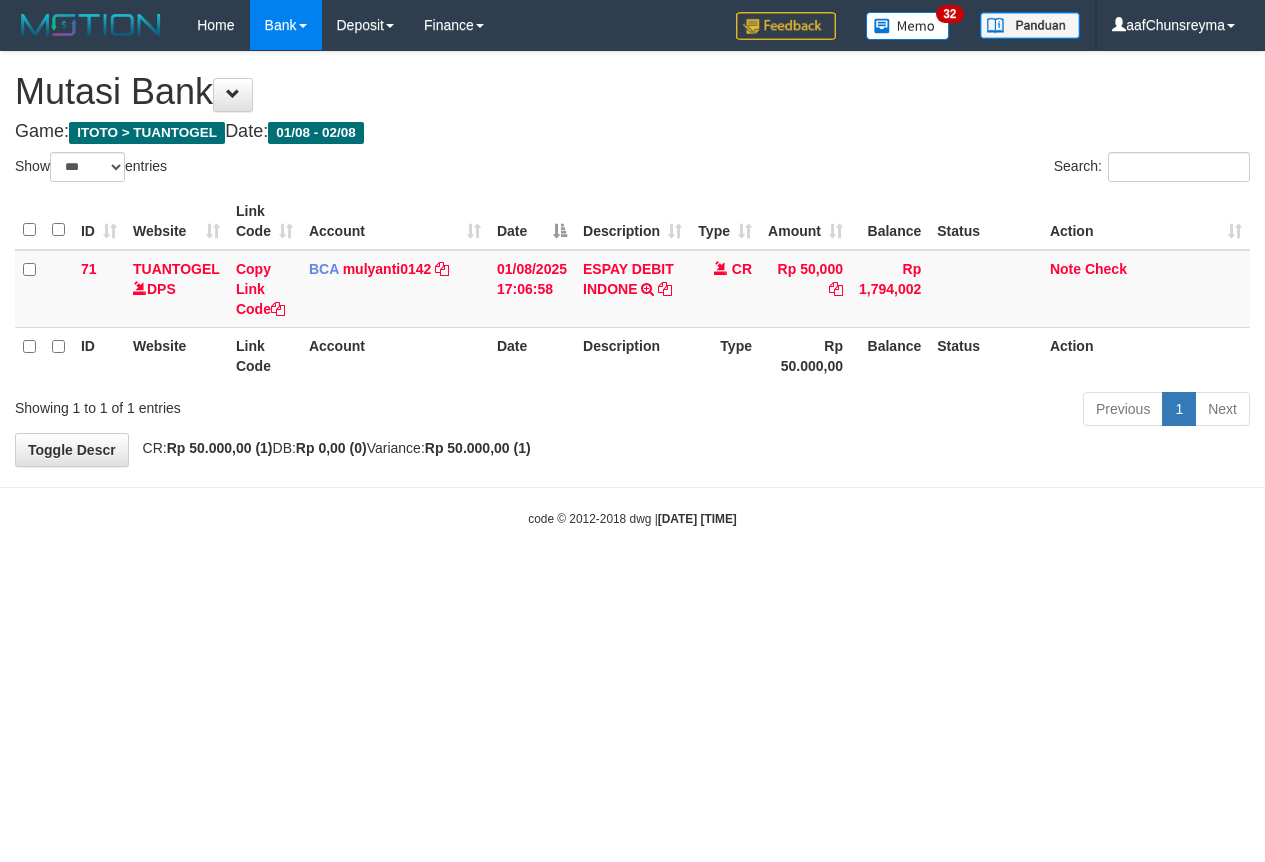 scroll, scrollTop: 0, scrollLeft: 0, axis: both 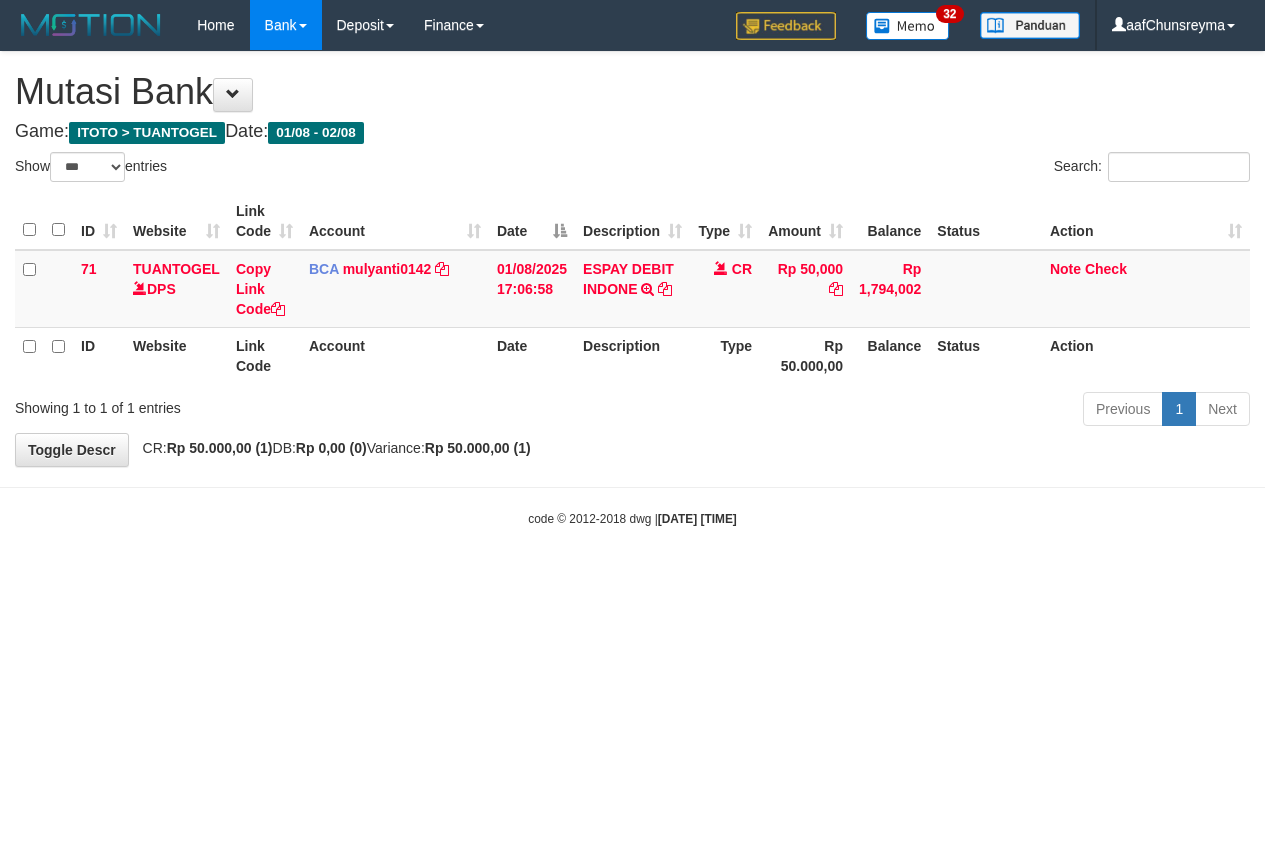select on "***" 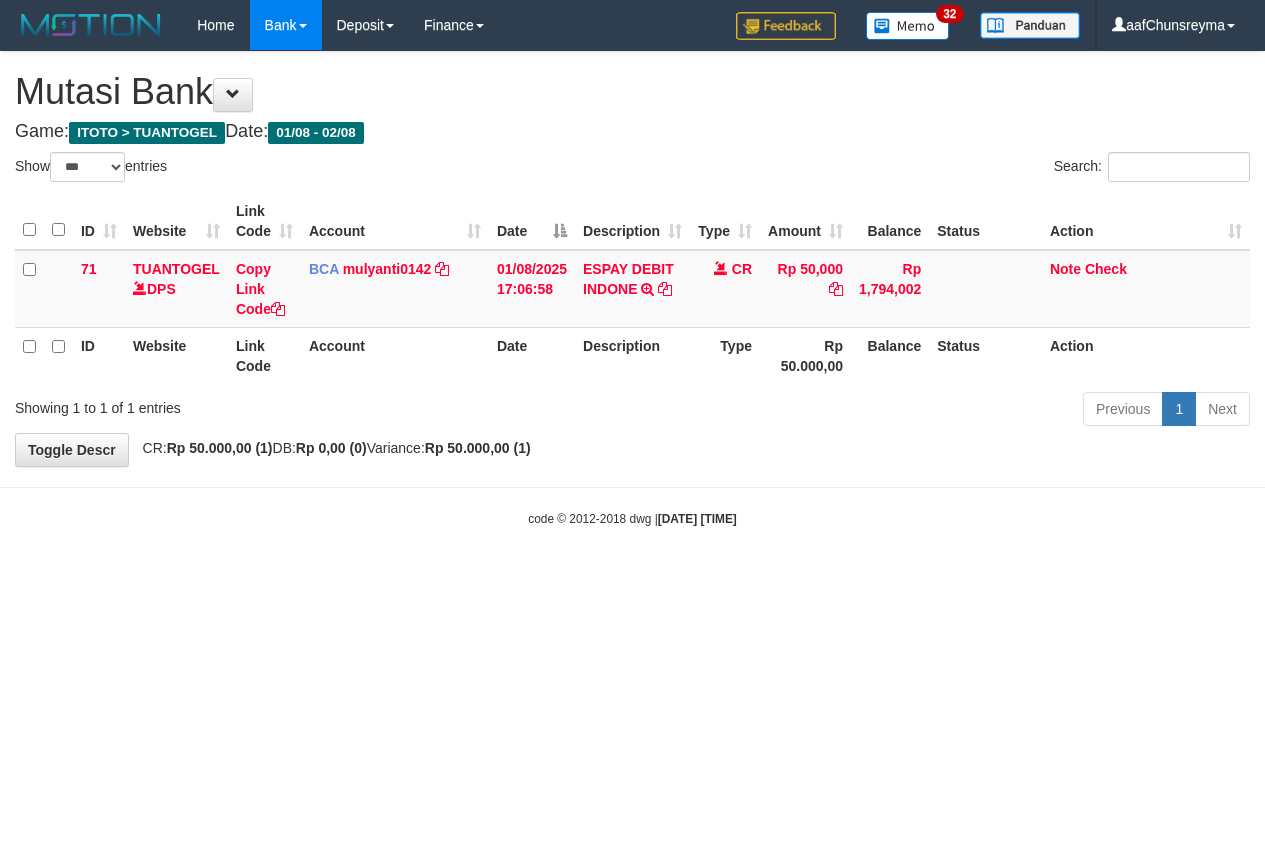 scroll, scrollTop: 0, scrollLeft: 0, axis: both 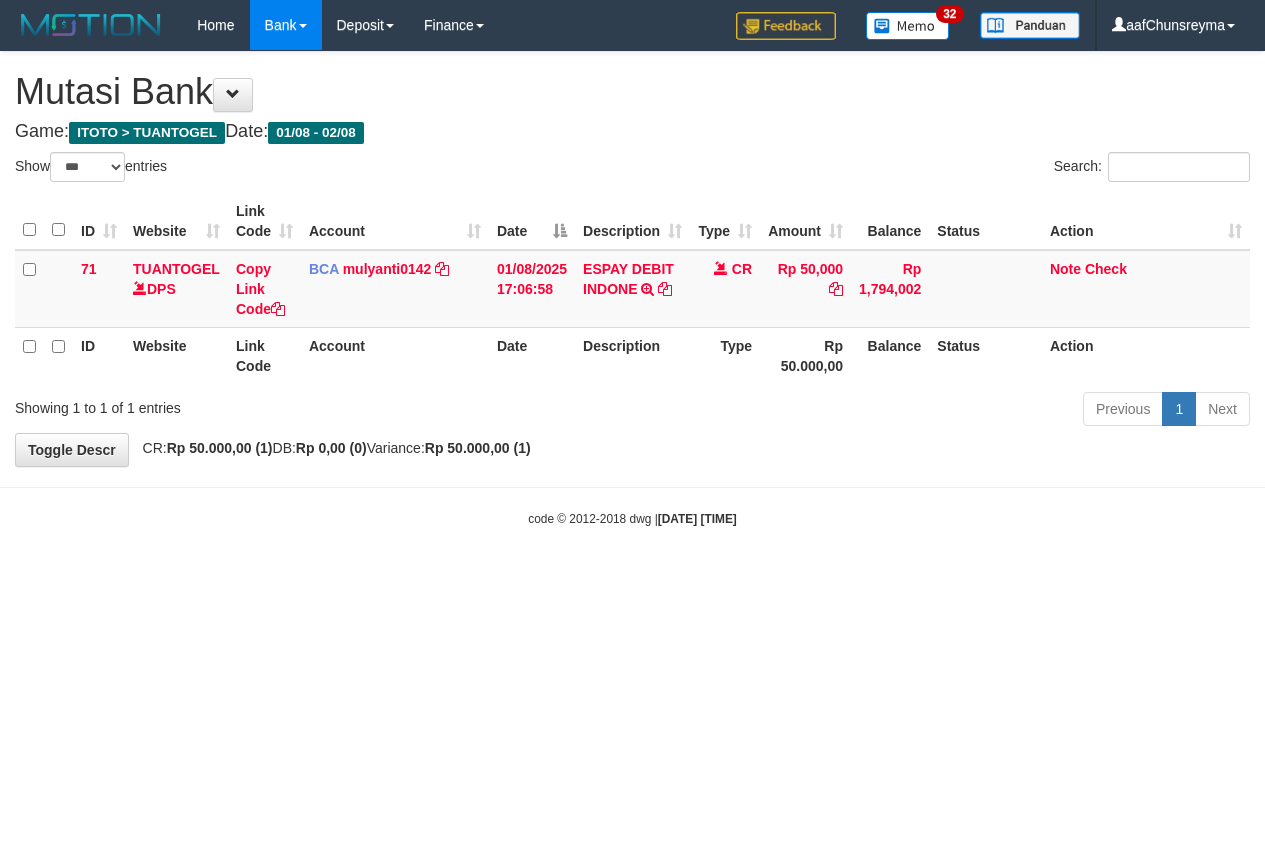 select on "***" 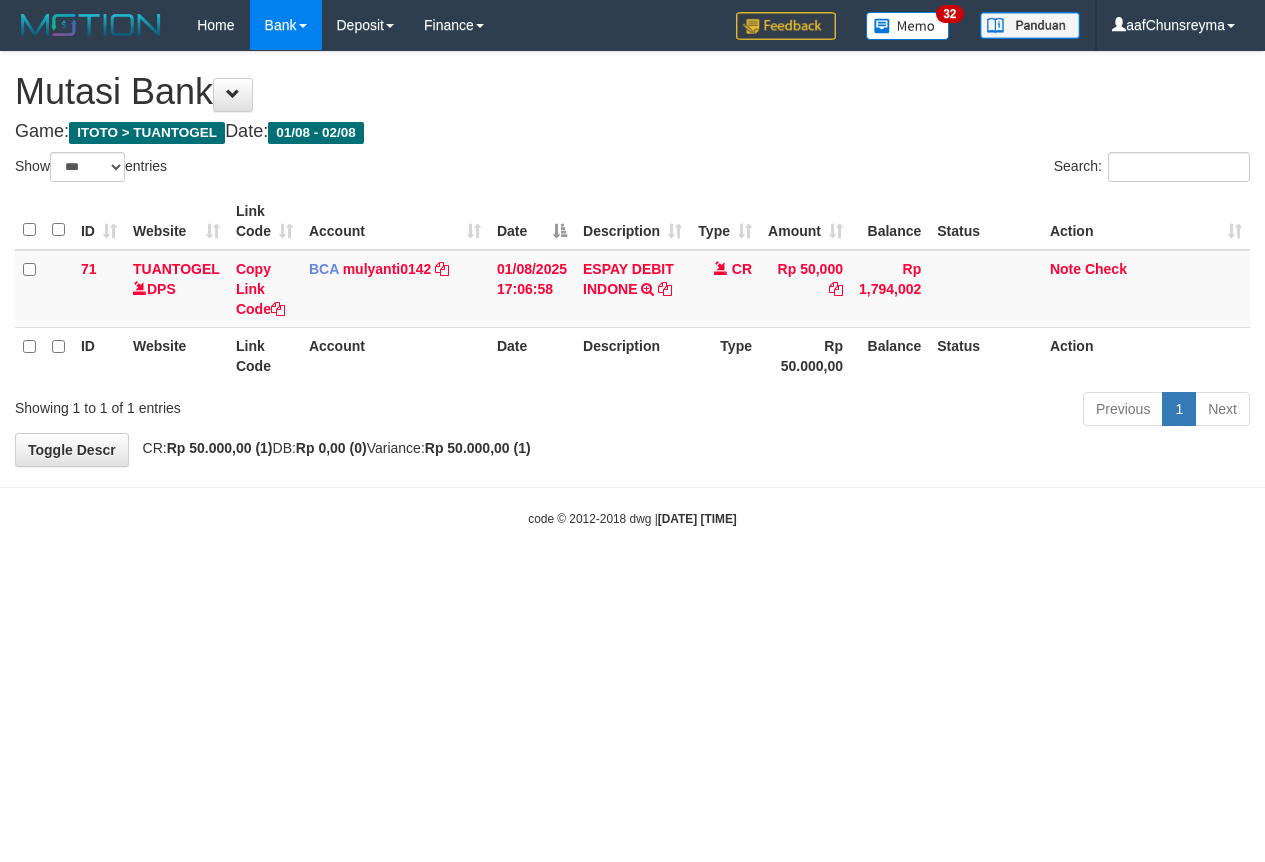 scroll, scrollTop: 0, scrollLeft: 0, axis: both 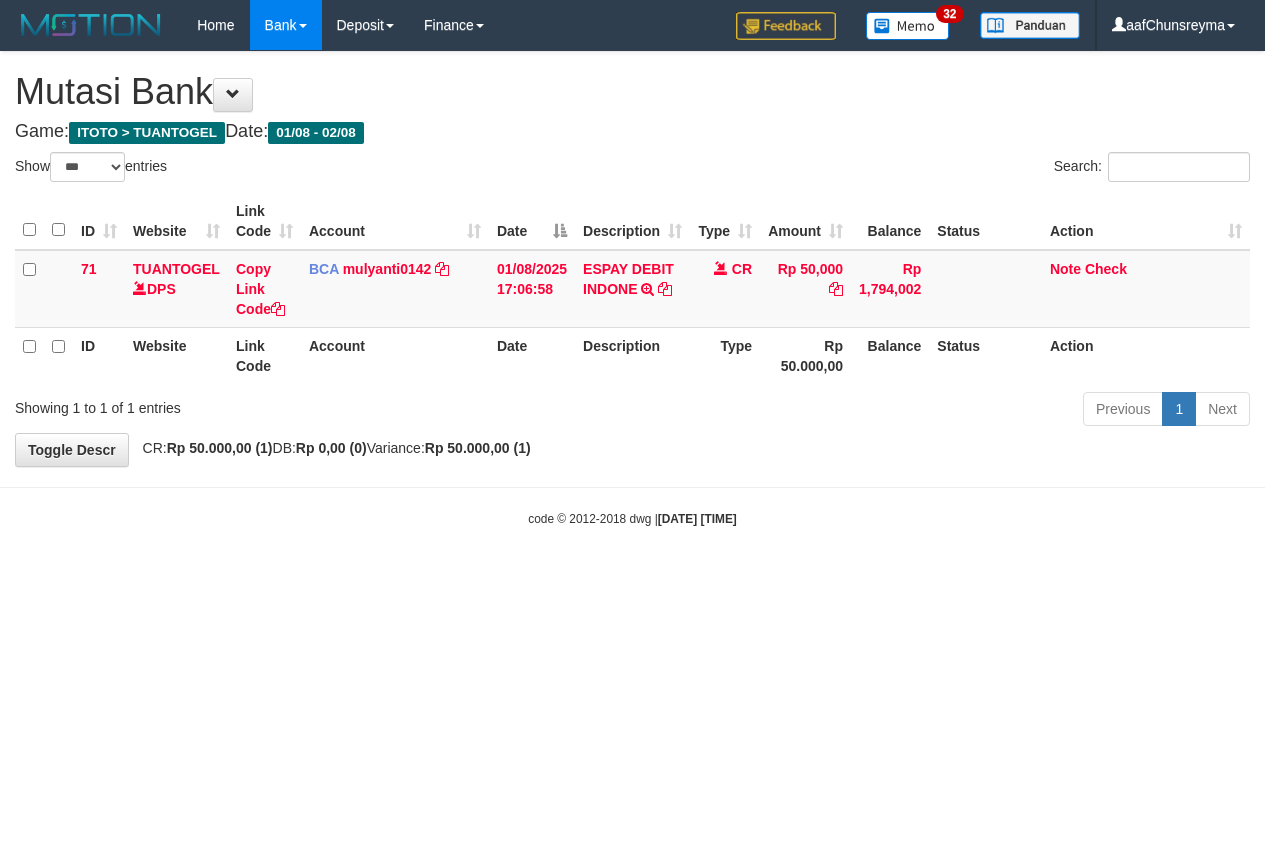 select on "***" 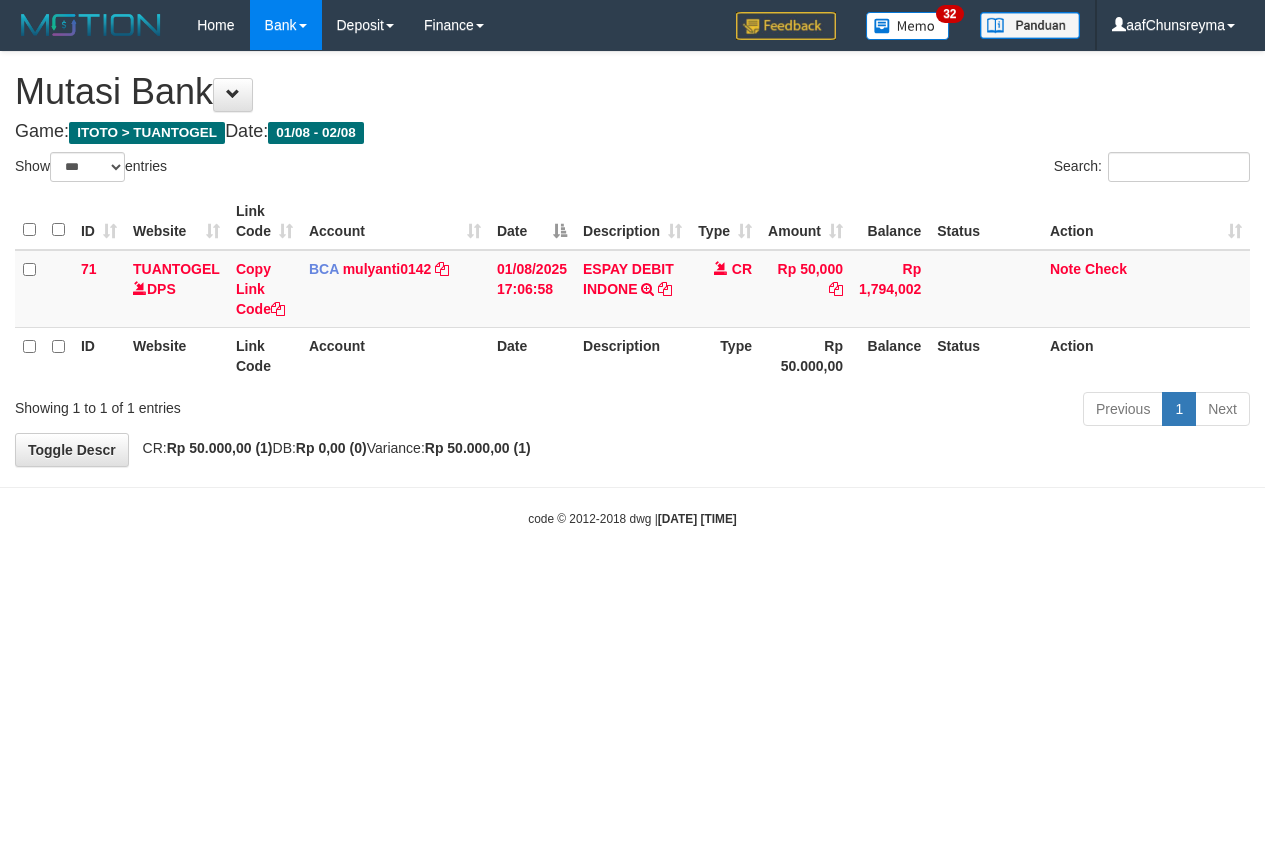 scroll, scrollTop: 0, scrollLeft: 0, axis: both 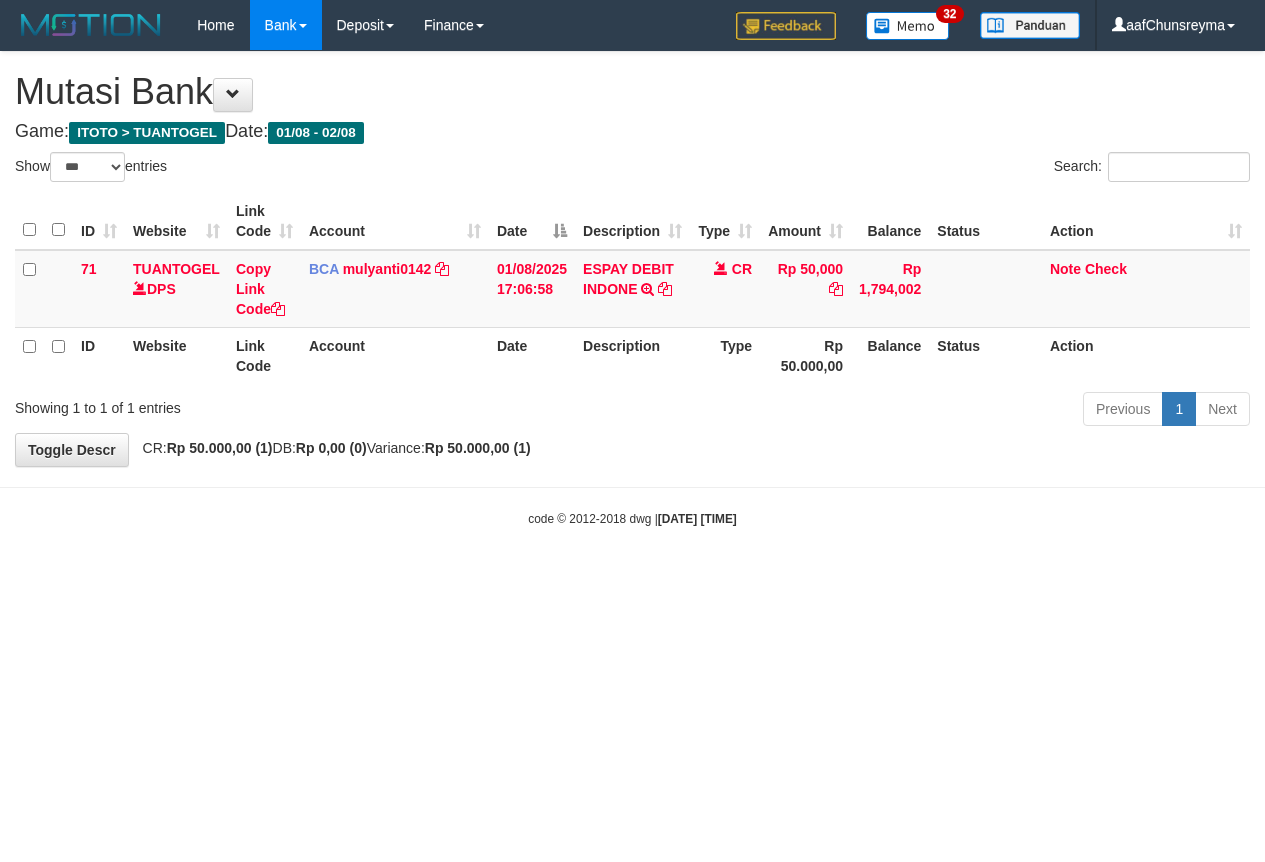 select on "***" 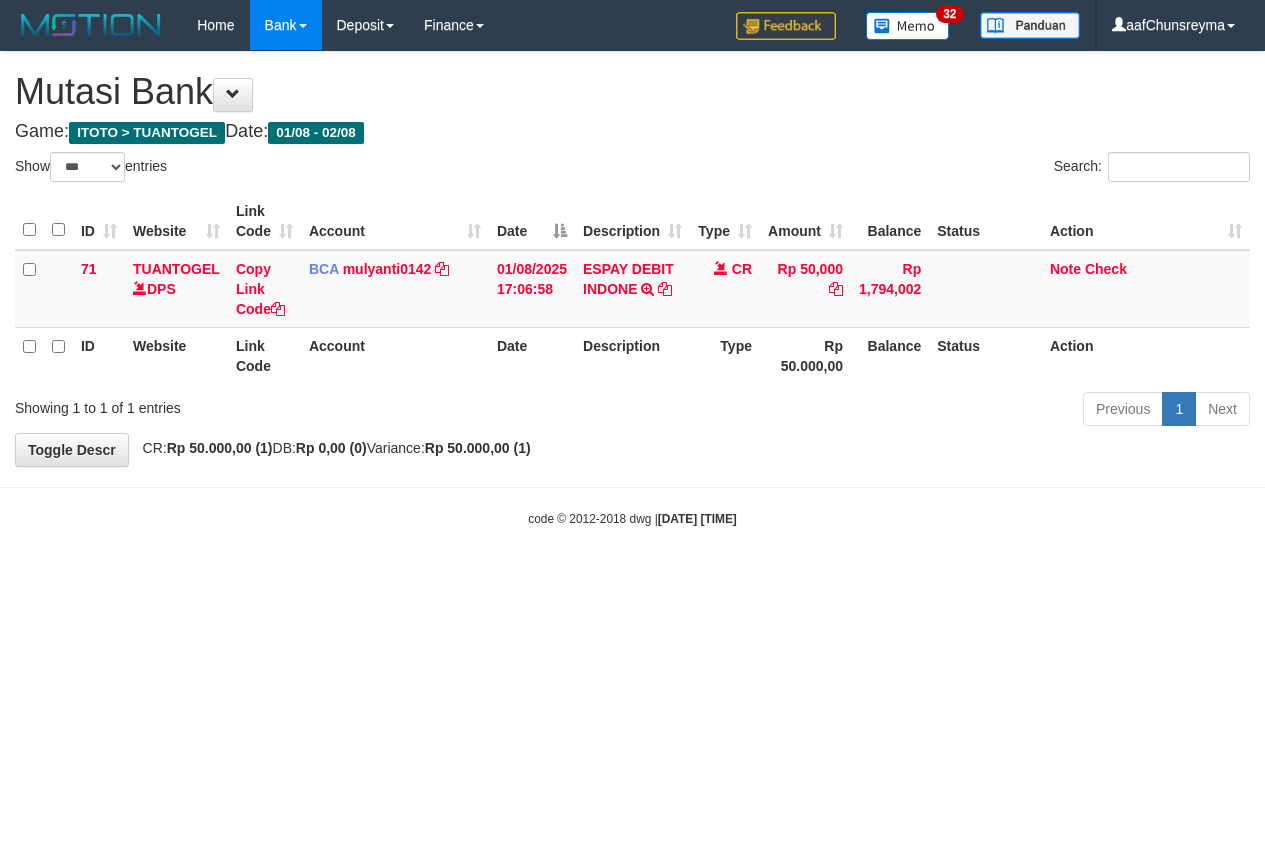 scroll, scrollTop: 0, scrollLeft: 0, axis: both 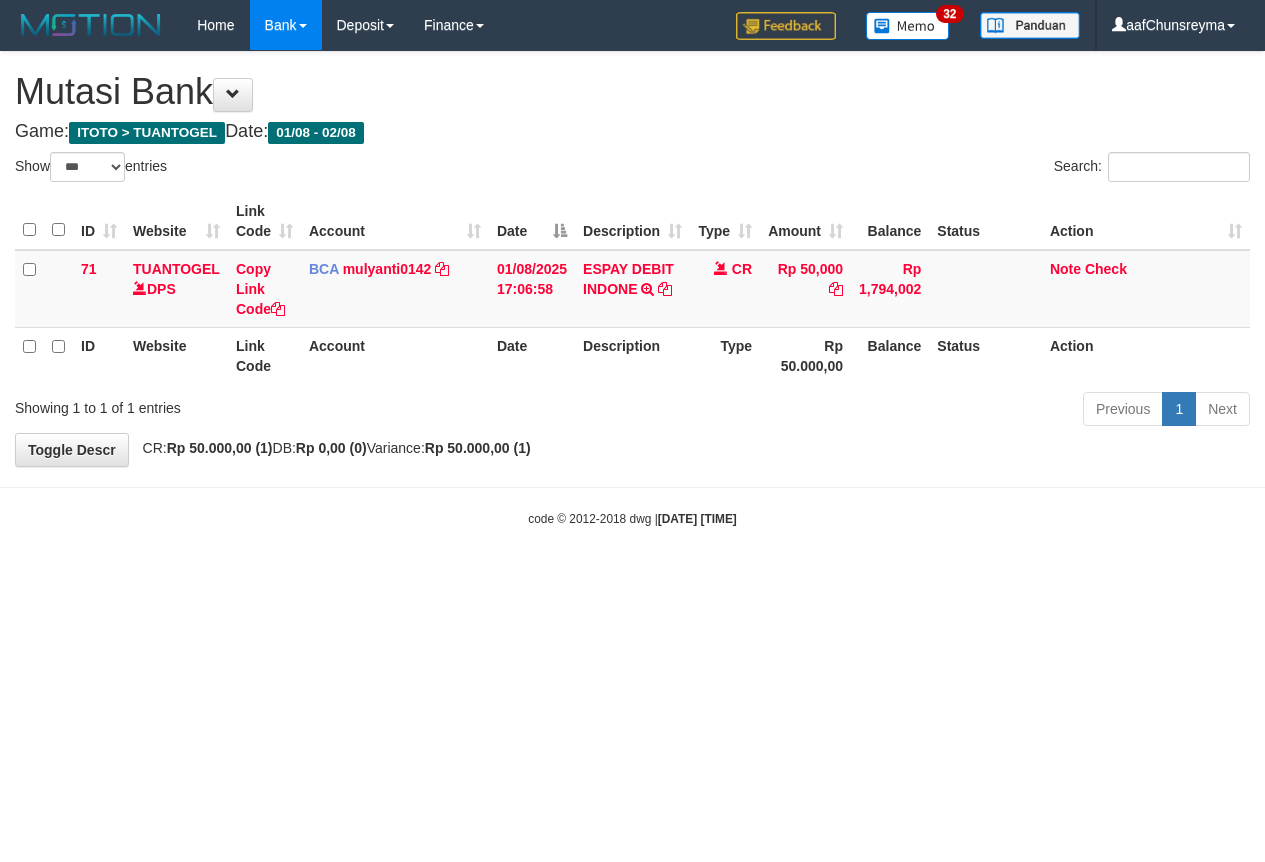 select on "***" 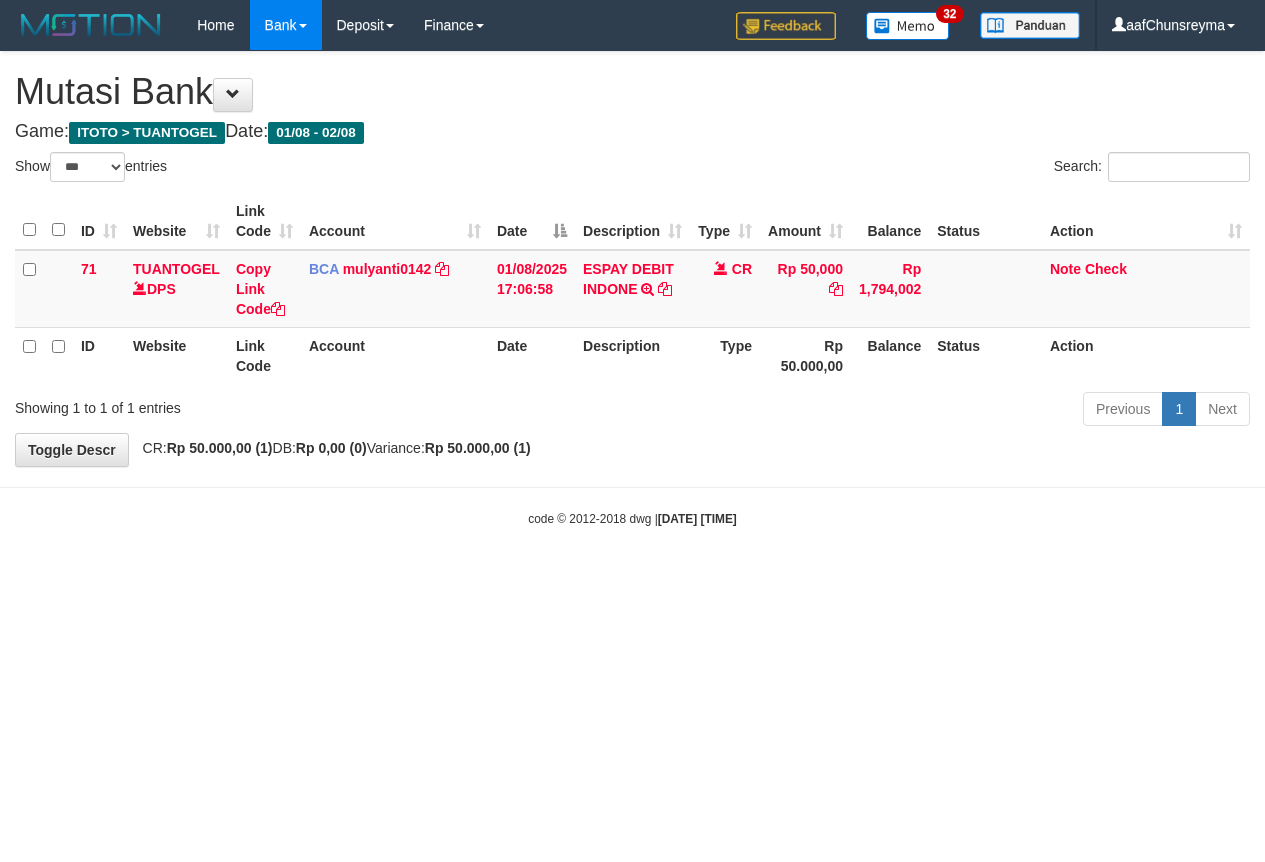 scroll, scrollTop: 0, scrollLeft: 0, axis: both 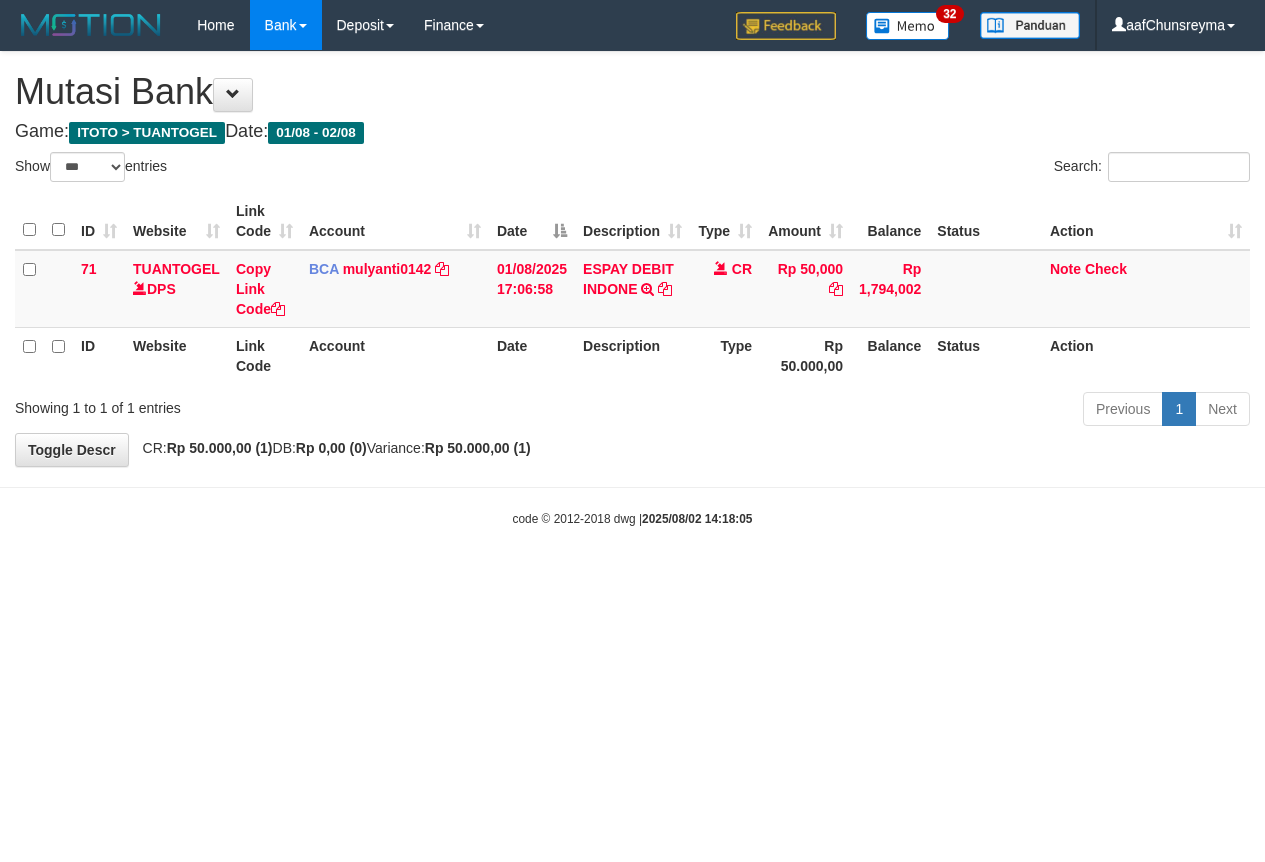 select on "***" 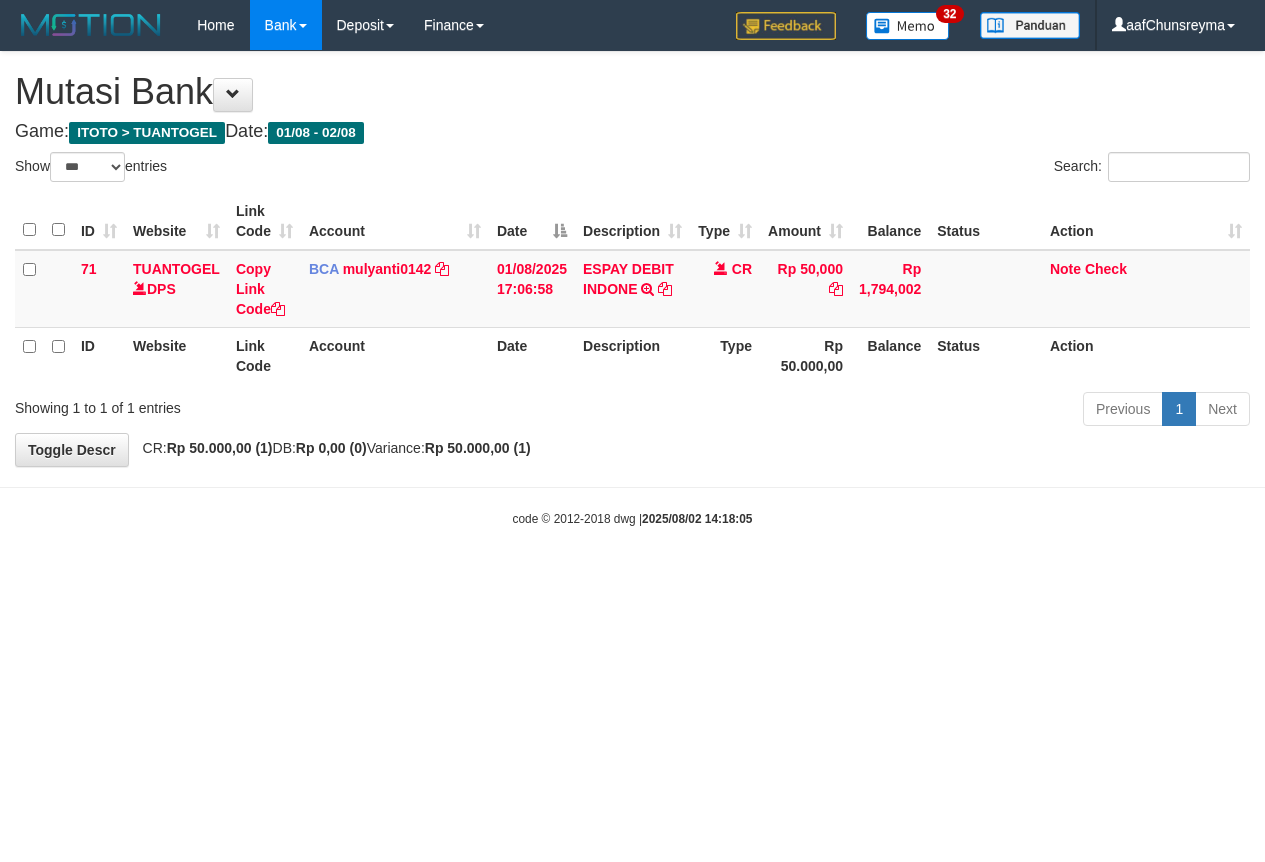 scroll, scrollTop: 0, scrollLeft: 0, axis: both 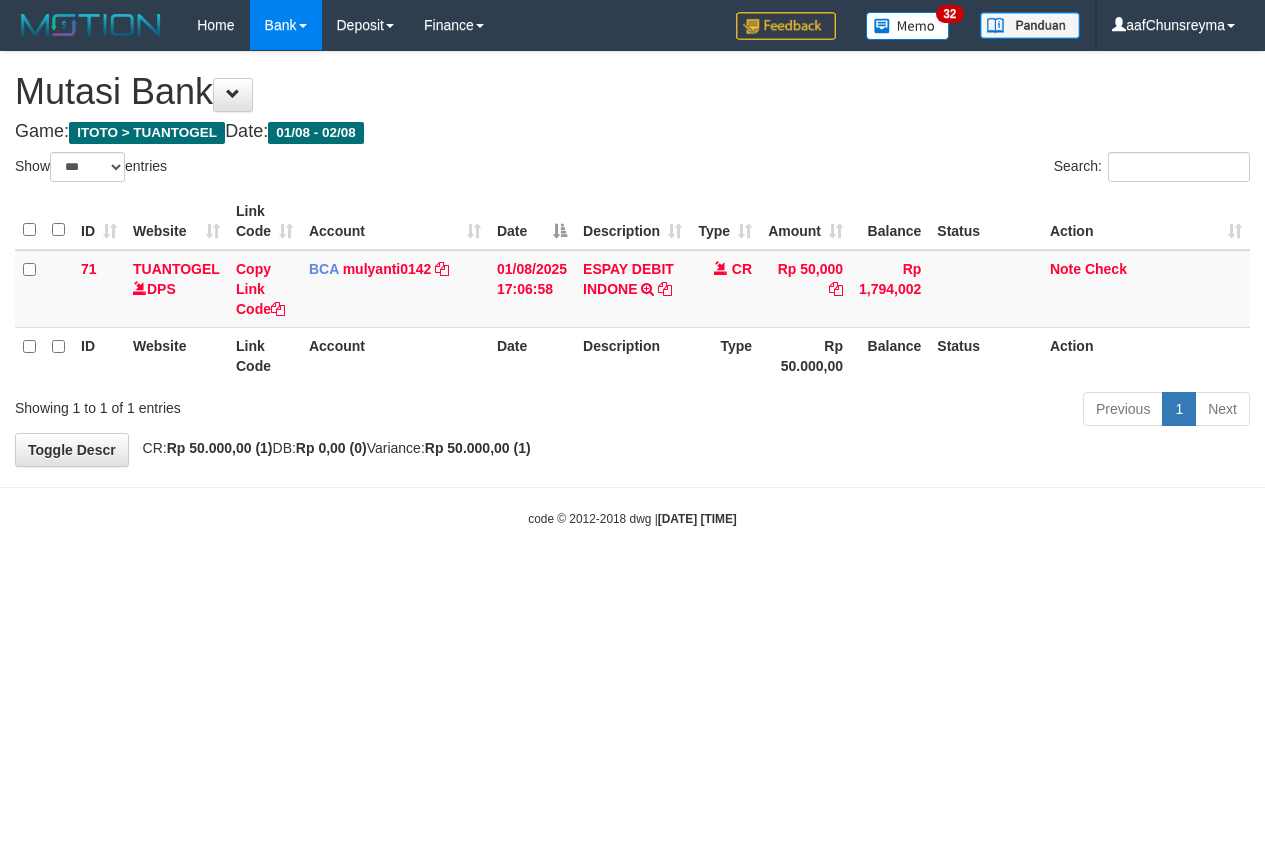select on "***" 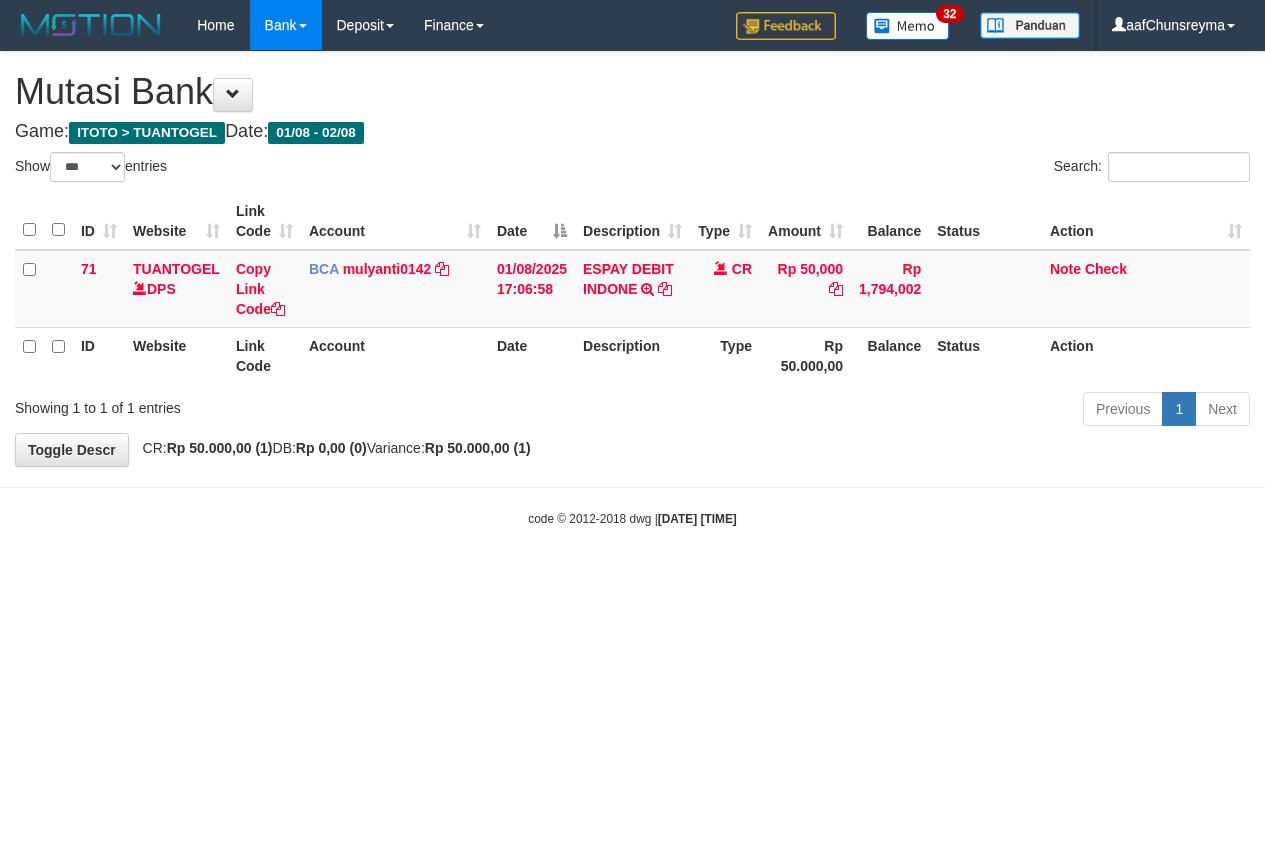 scroll, scrollTop: 0, scrollLeft: 0, axis: both 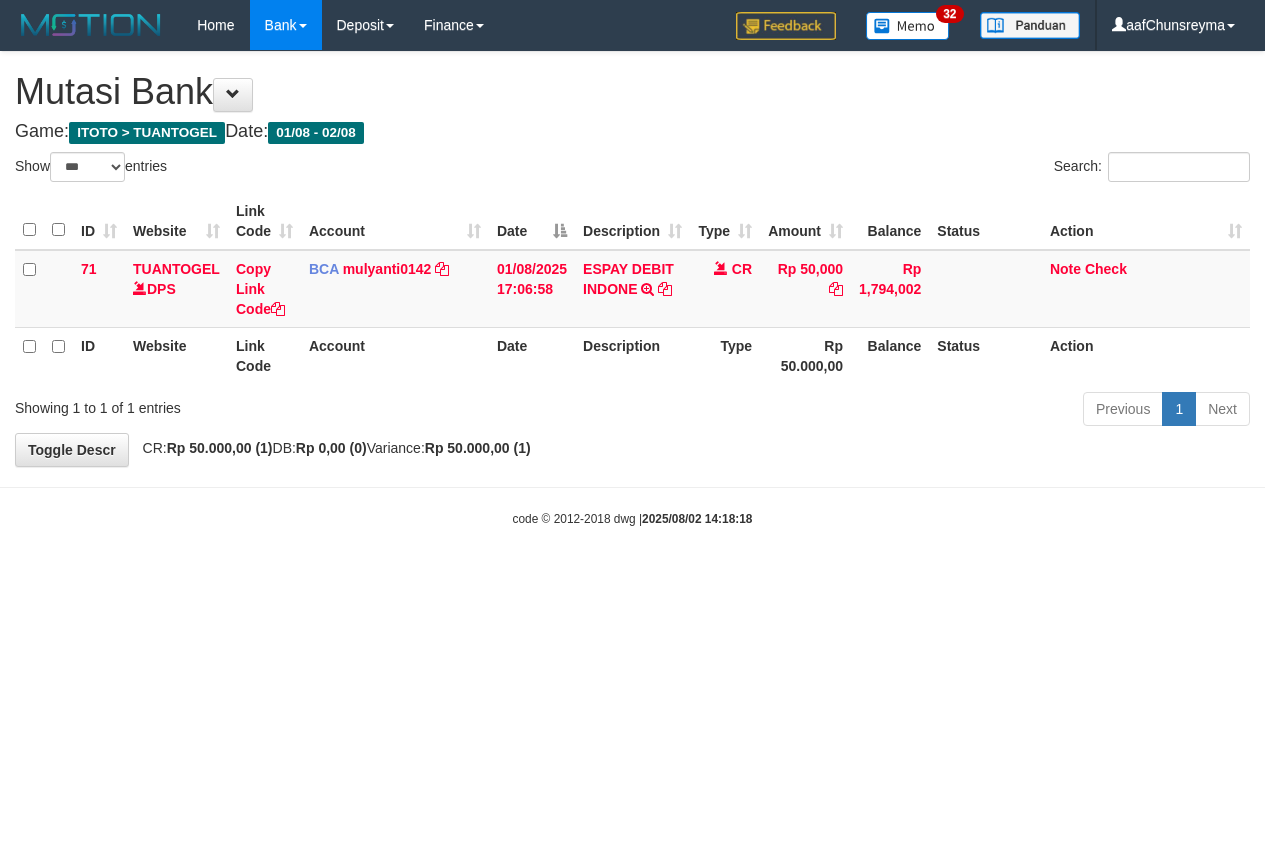 select on "***" 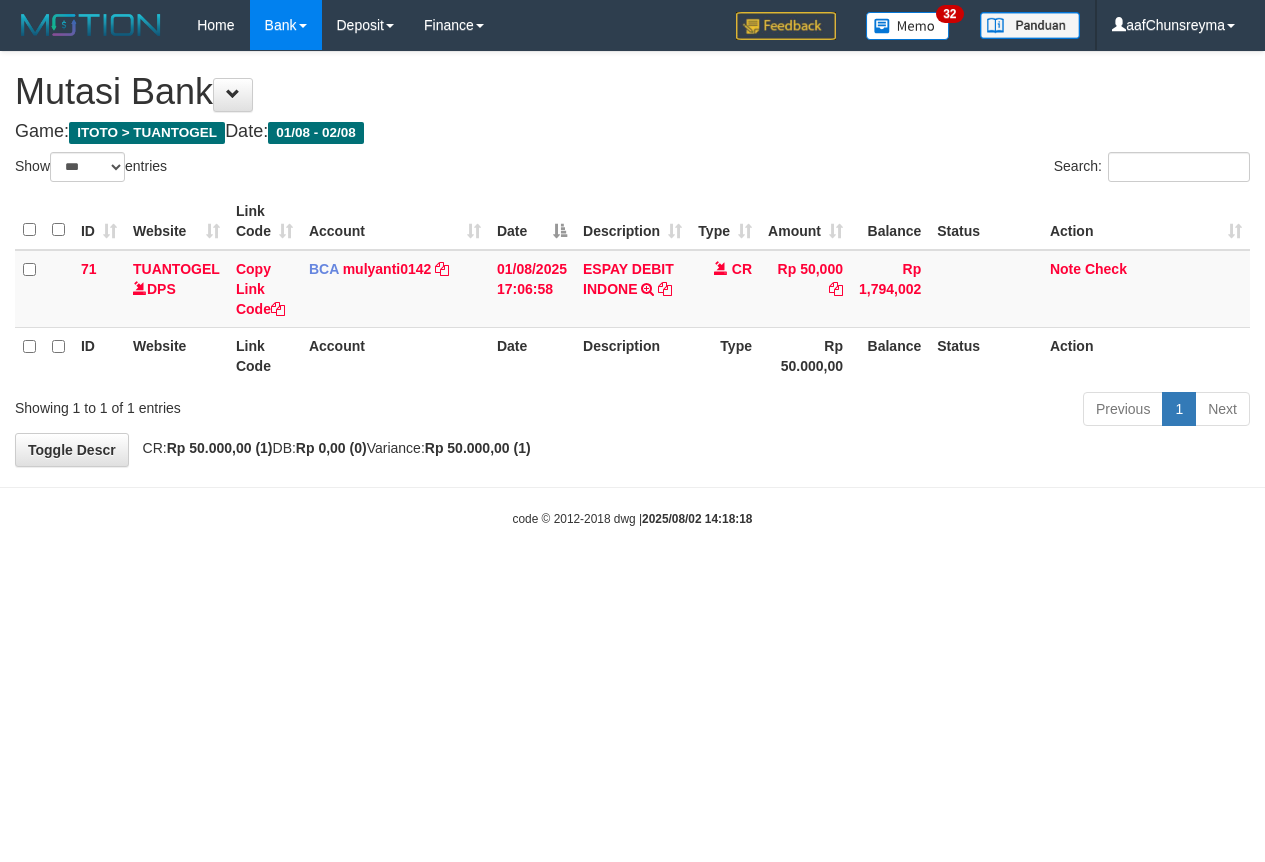 scroll, scrollTop: 0, scrollLeft: 0, axis: both 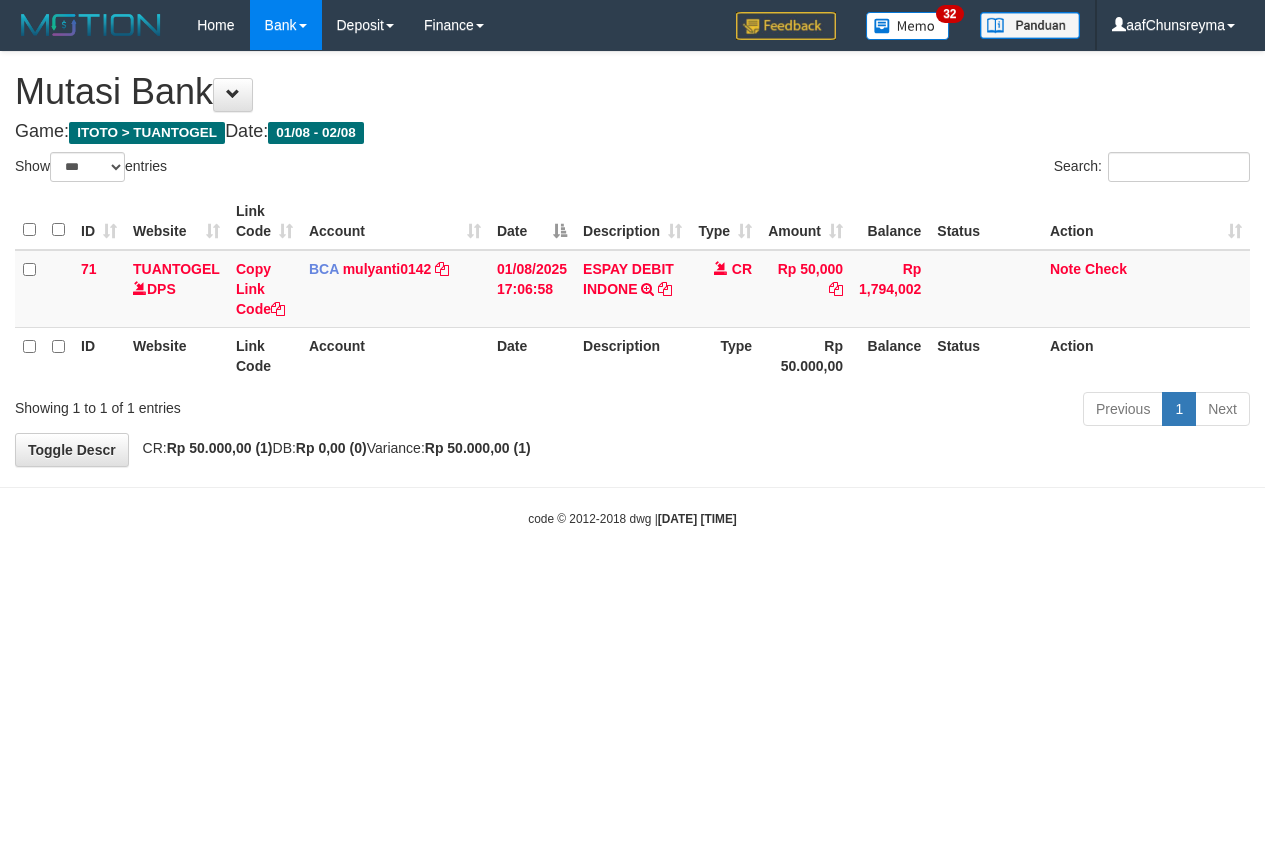 select on "***" 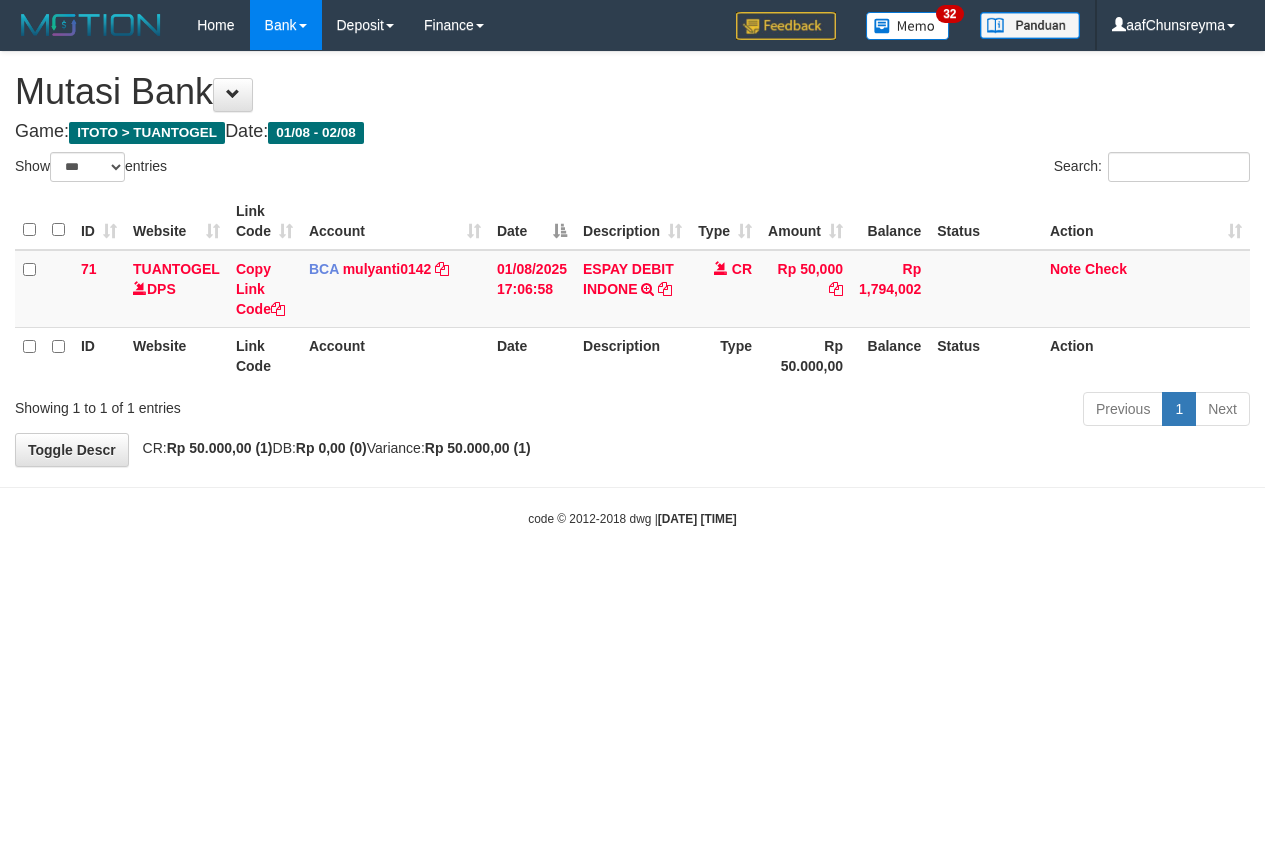 scroll, scrollTop: 0, scrollLeft: 0, axis: both 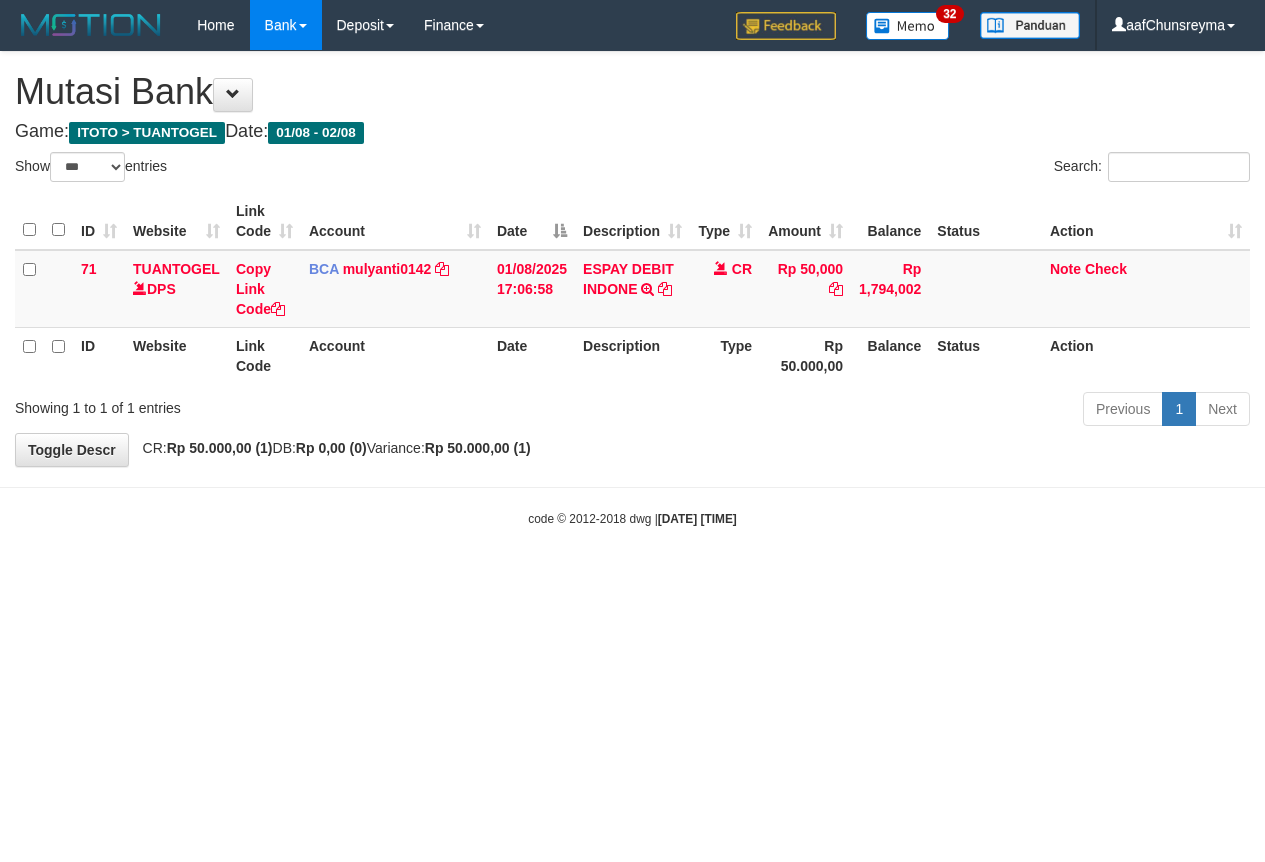 select on "***" 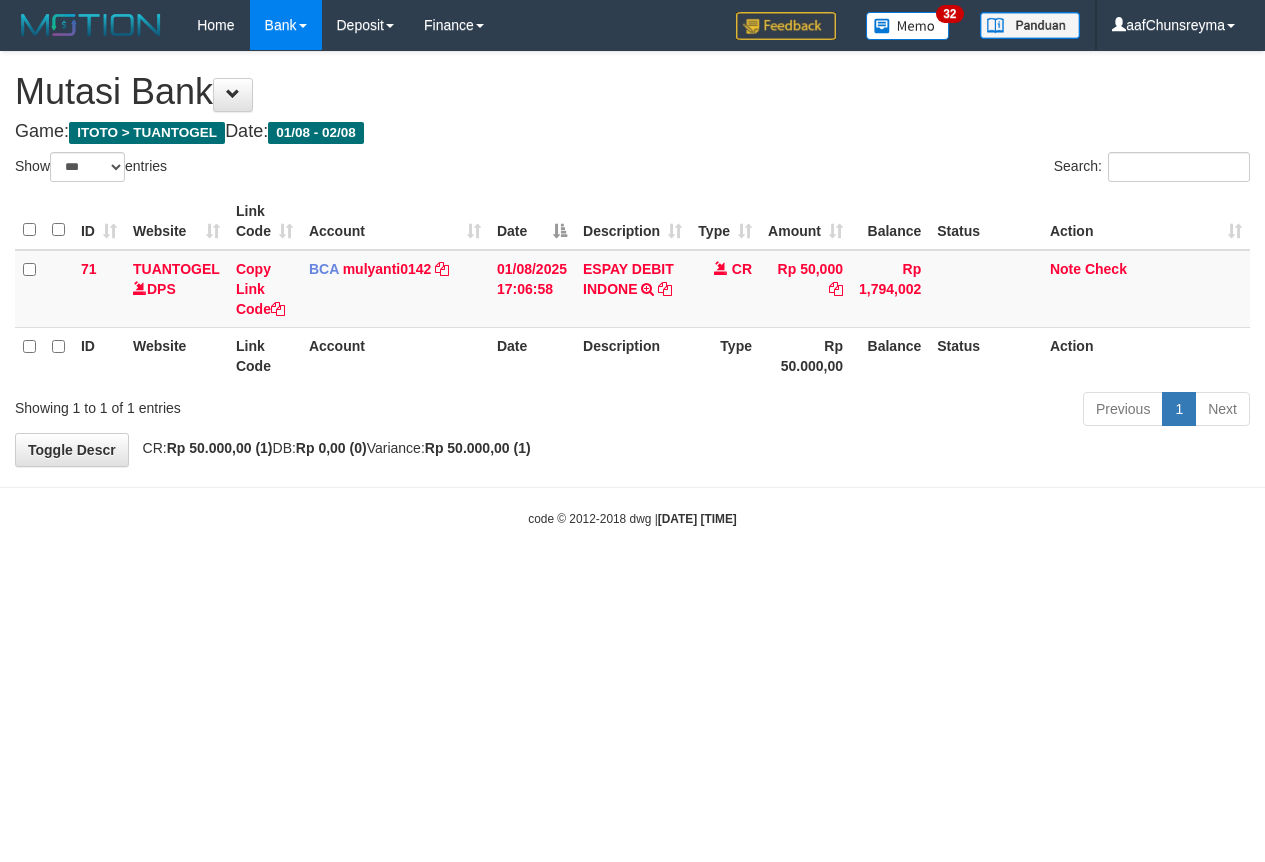 scroll, scrollTop: 0, scrollLeft: 0, axis: both 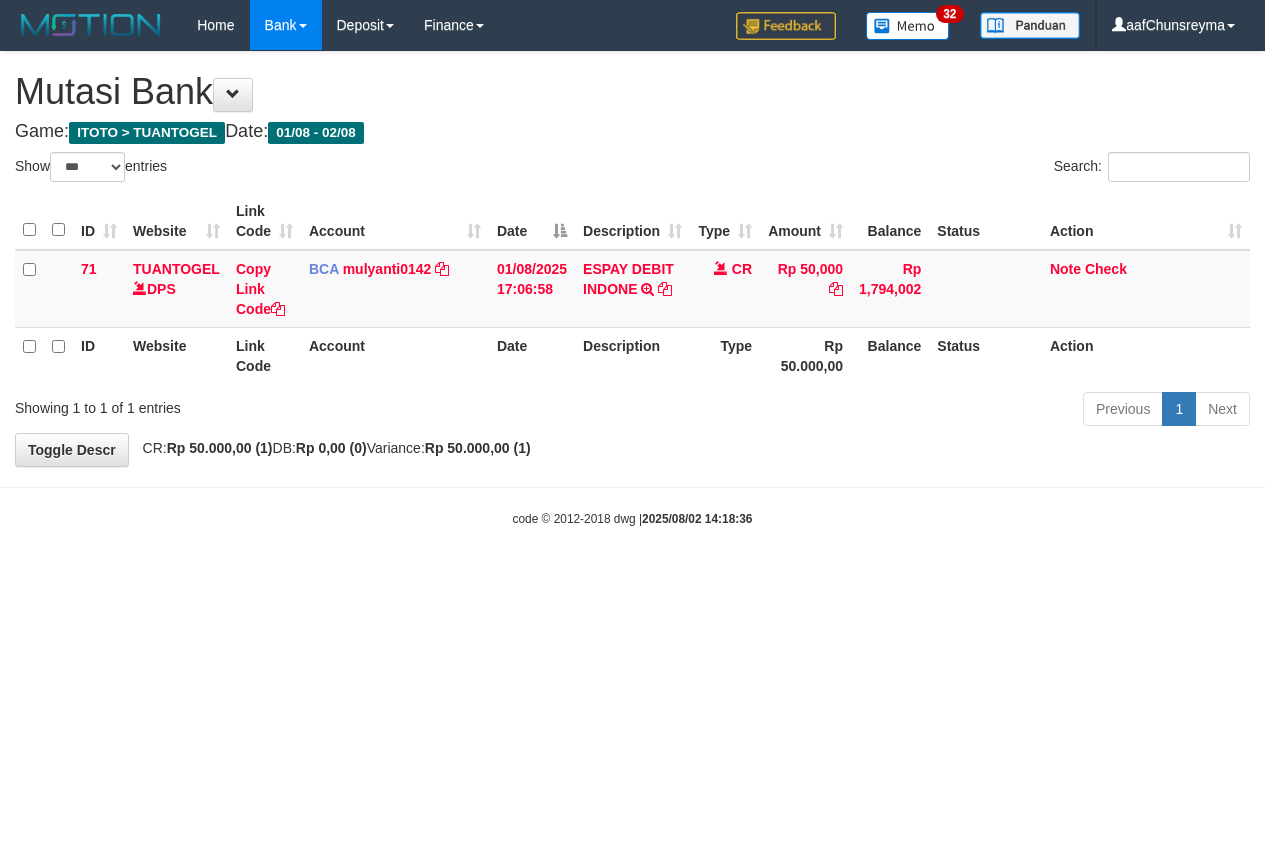 select on "***" 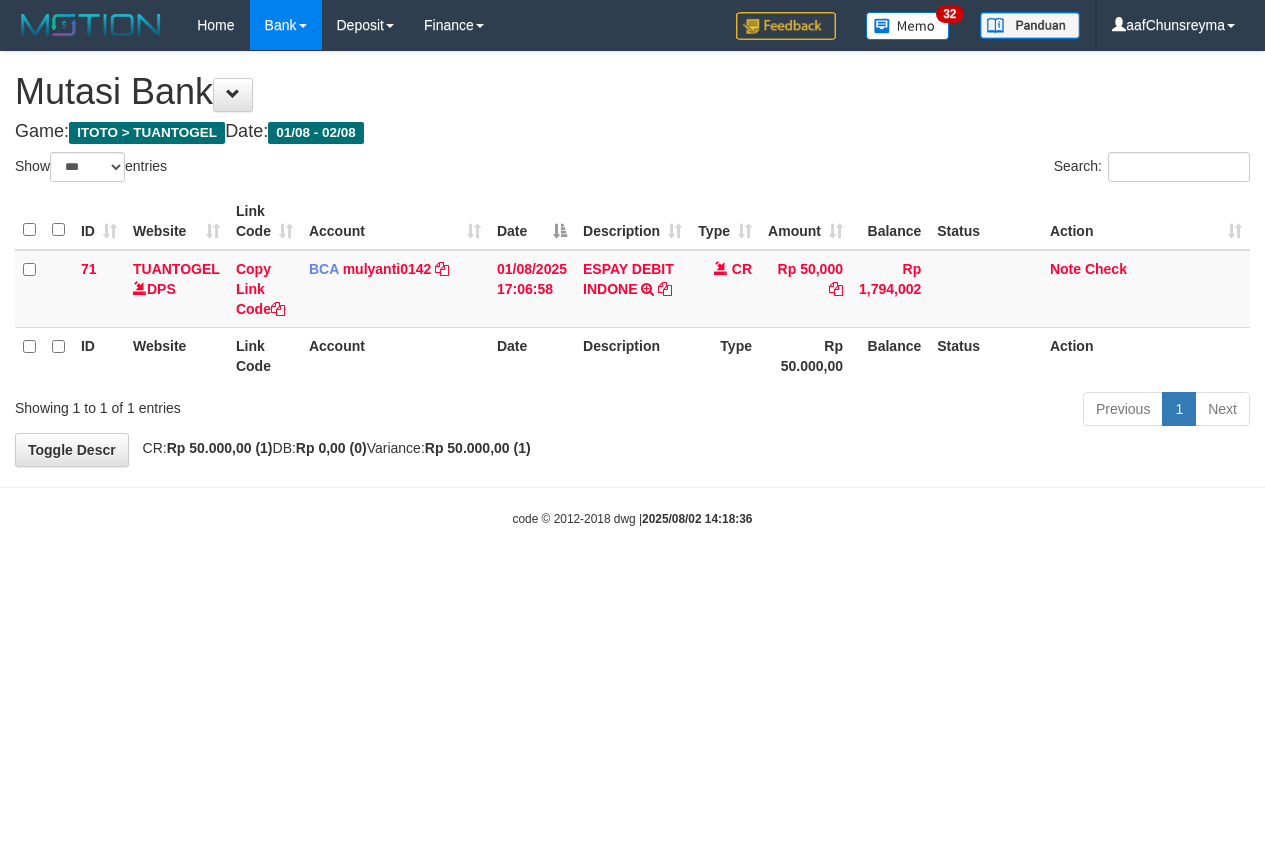 scroll, scrollTop: 0, scrollLeft: 0, axis: both 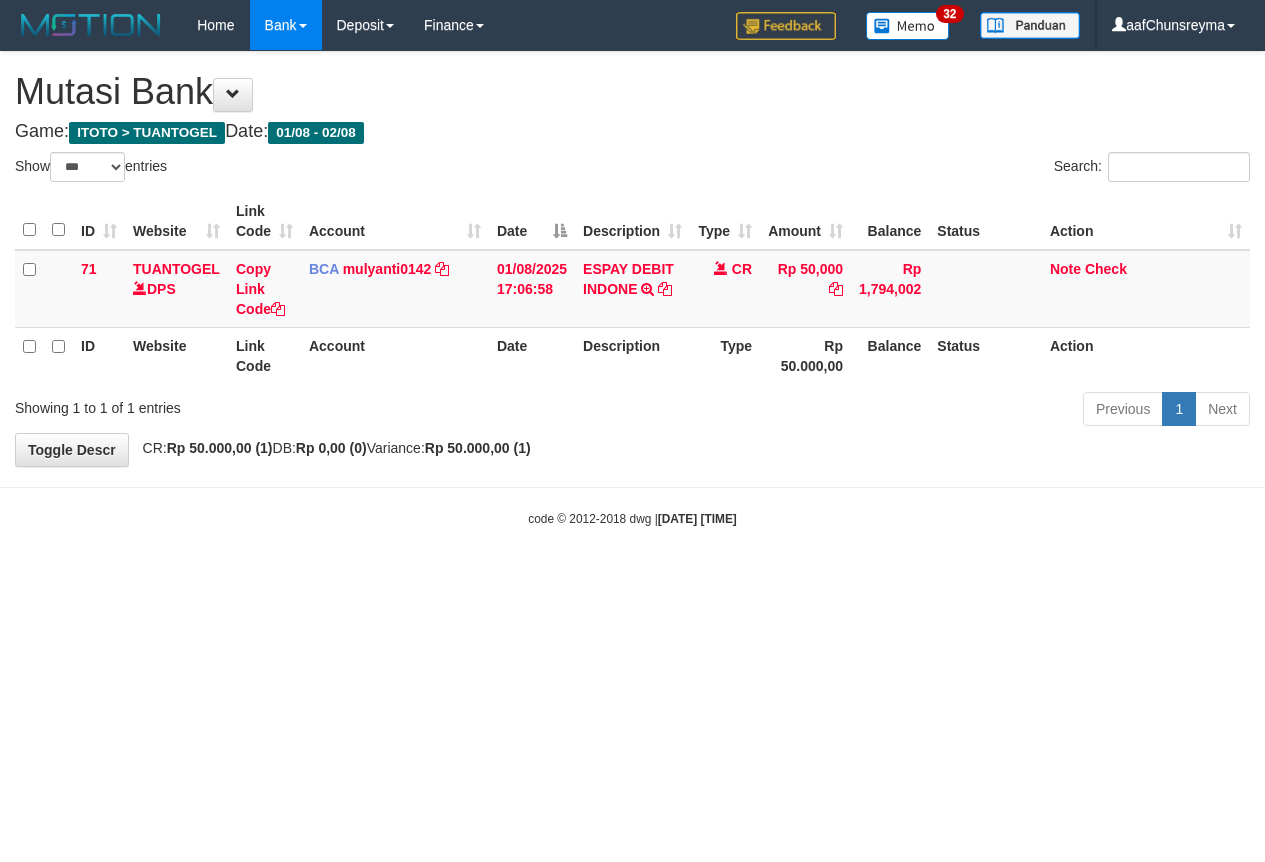 select on "***" 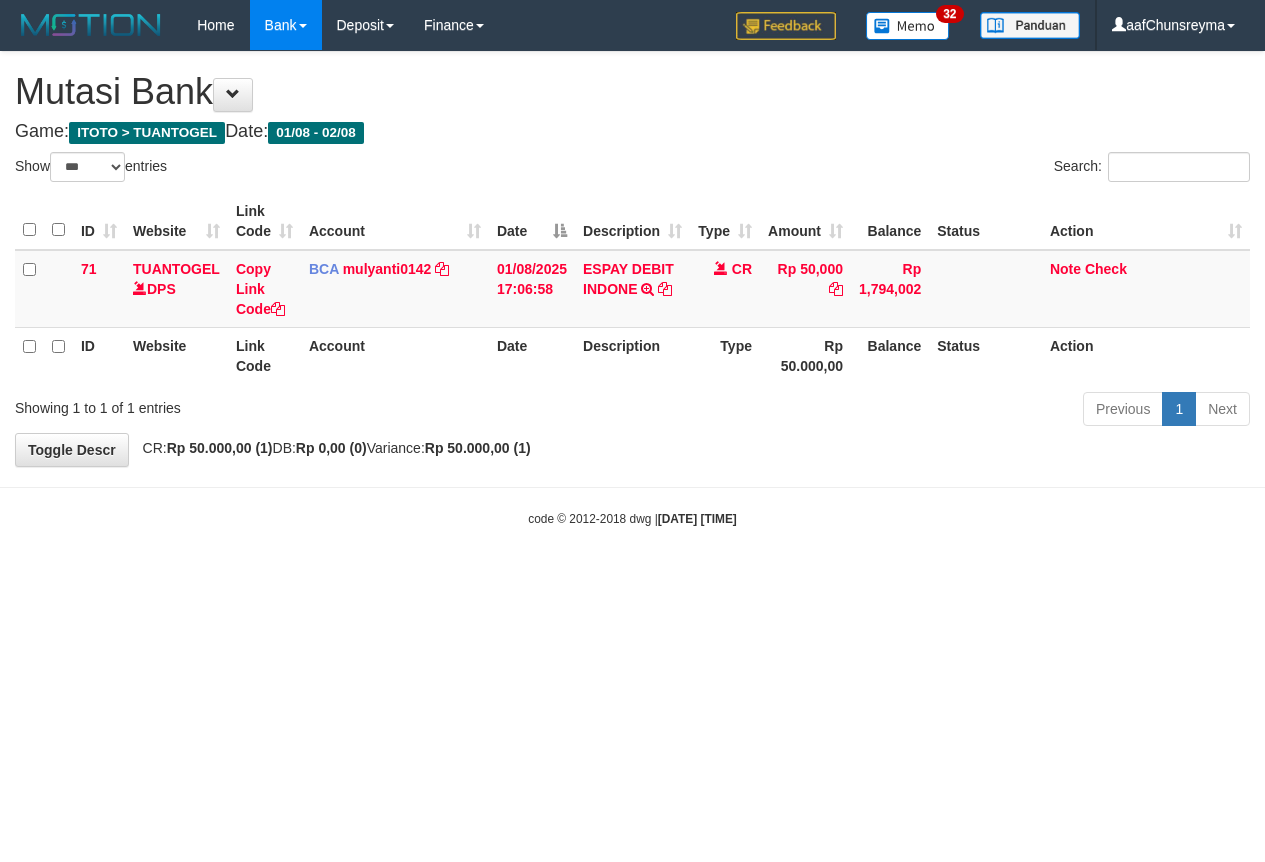 scroll, scrollTop: 0, scrollLeft: 0, axis: both 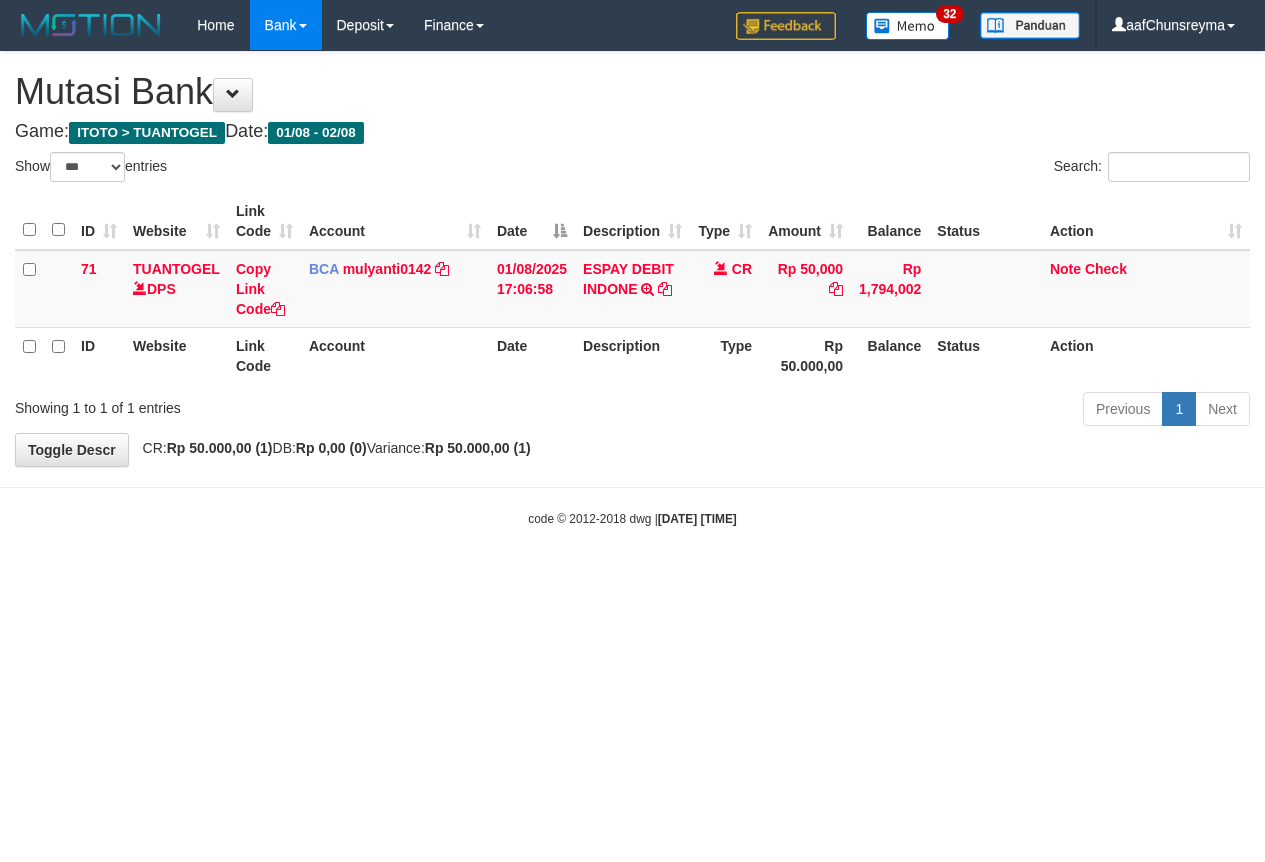 select on "***" 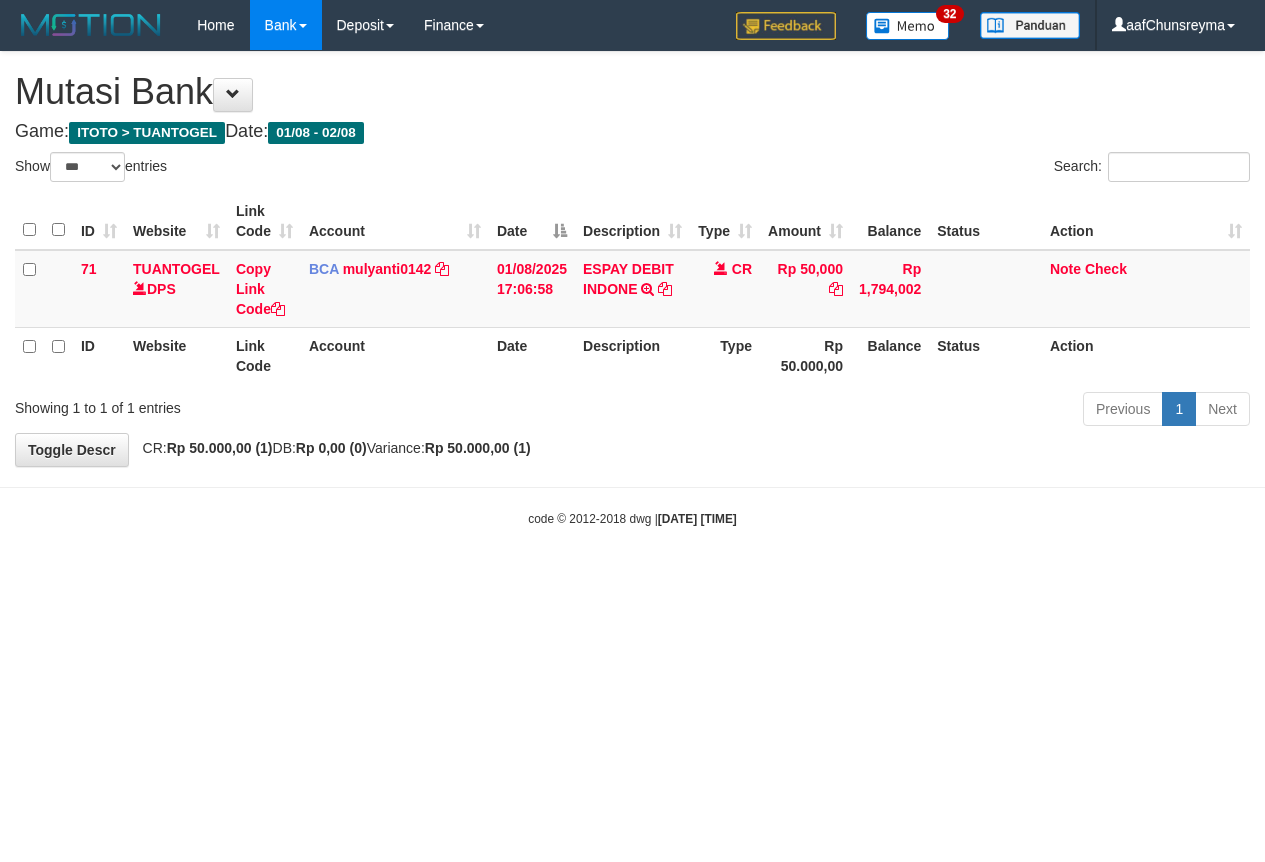 scroll, scrollTop: 0, scrollLeft: 0, axis: both 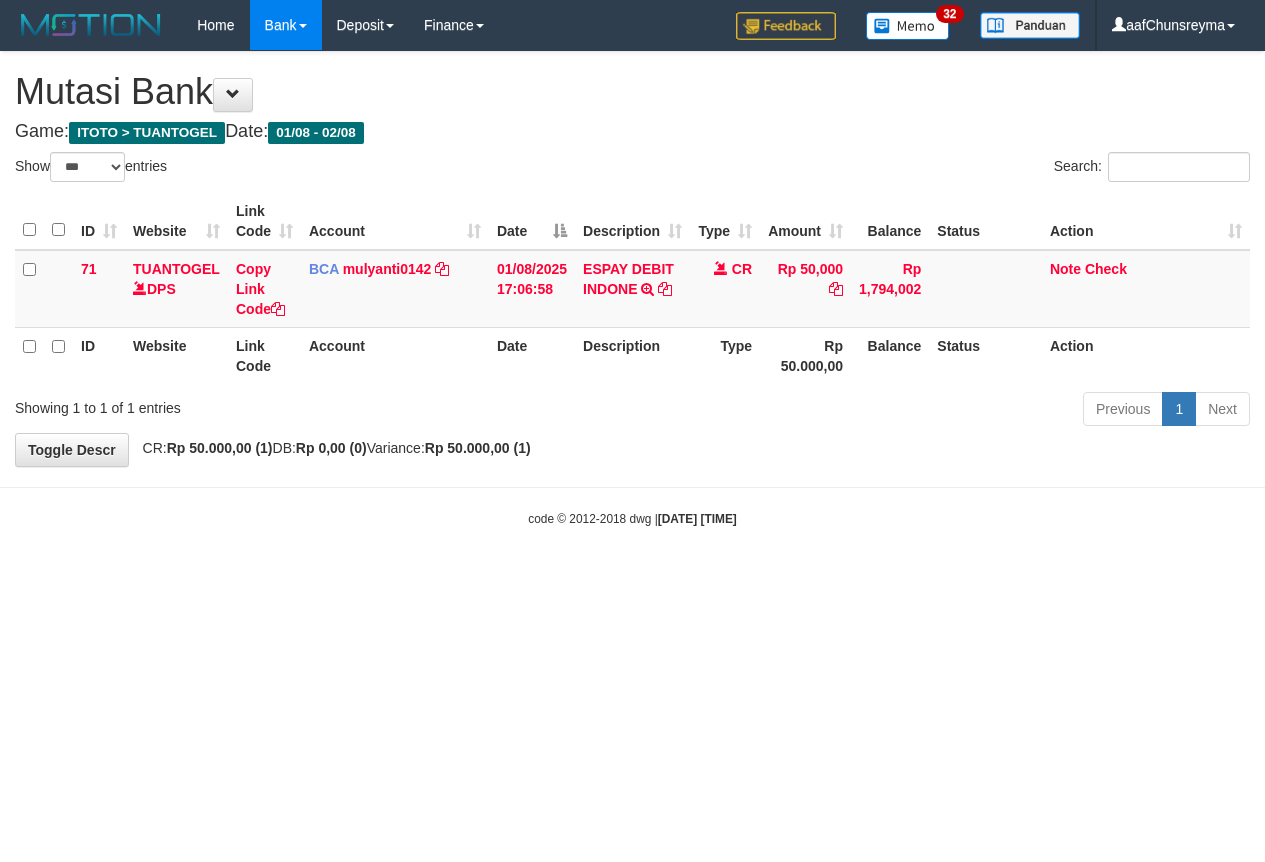 select on "***" 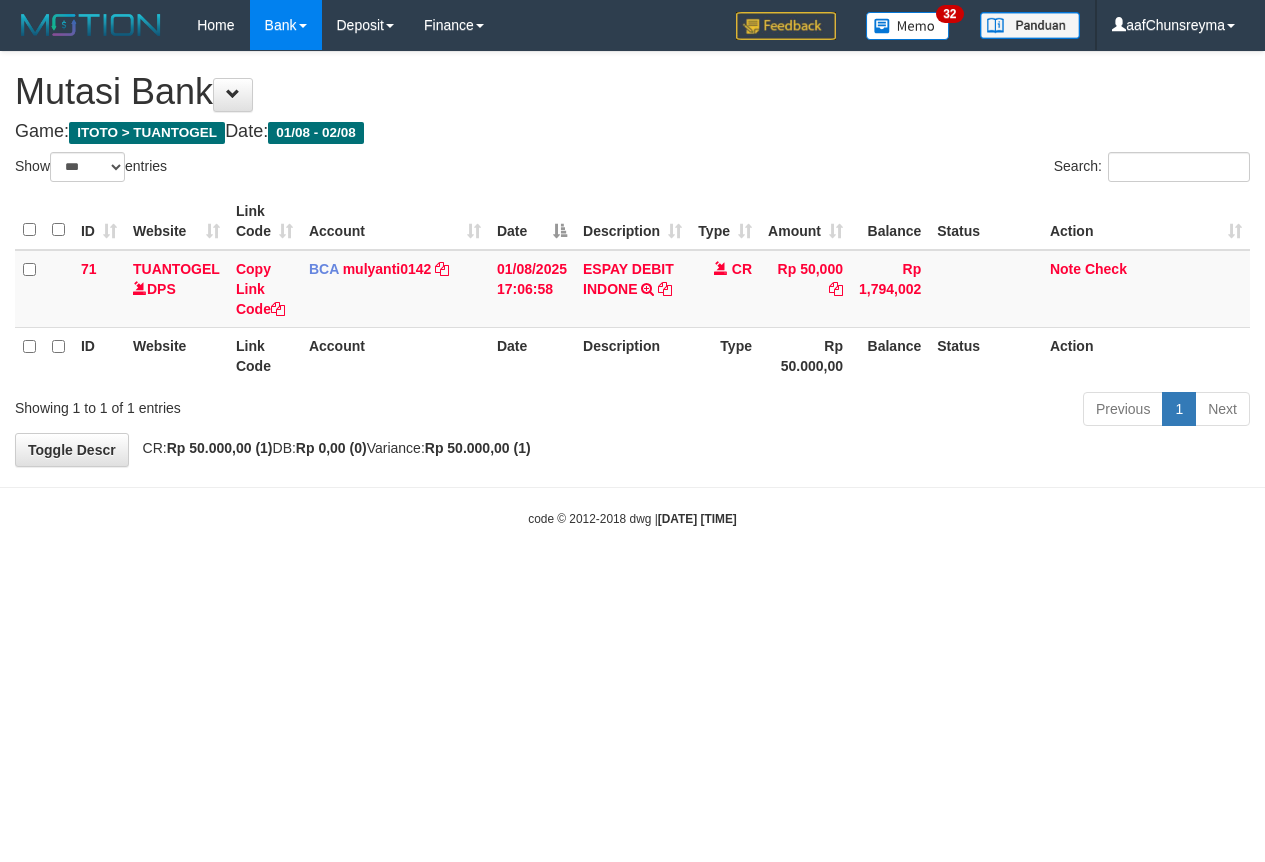 scroll, scrollTop: 0, scrollLeft: 0, axis: both 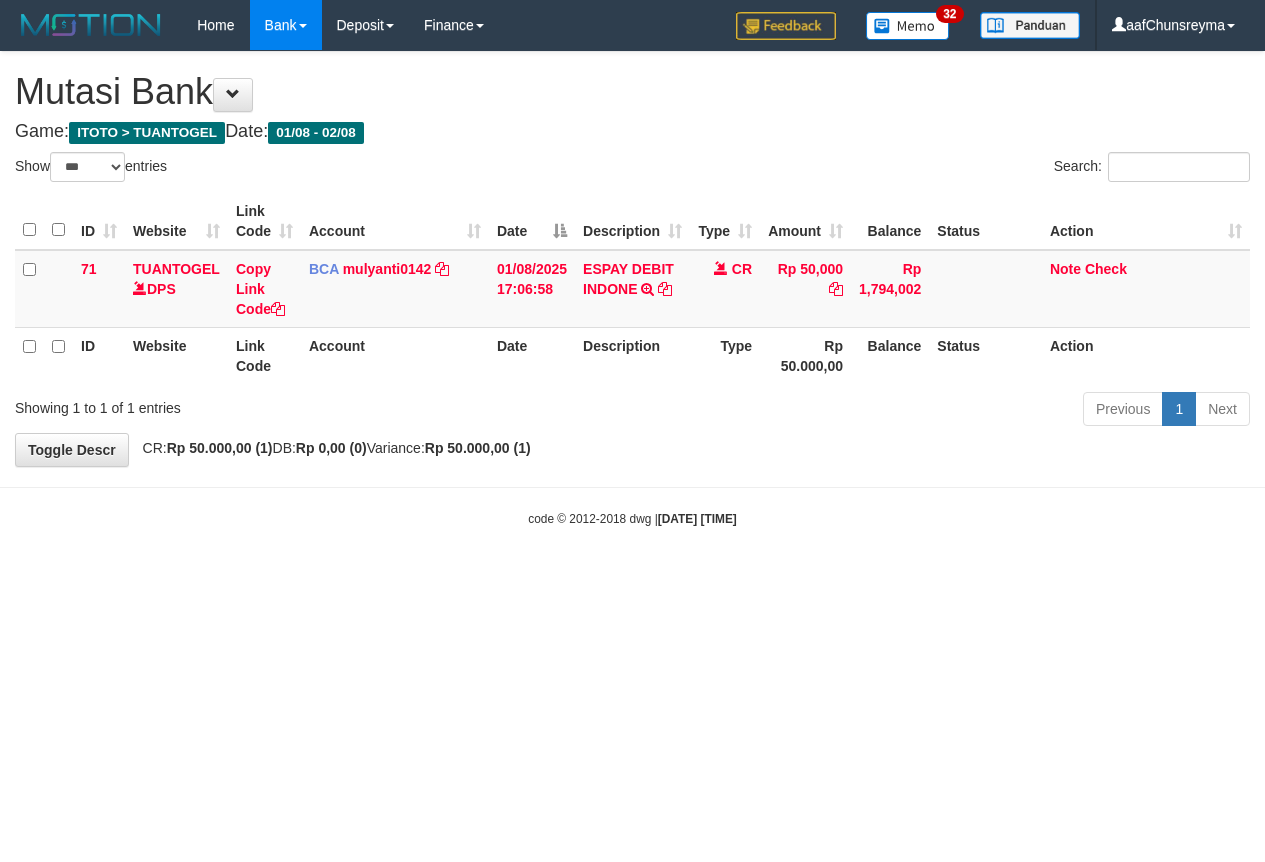 select on "***" 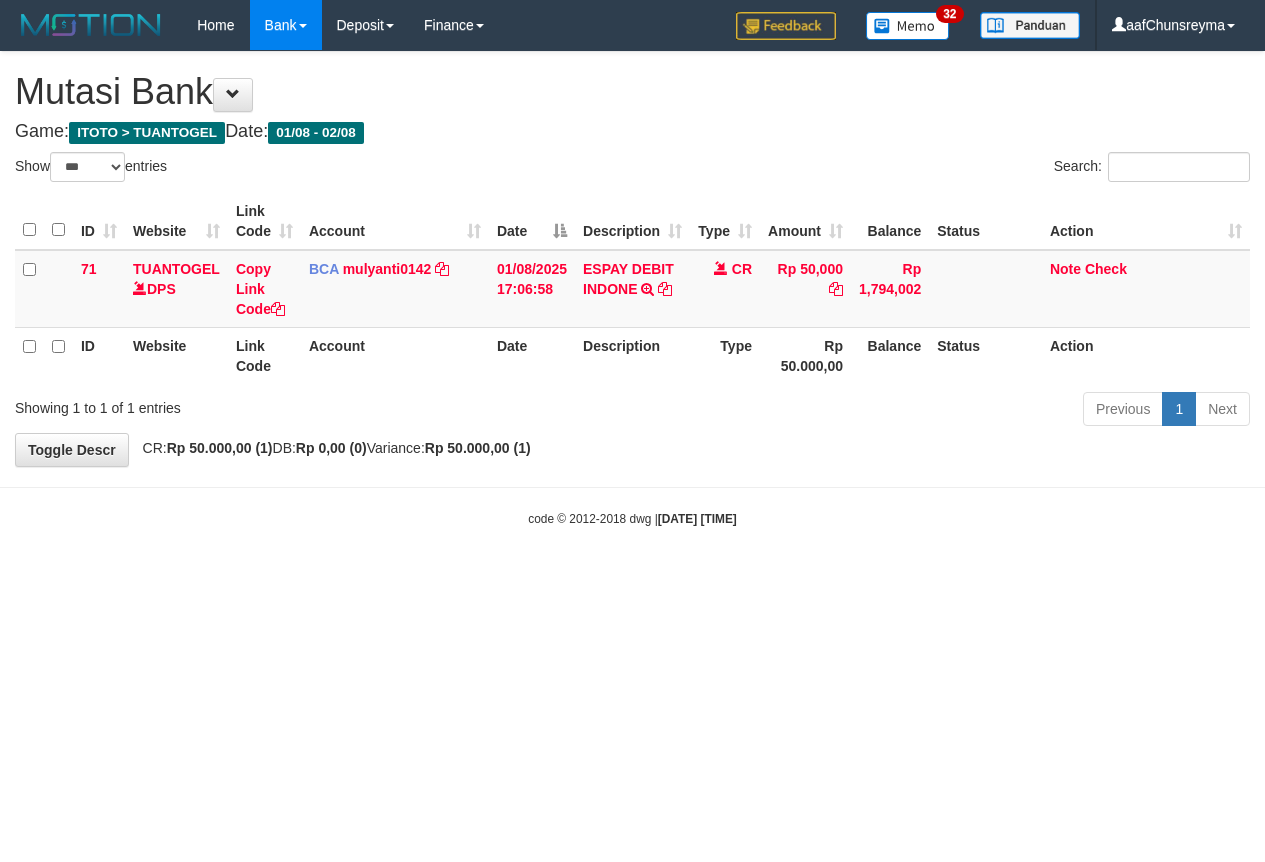 scroll, scrollTop: 0, scrollLeft: 0, axis: both 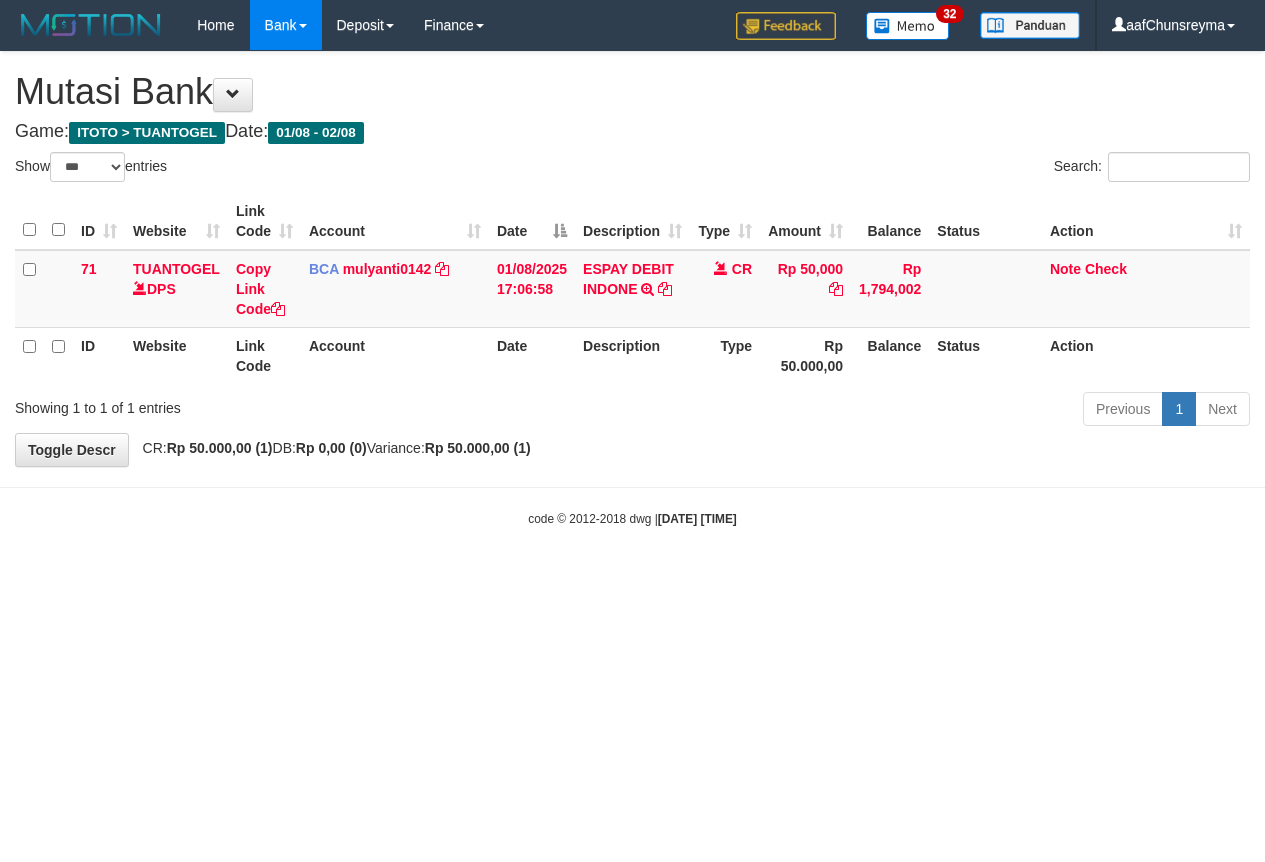select on "***" 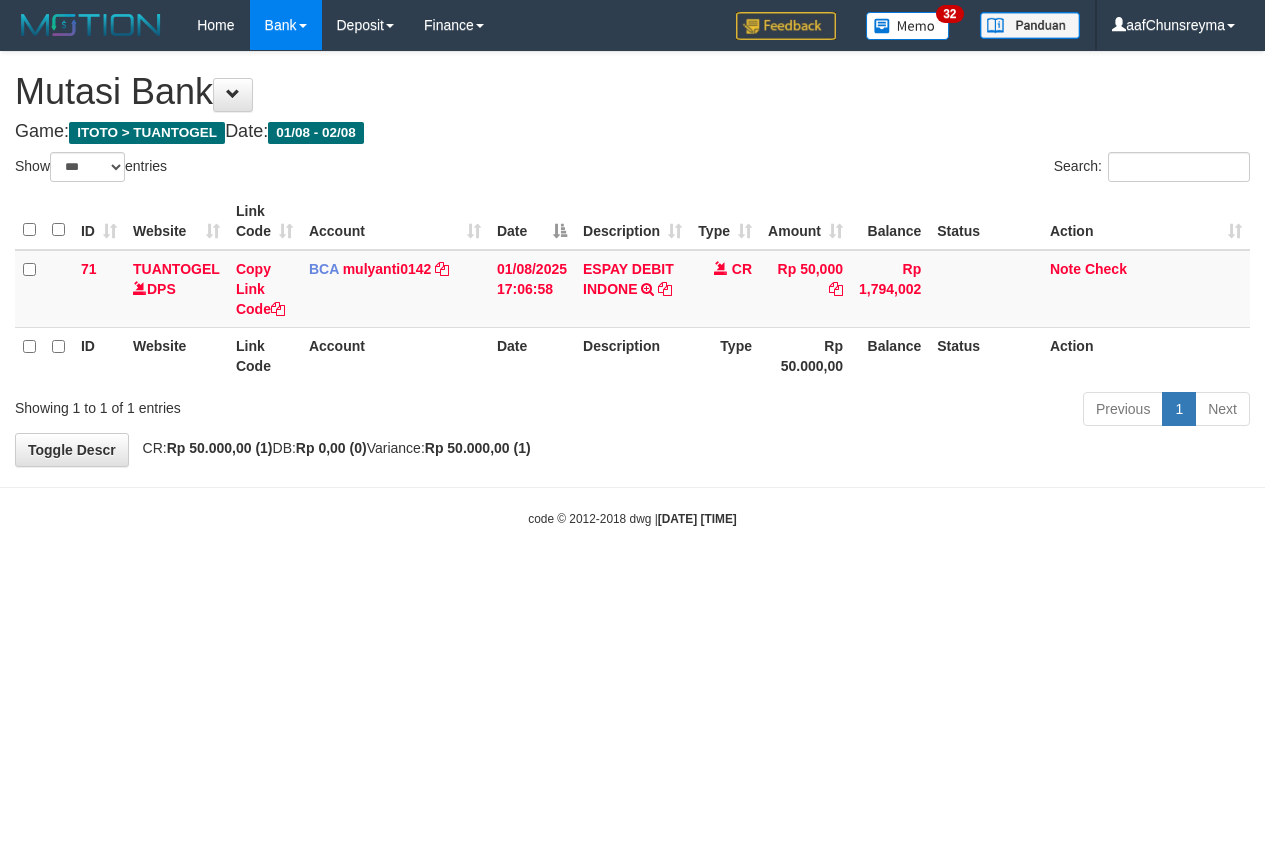 scroll, scrollTop: 0, scrollLeft: 0, axis: both 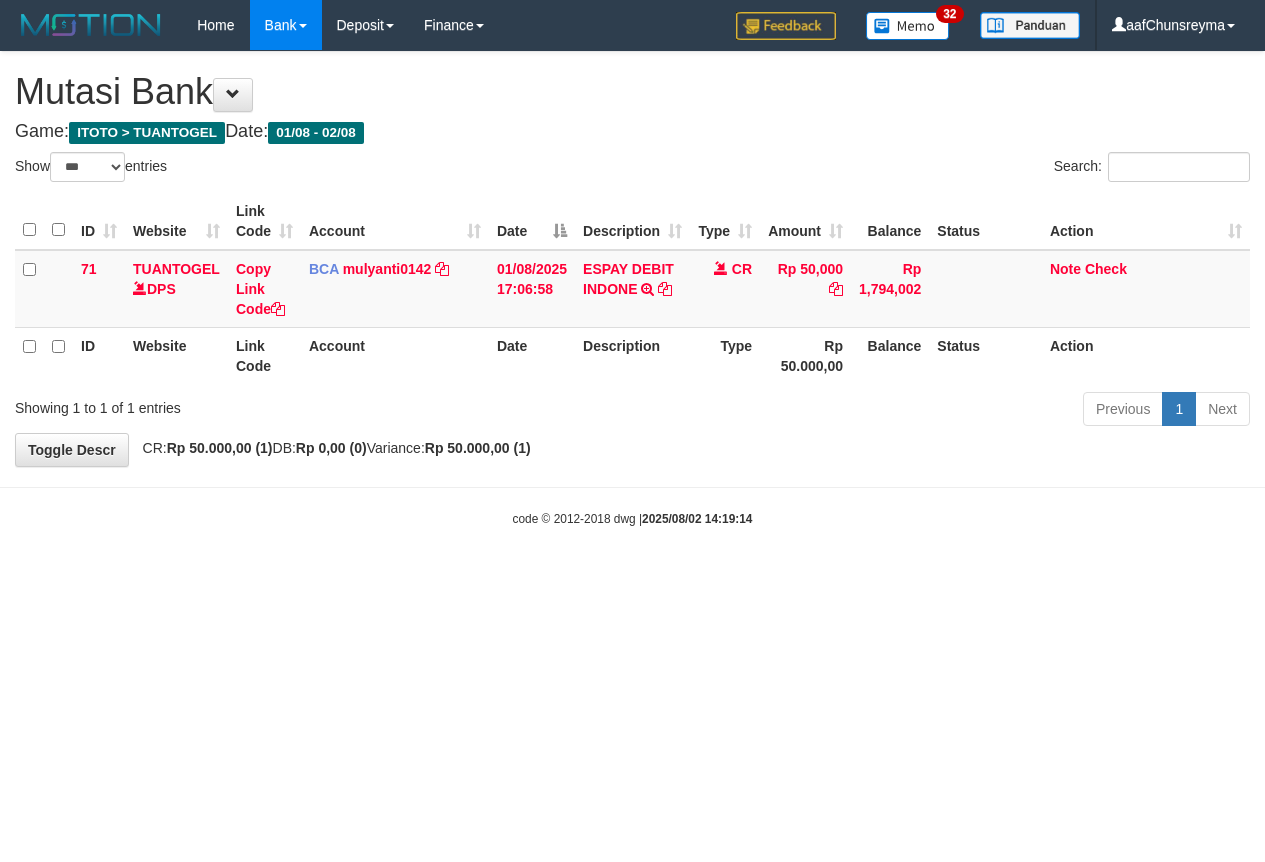 select on "***" 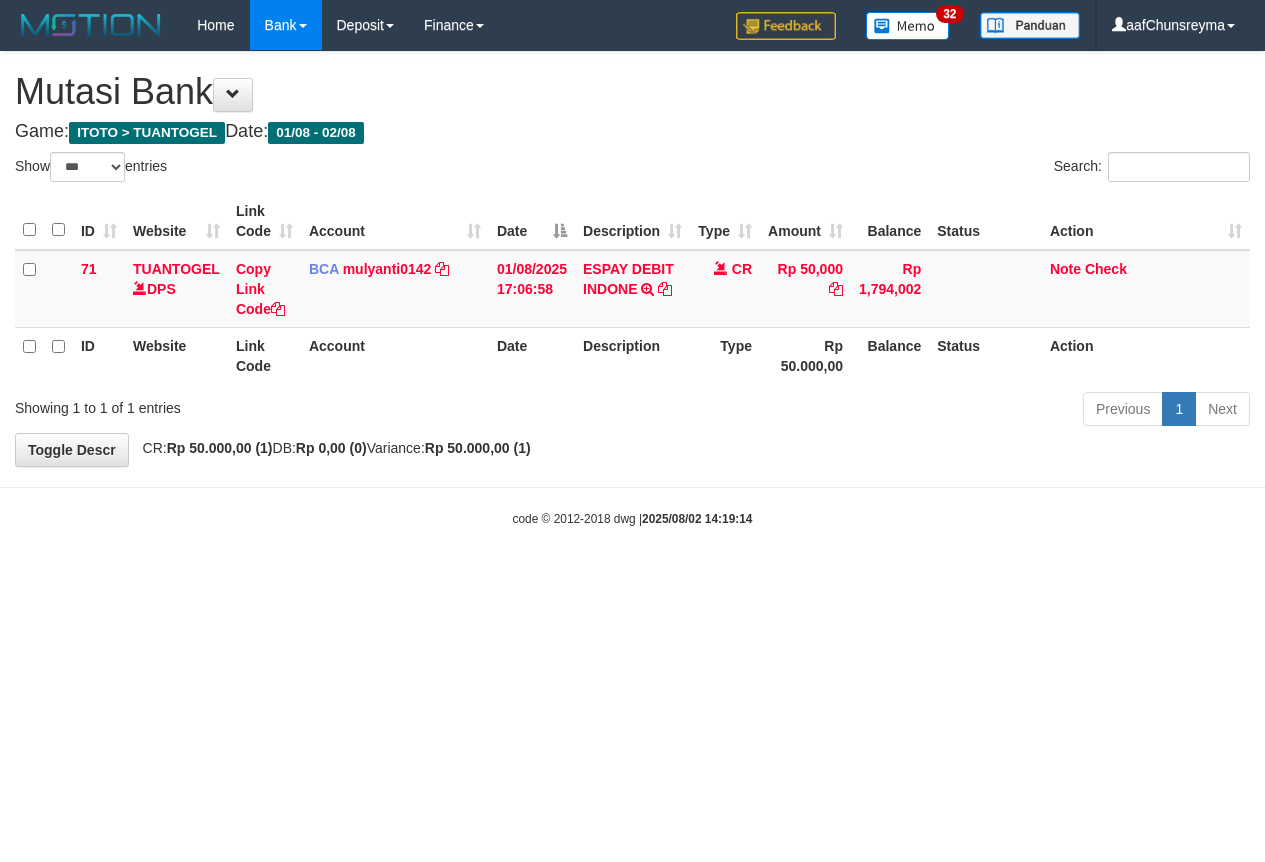 scroll, scrollTop: 0, scrollLeft: 0, axis: both 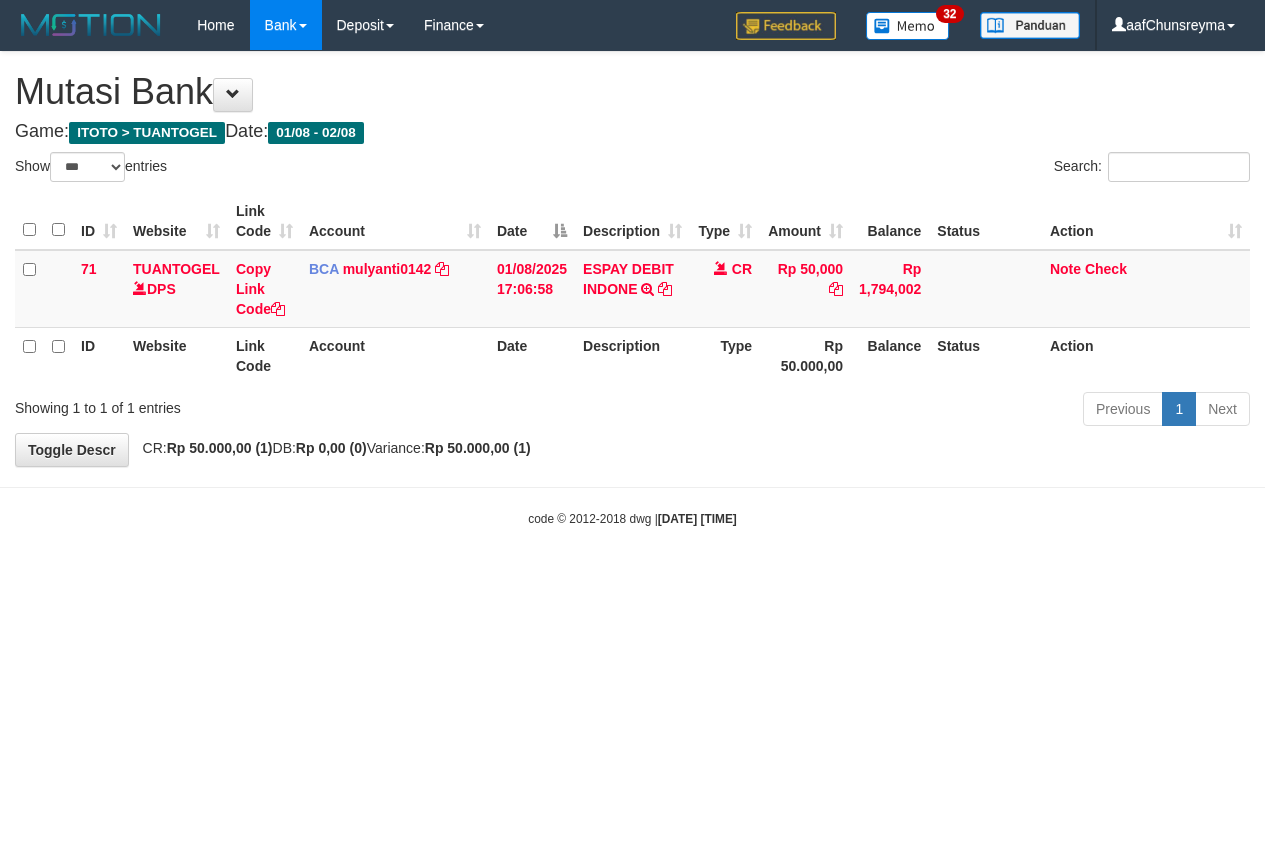 select on "***" 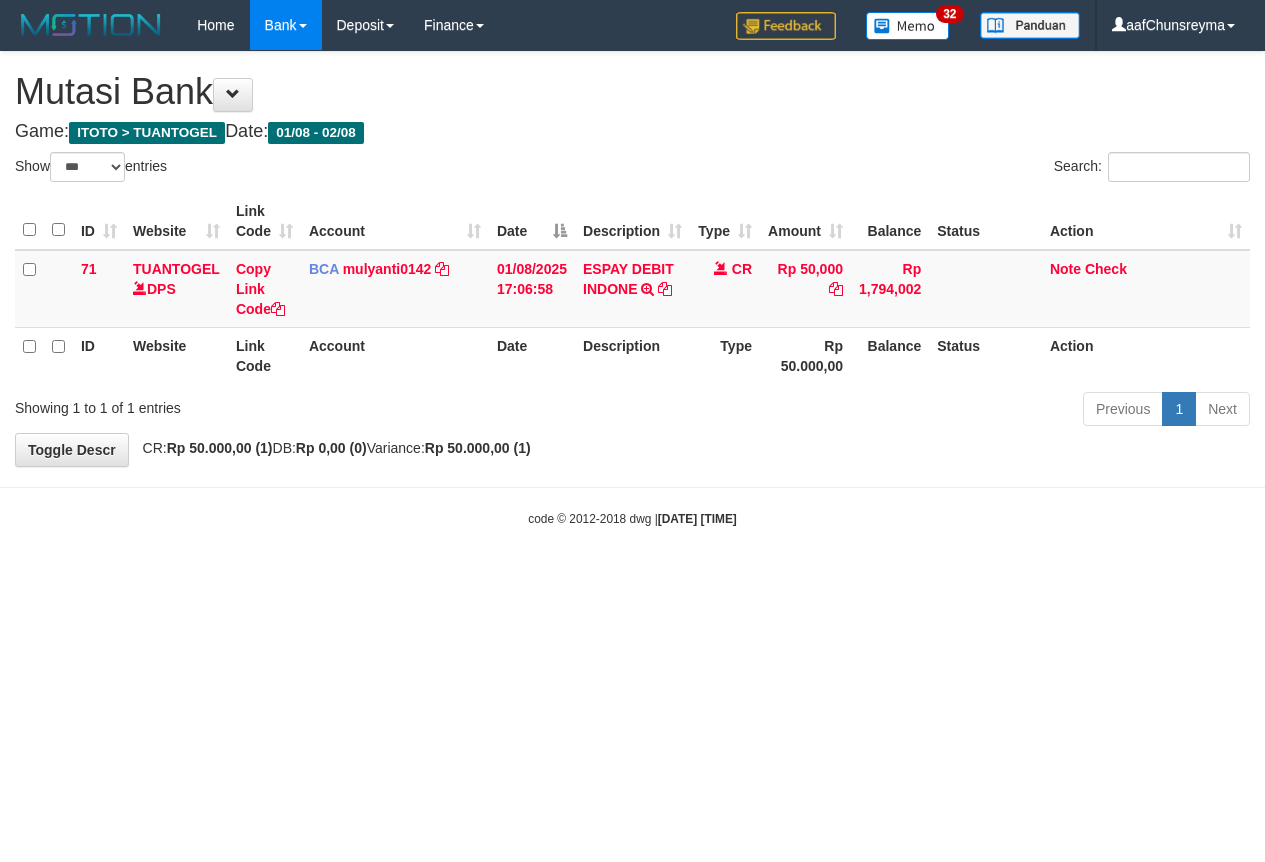 scroll, scrollTop: 0, scrollLeft: 0, axis: both 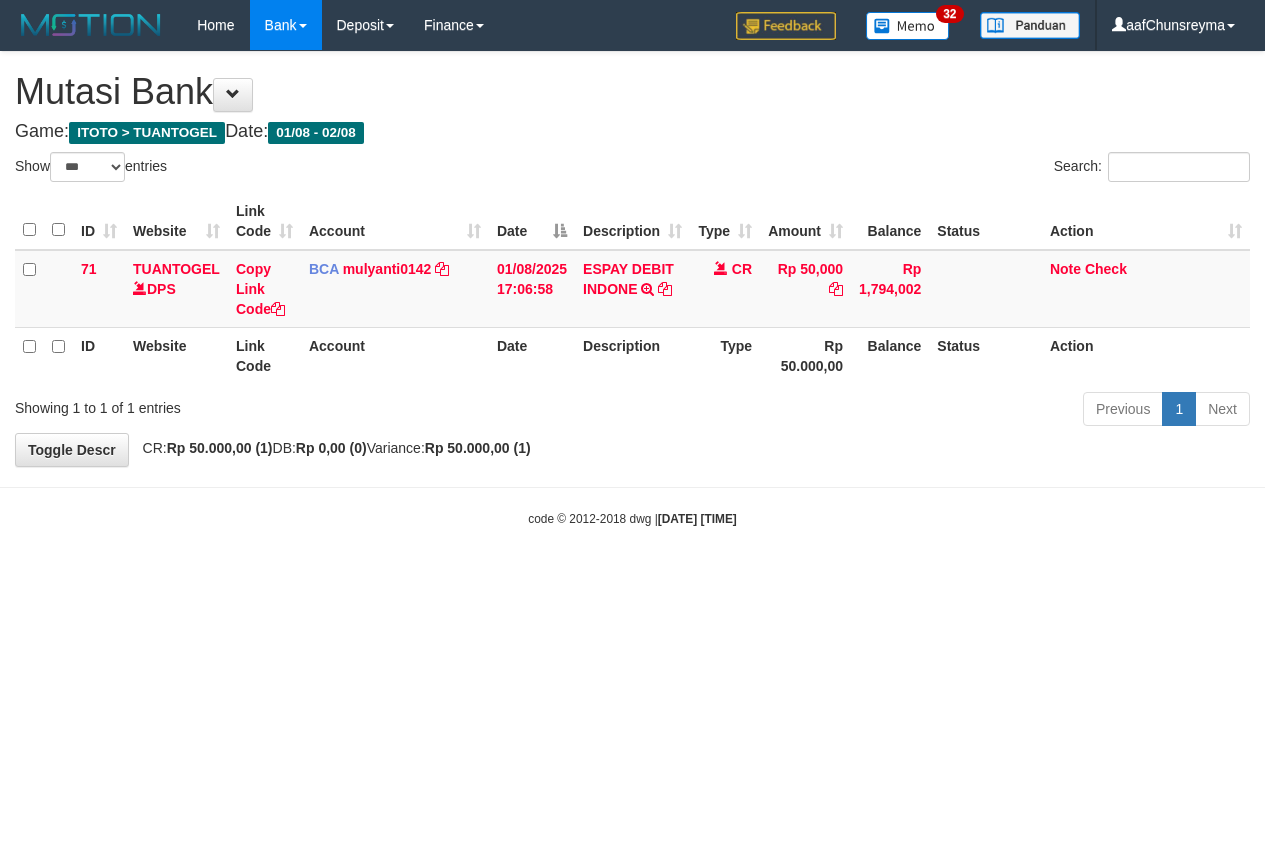 select on "***" 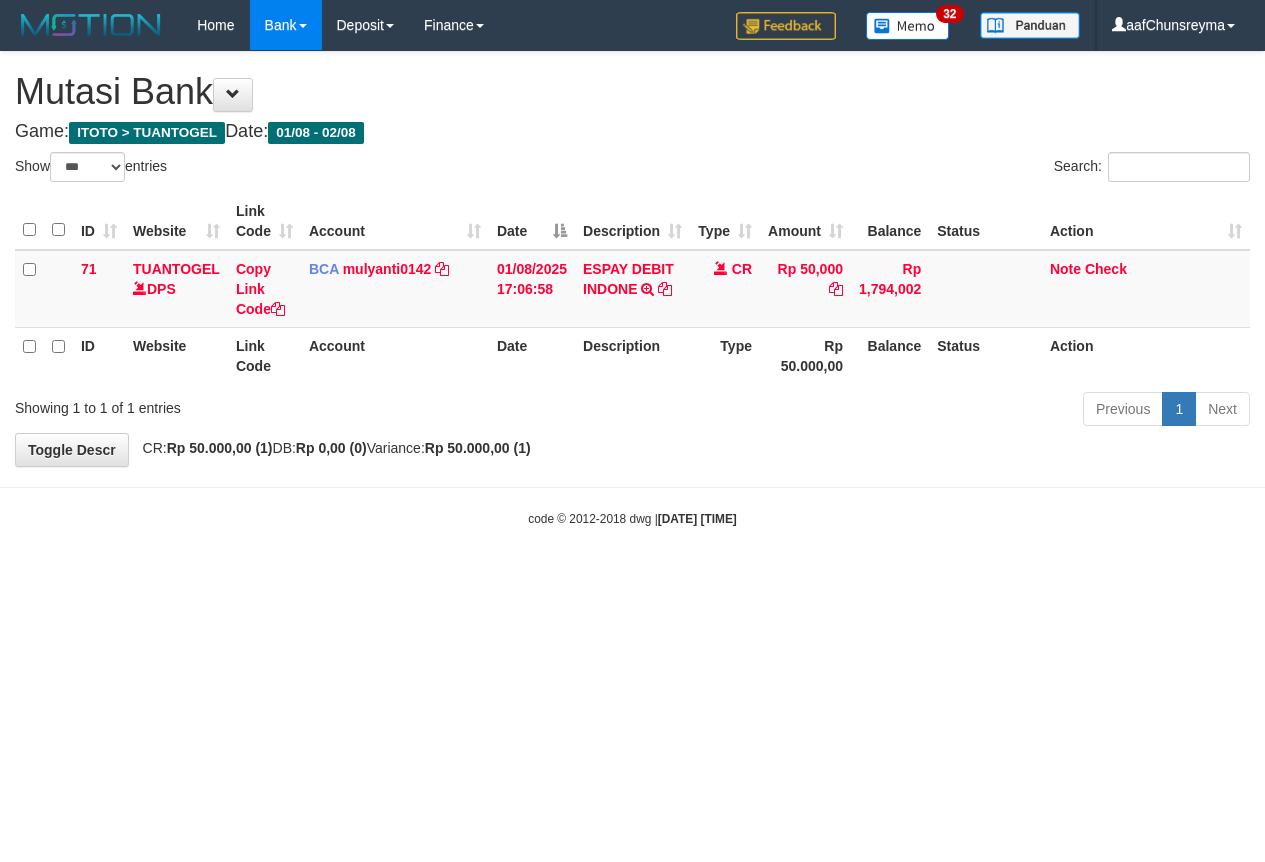 scroll, scrollTop: 0, scrollLeft: 0, axis: both 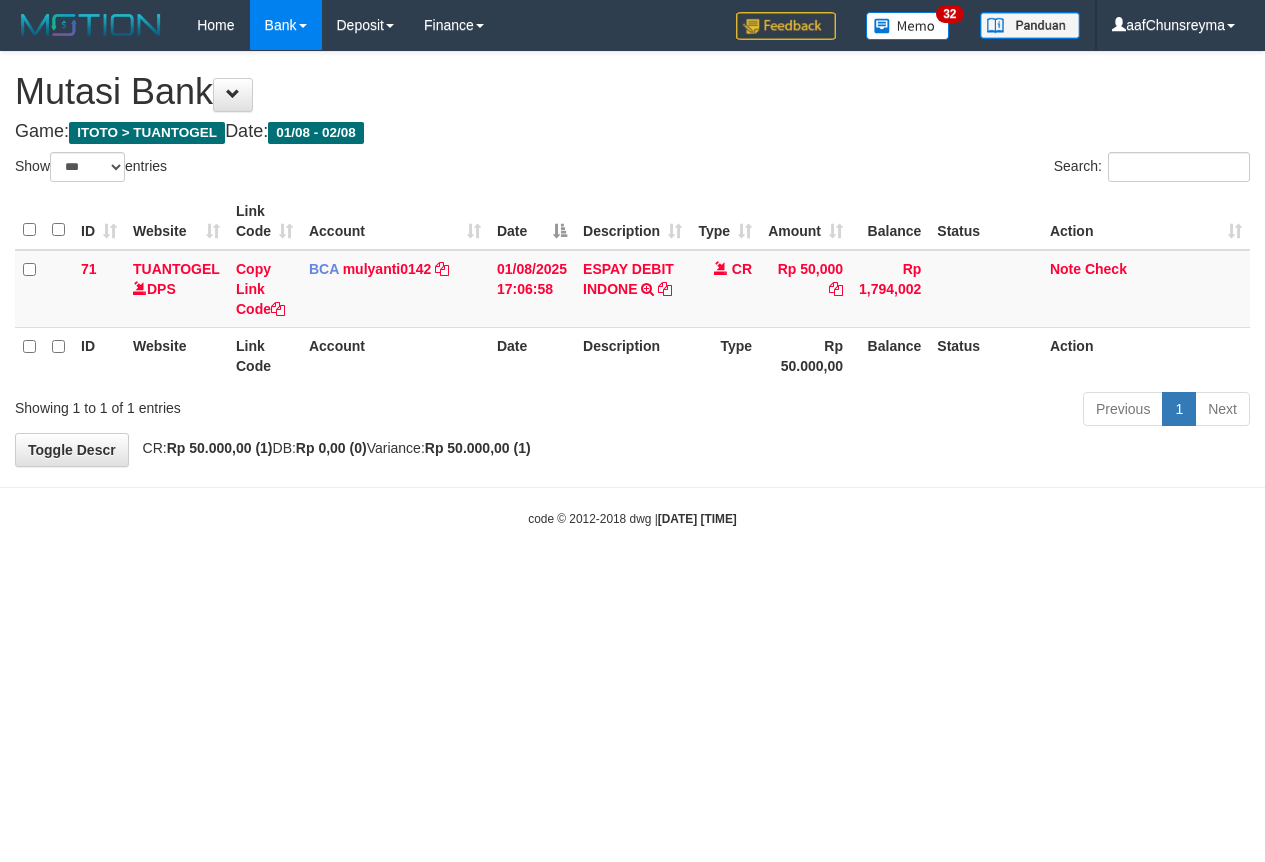 select on "***" 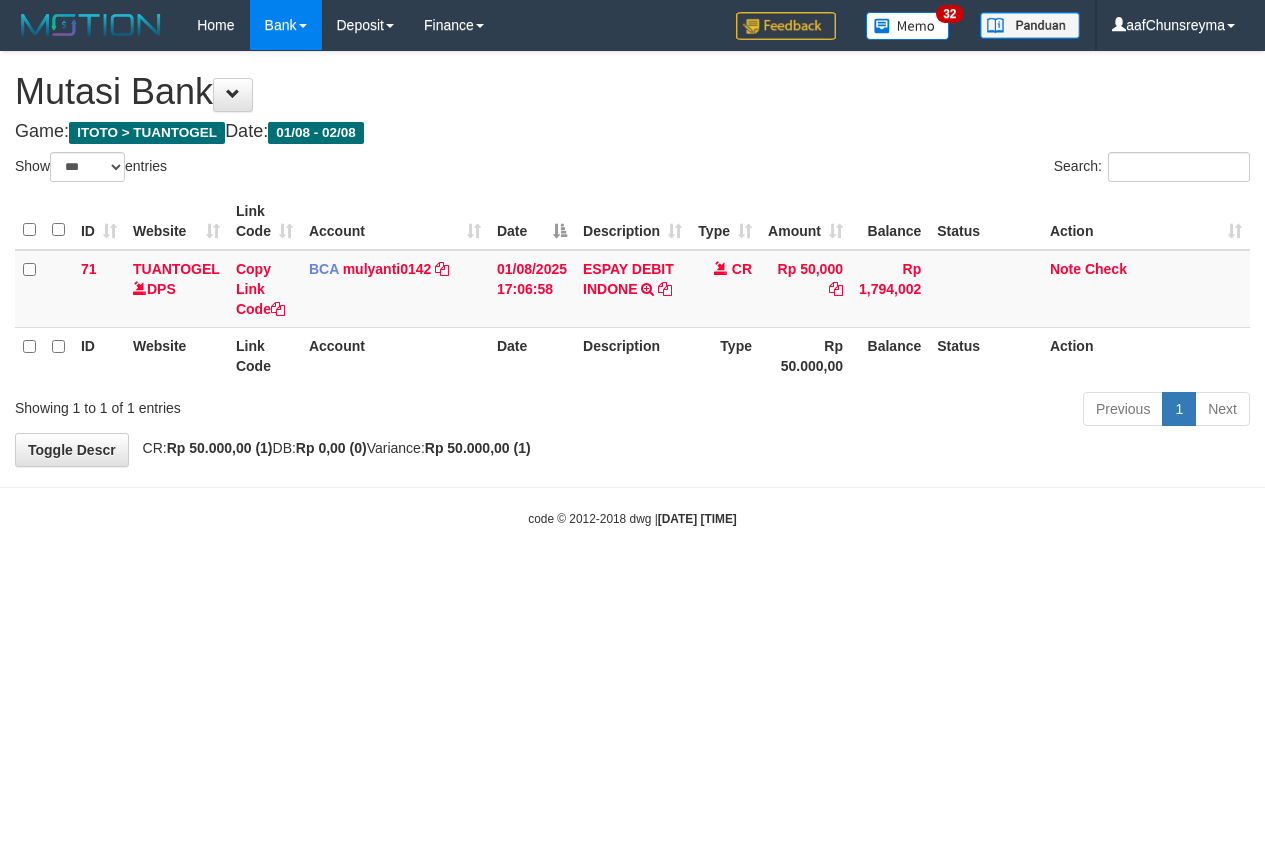 scroll, scrollTop: 0, scrollLeft: 0, axis: both 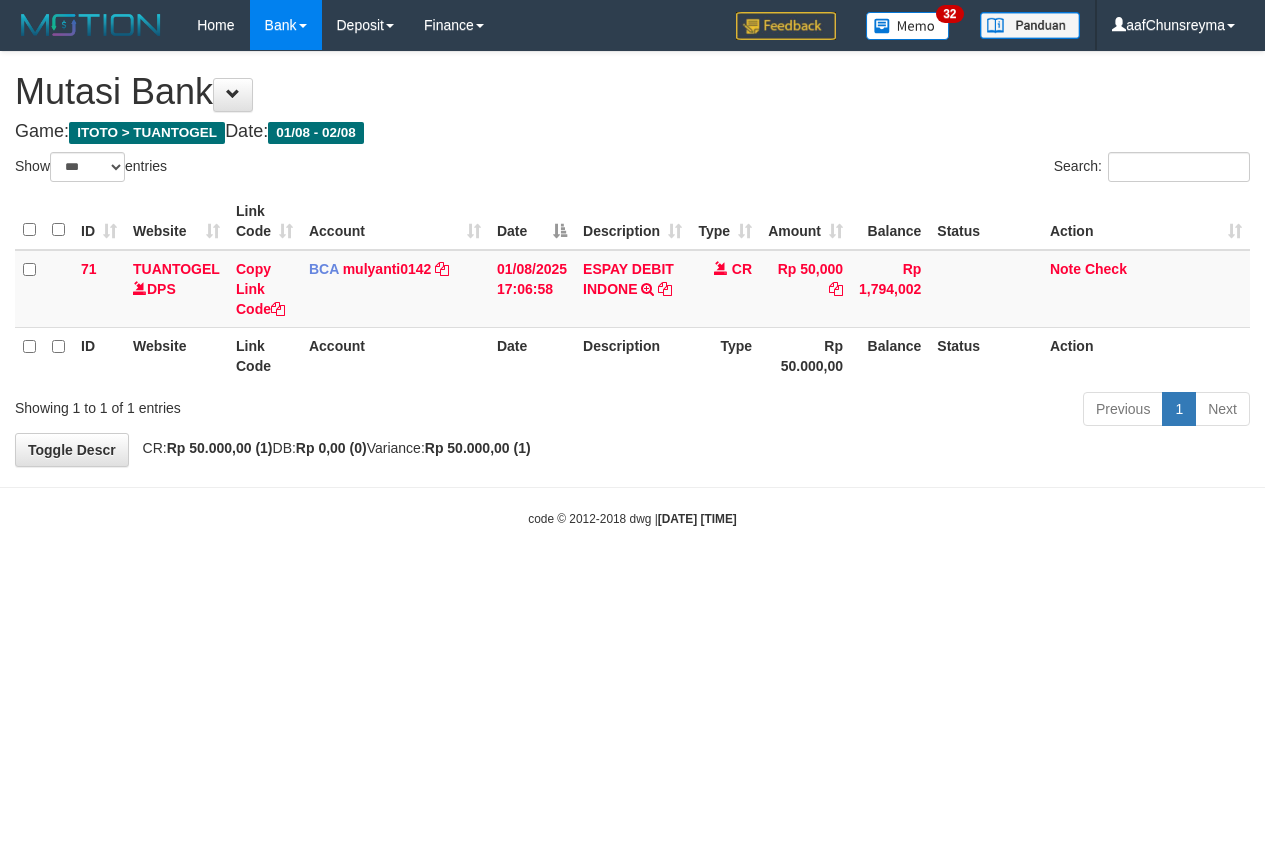 select on "***" 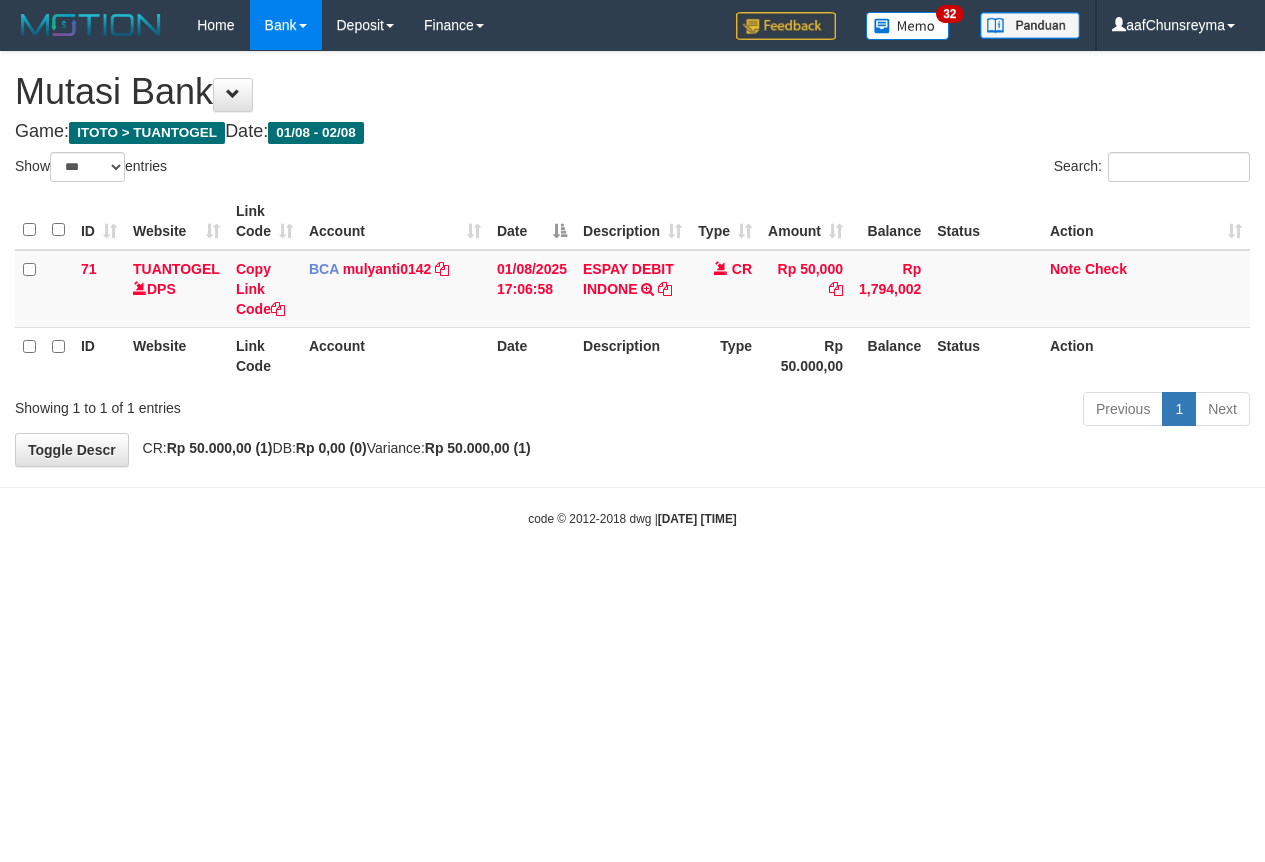 scroll, scrollTop: 0, scrollLeft: 0, axis: both 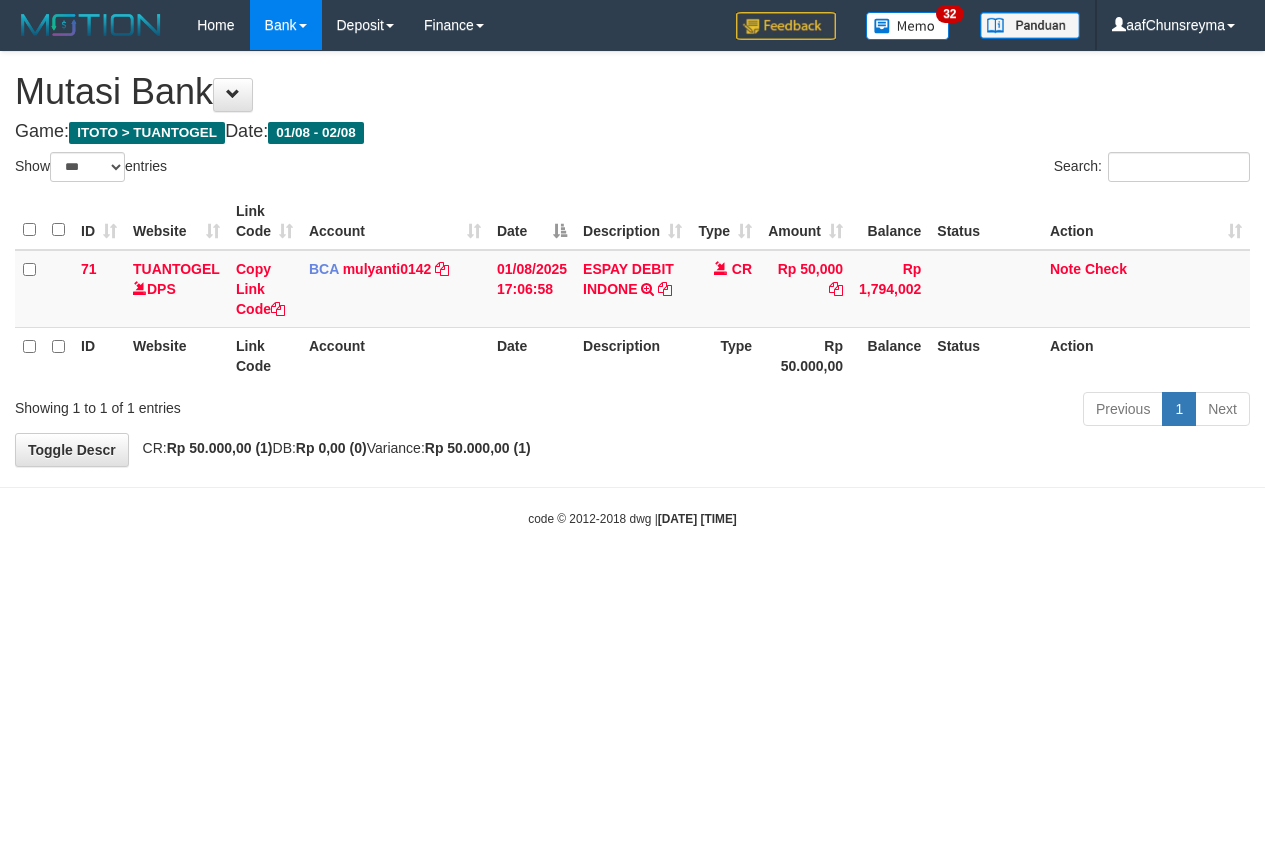 select on "***" 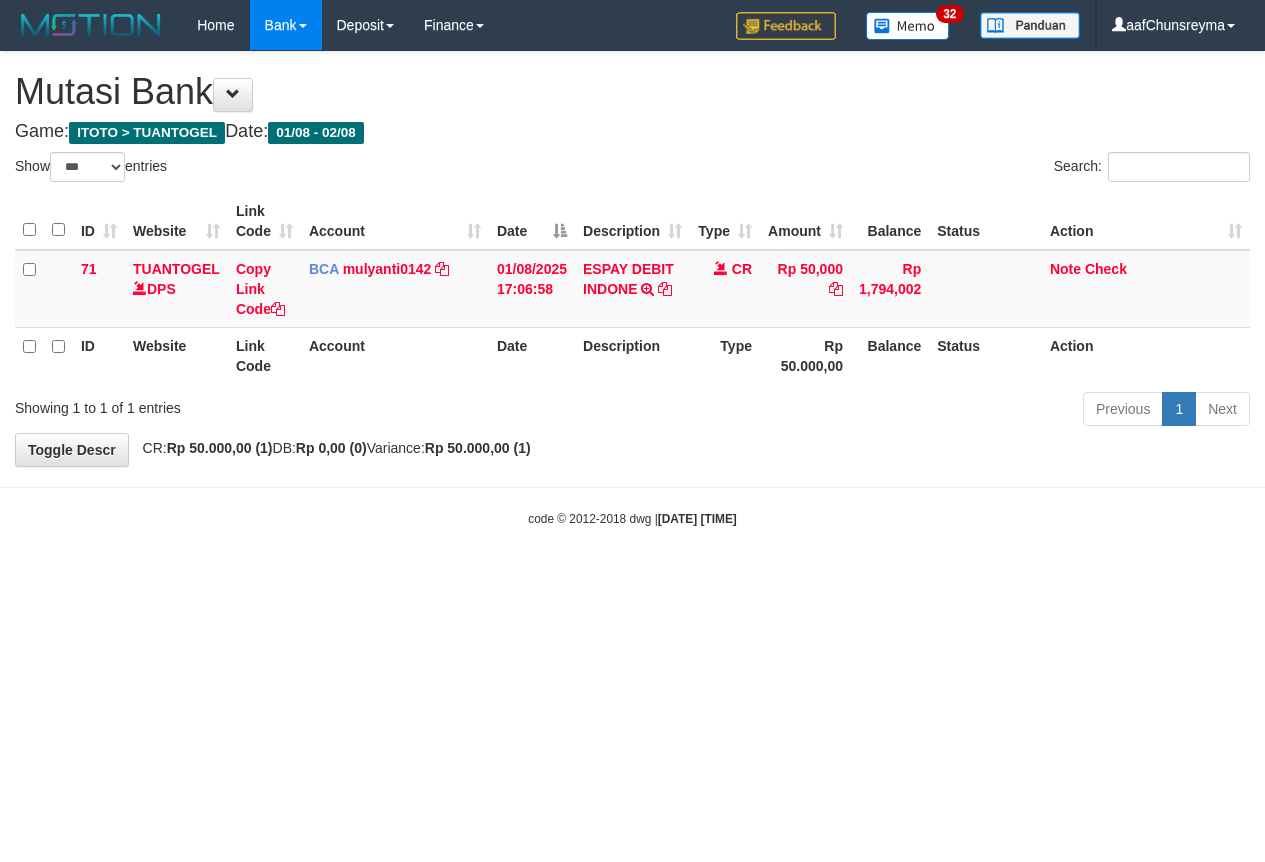 scroll, scrollTop: 0, scrollLeft: 0, axis: both 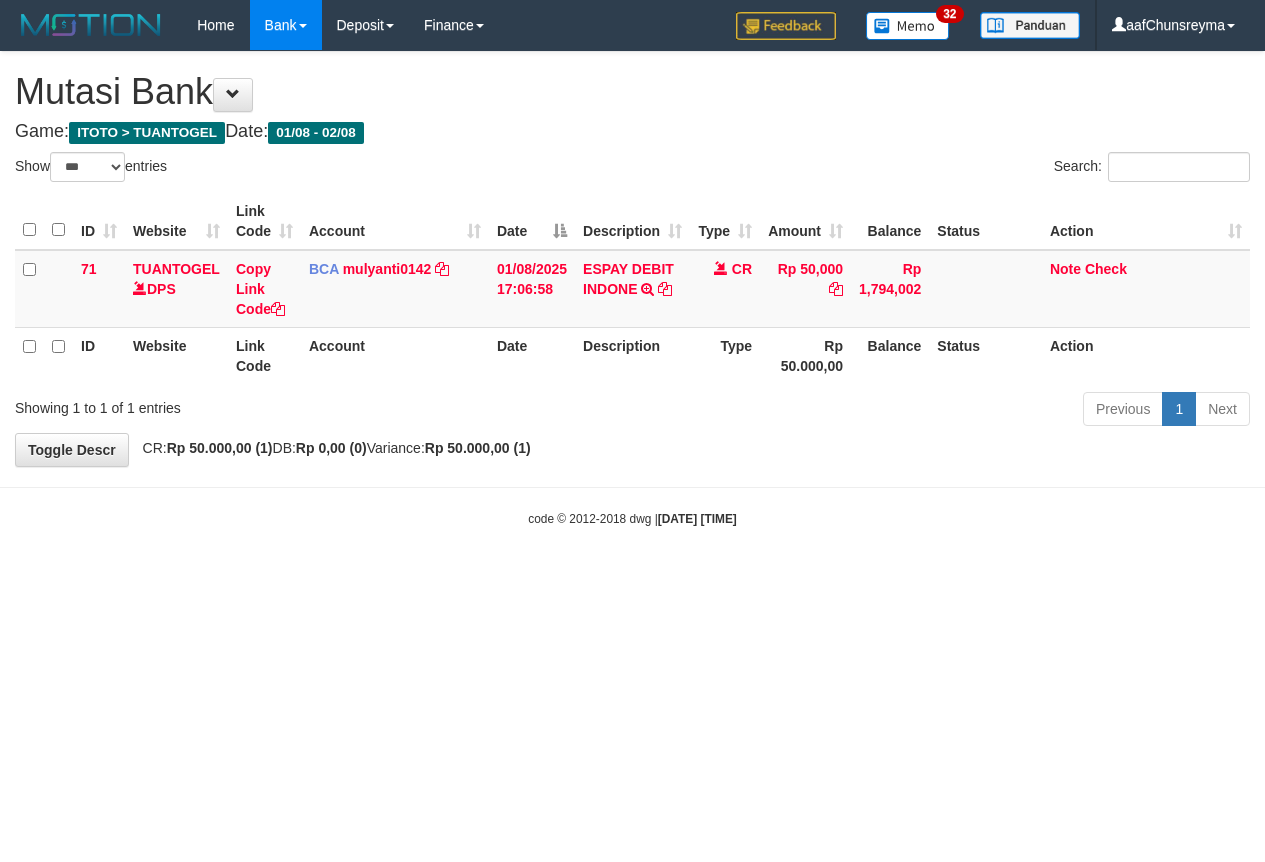 select on "***" 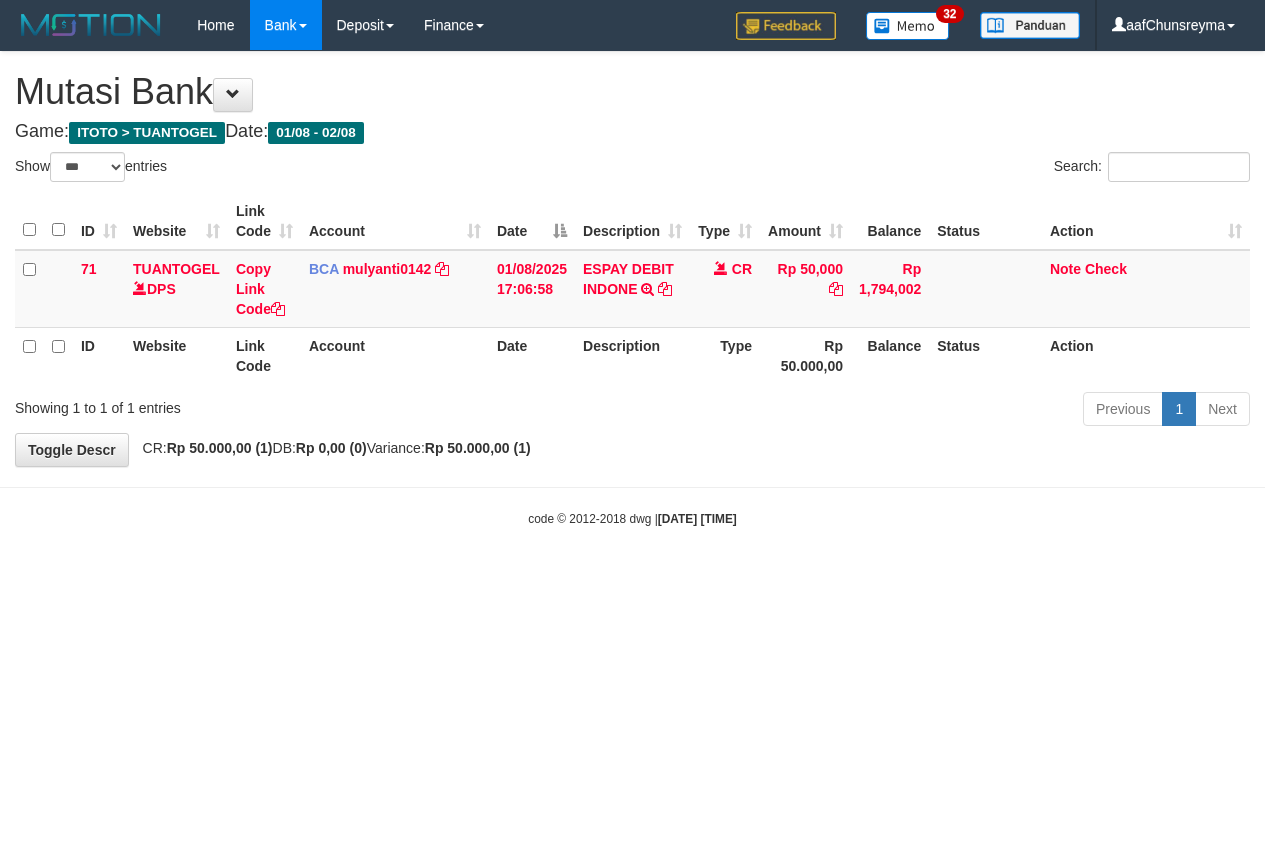 scroll, scrollTop: 0, scrollLeft: 0, axis: both 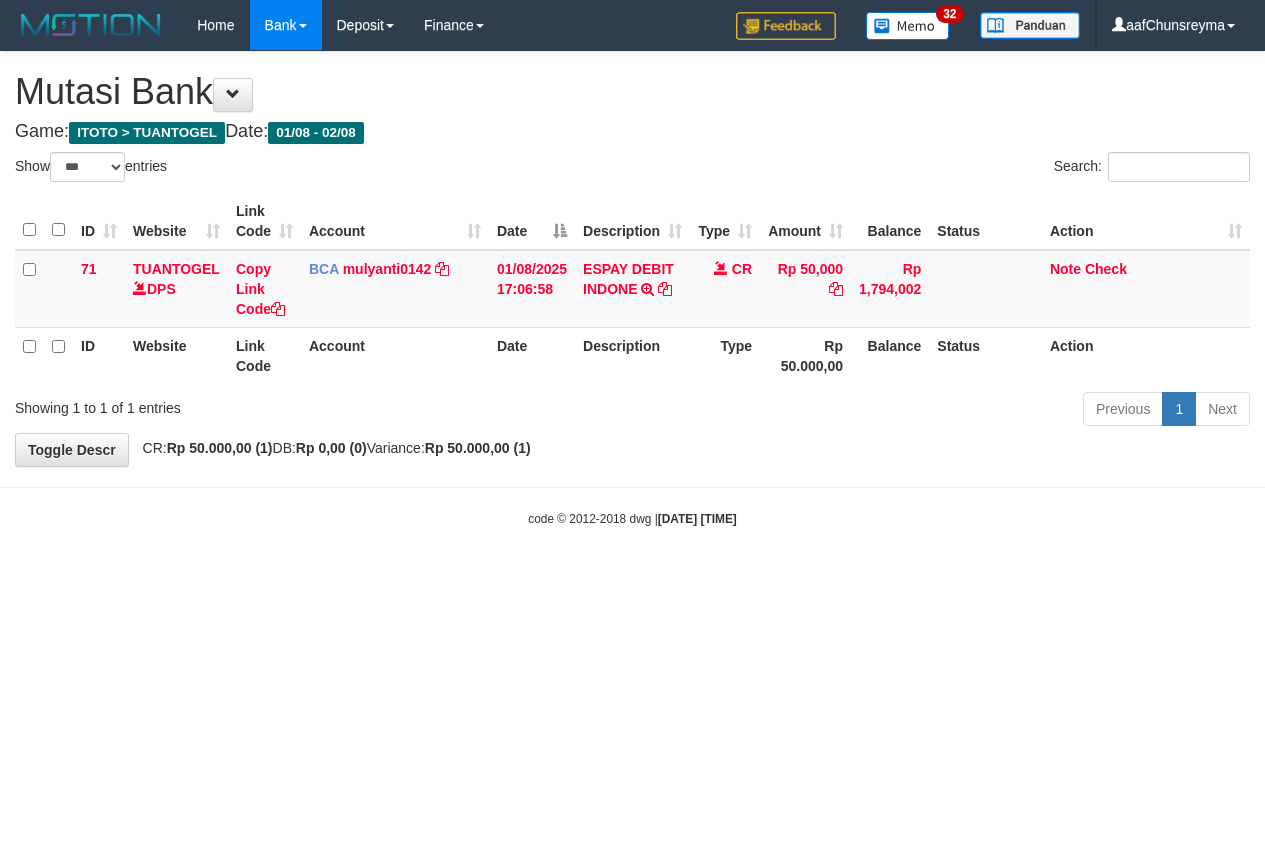 select on "***" 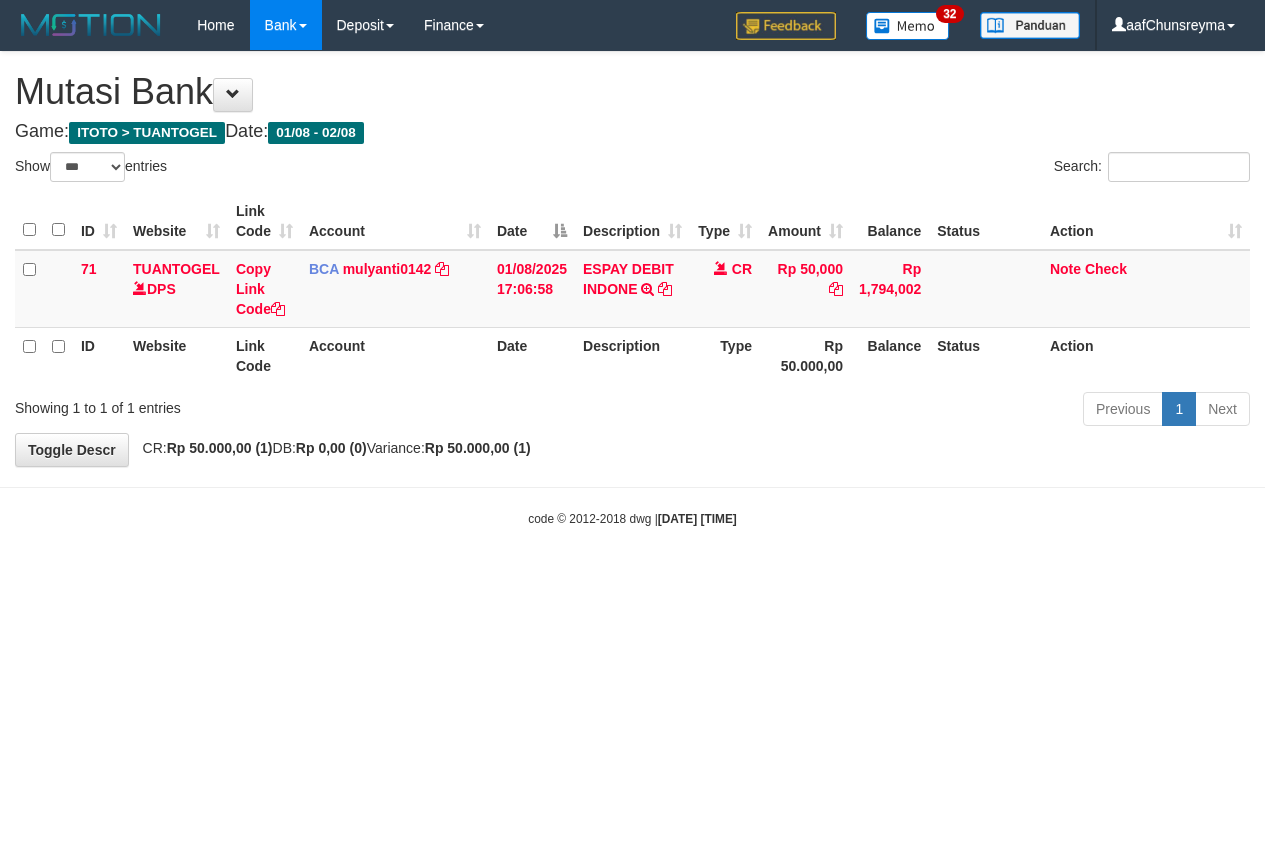 scroll, scrollTop: 0, scrollLeft: 0, axis: both 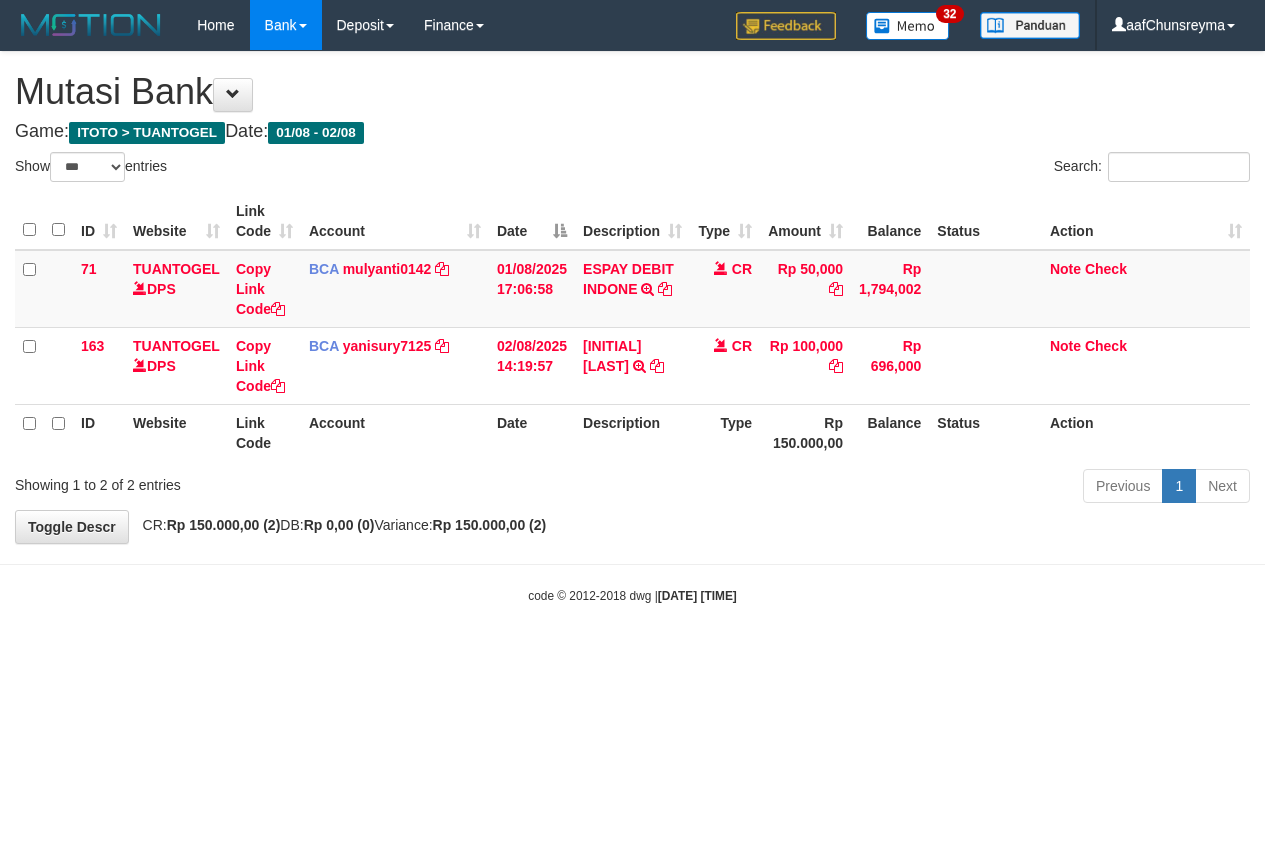 select on "***" 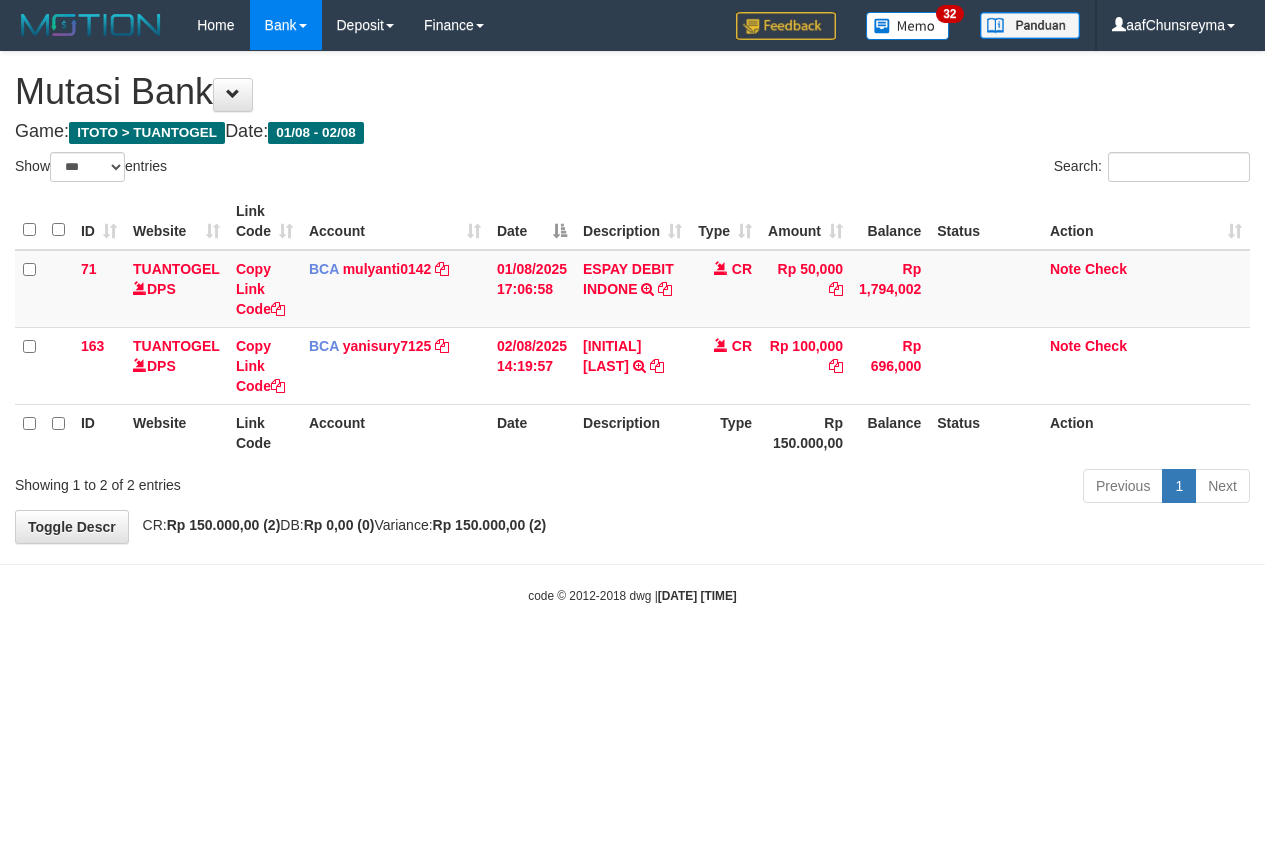 scroll, scrollTop: 0, scrollLeft: 0, axis: both 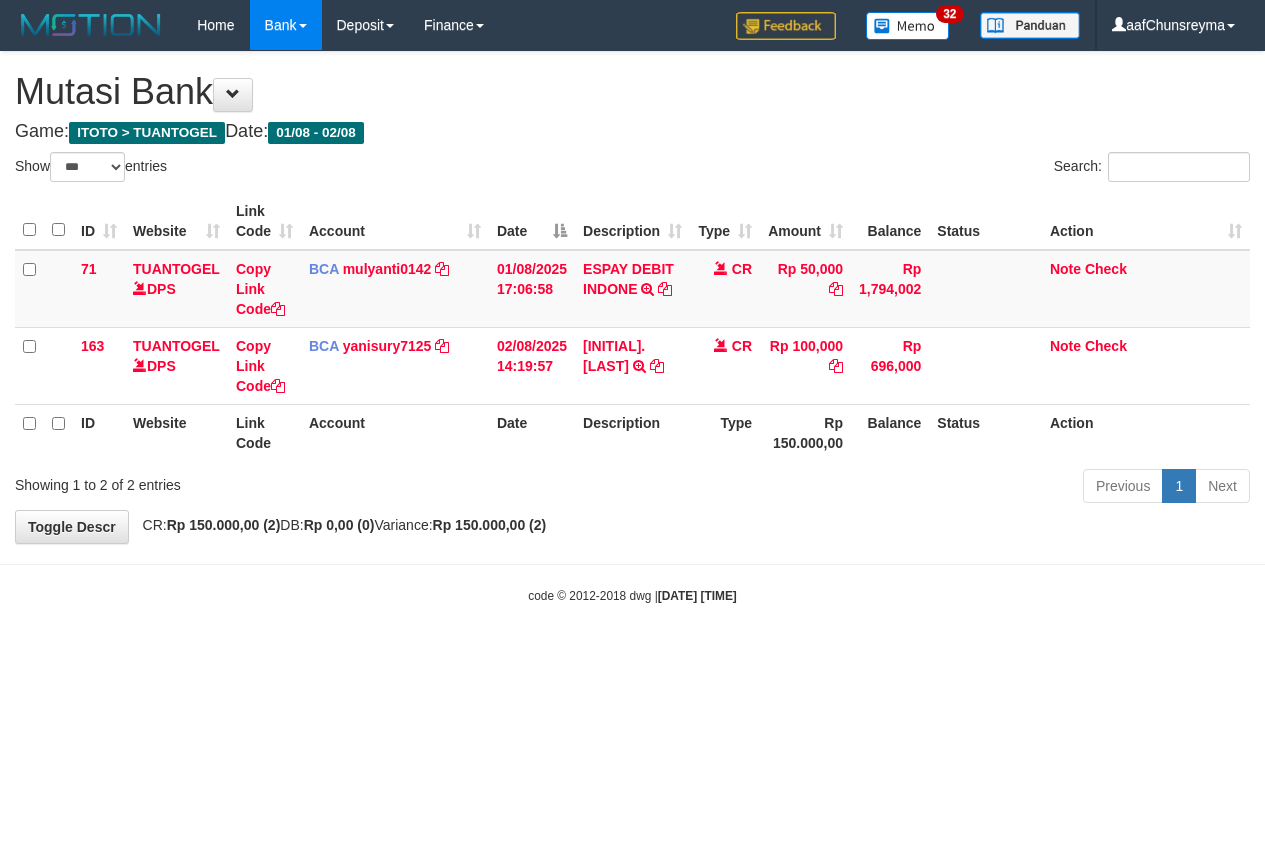 select on "***" 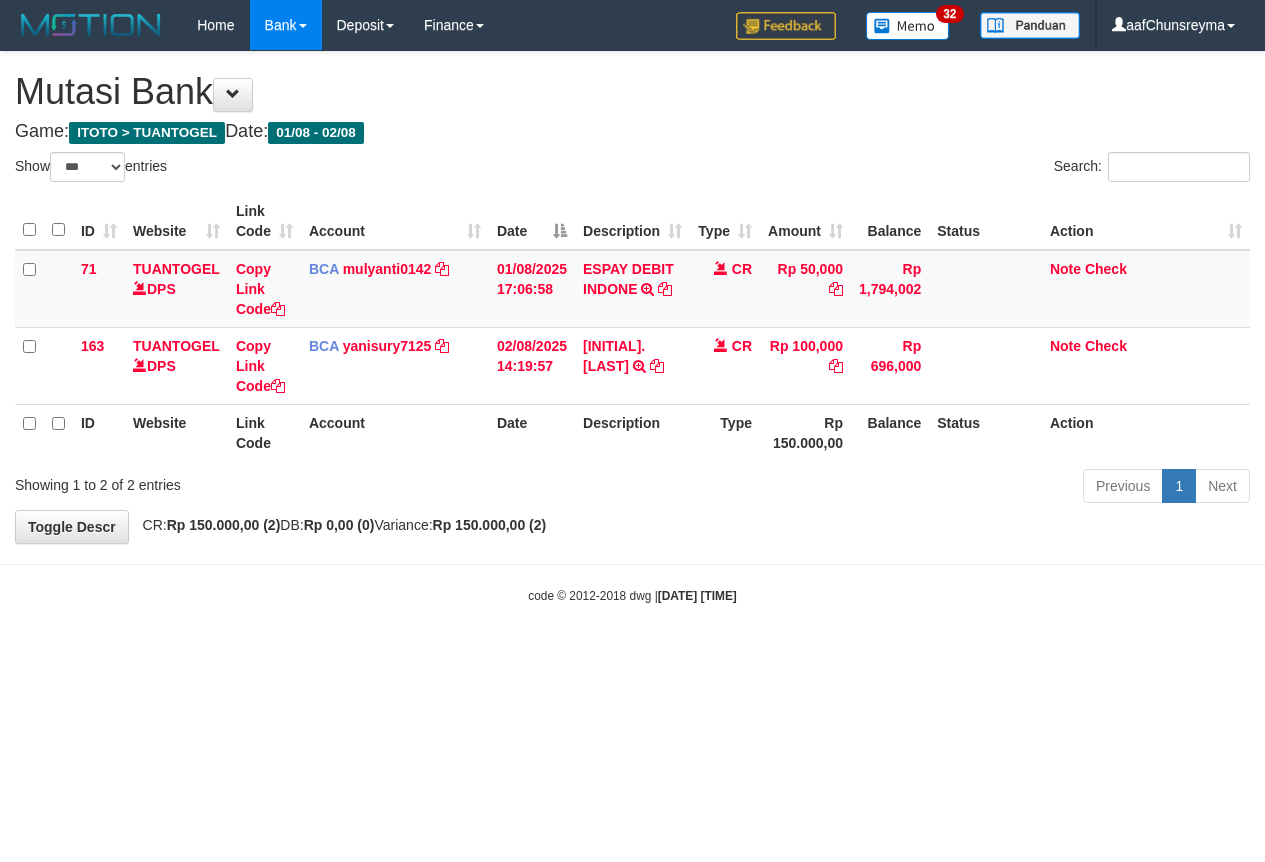 scroll, scrollTop: 0, scrollLeft: 0, axis: both 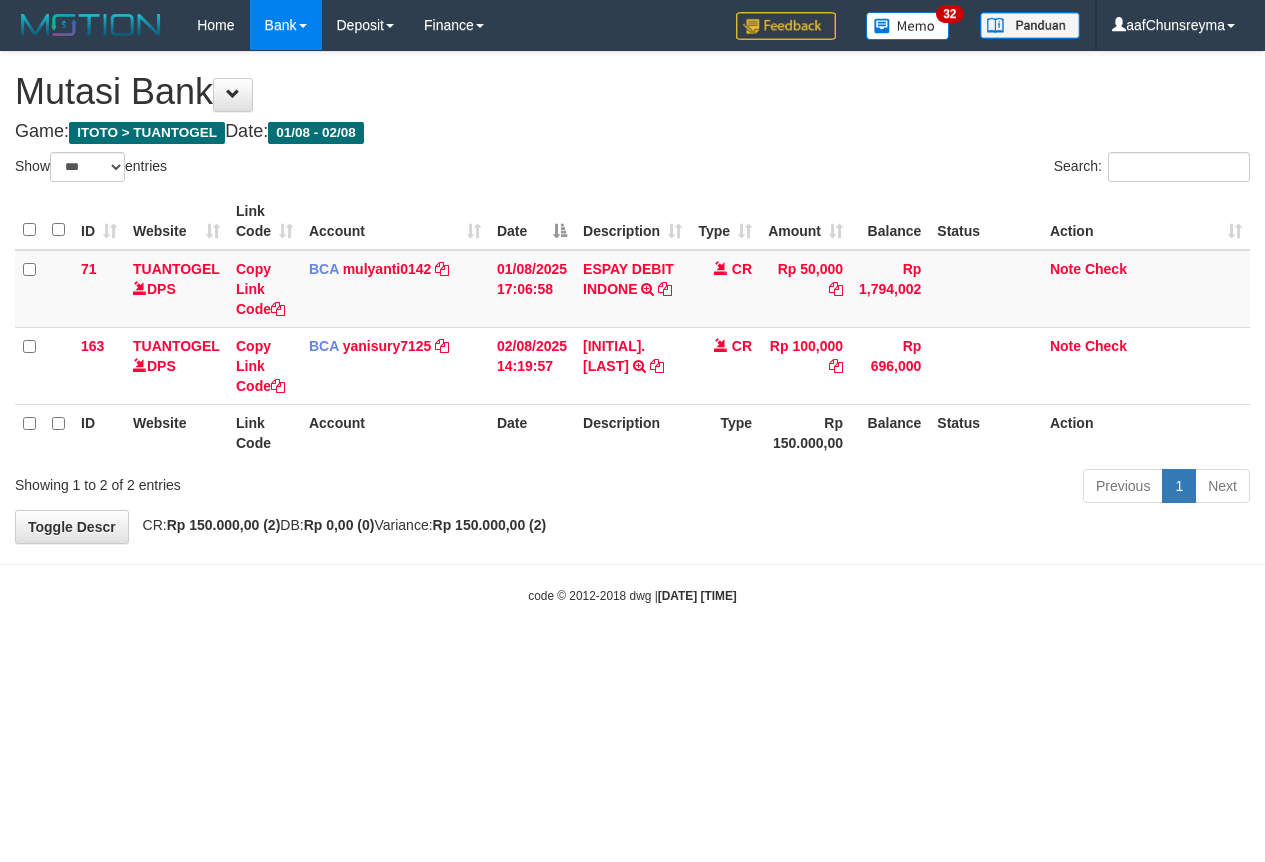 select on "***" 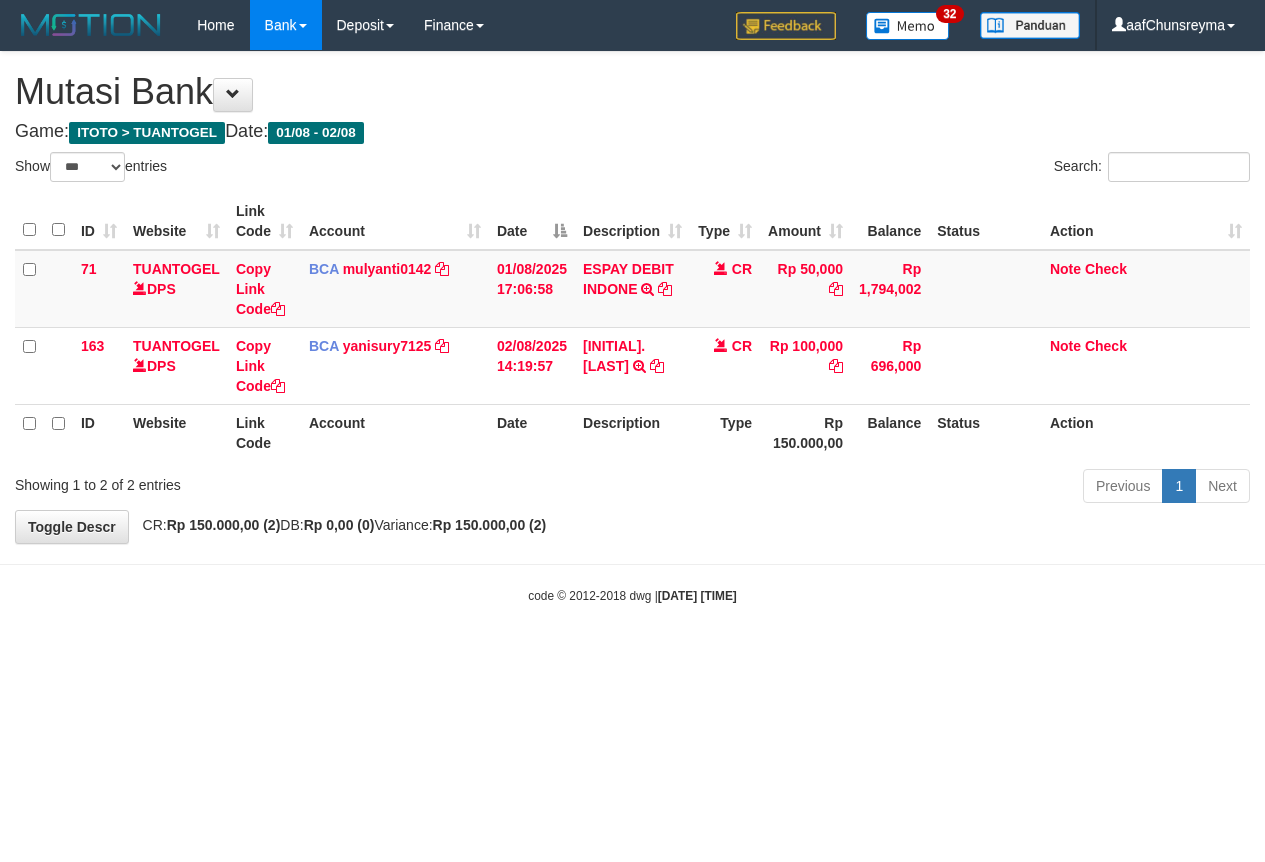 scroll, scrollTop: 0, scrollLeft: 0, axis: both 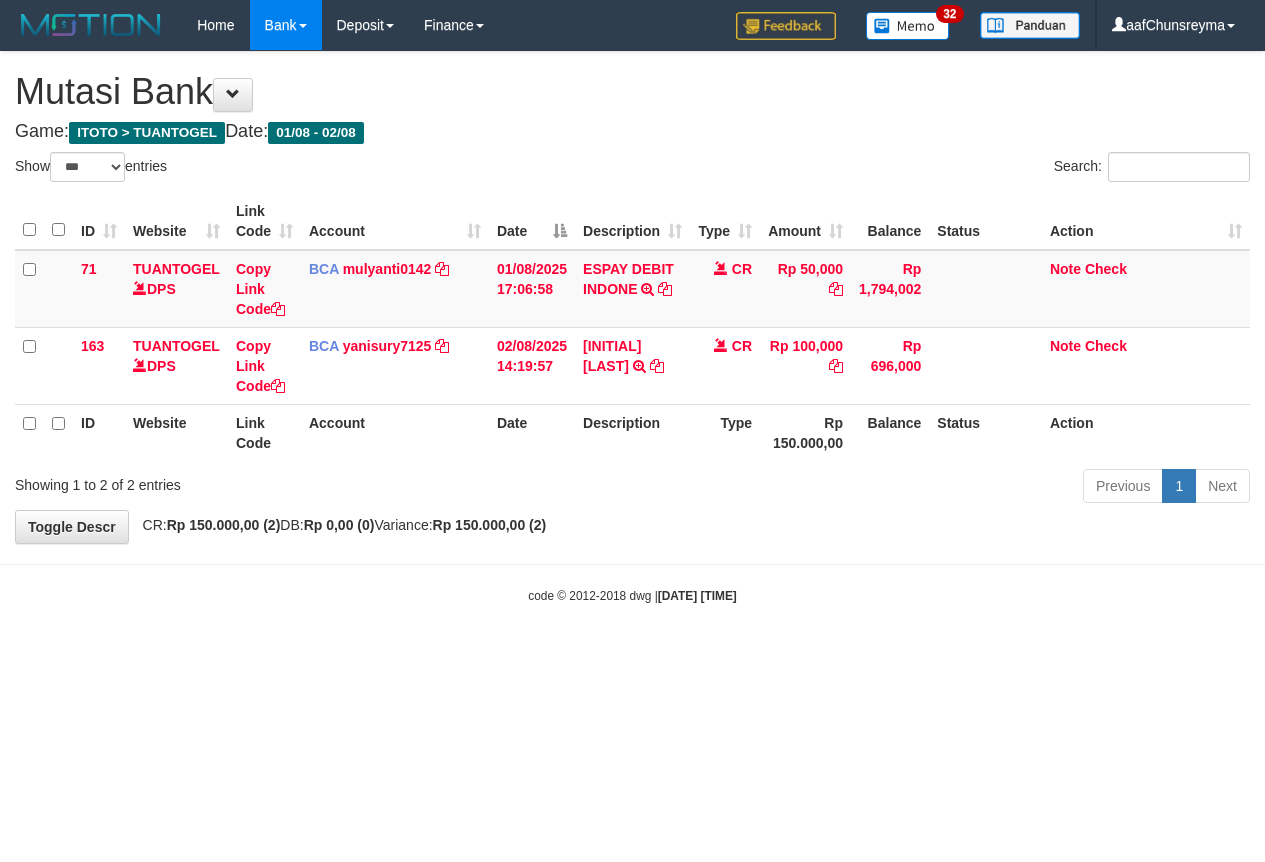 select on "***" 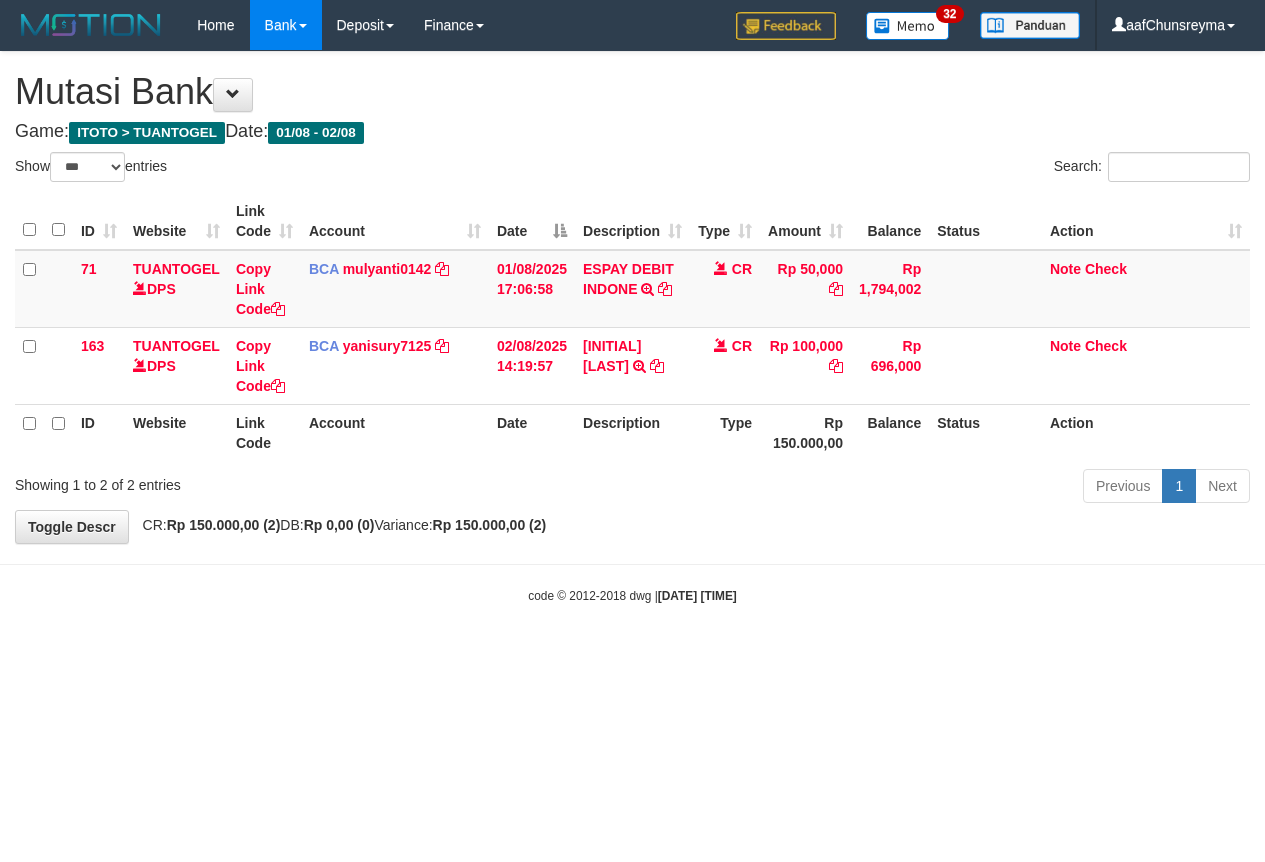 scroll, scrollTop: 0, scrollLeft: 0, axis: both 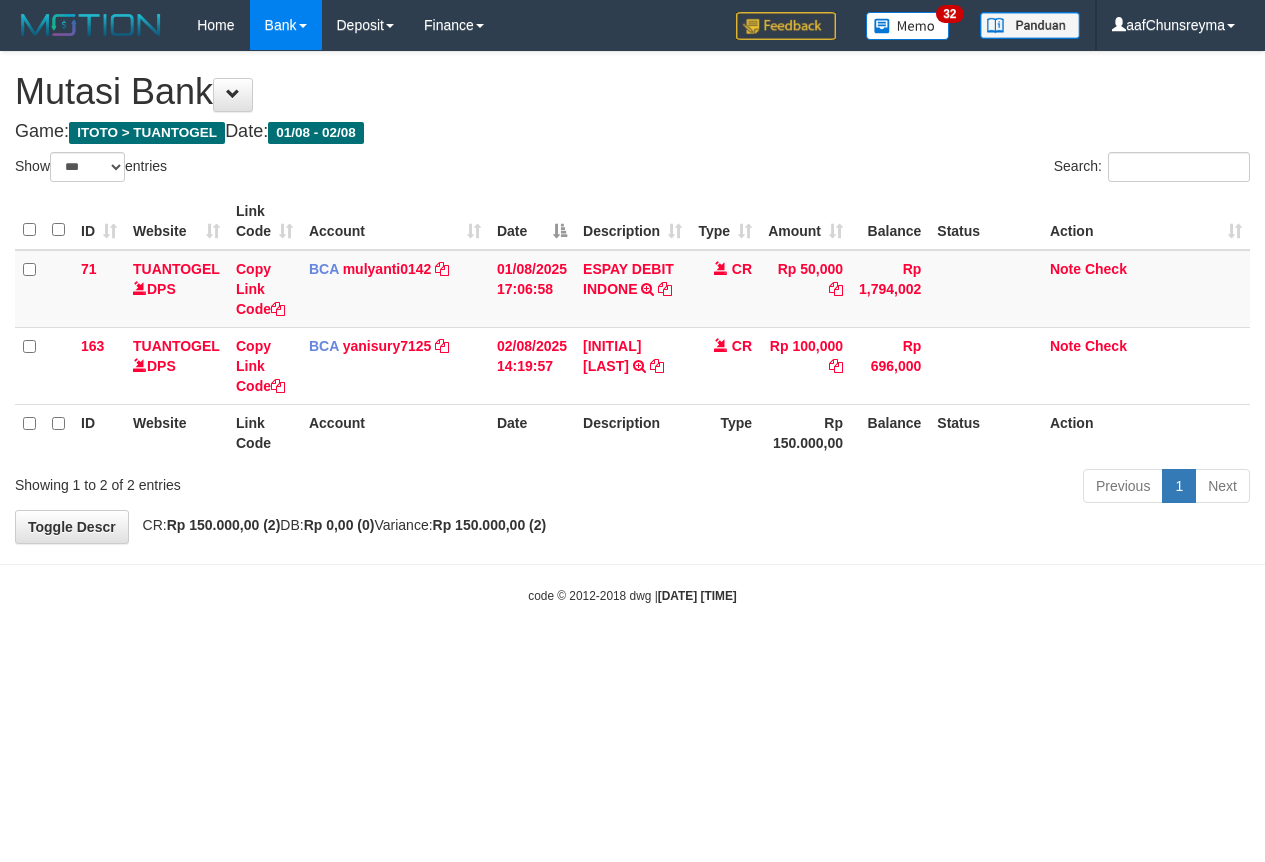 select on "***" 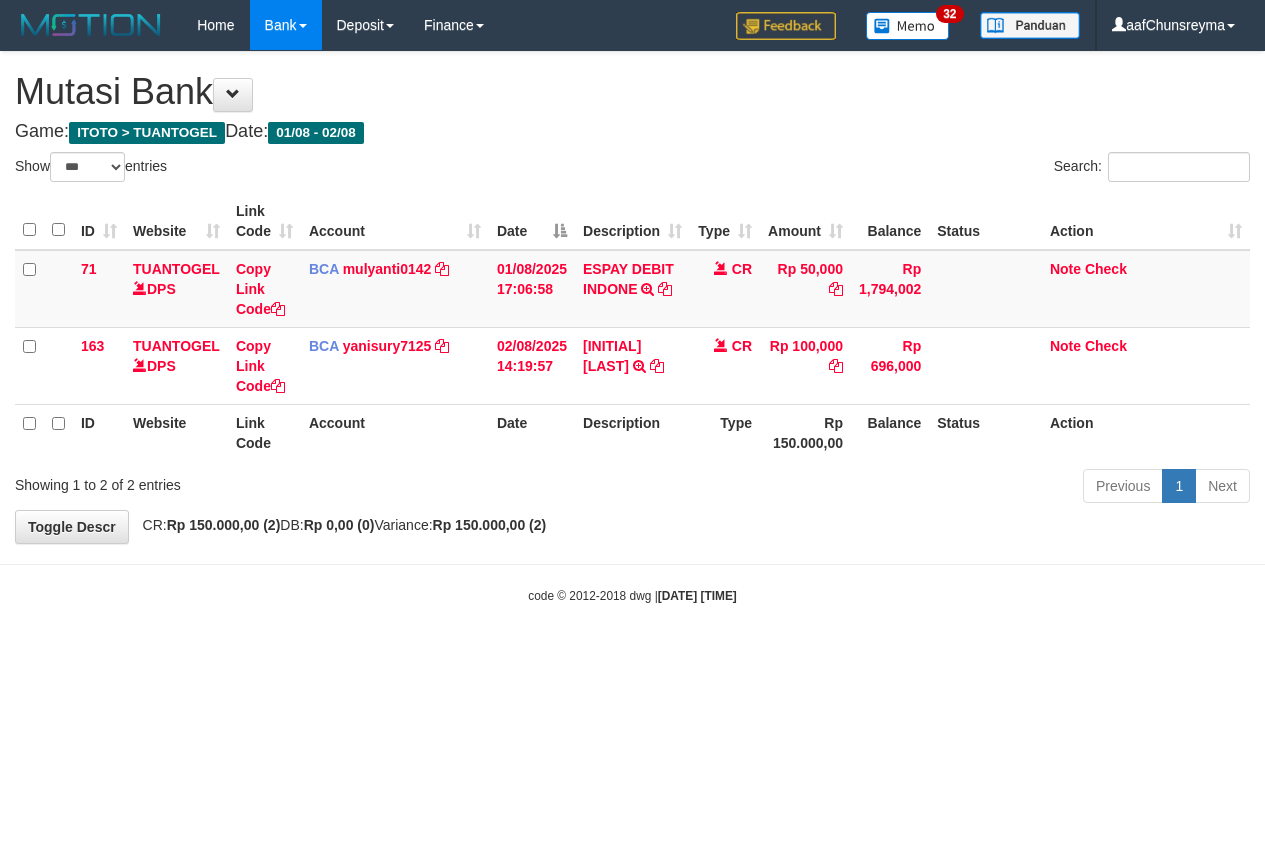 scroll, scrollTop: 0, scrollLeft: 0, axis: both 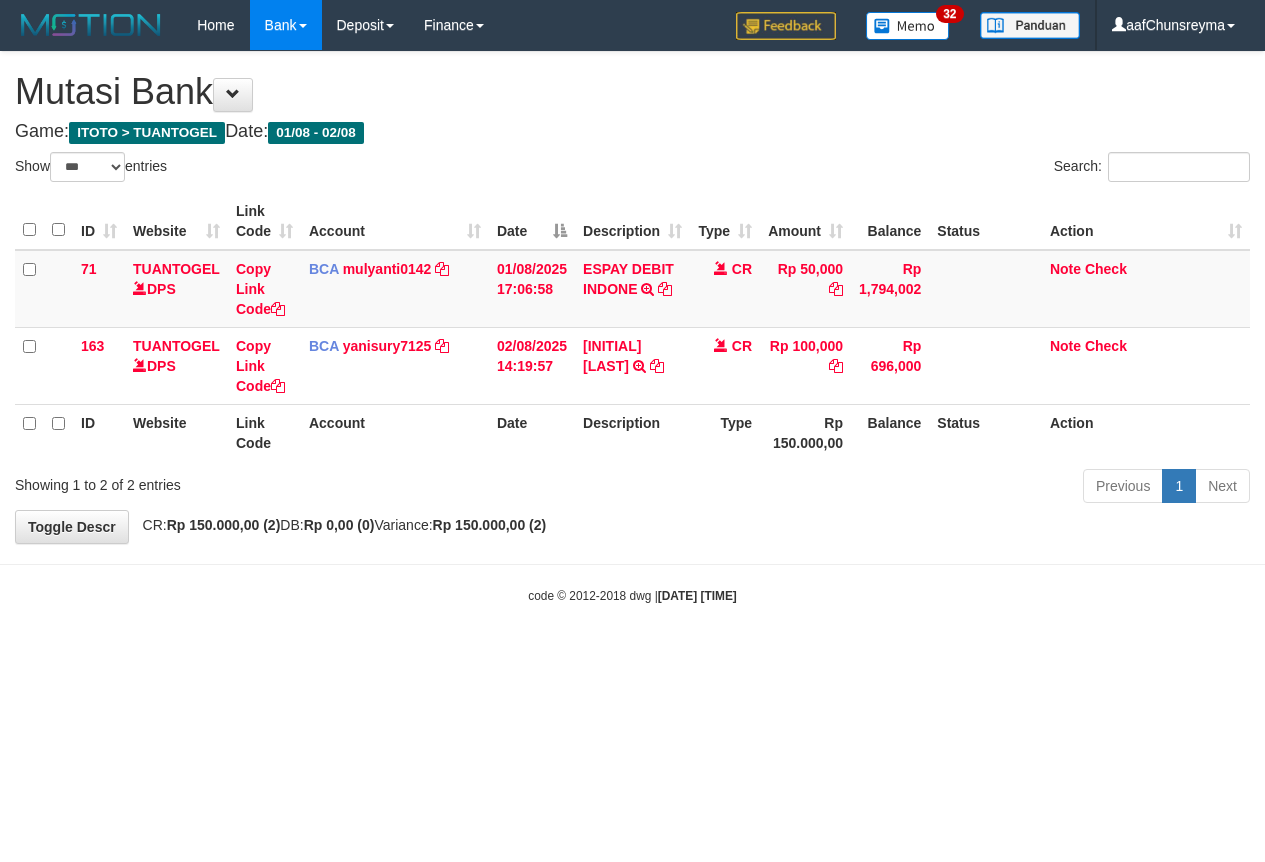 select on "***" 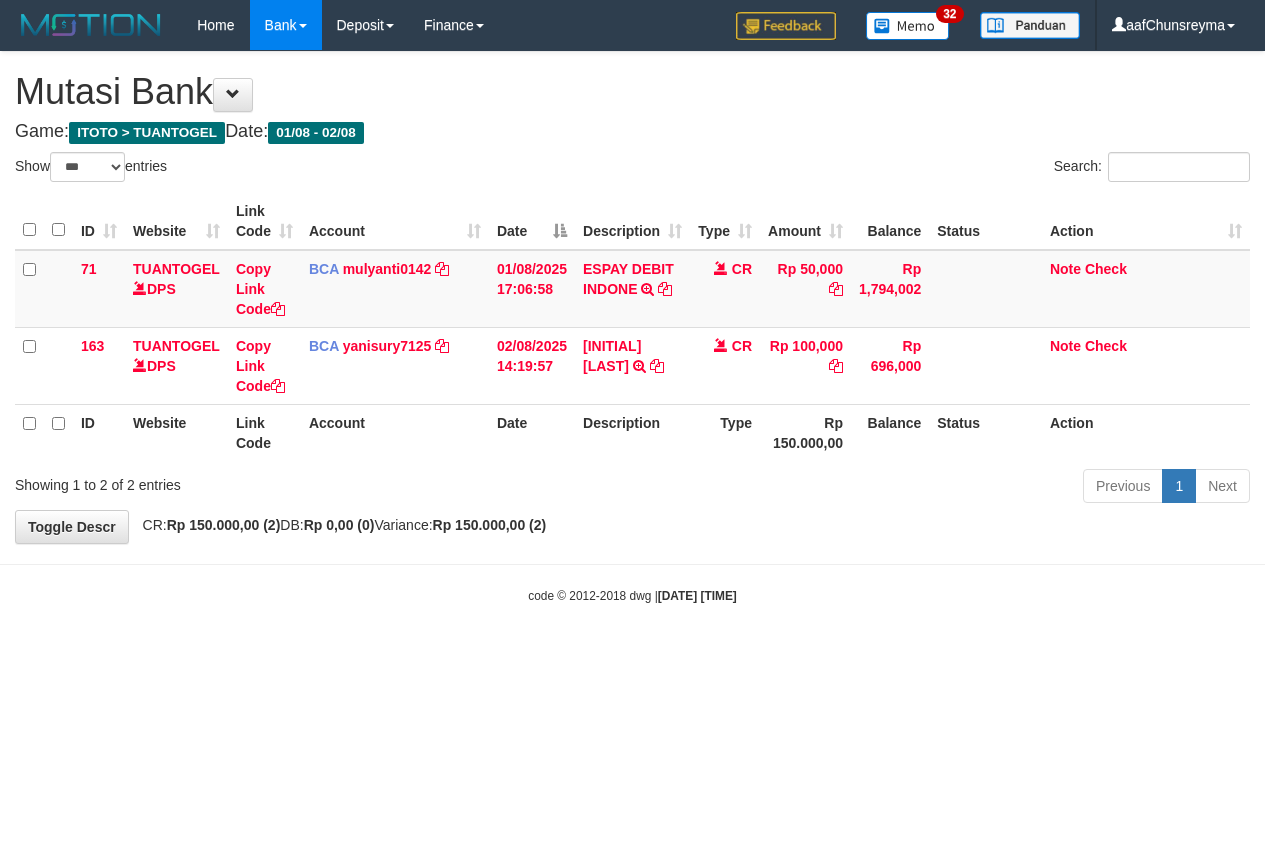 scroll, scrollTop: 0, scrollLeft: 0, axis: both 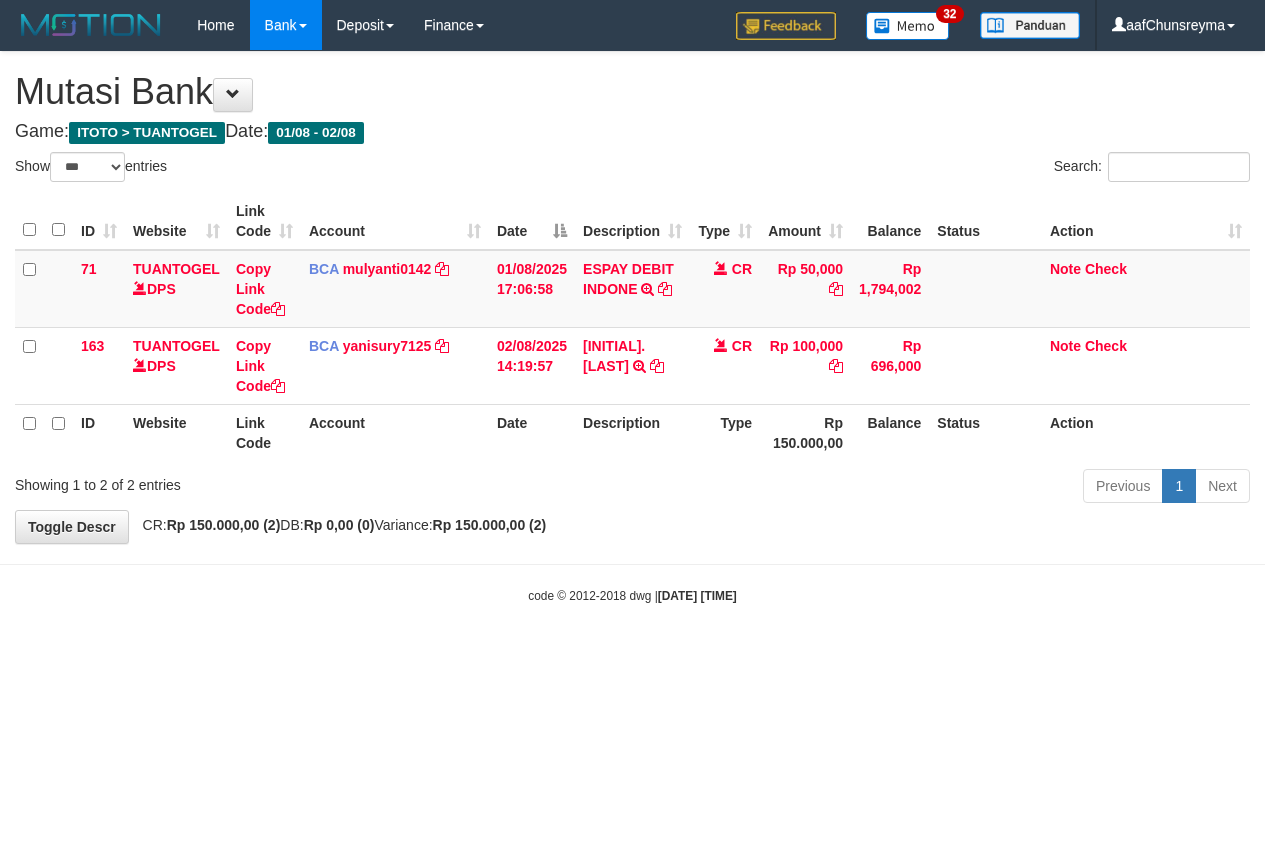 select on "***" 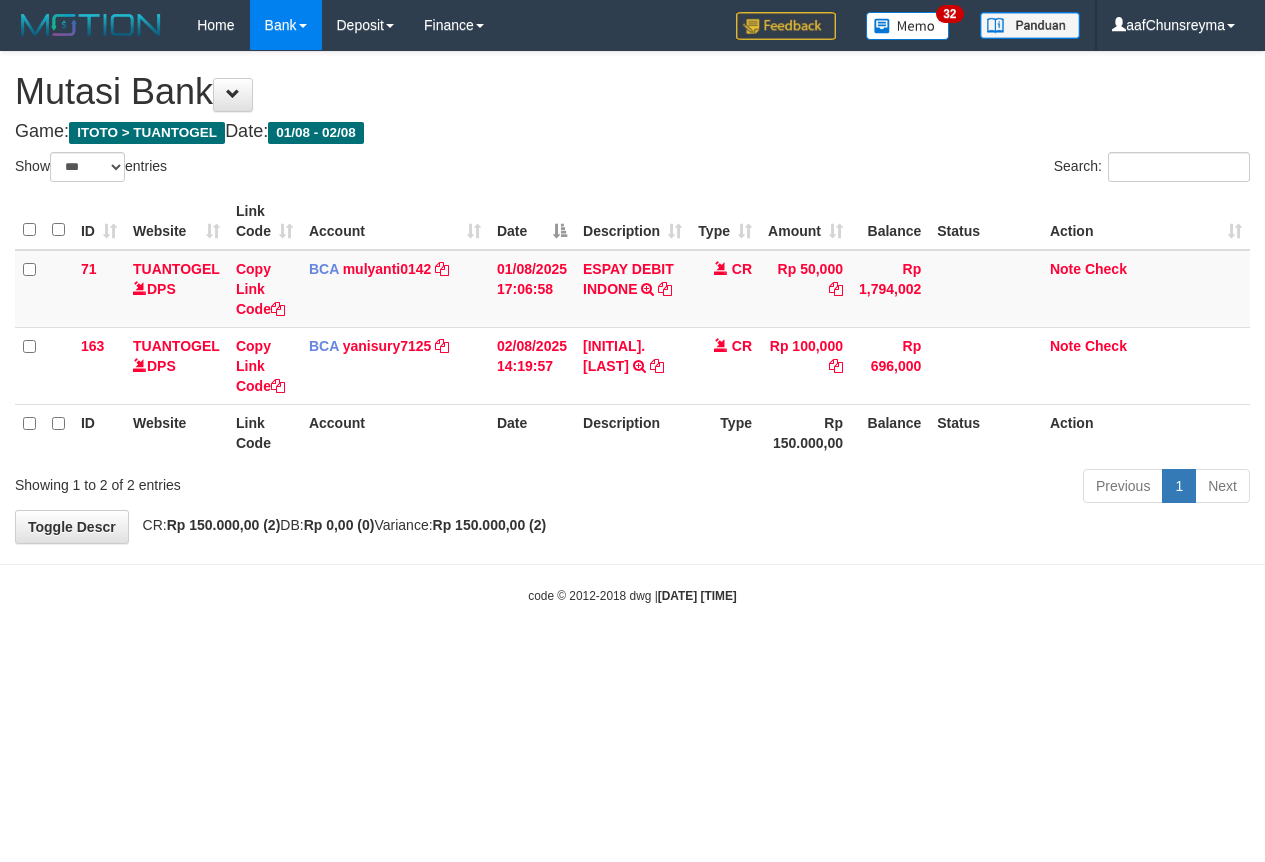 scroll, scrollTop: 0, scrollLeft: 0, axis: both 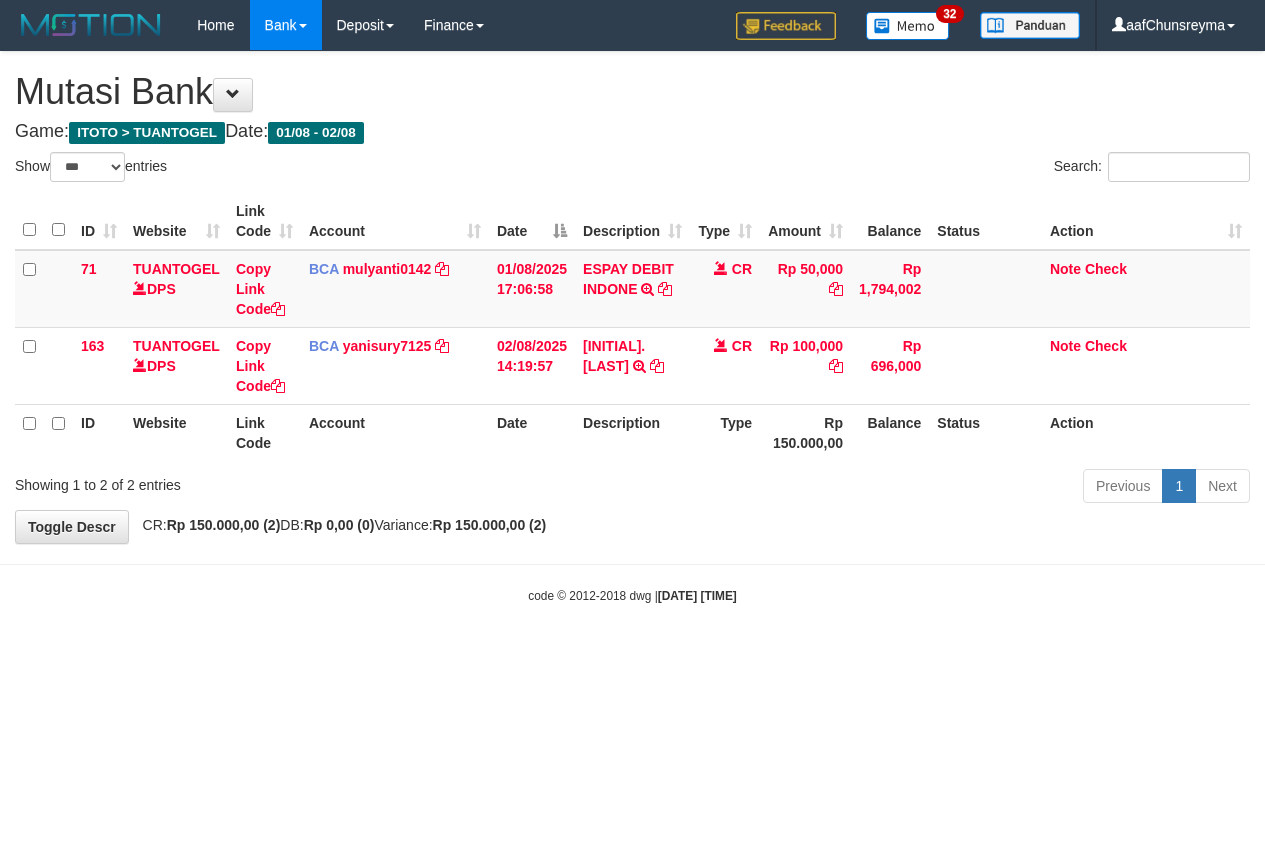 select on "***" 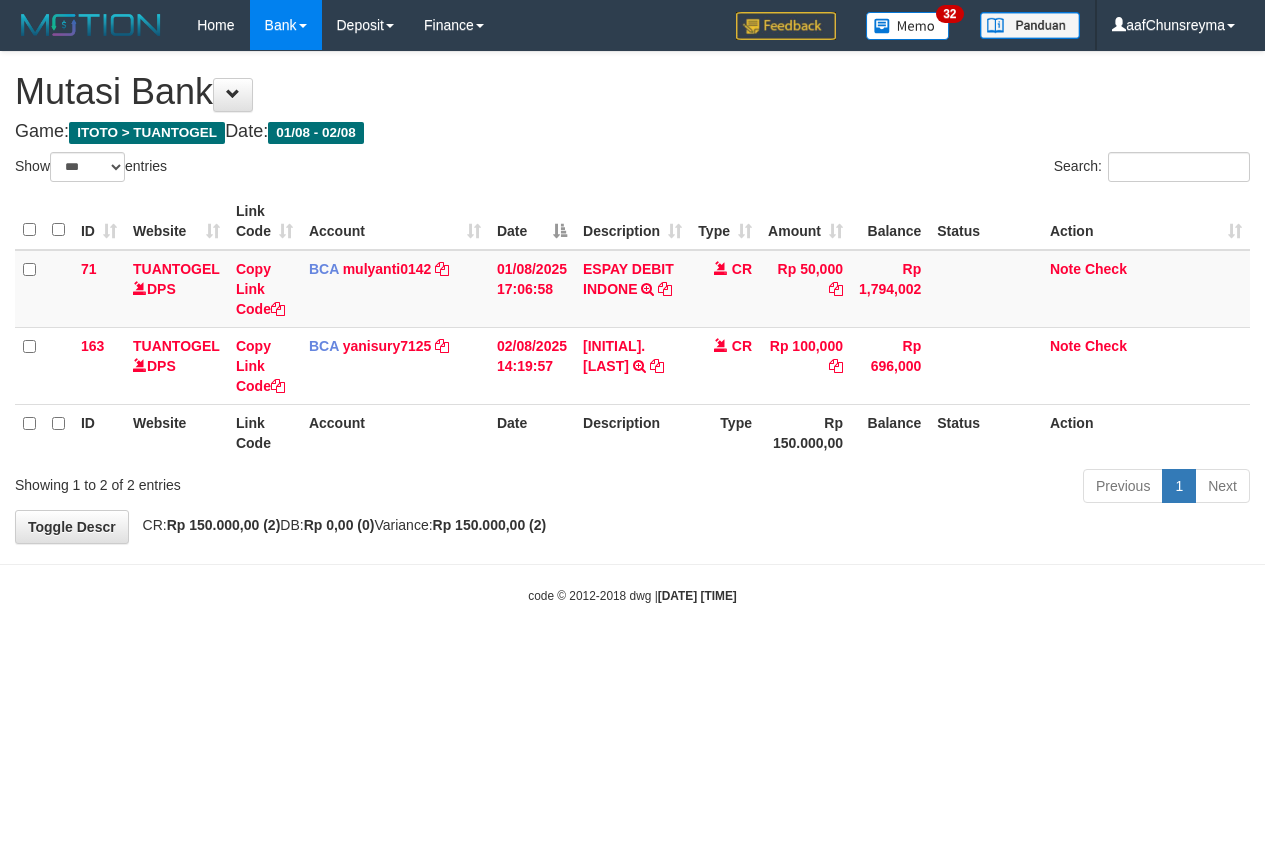 scroll, scrollTop: 0, scrollLeft: 0, axis: both 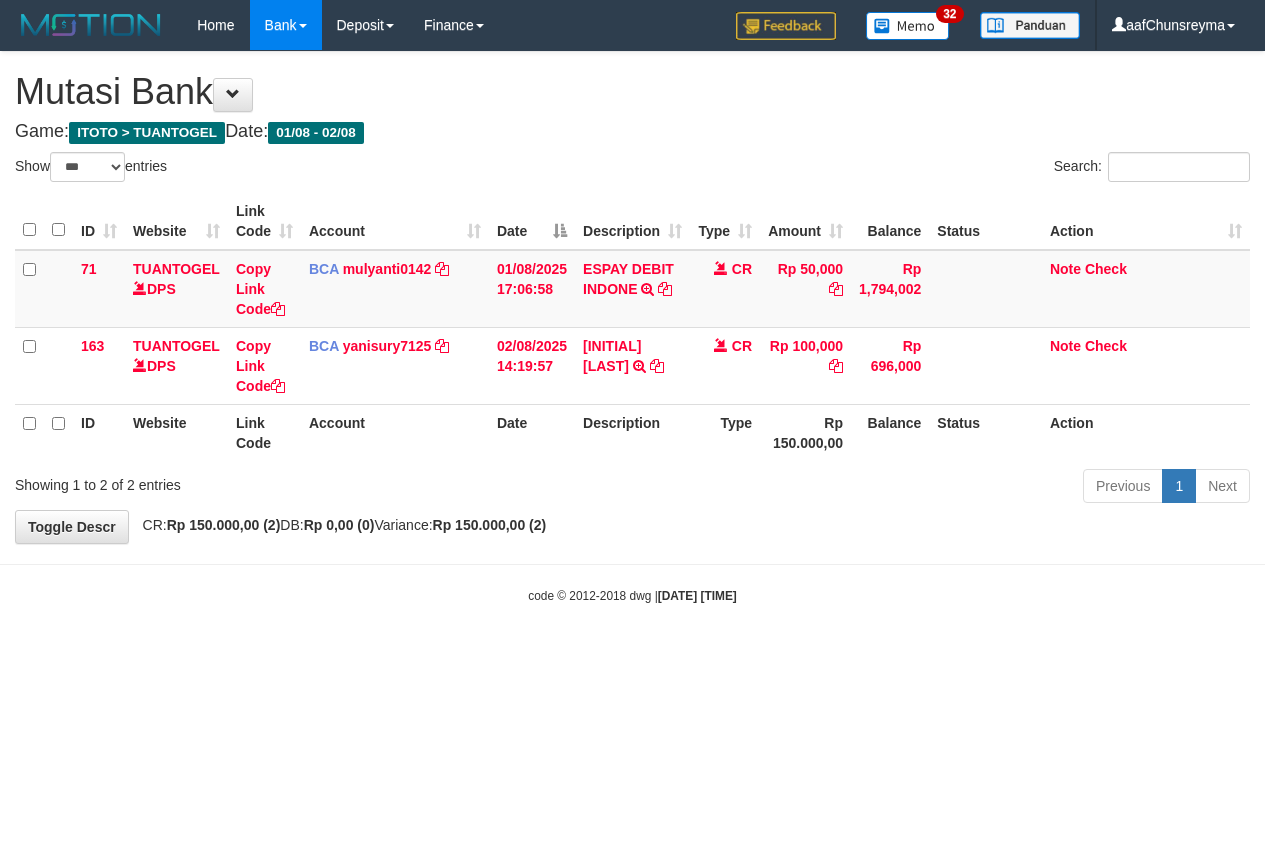 select on "***" 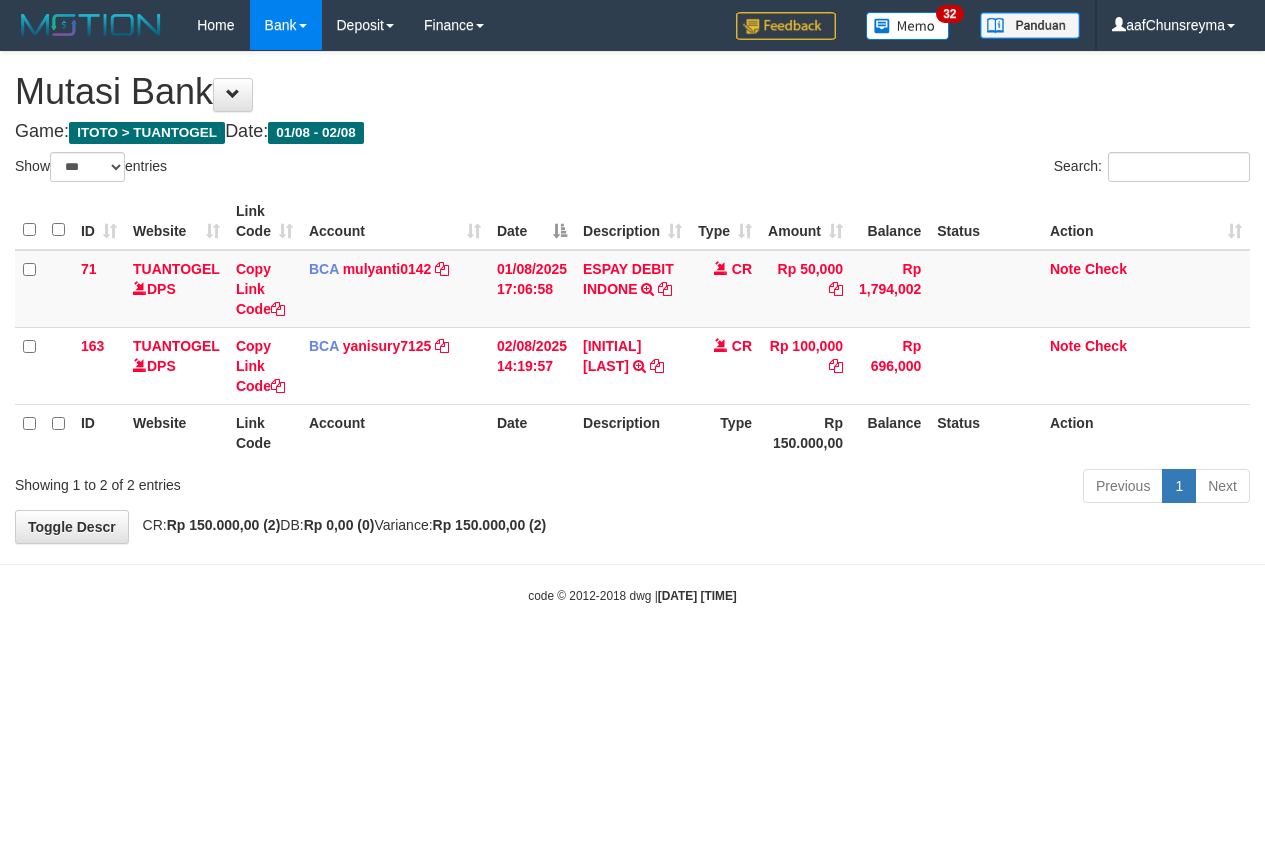 scroll, scrollTop: 0, scrollLeft: 0, axis: both 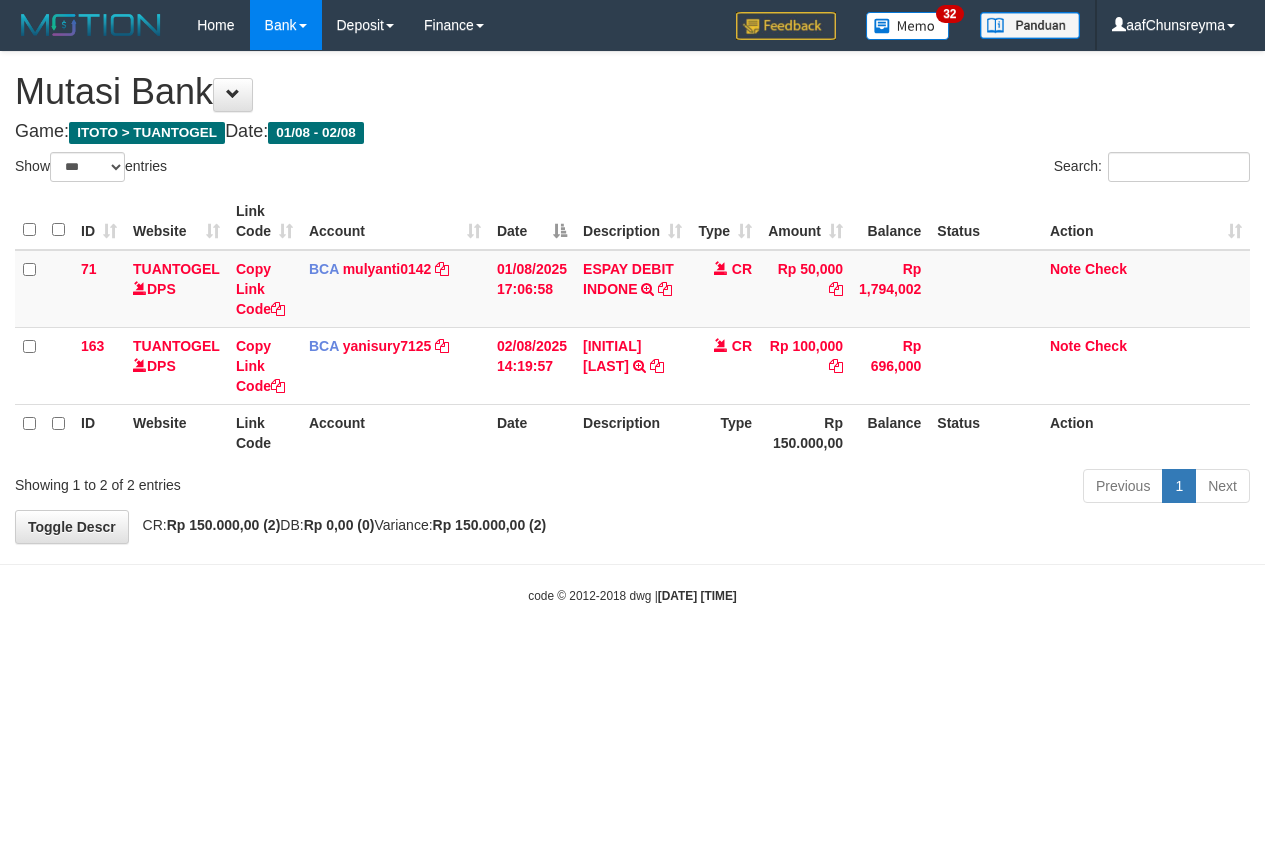 select on "***" 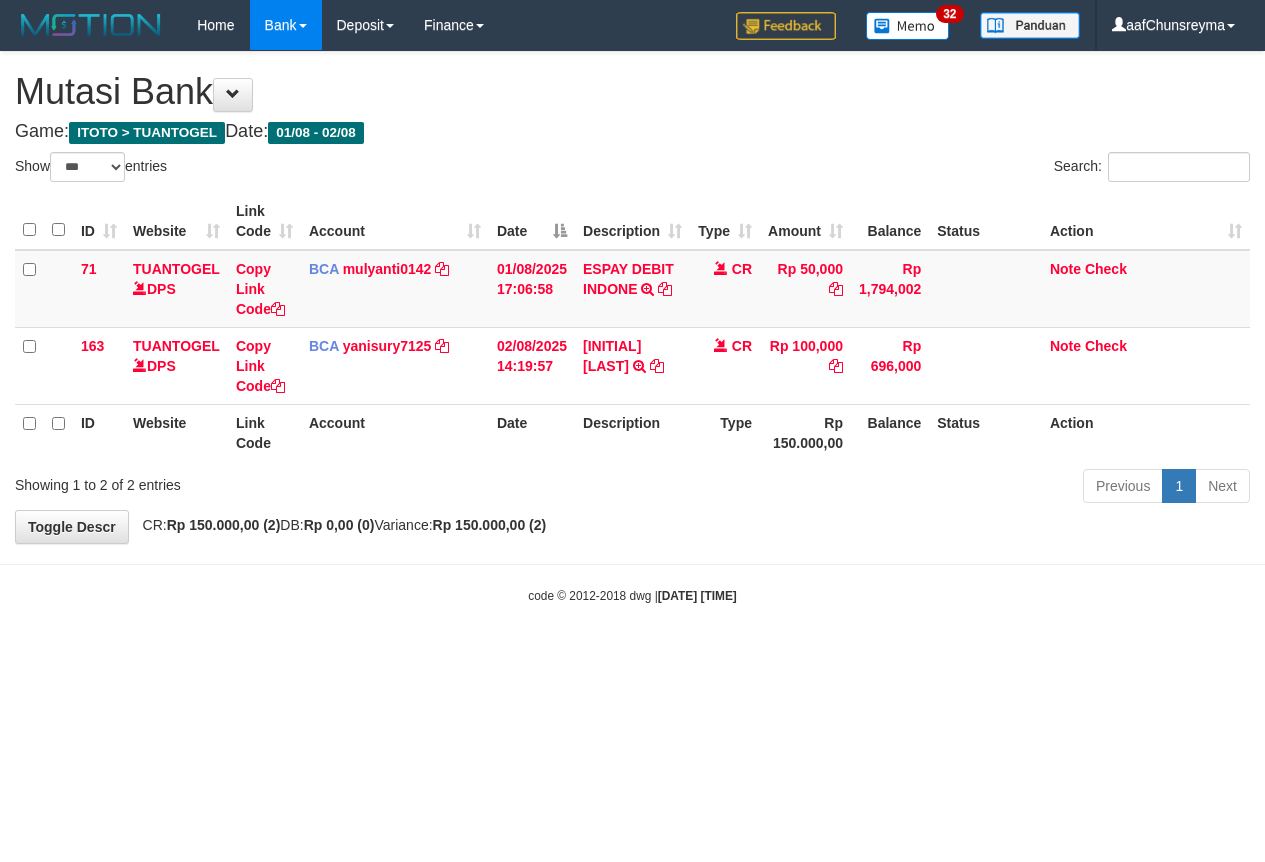 scroll, scrollTop: 0, scrollLeft: 0, axis: both 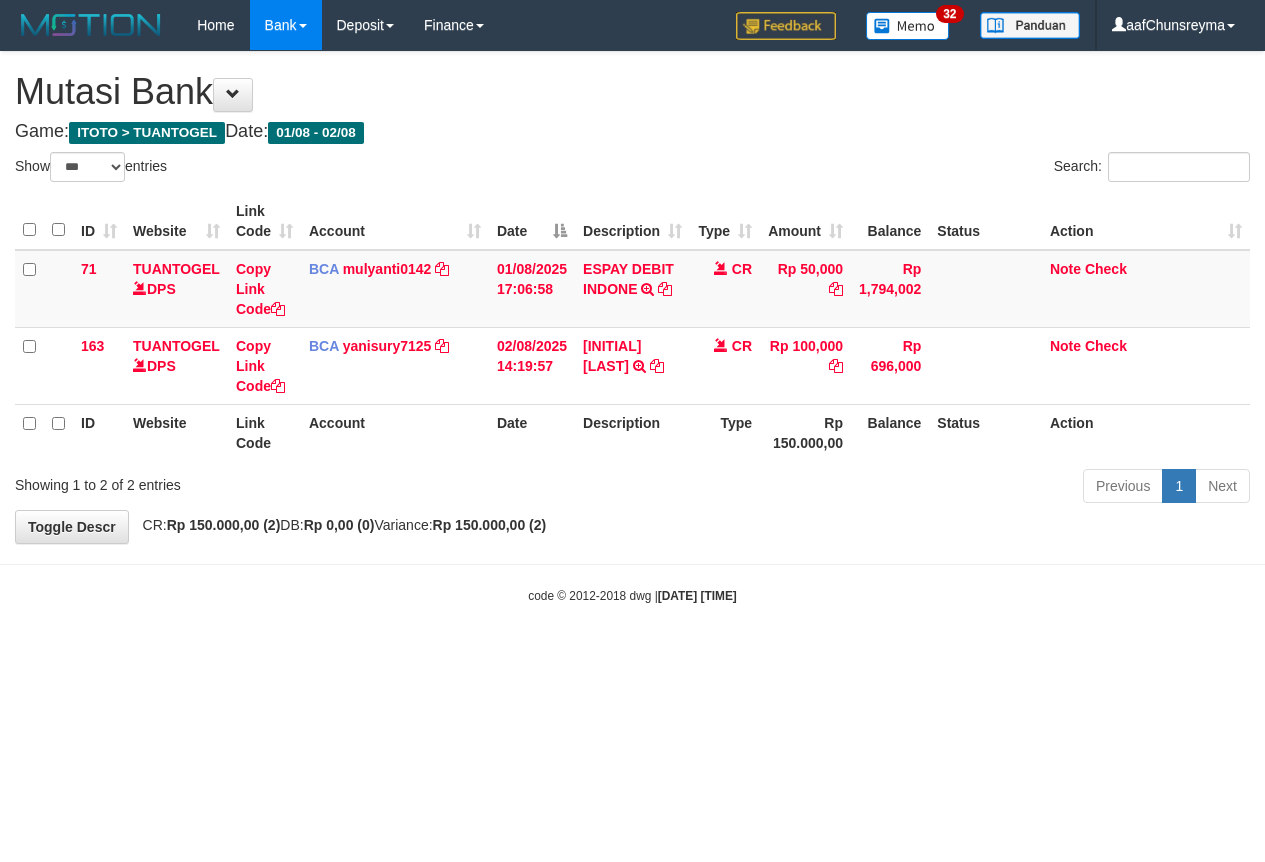 select on "***" 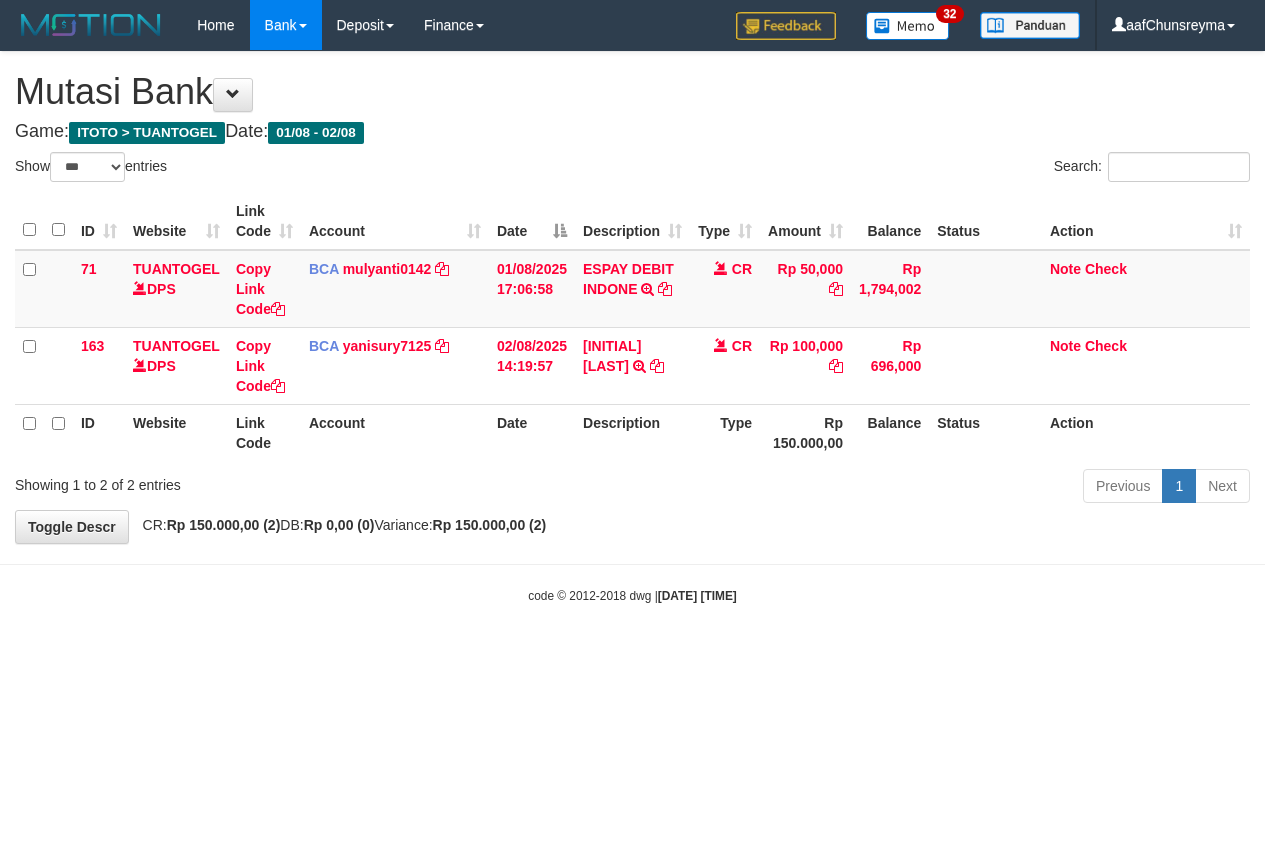 scroll, scrollTop: 0, scrollLeft: 0, axis: both 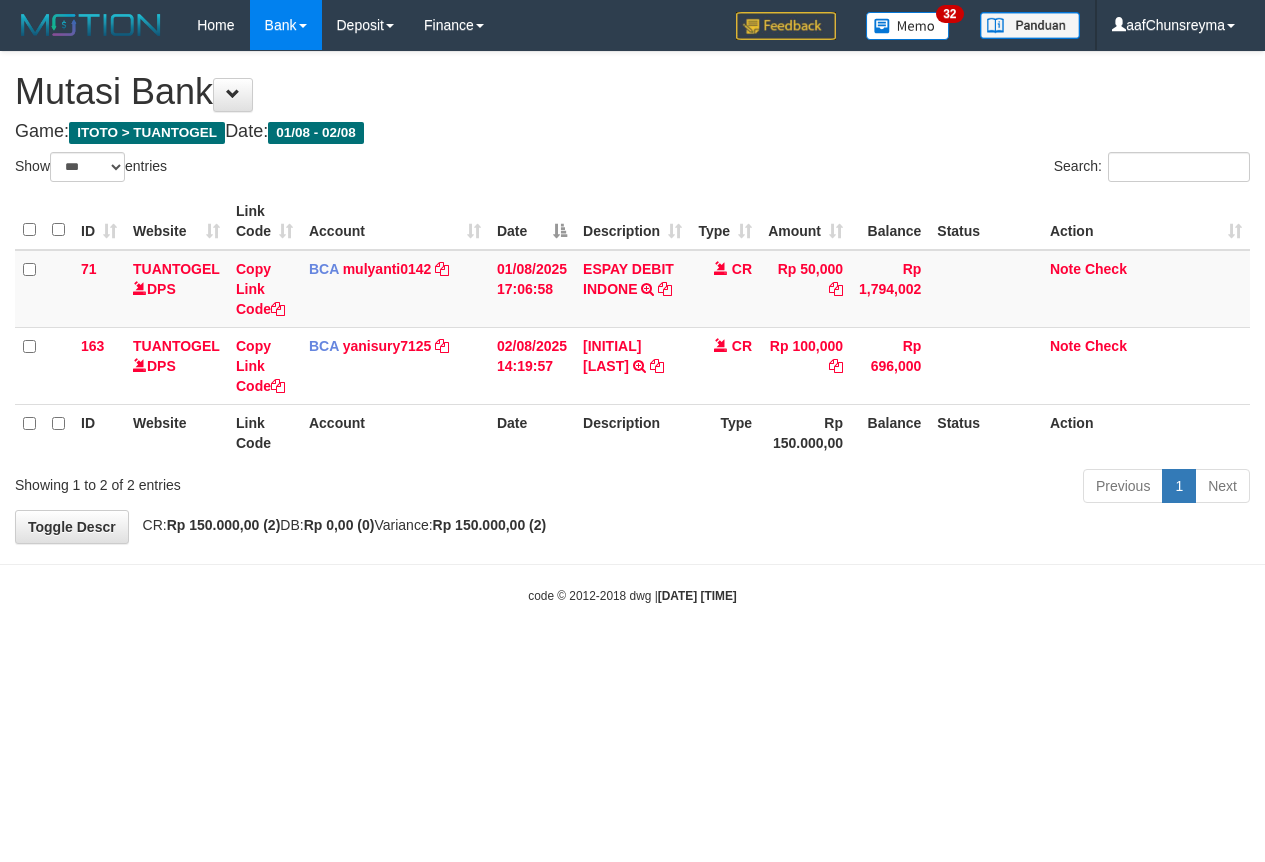 select on "***" 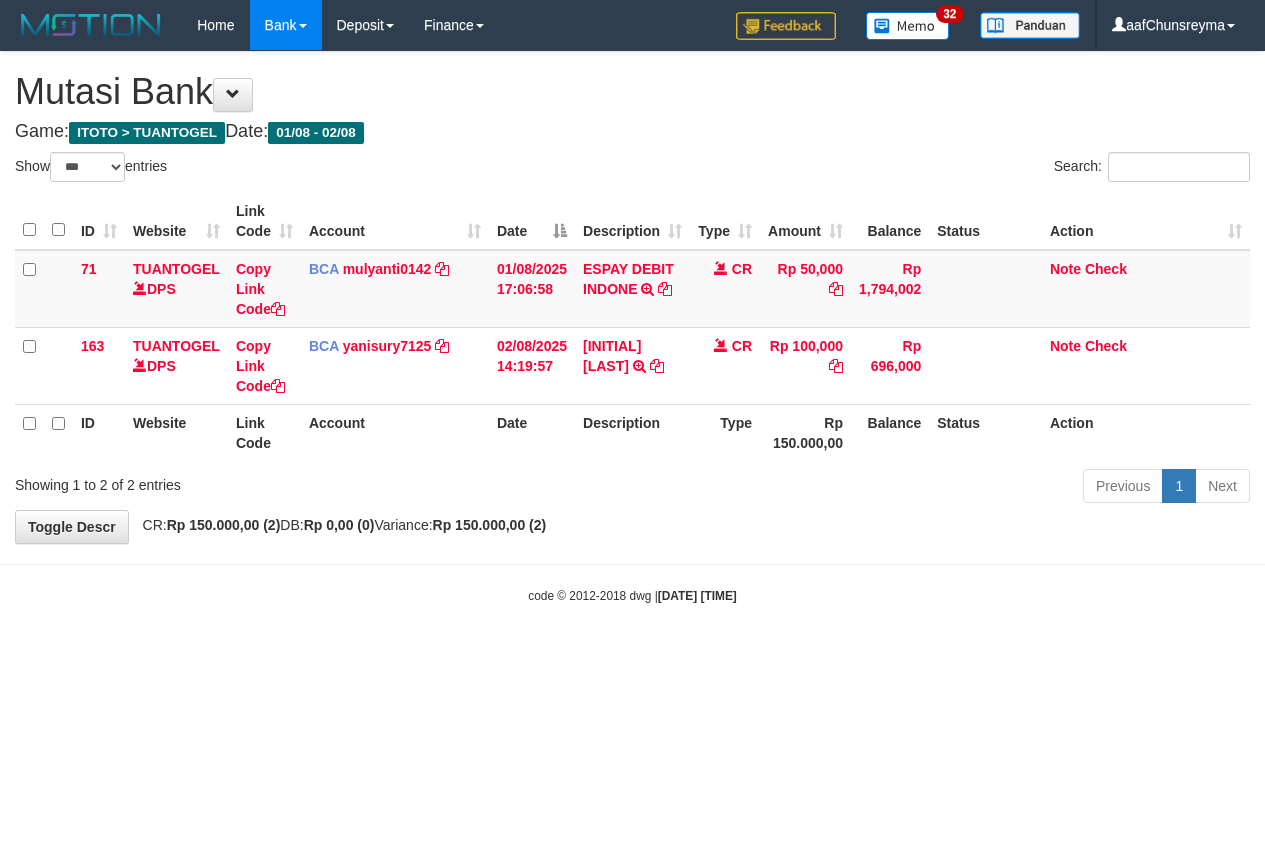 scroll, scrollTop: 0, scrollLeft: 0, axis: both 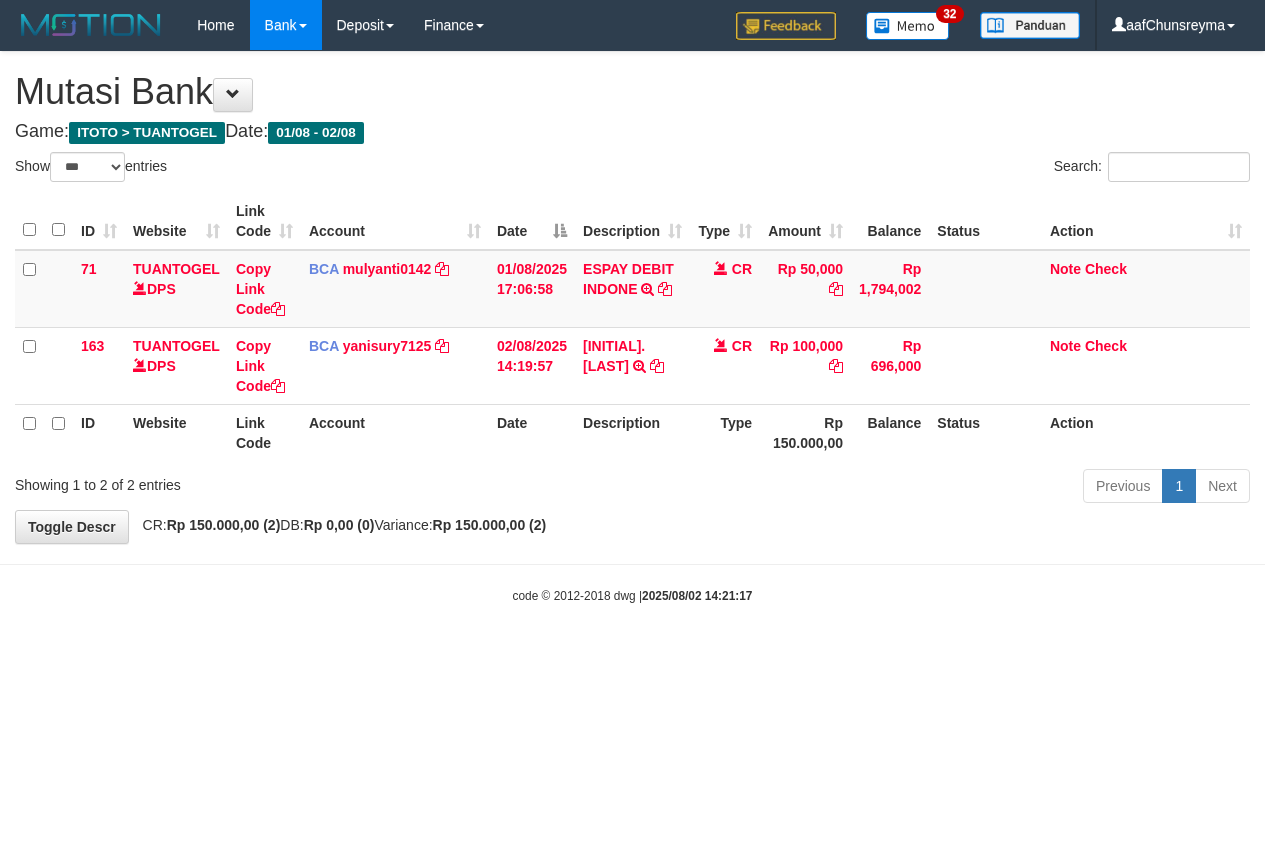 select on "***" 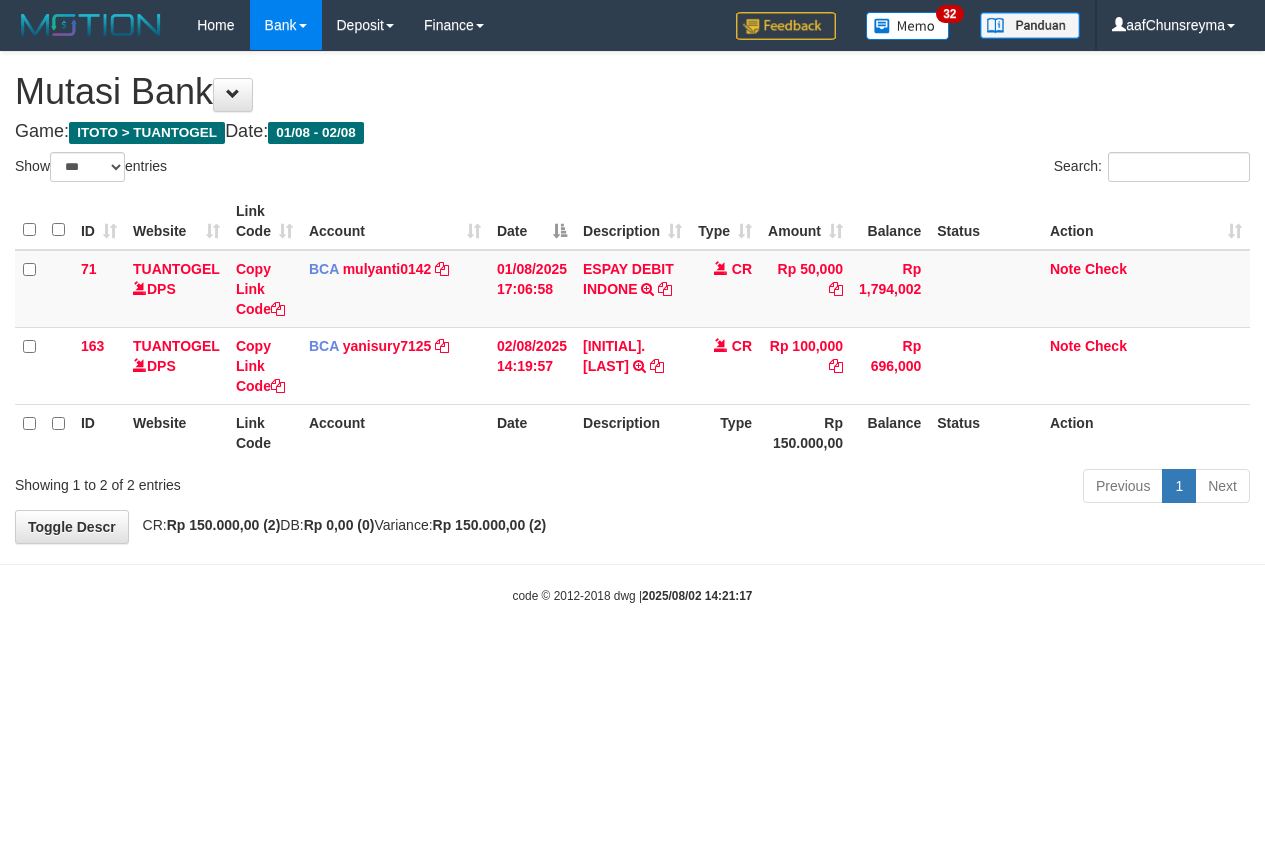 scroll, scrollTop: 0, scrollLeft: 0, axis: both 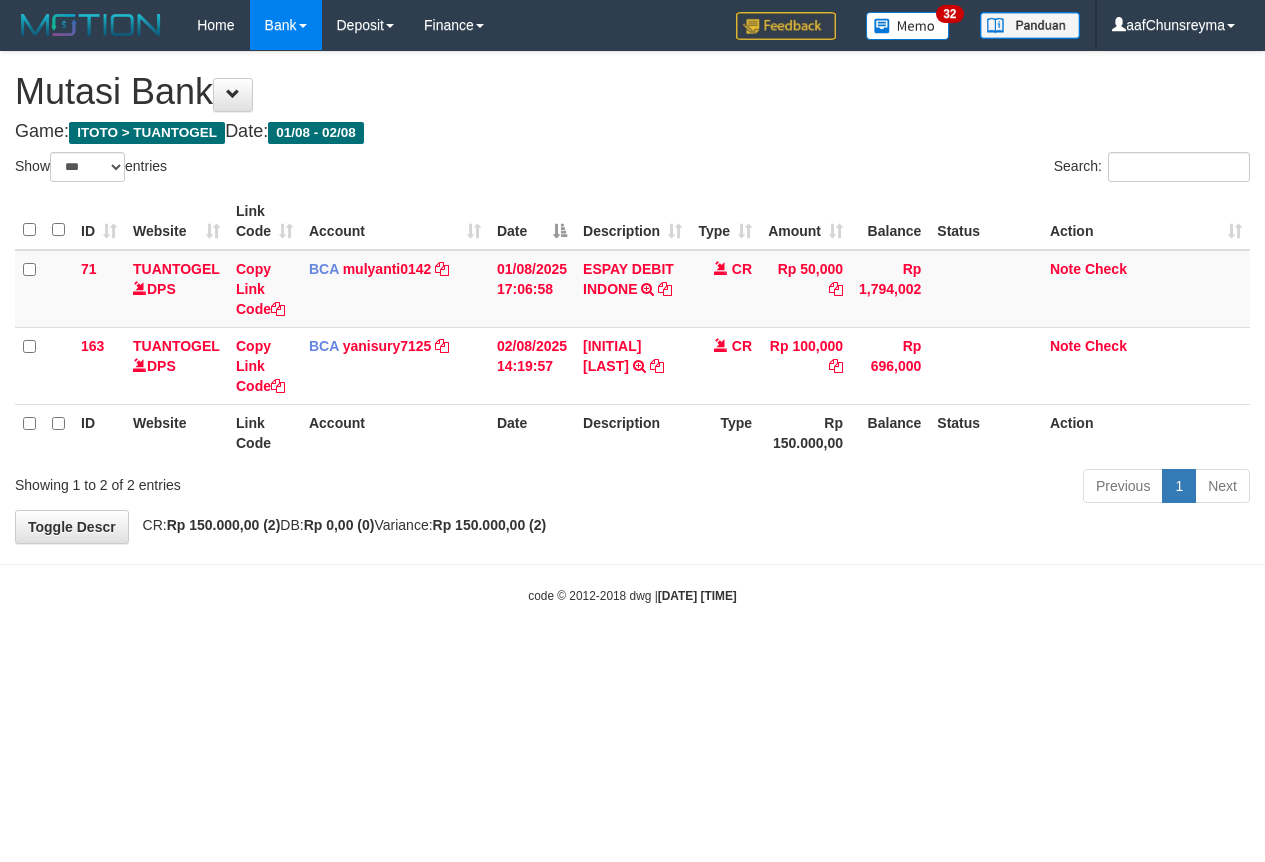 select on "***" 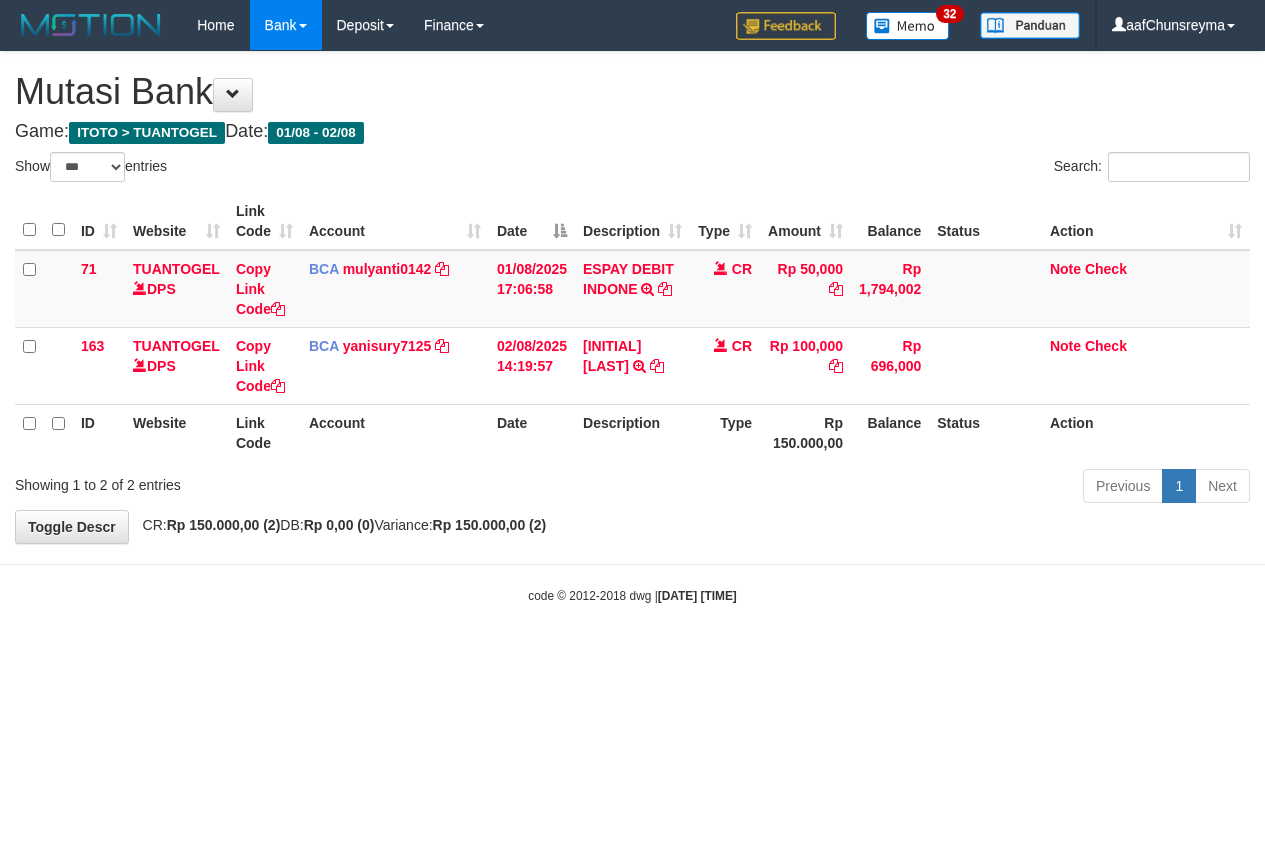 scroll, scrollTop: 0, scrollLeft: 0, axis: both 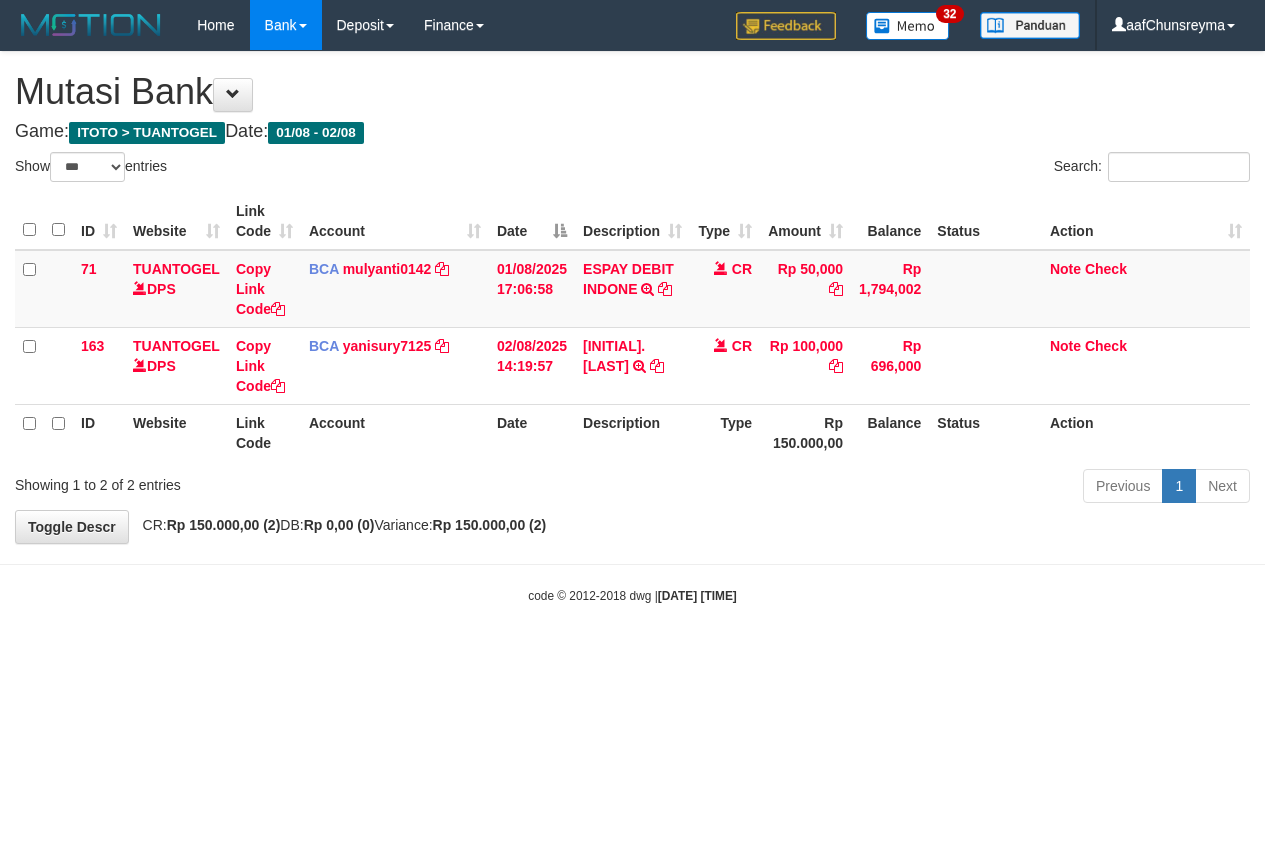 select on "***" 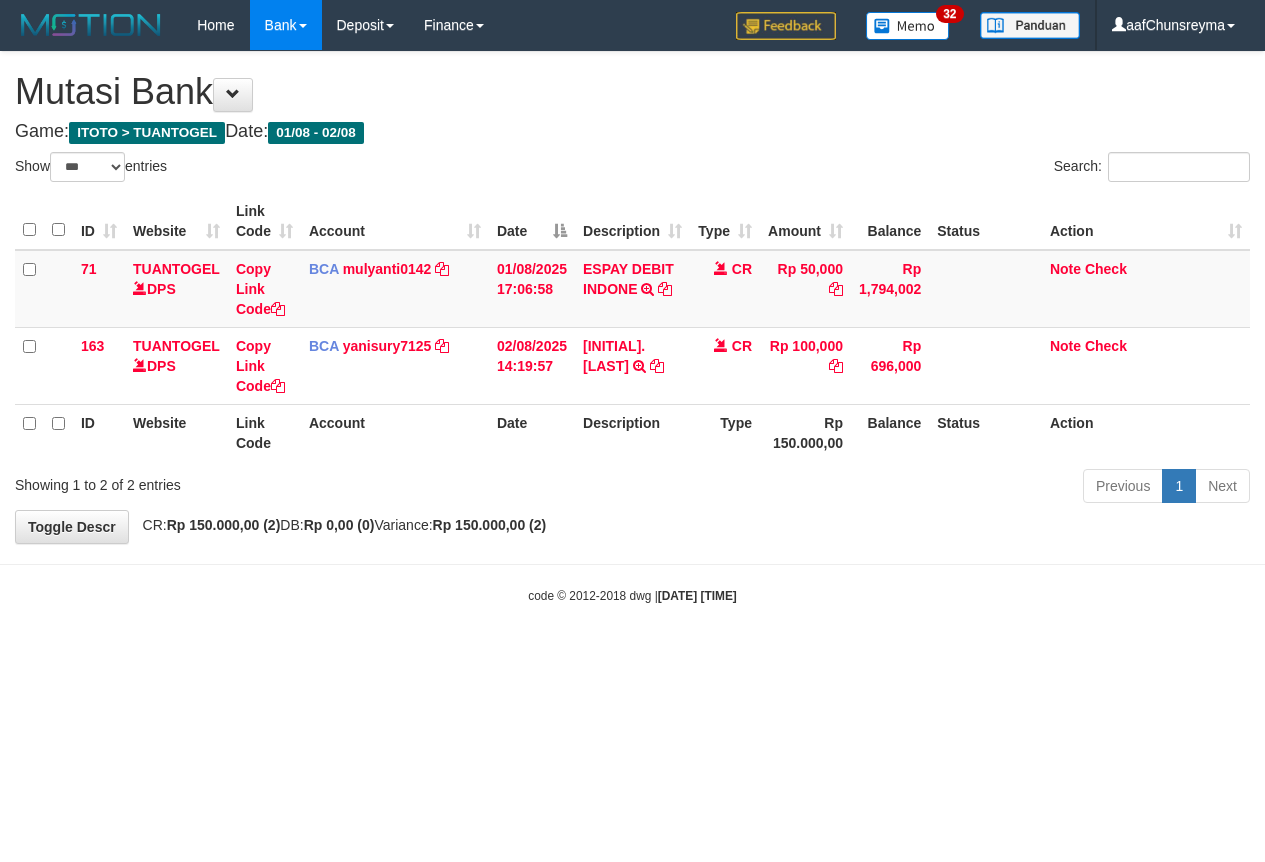 scroll, scrollTop: 0, scrollLeft: 0, axis: both 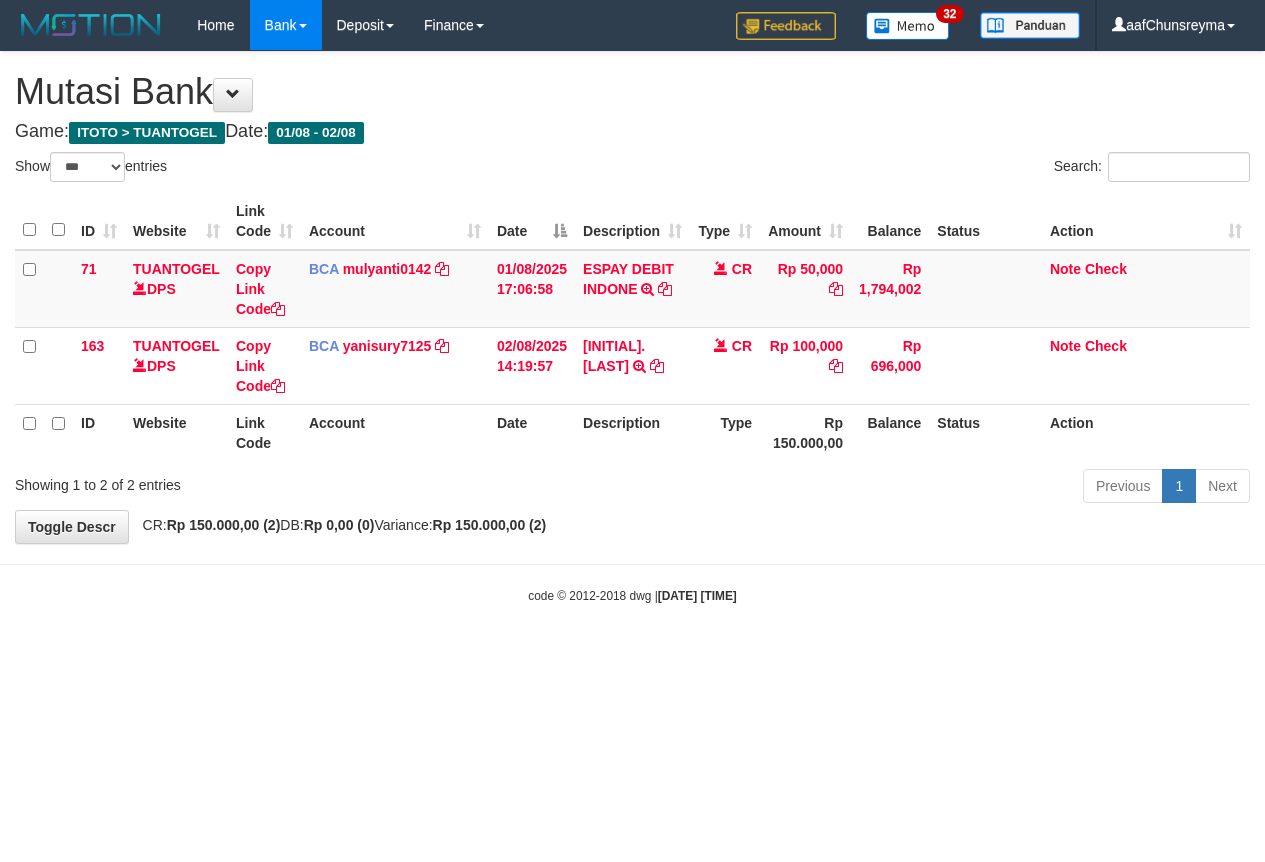 select on "***" 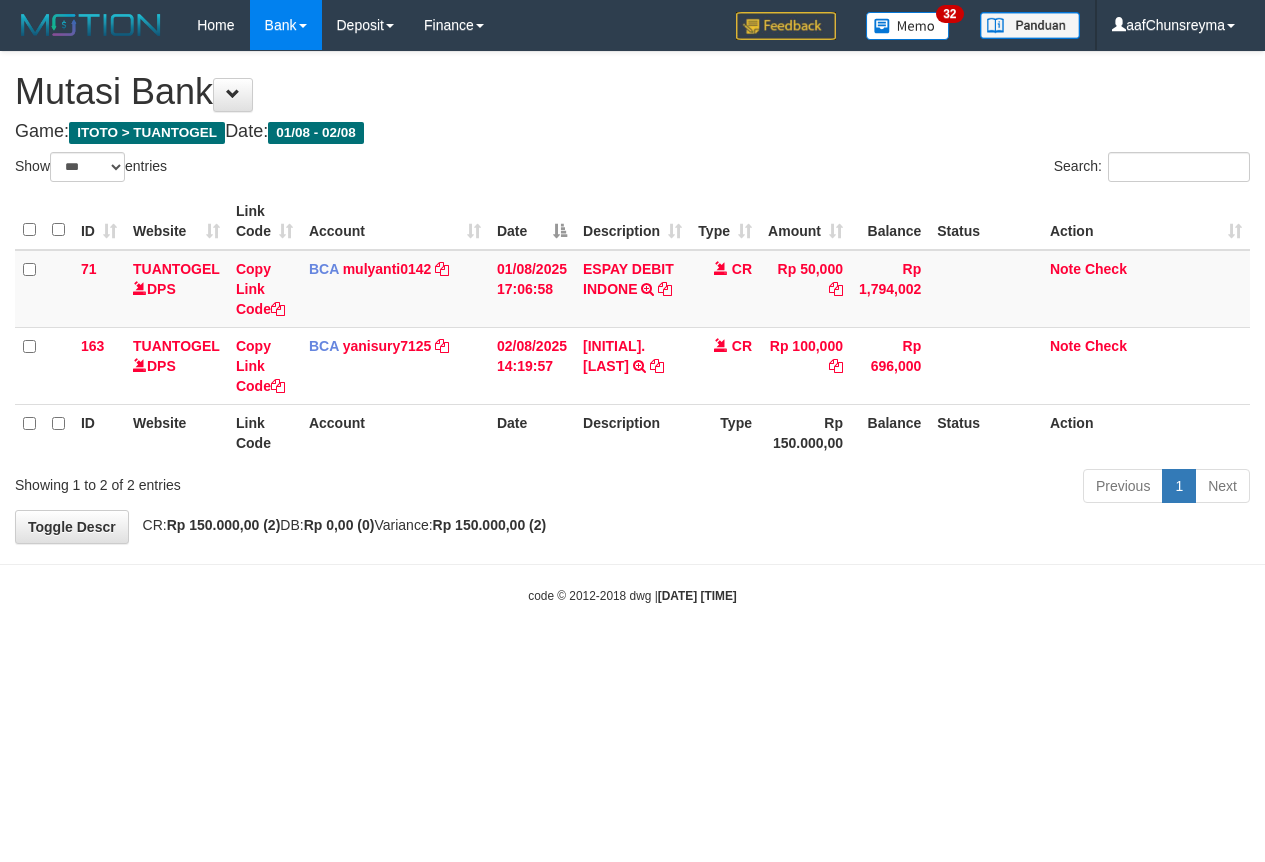 scroll, scrollTop: 0, scrollLeft: 0, axis: both 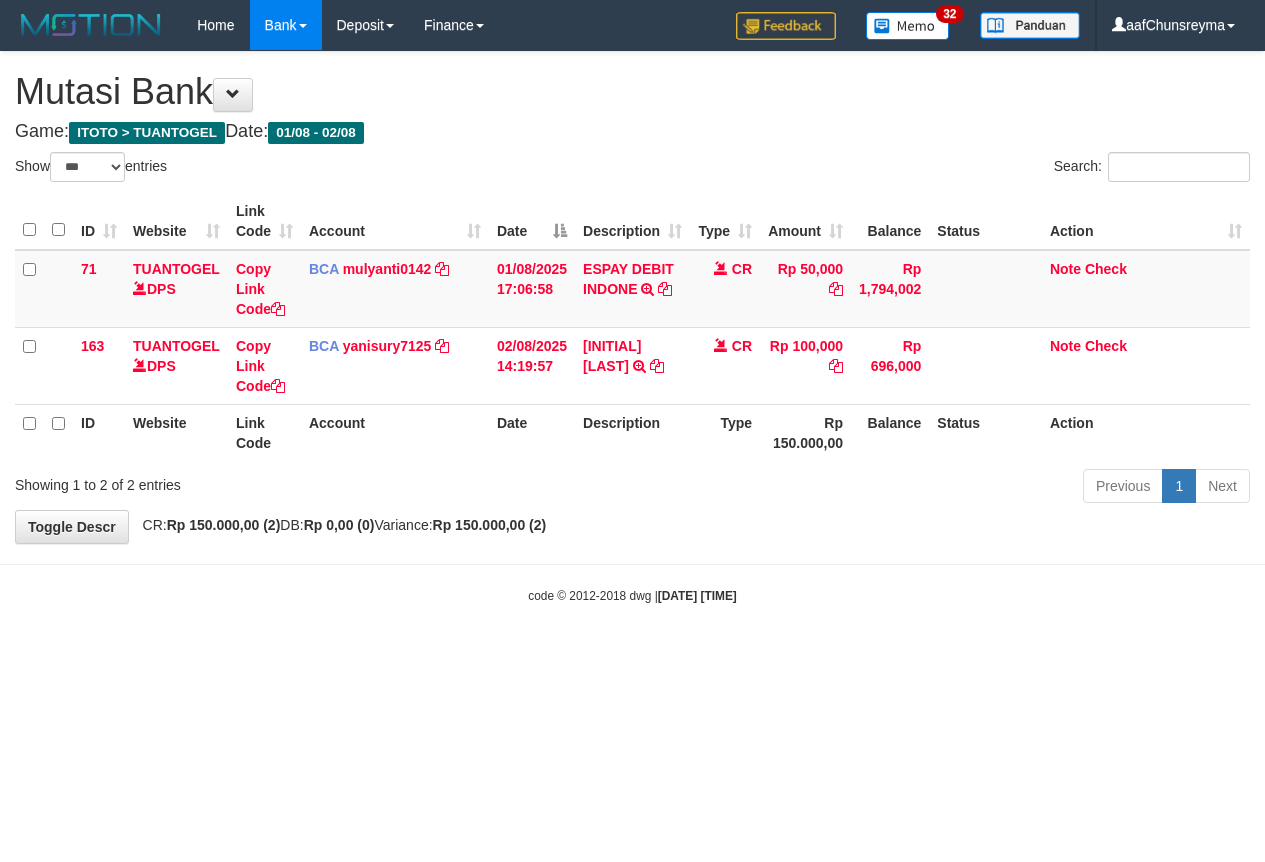 select on "***" 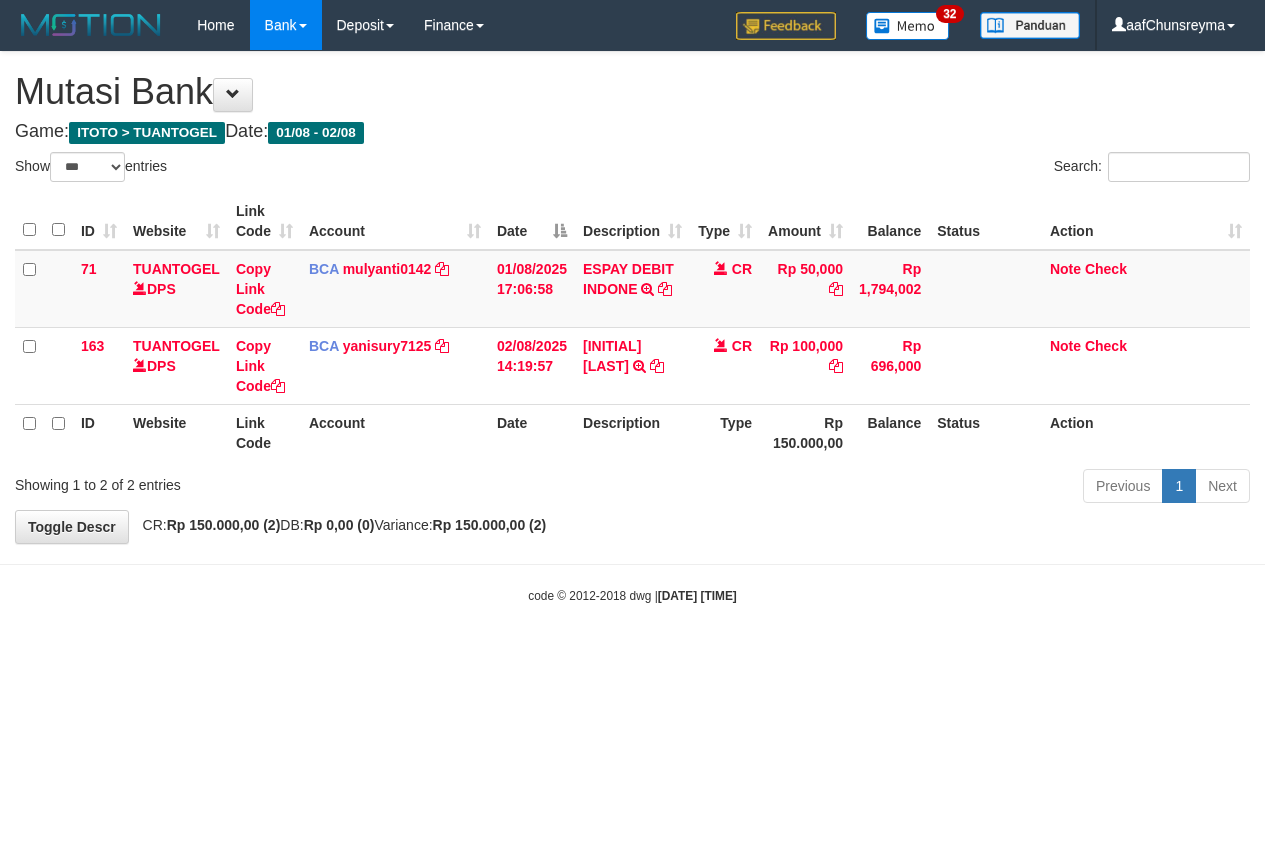 scroll, scrollTop: 0, scrollLeft: 0, axis: both 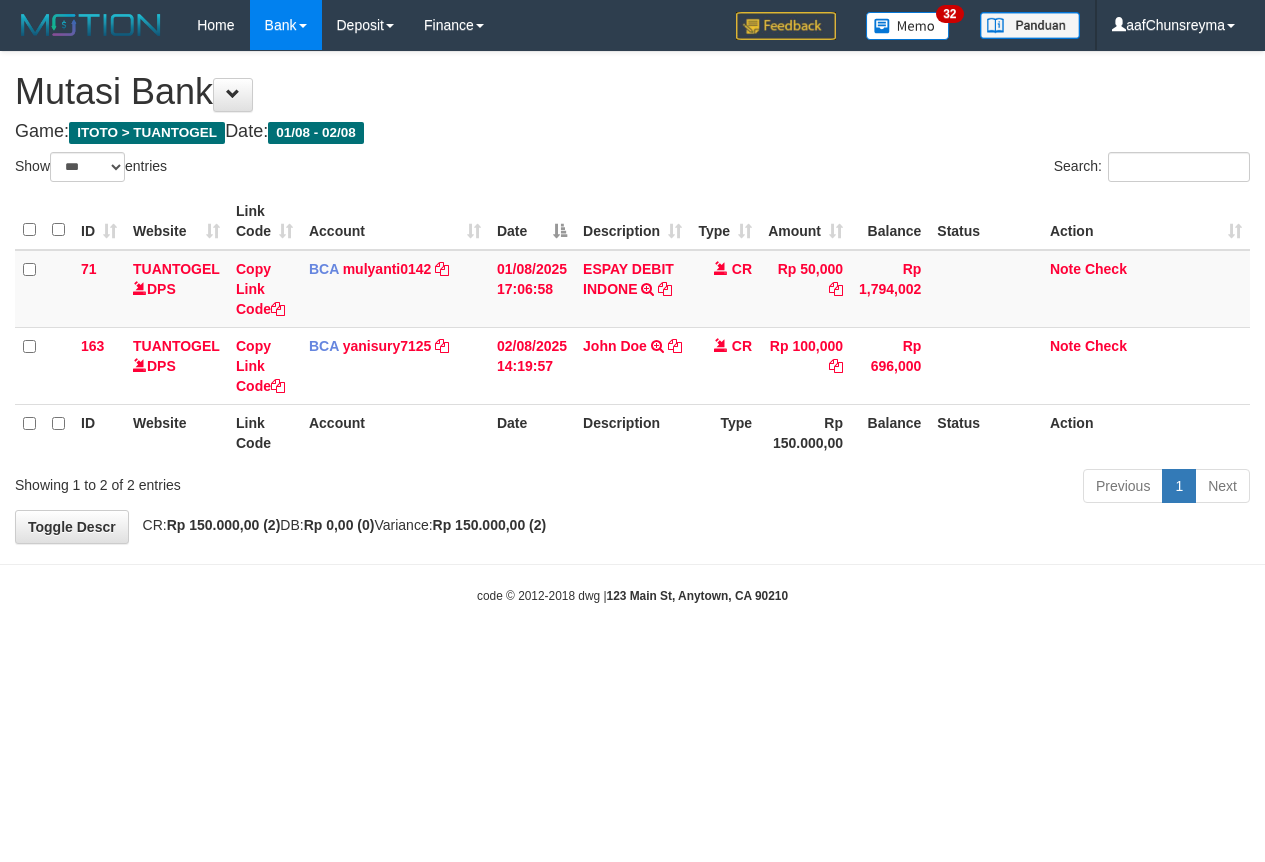 select on "***" 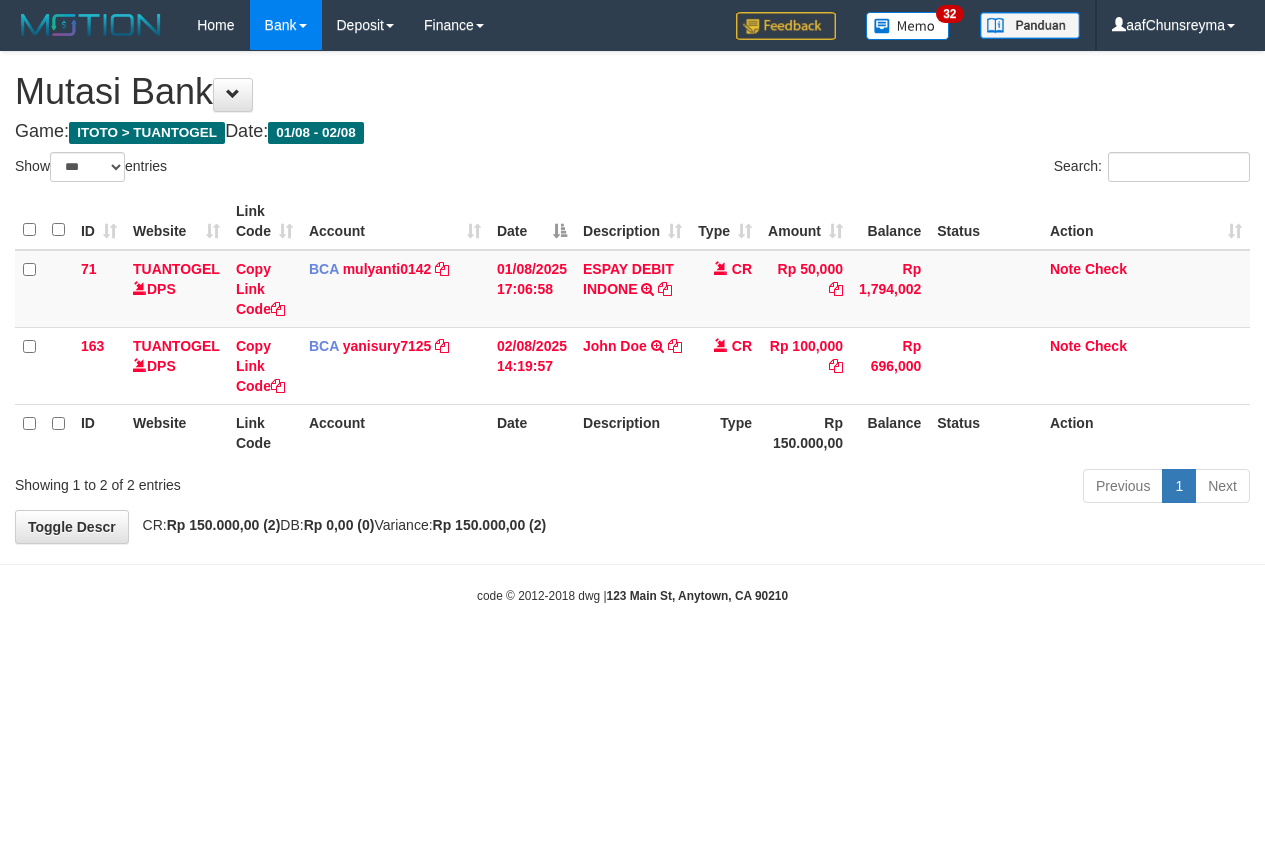 scroll, scrollTop: 0, scrollLeft: 0, axis: both 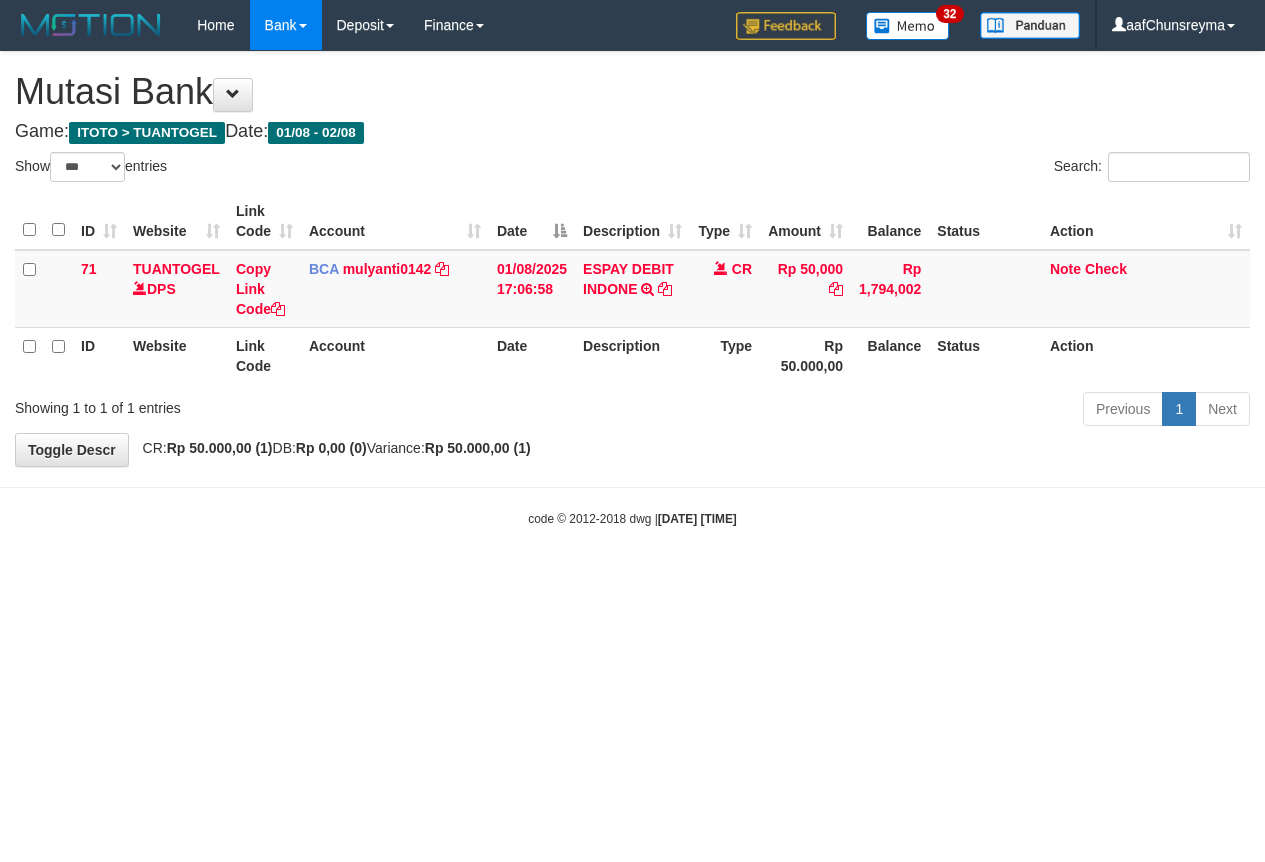 select on "***" 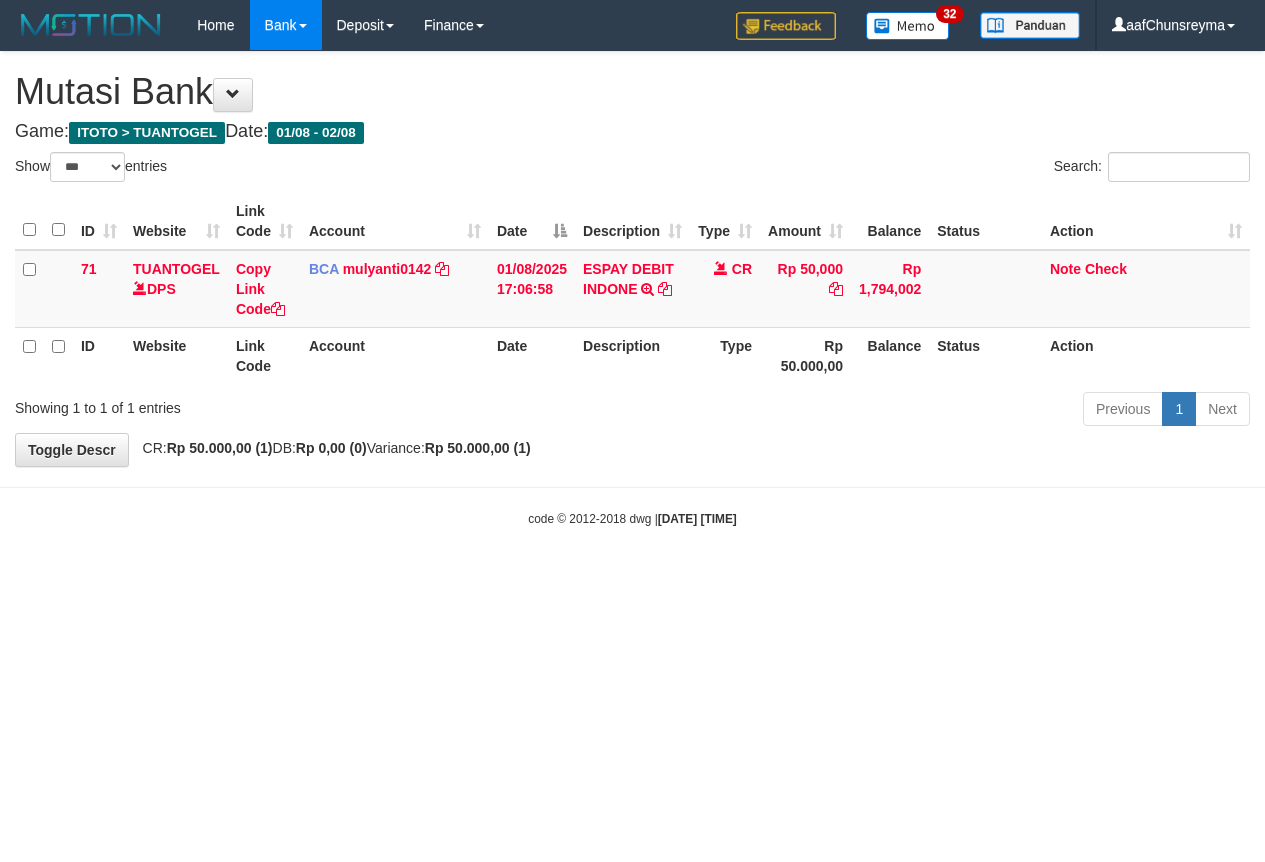 scroll, scrollTop: 0, scrollLeft: 0, axis: both 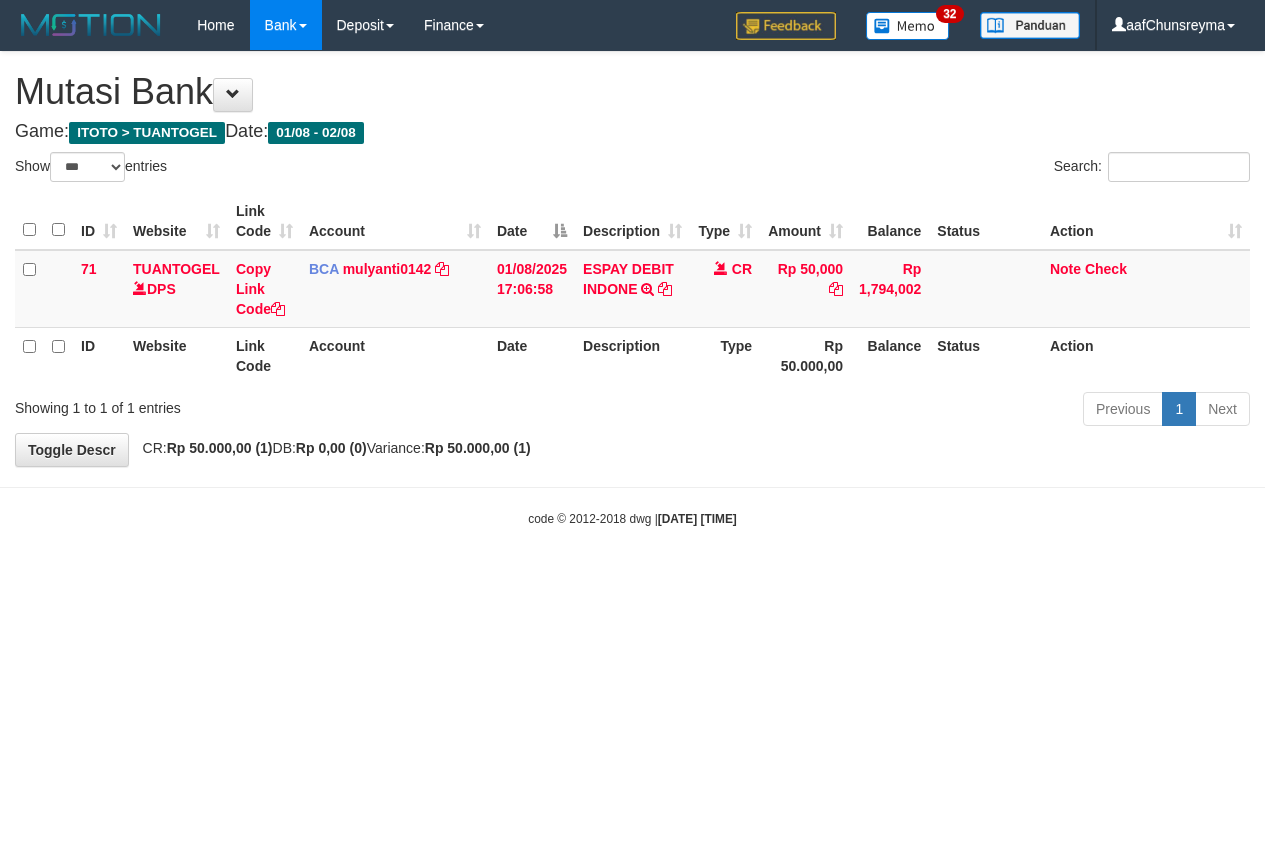 select on "***" 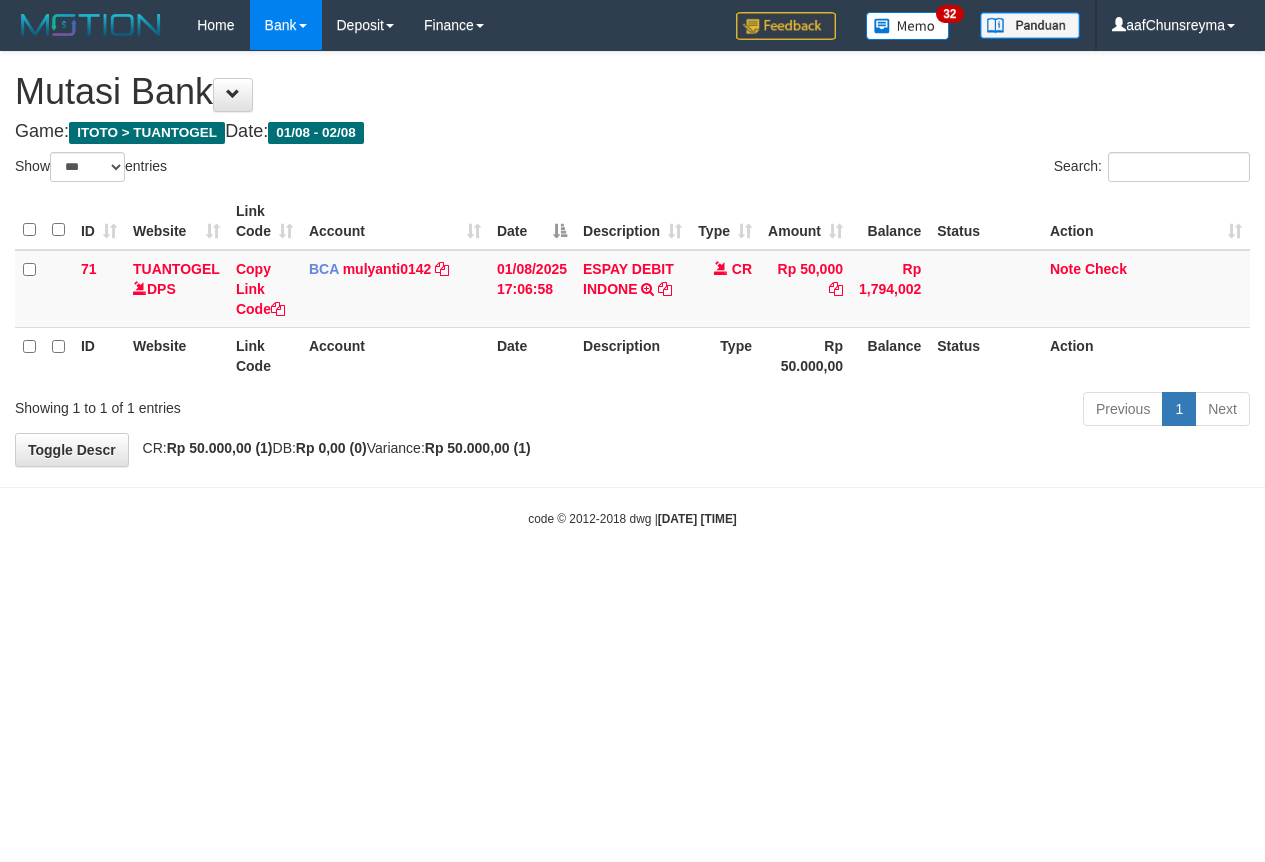 scroll, scrollTop: 0, scrollLeft: 0, axis: both 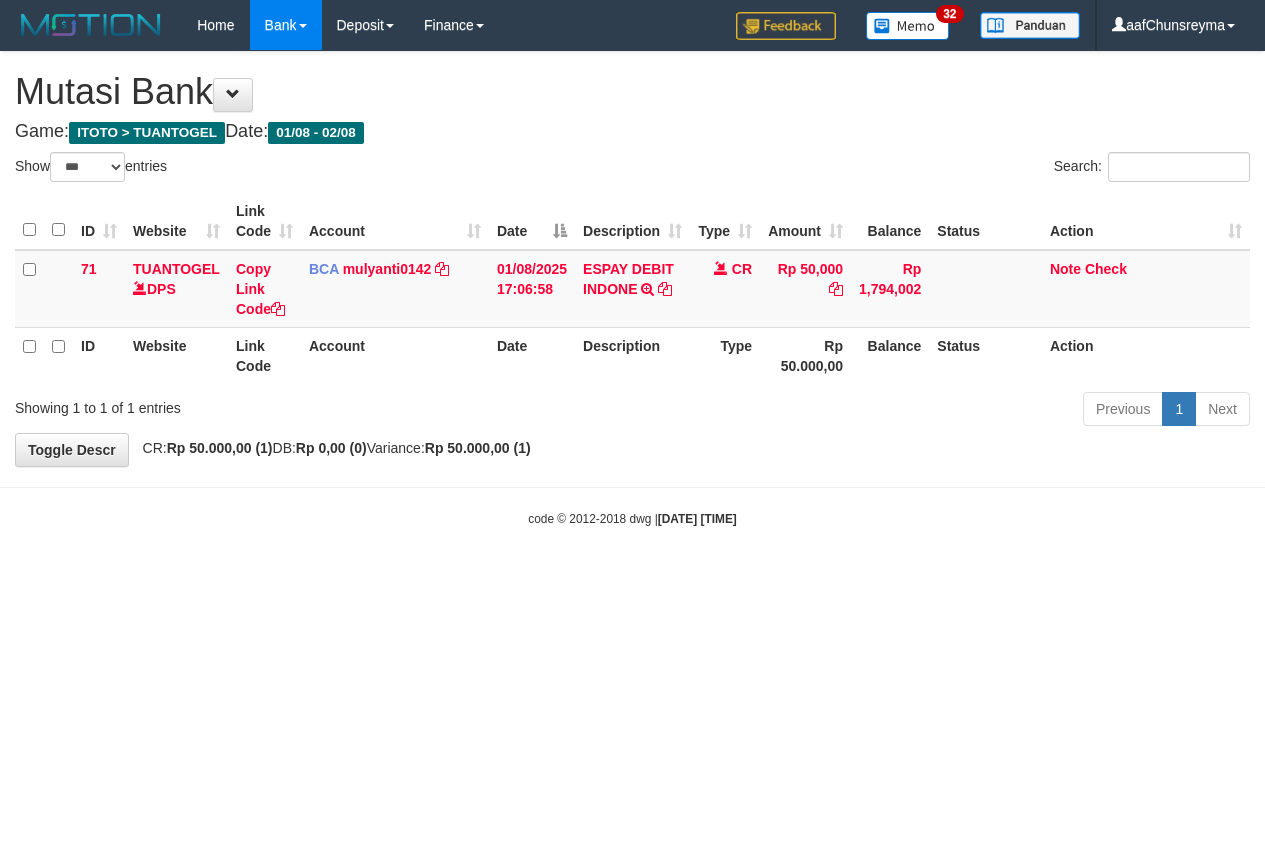select on "***" 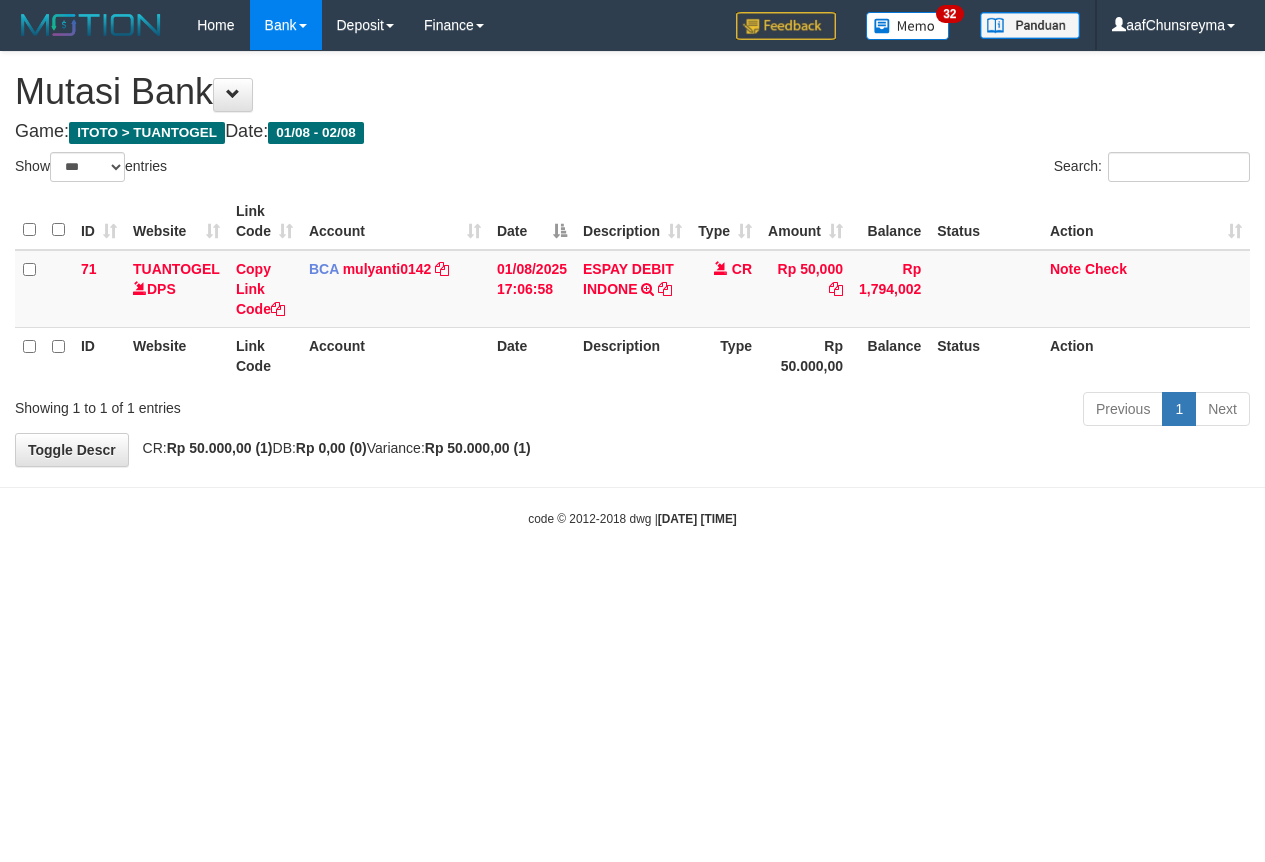 scroll, scrollTop: 0, scrollLeft: 0, axis: both 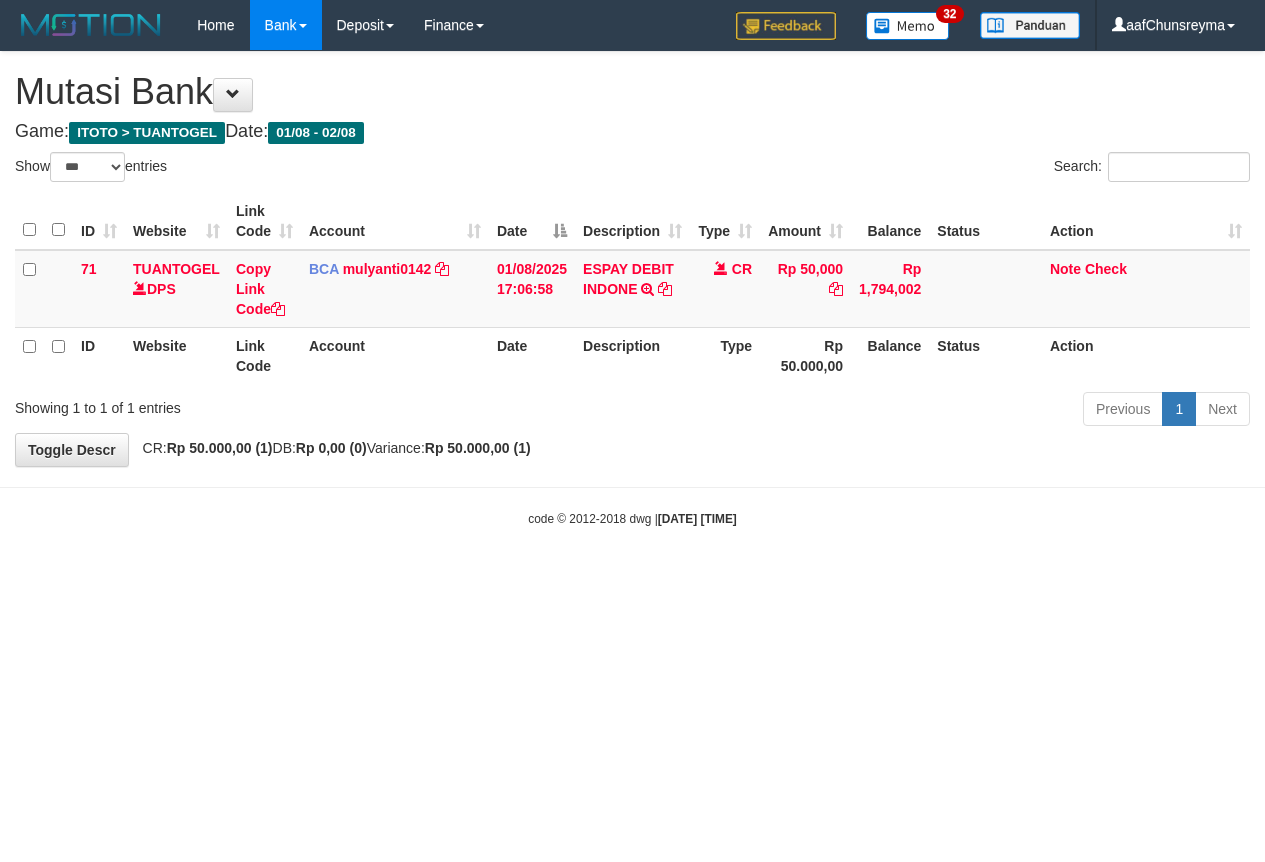 select on "***" 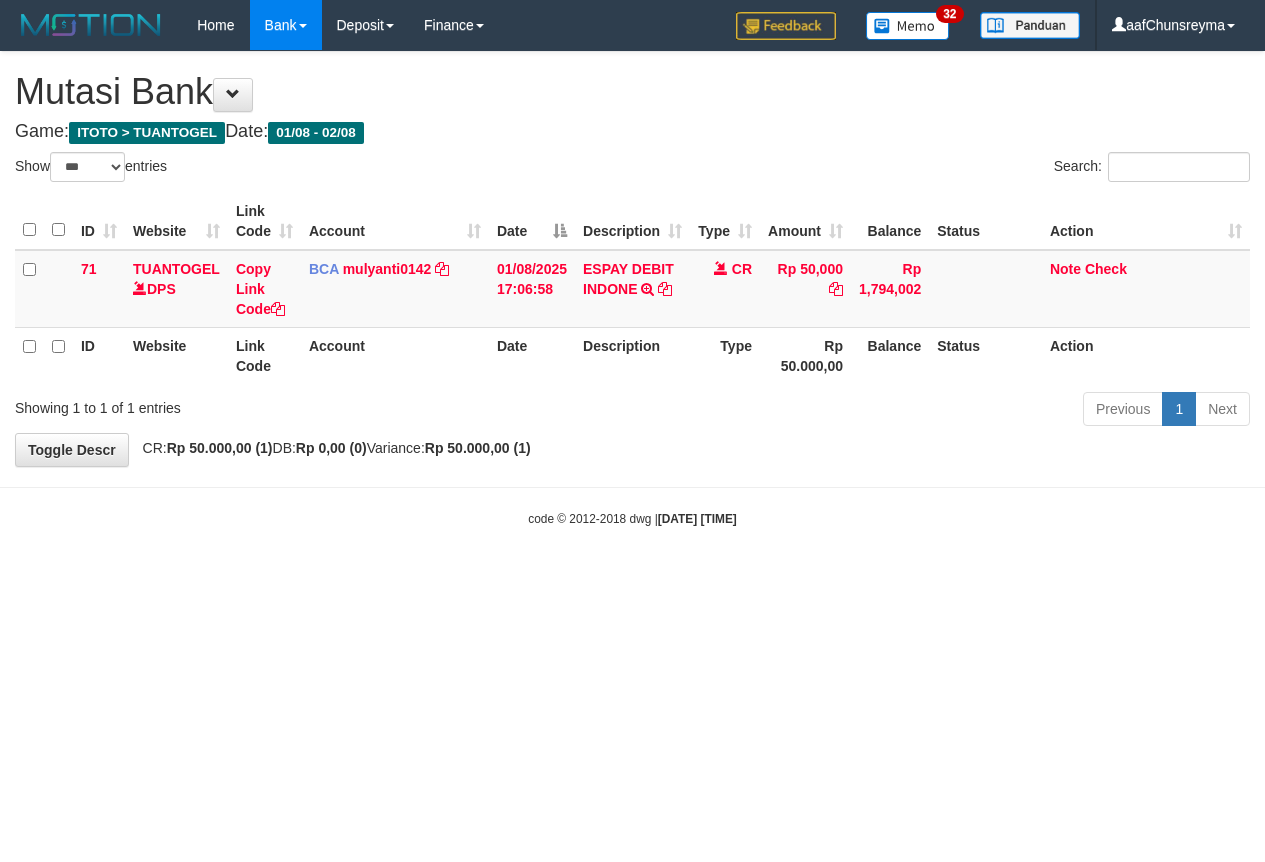 scroll, scrollTop: 0, scrollLeft: 0, axis: both 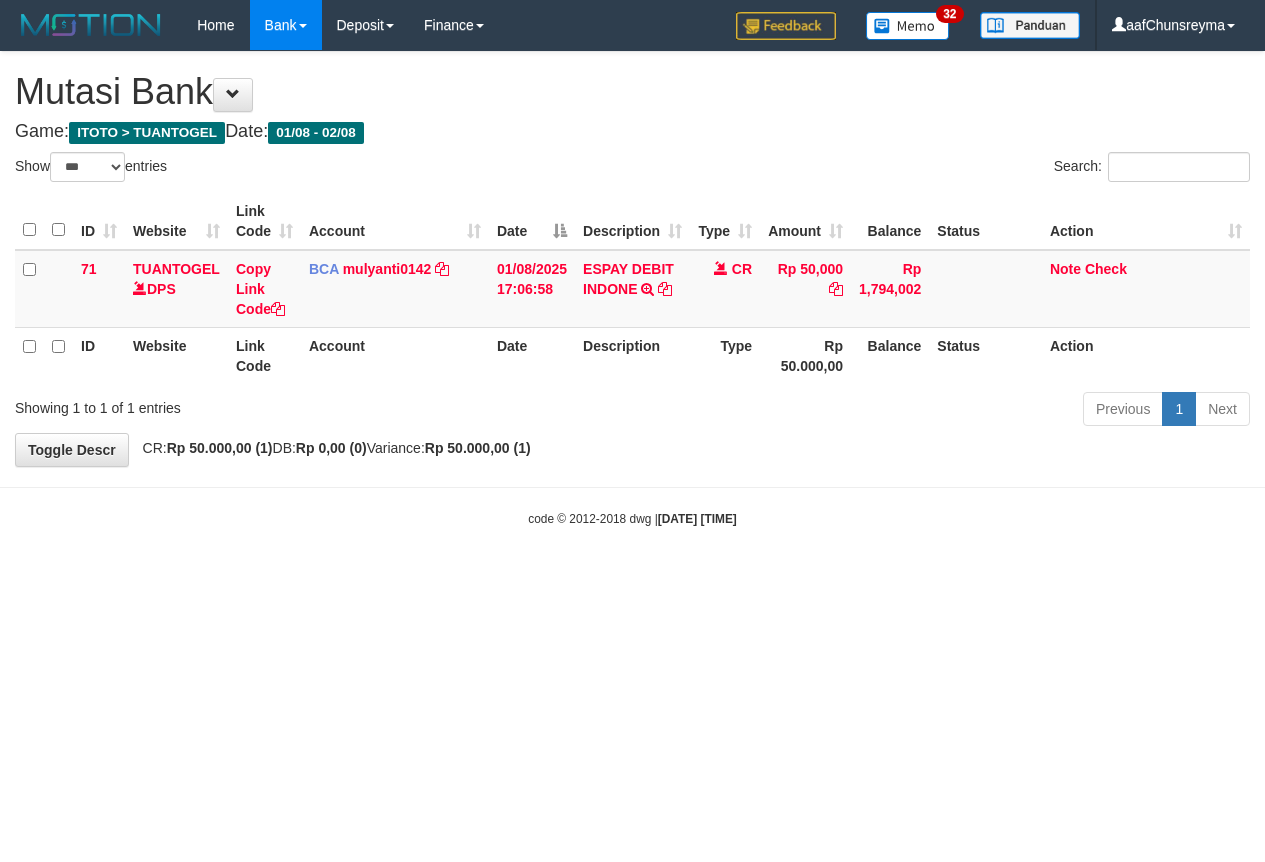 select on "***" 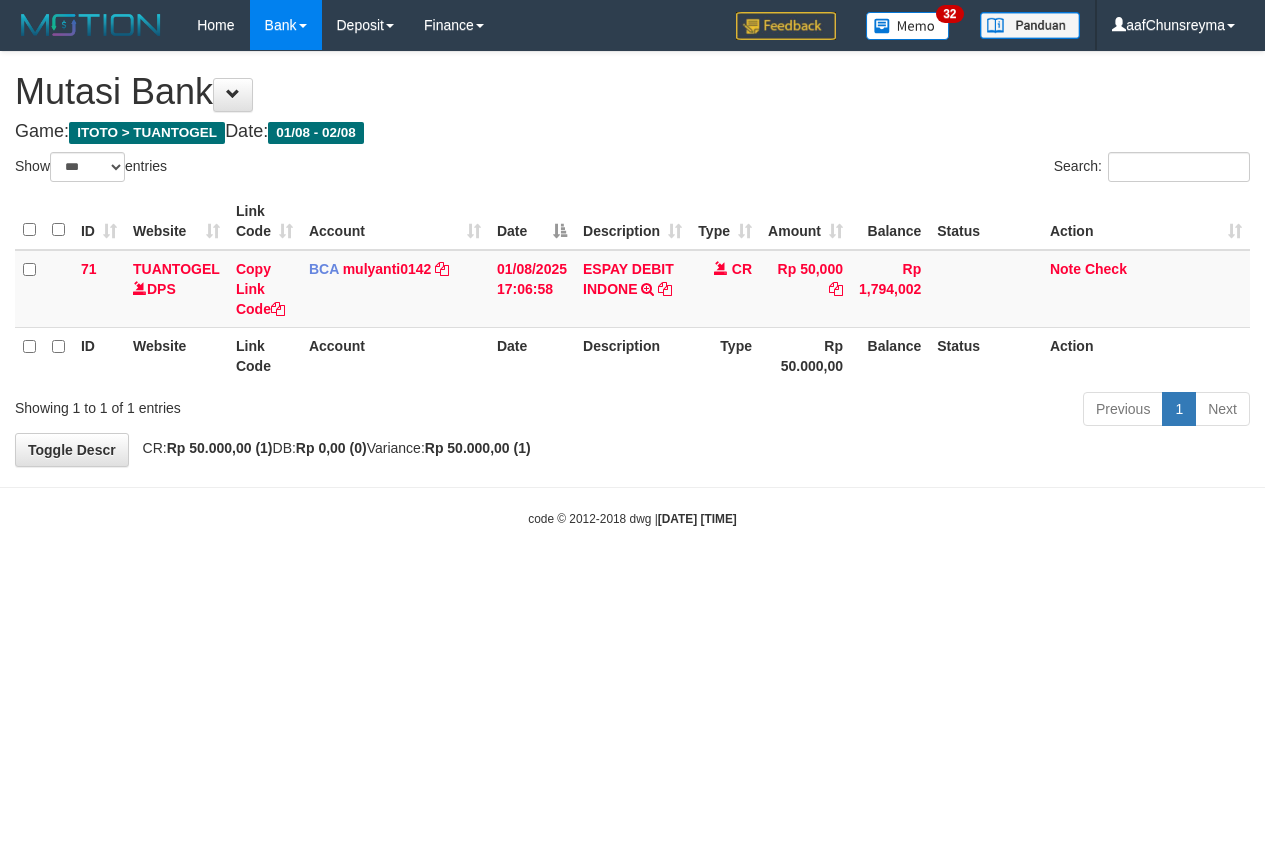 scroll, scrollTop: 0, scrollLeft: 0, axis: both 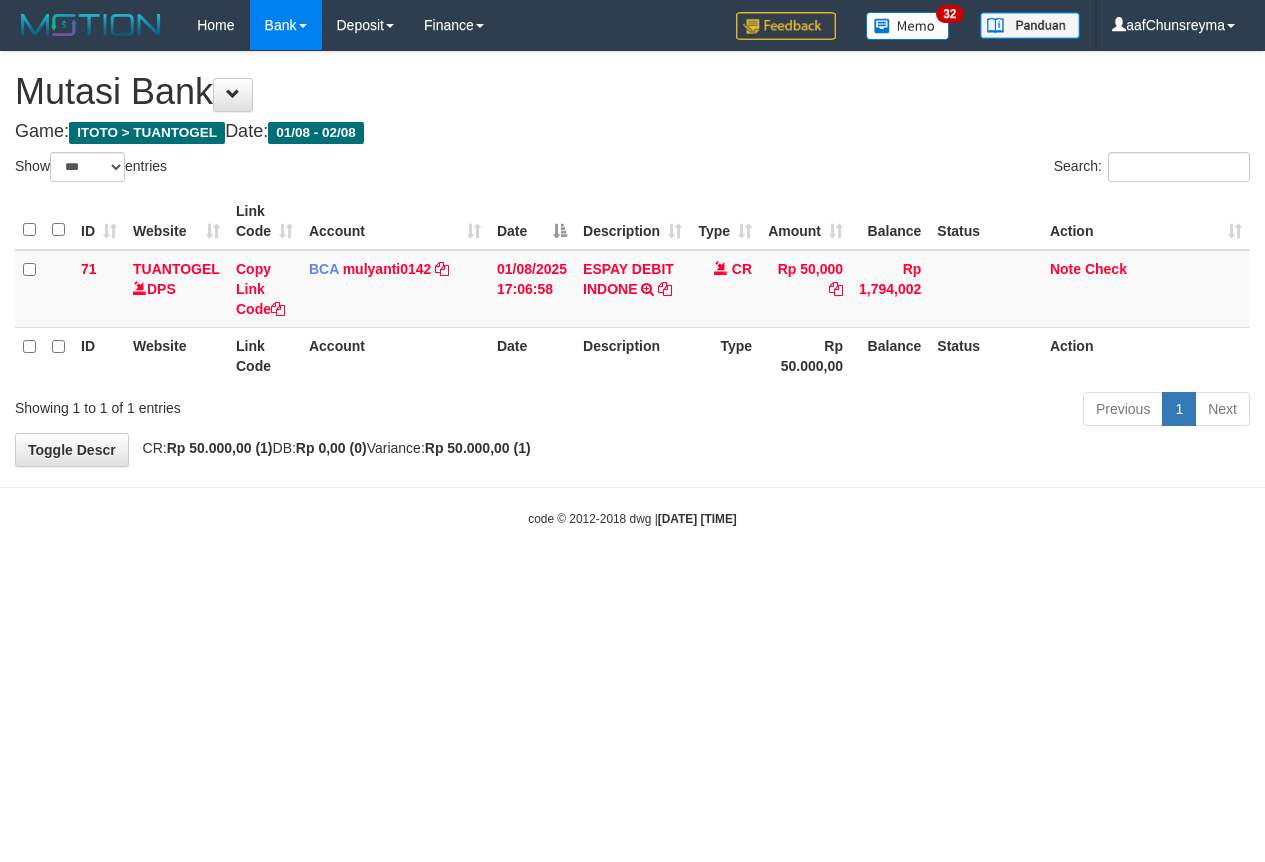 select on "***" 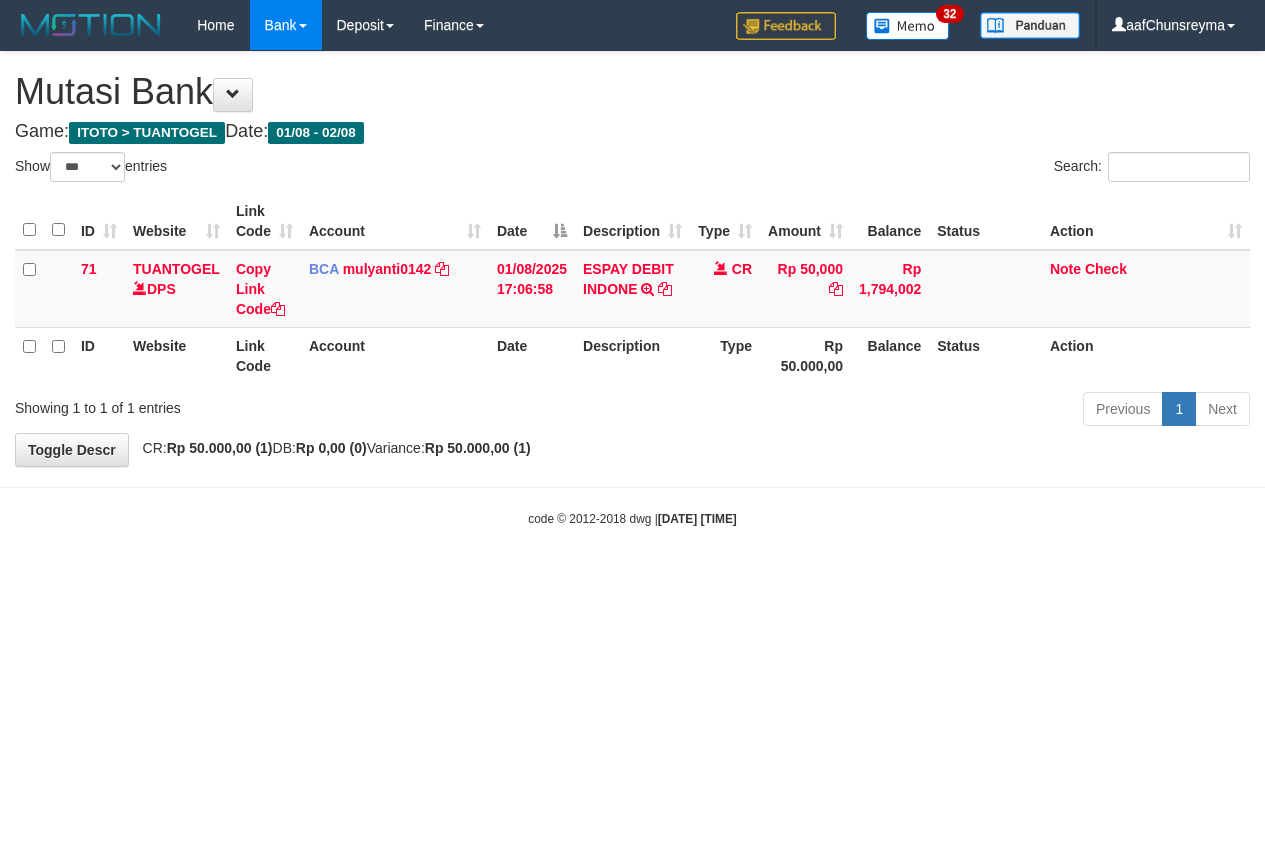 scroll, scrollTop: 0, scrollLeft: 0, axis: both 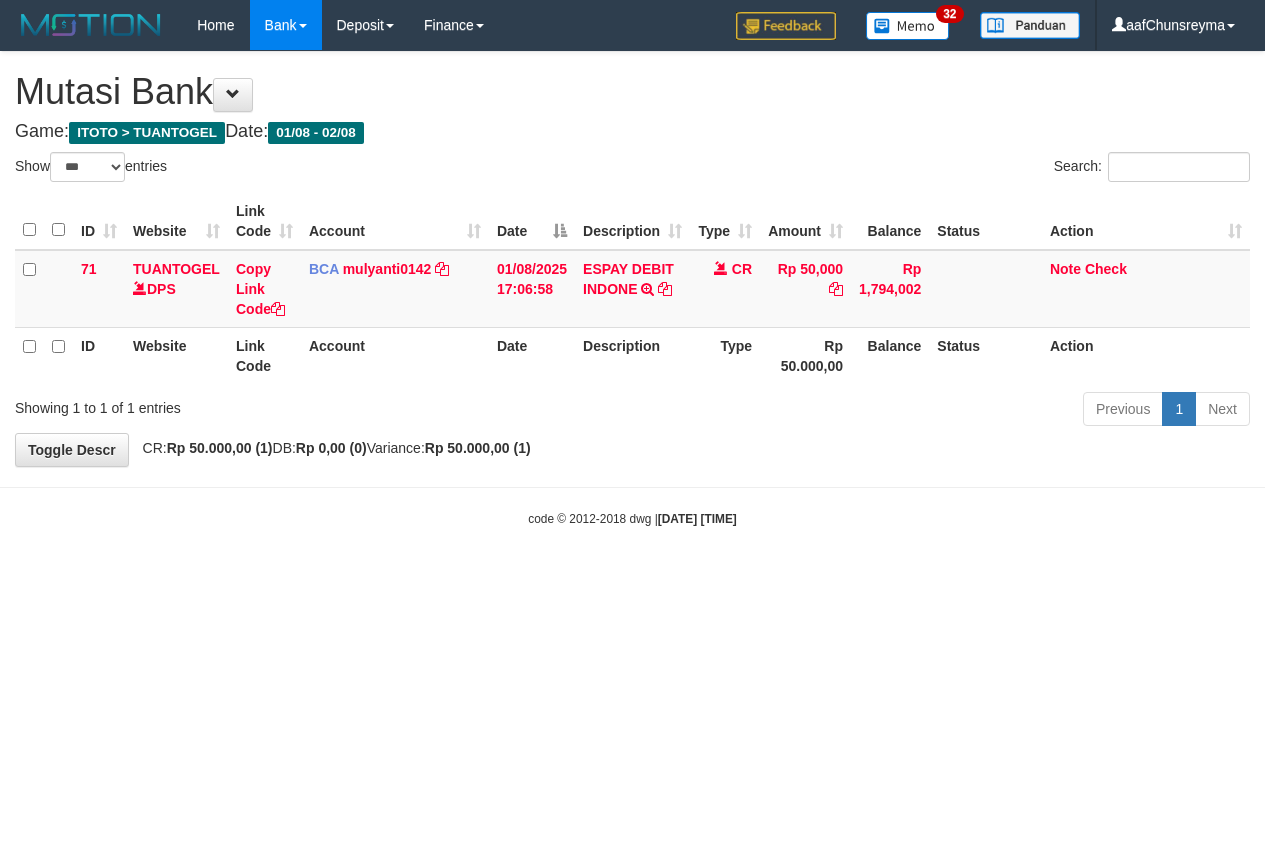 select on "***" 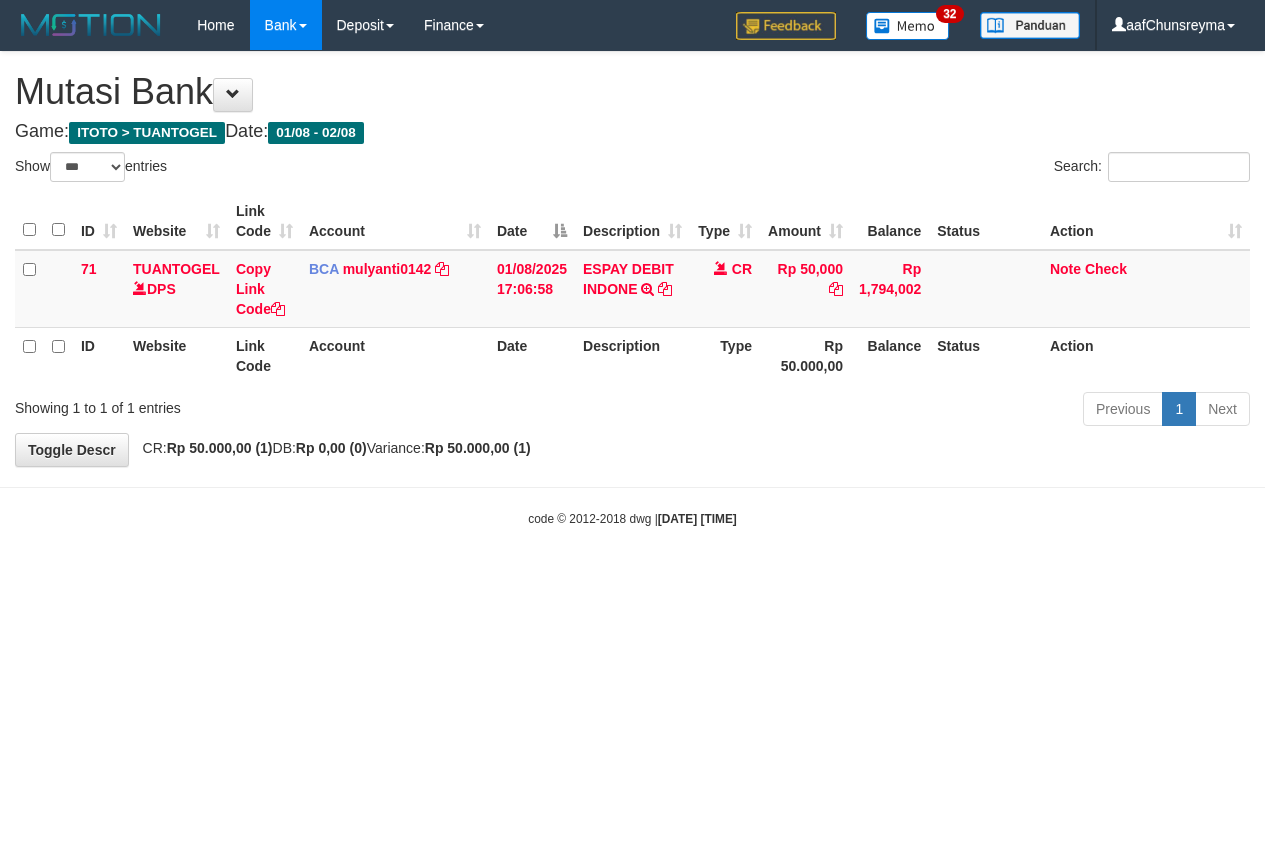 scroll, scrollTop: 0, scrollLeft: 0, axis: both 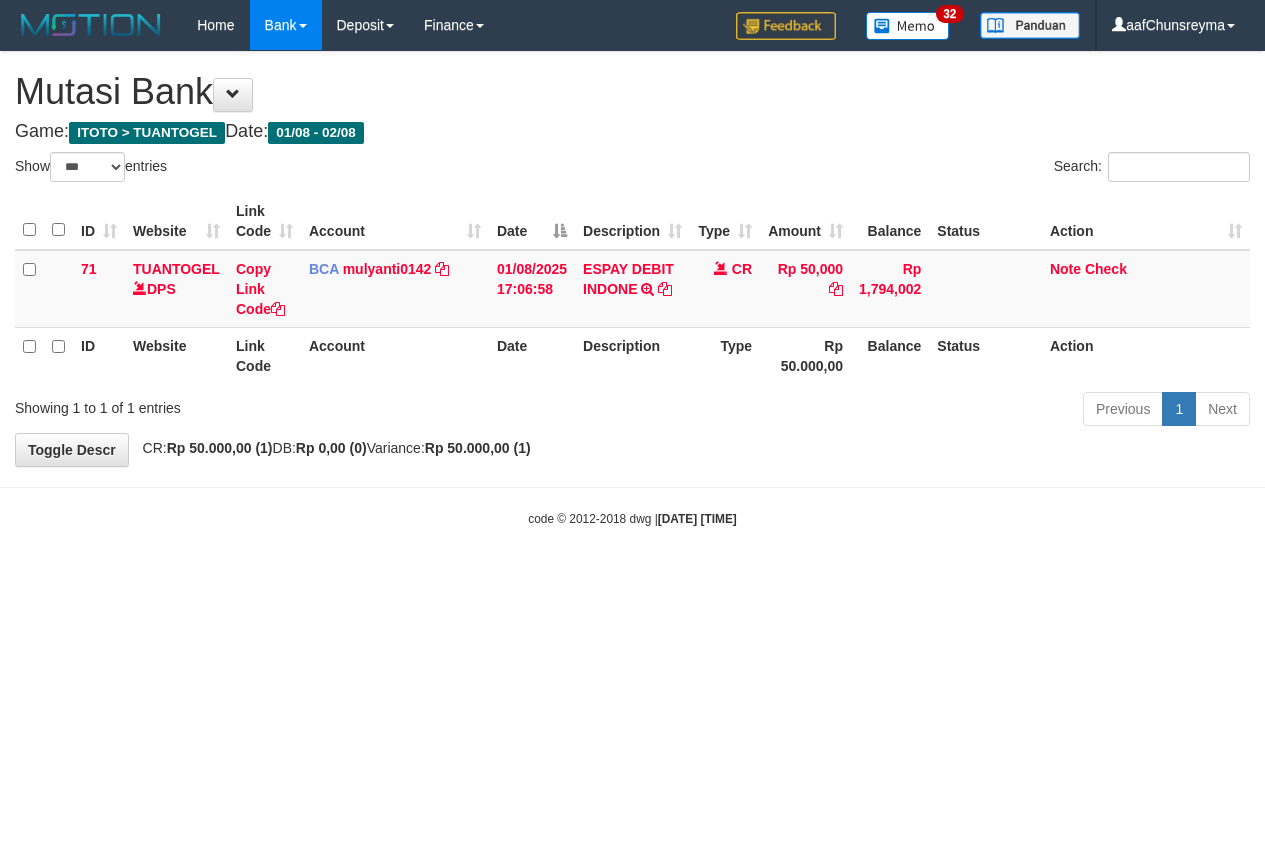 select on "***" 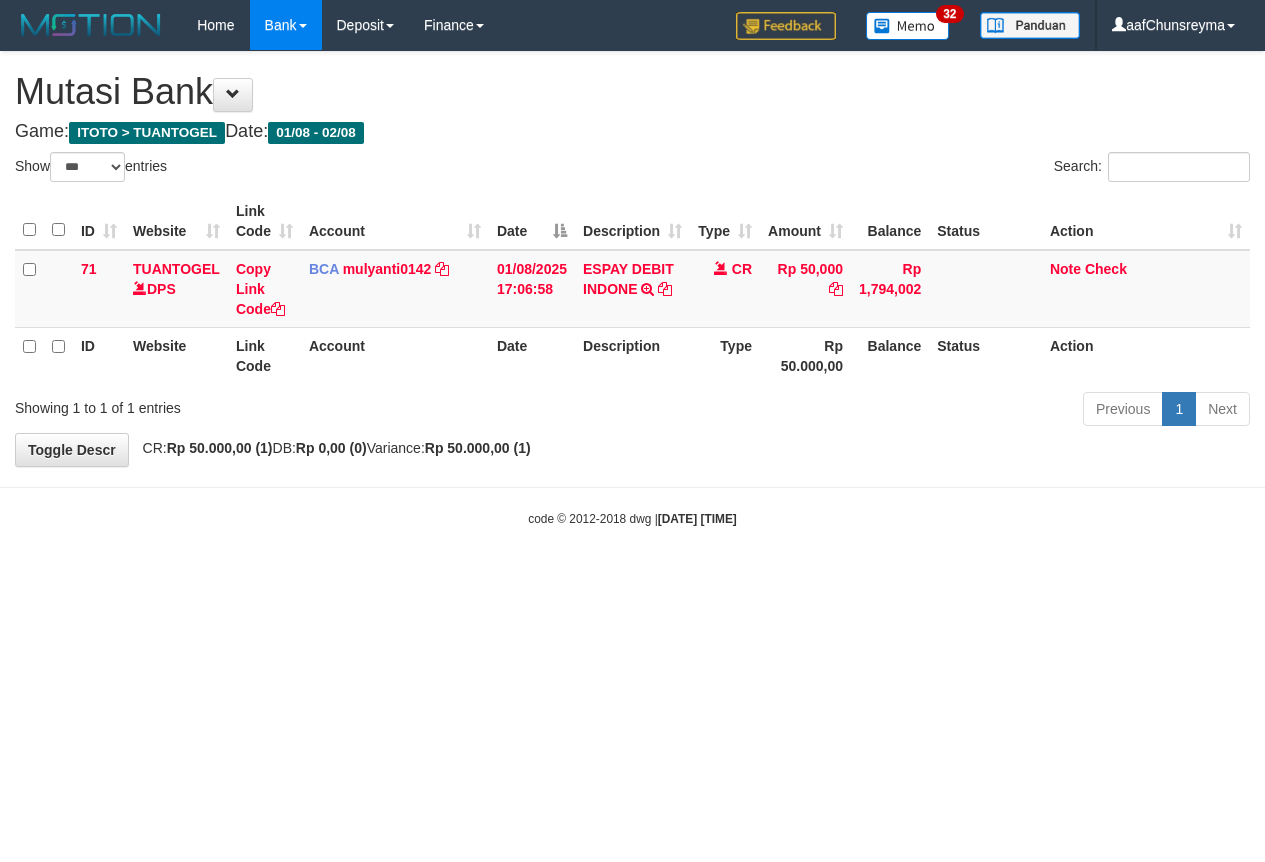 scroll, scrollTop: 0, scrollLeft: 0, axis: both 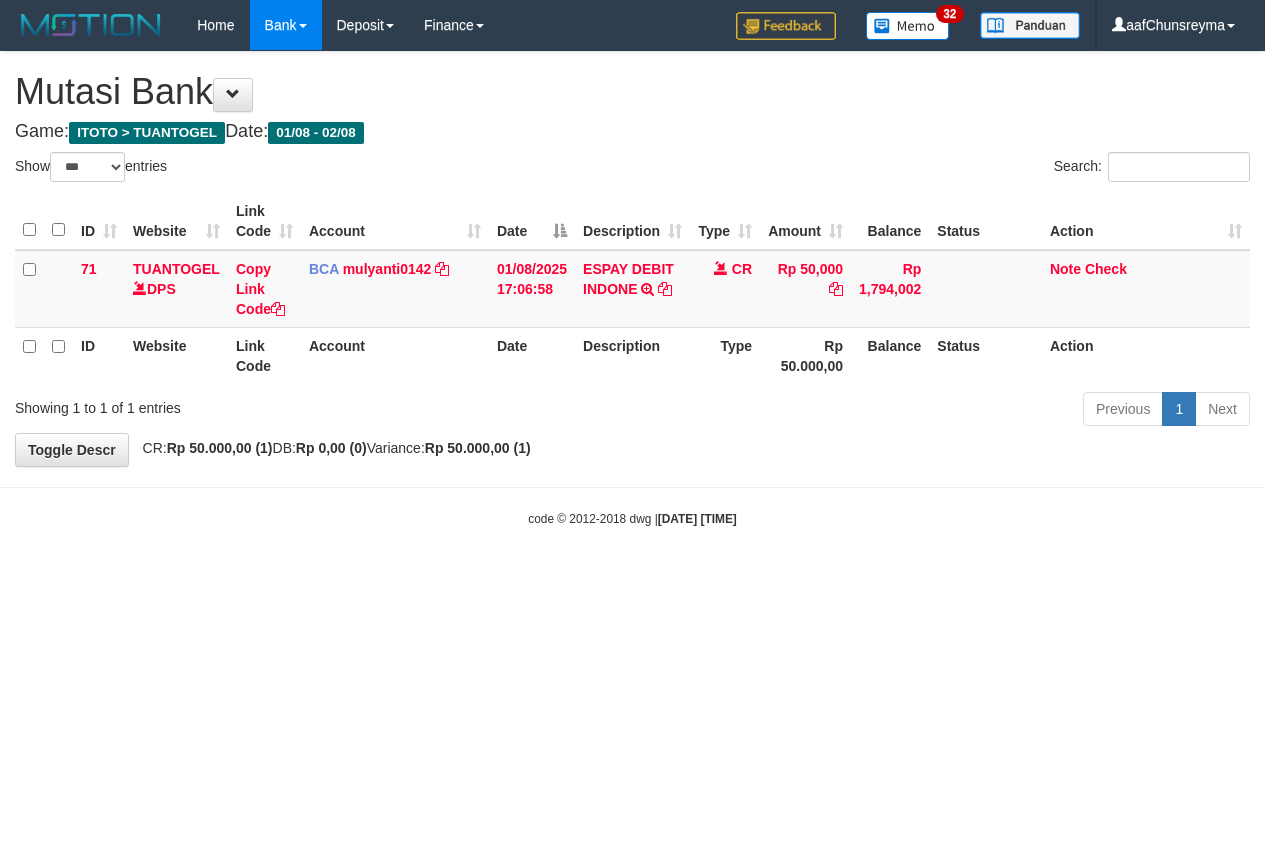 select on "***" 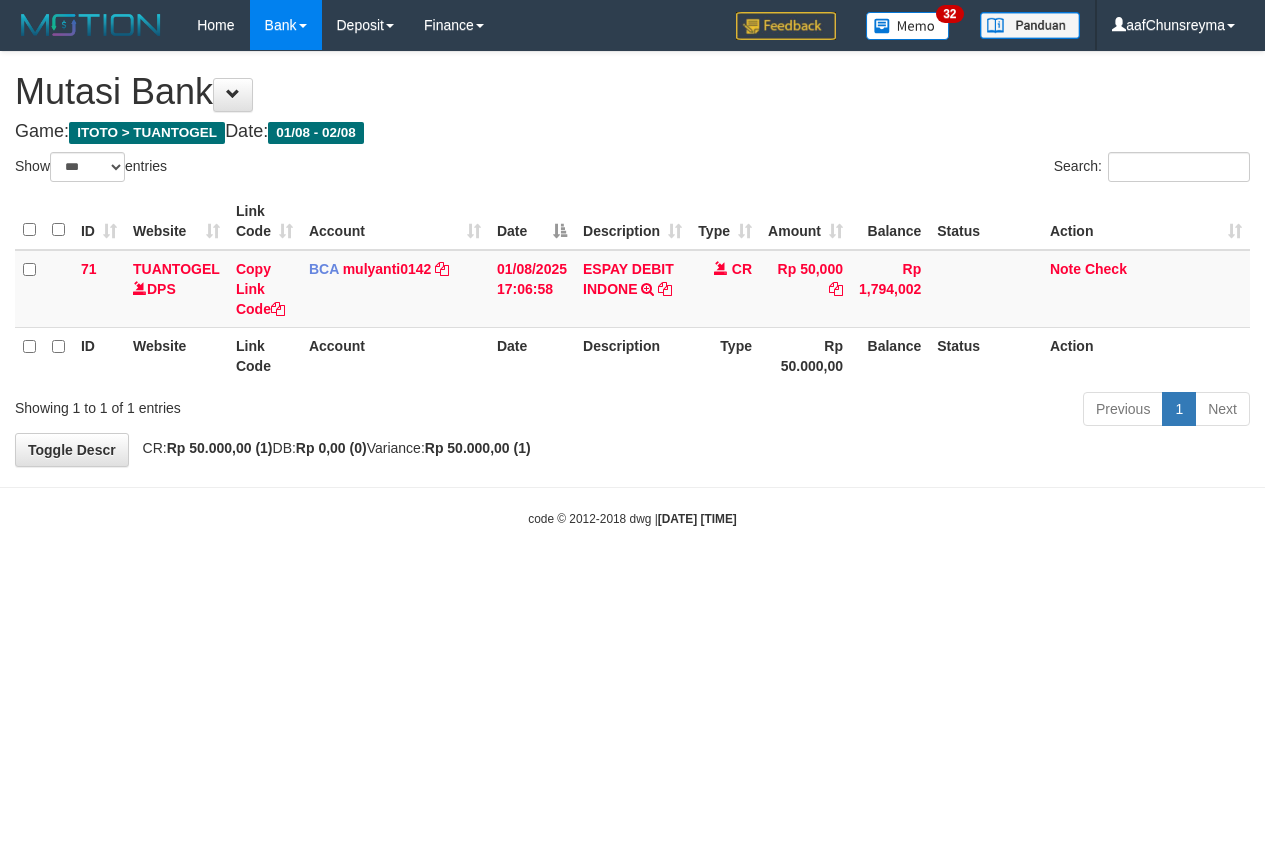 scroll, scrollTop: 0, scrollLeft: 0, axis: both 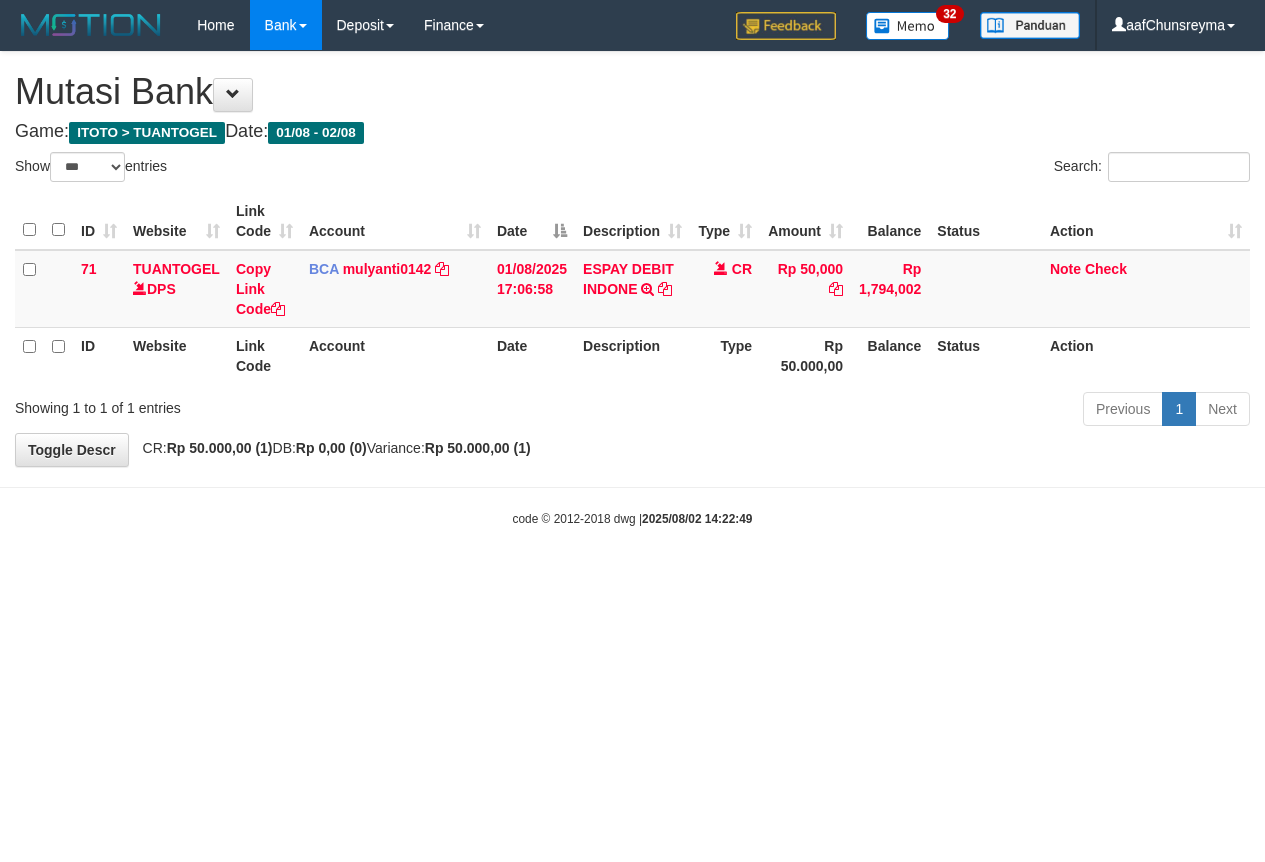 select on "***" 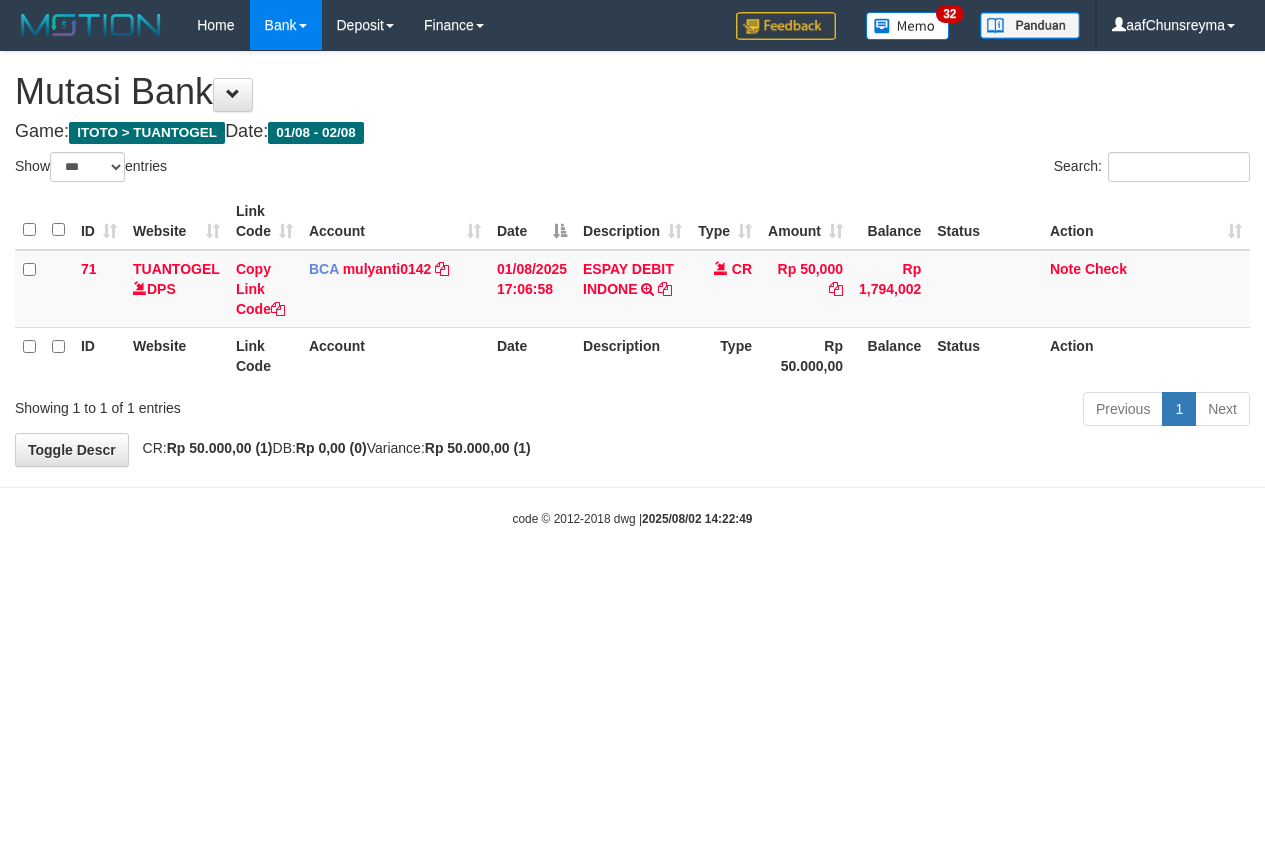 scroll, scrollTop: 0, scrollLeft: 0, axis: both 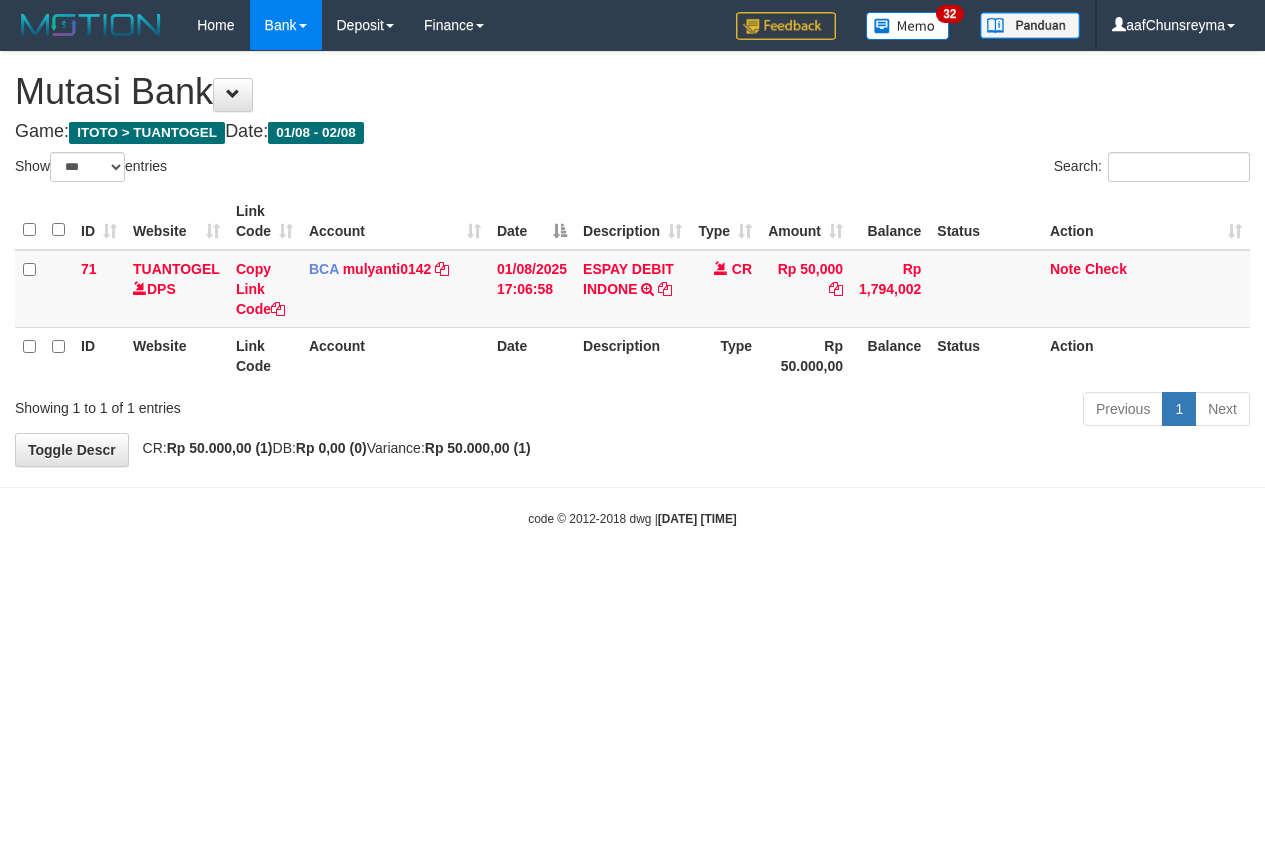 select on "***" 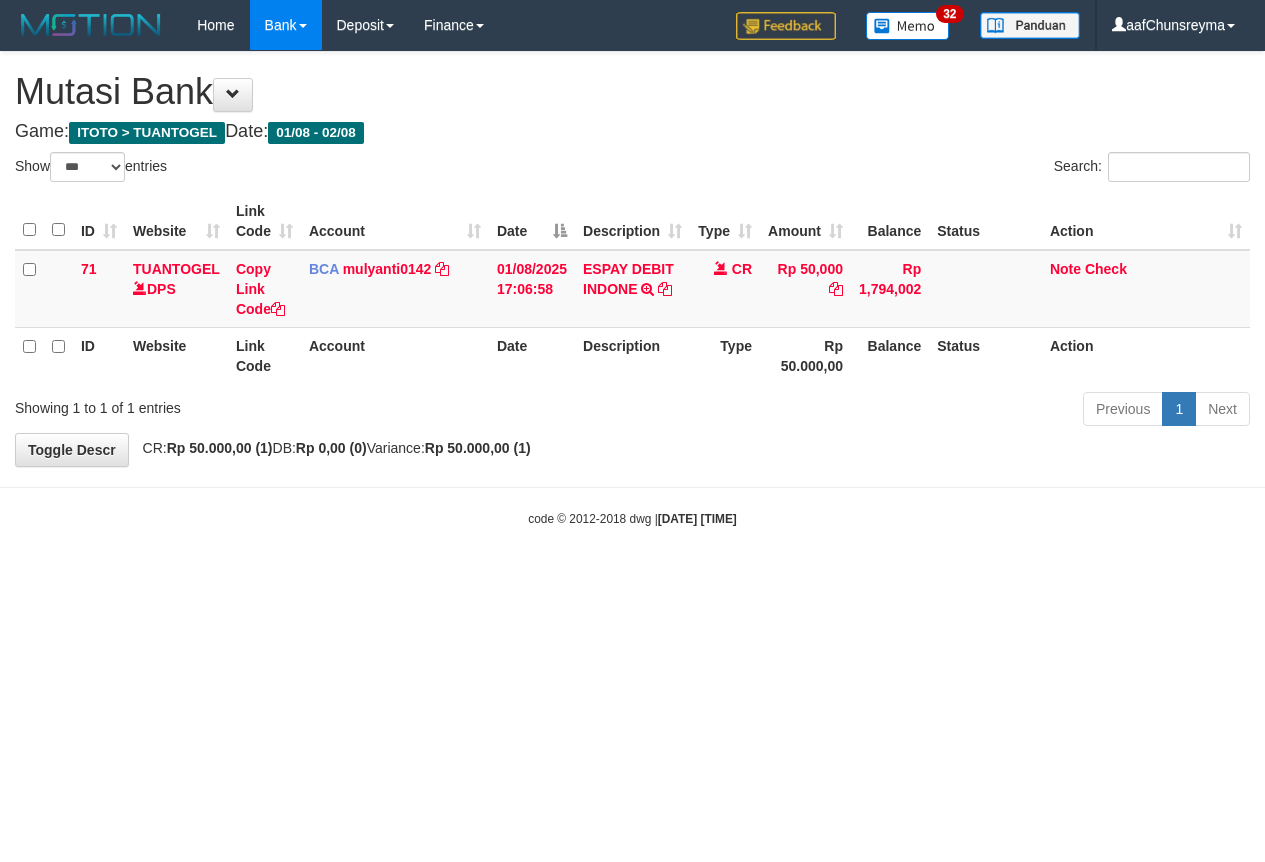 scroll, scrollTop: 0, scrollLeft: 0, axis: both 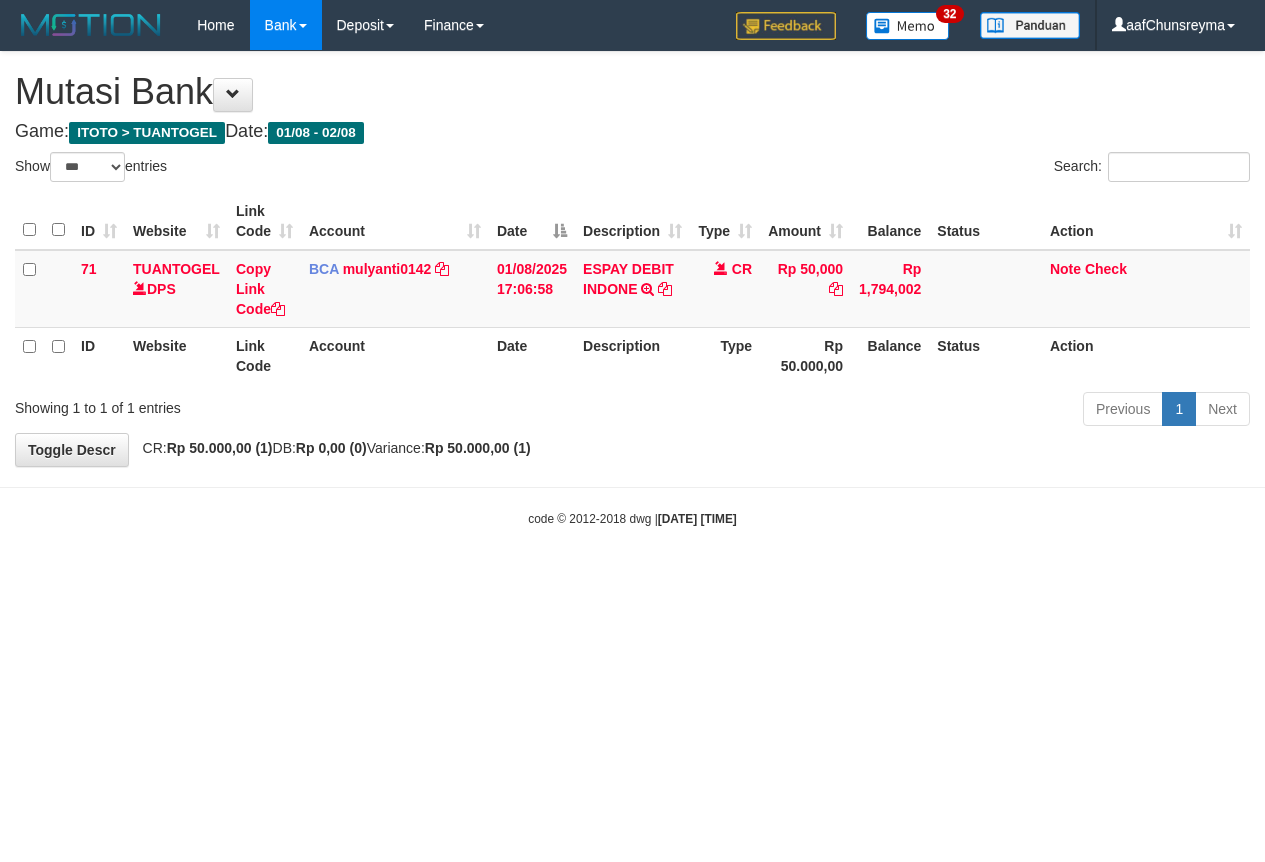 select on "***" 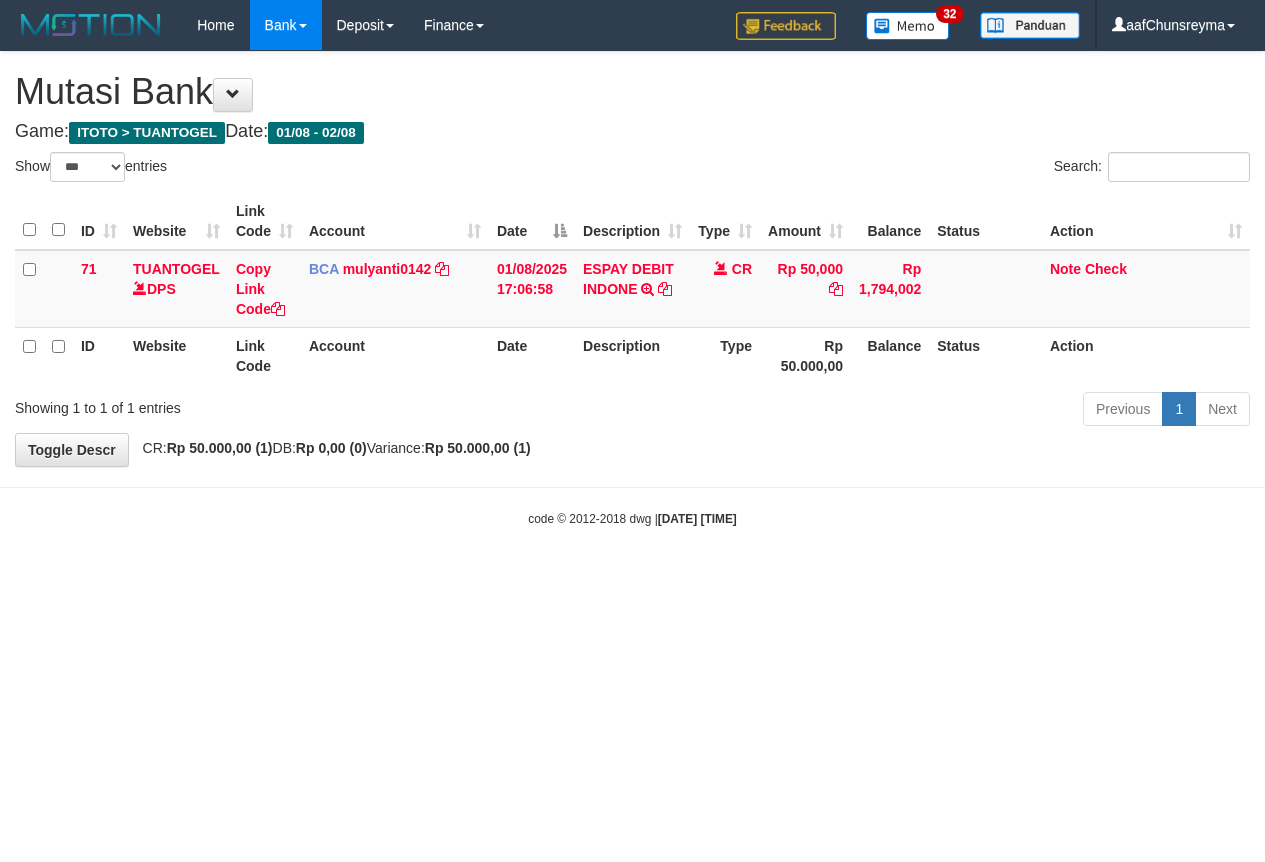 scroll, scrollTop: 0, scrollLeft: 0, axis: both 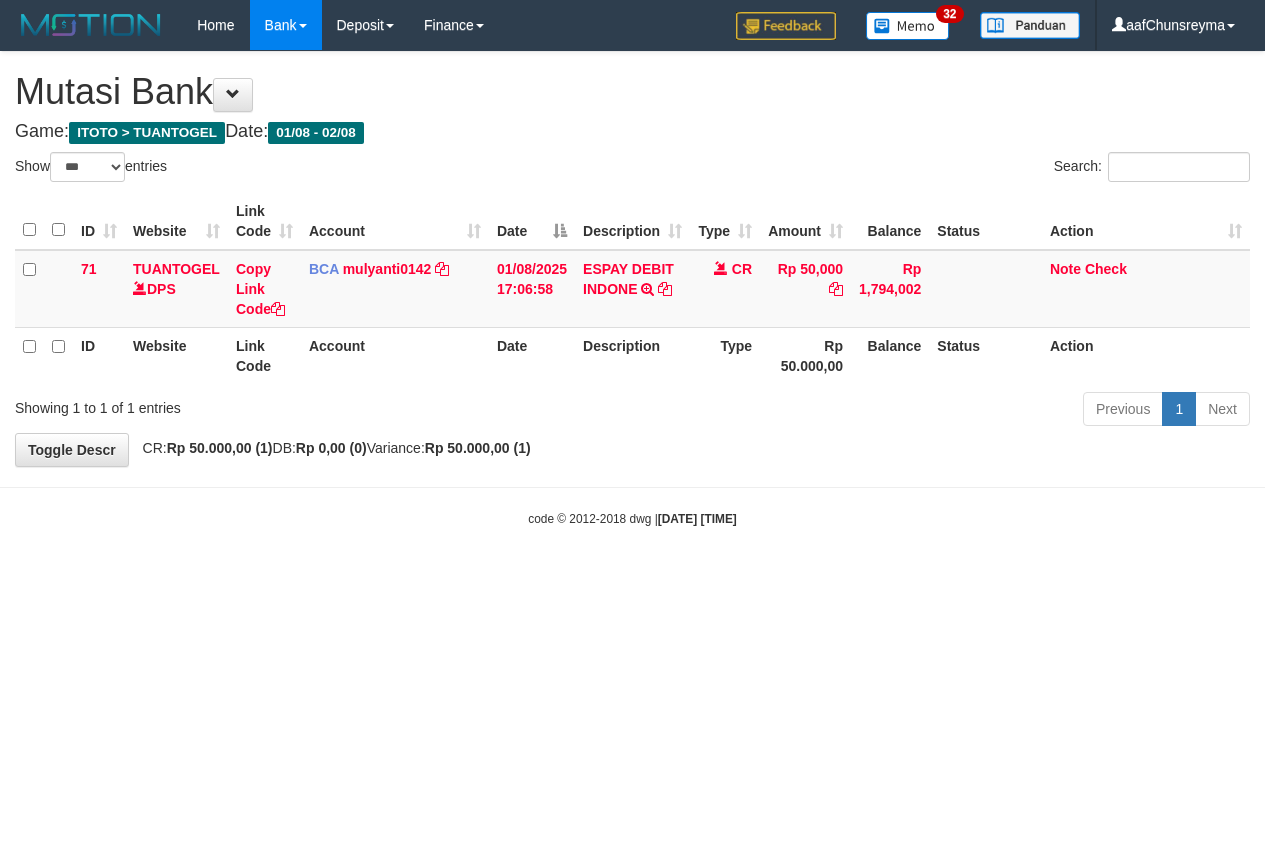 select on "***" 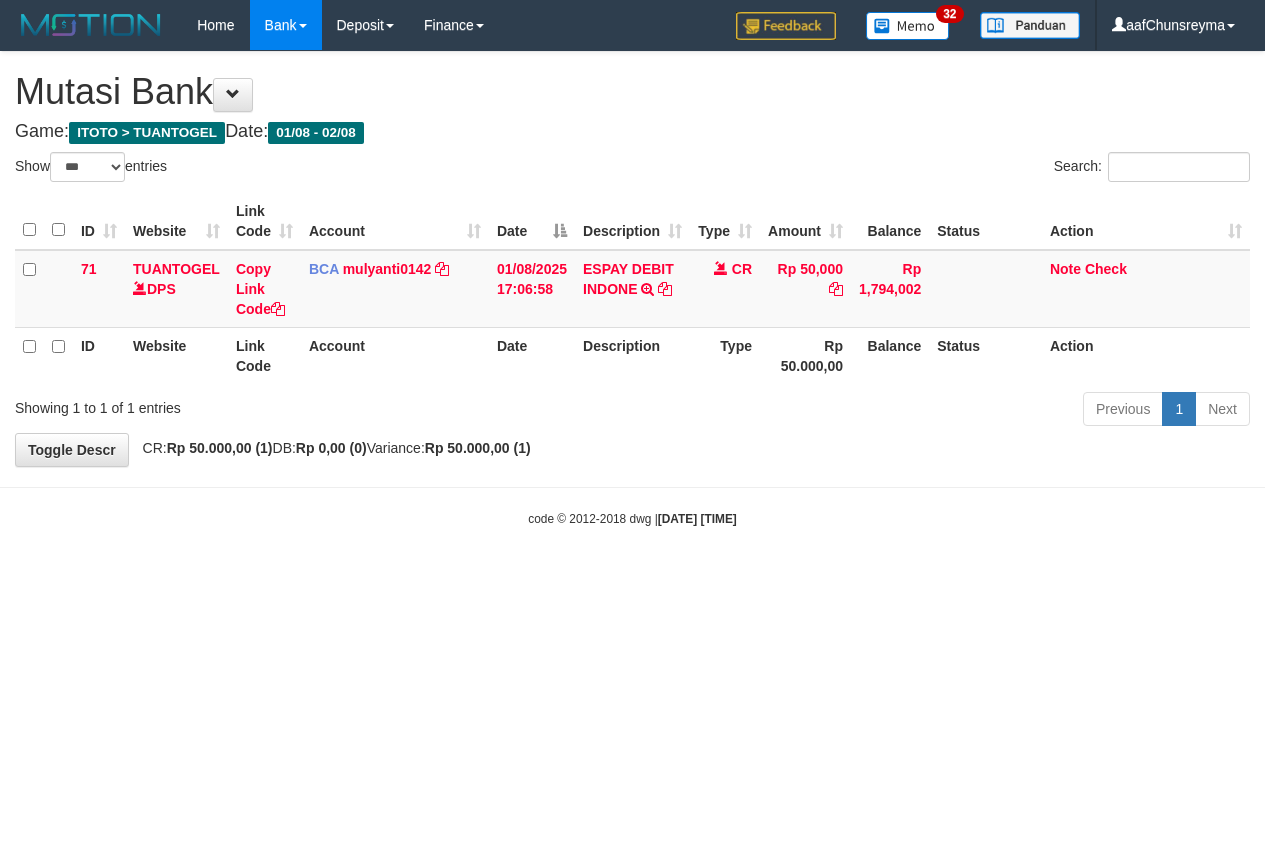 scroll, scrollTop: 0, scrollLeft: 0, axis: both 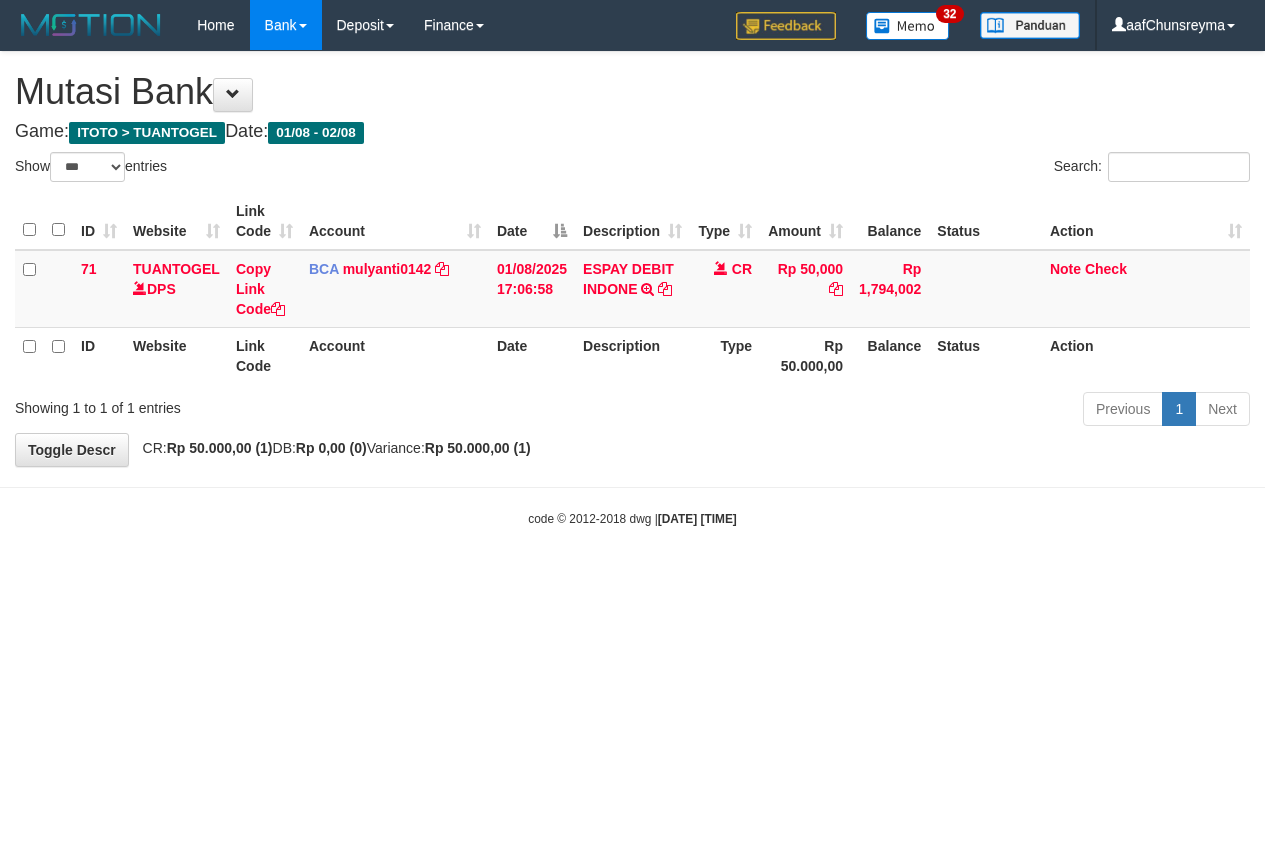 select on "***" 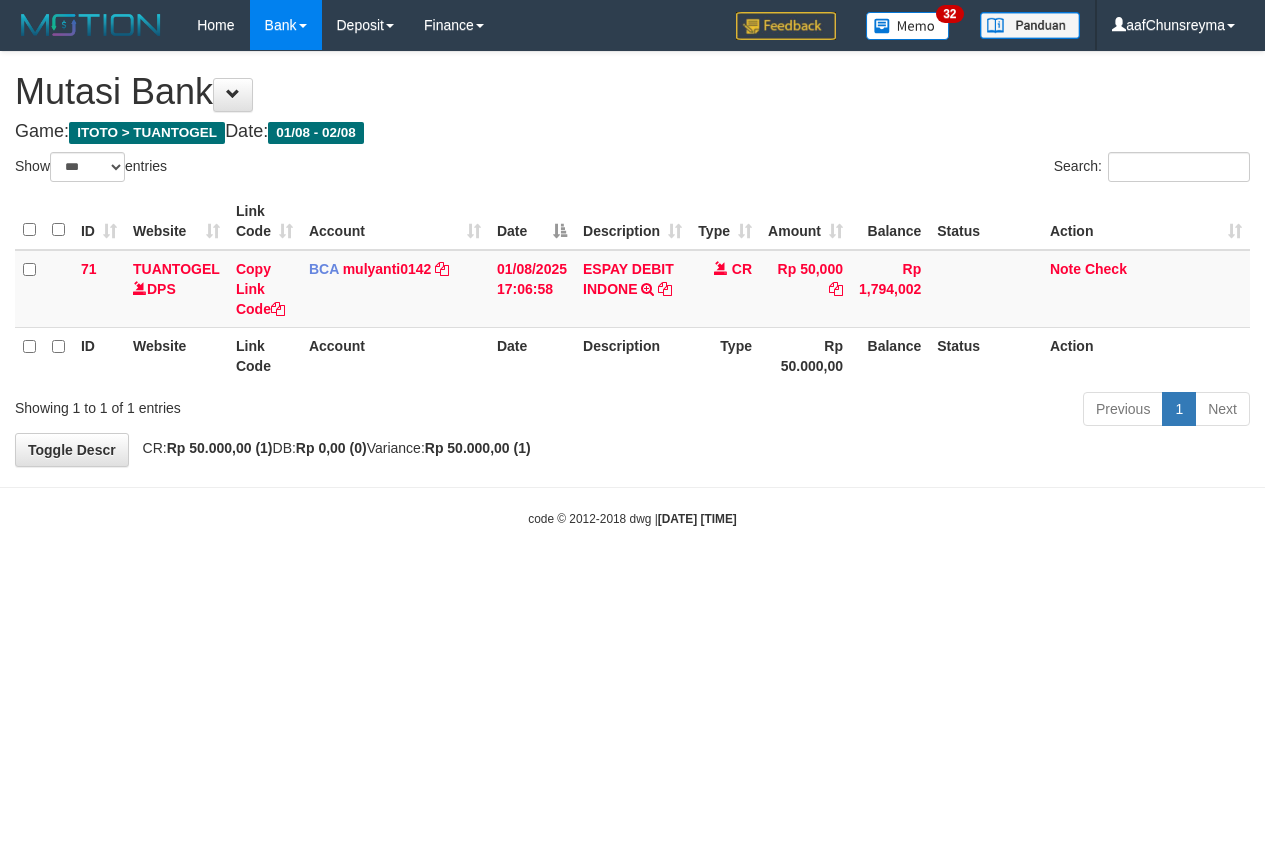 scroll, scrollTop: 0, scrollLeft: 0, axis: both 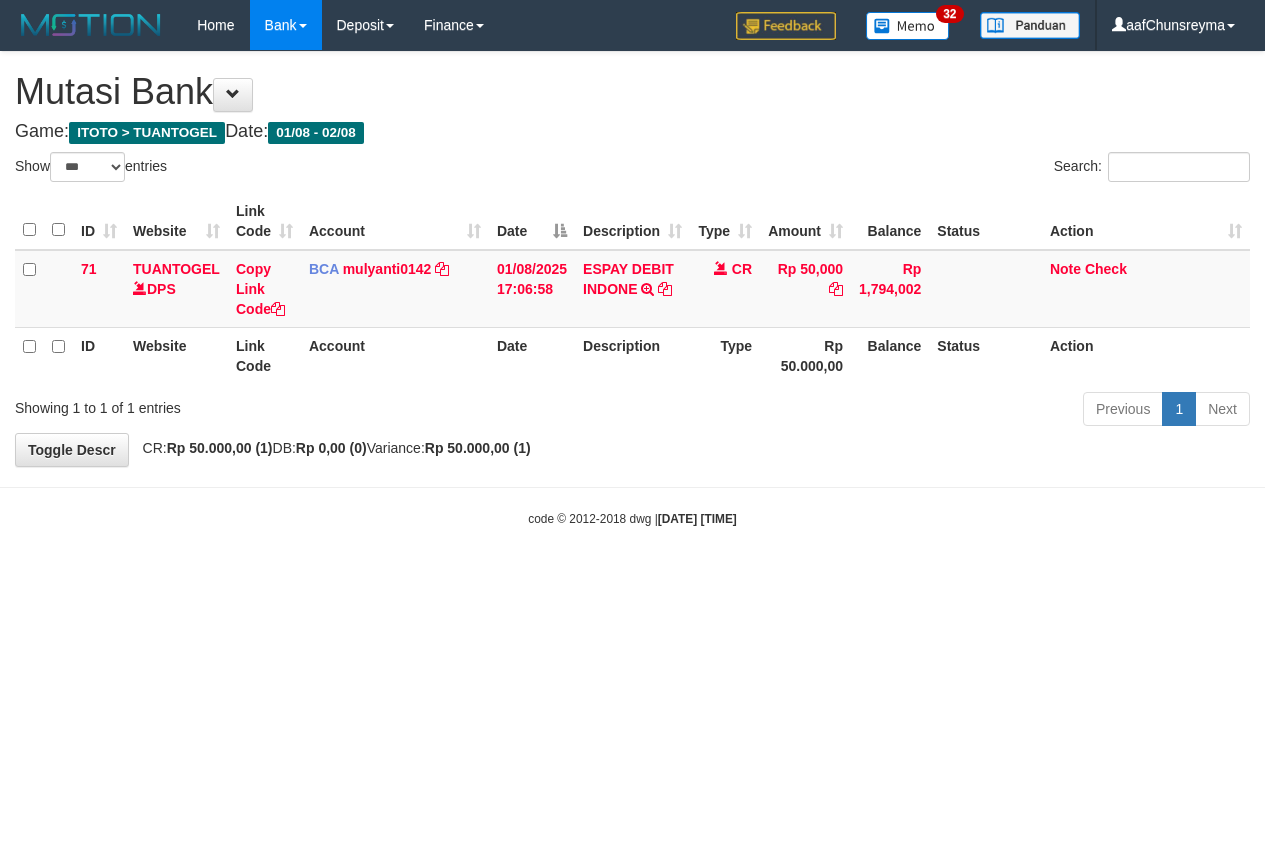 select on "***" 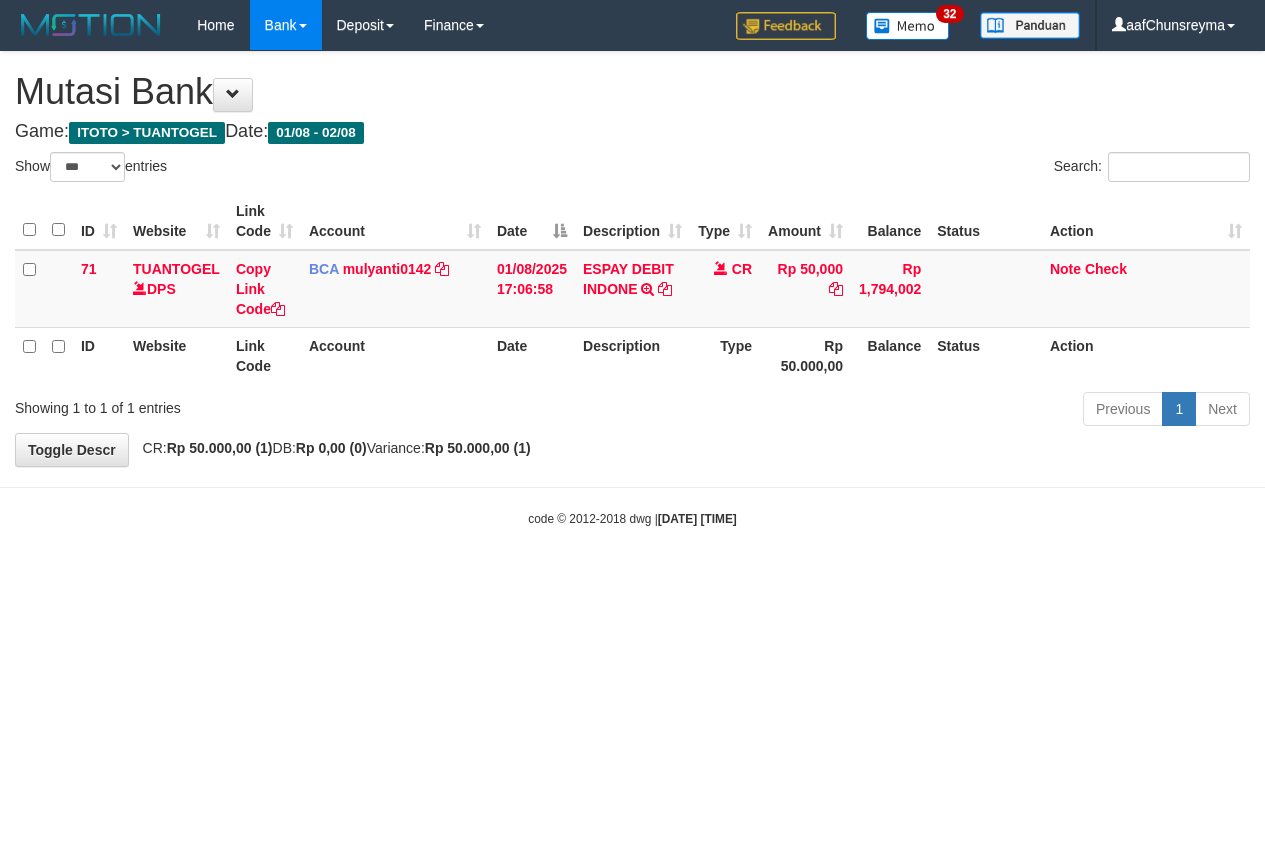 scroll, scrollTop: 0, scrollLeft: 0, axis: both 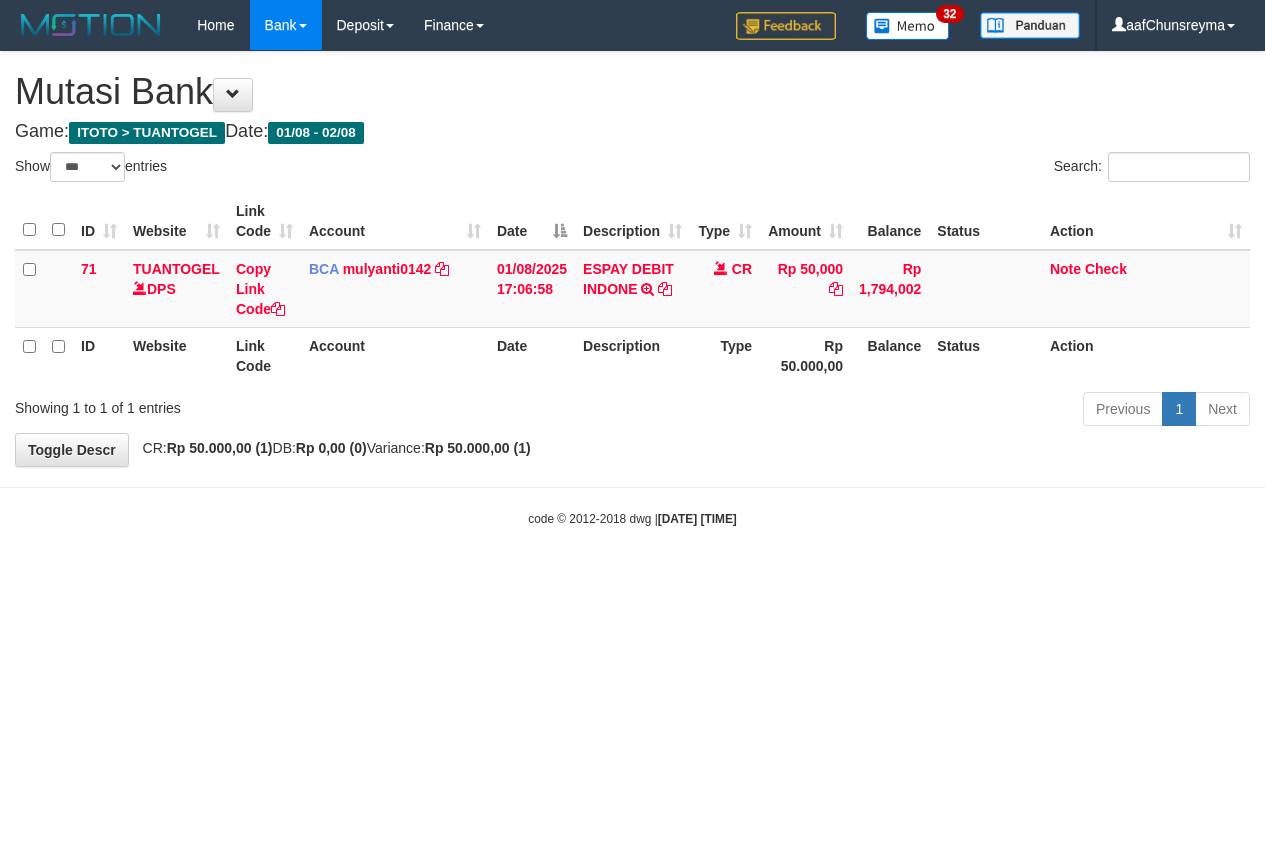 select on "***" 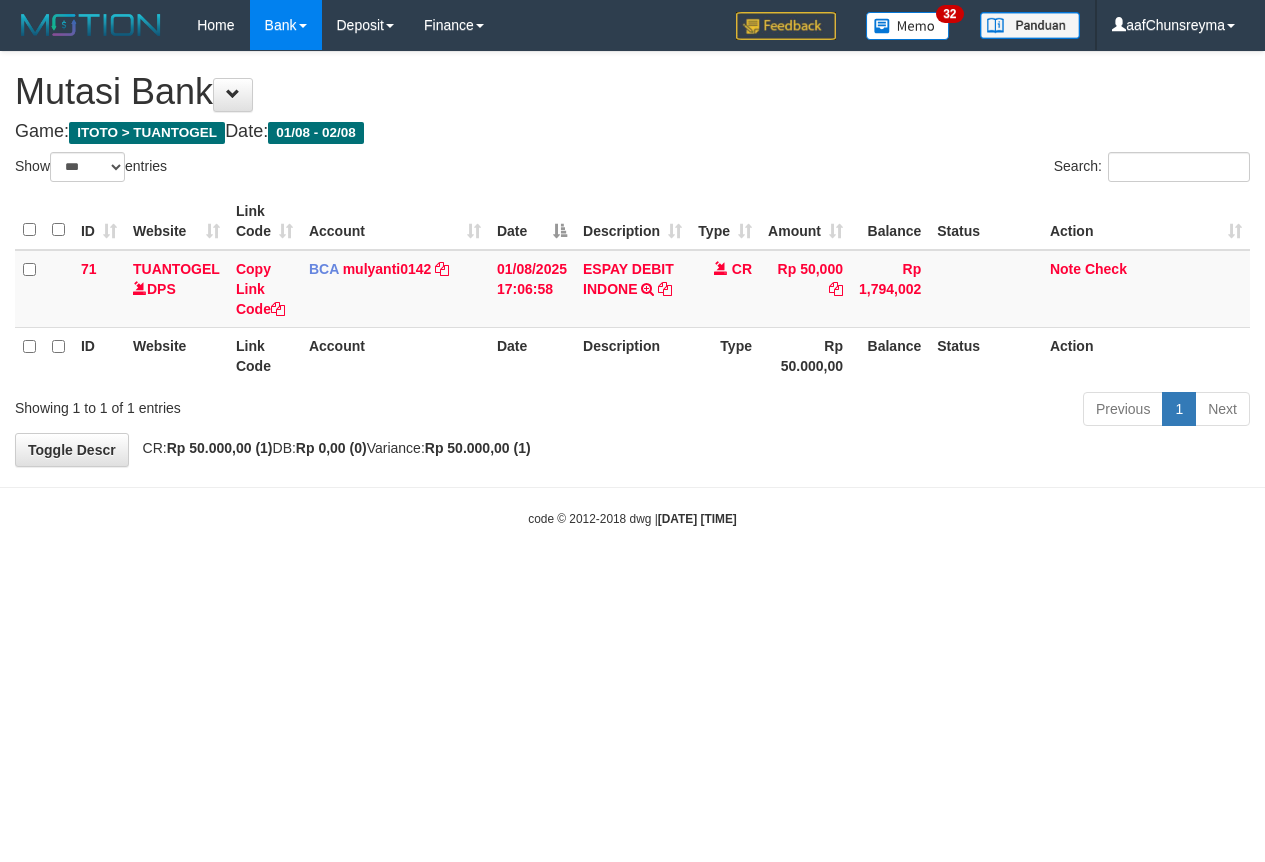 scroll, scrollTop: 0, scrollLeft: 0, axis: both 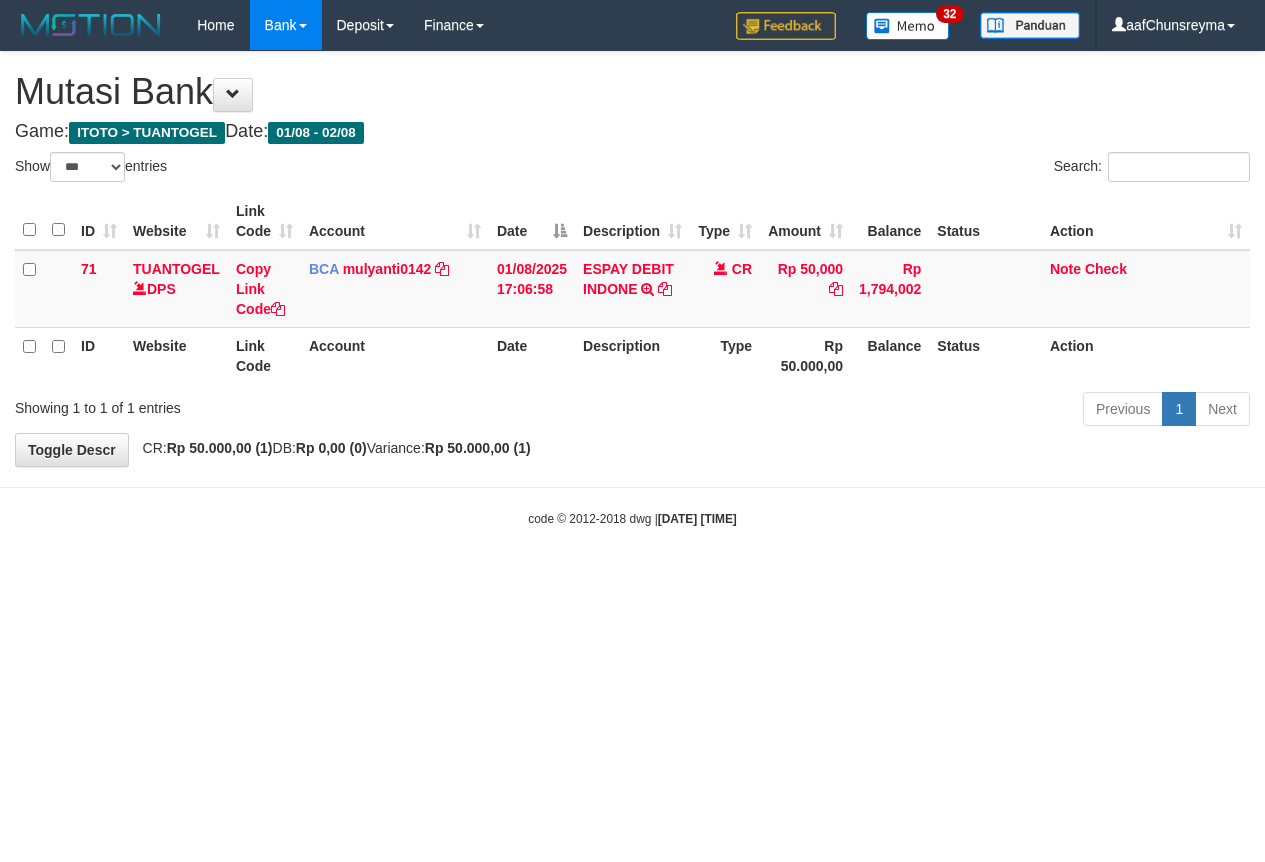 select on "***" 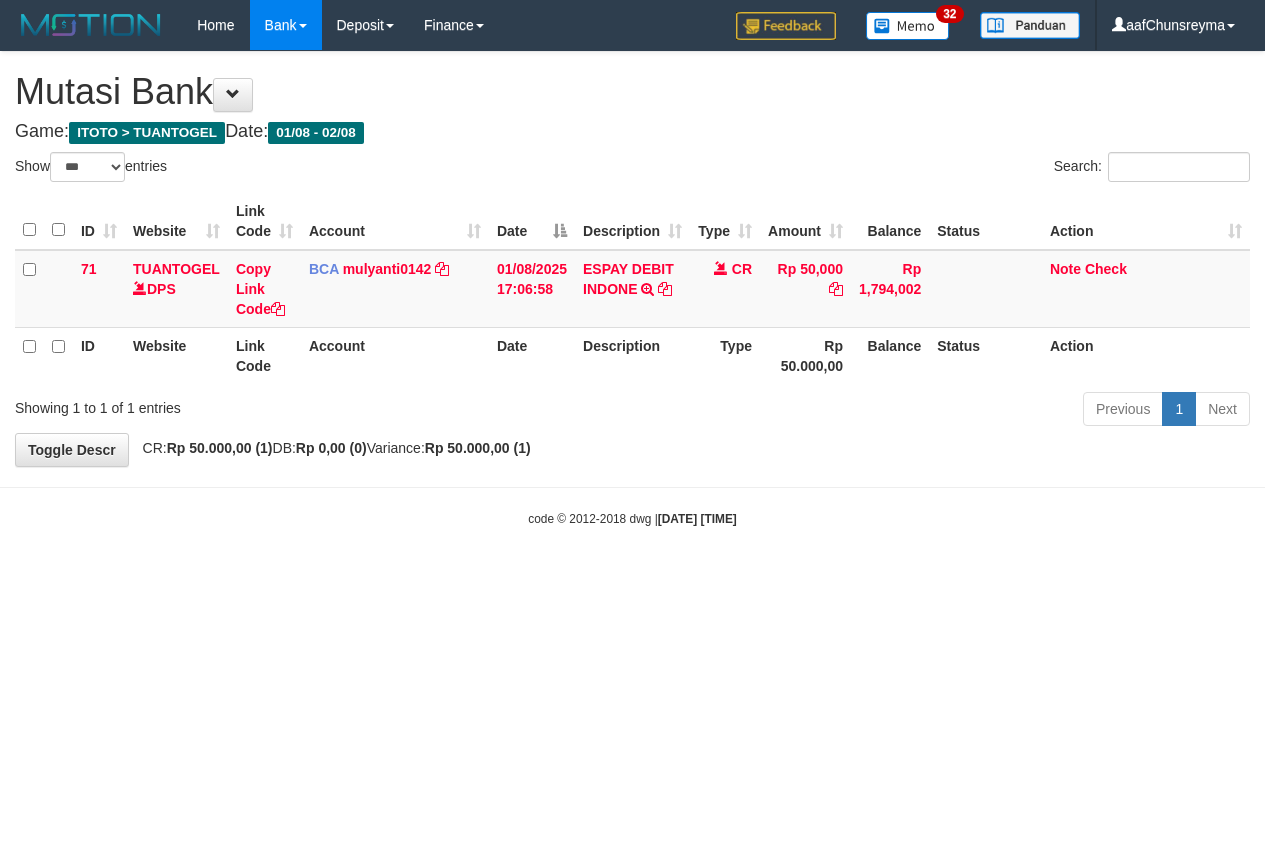 scroll, scrollTop: 0, scrollLeft: 0, axis: both 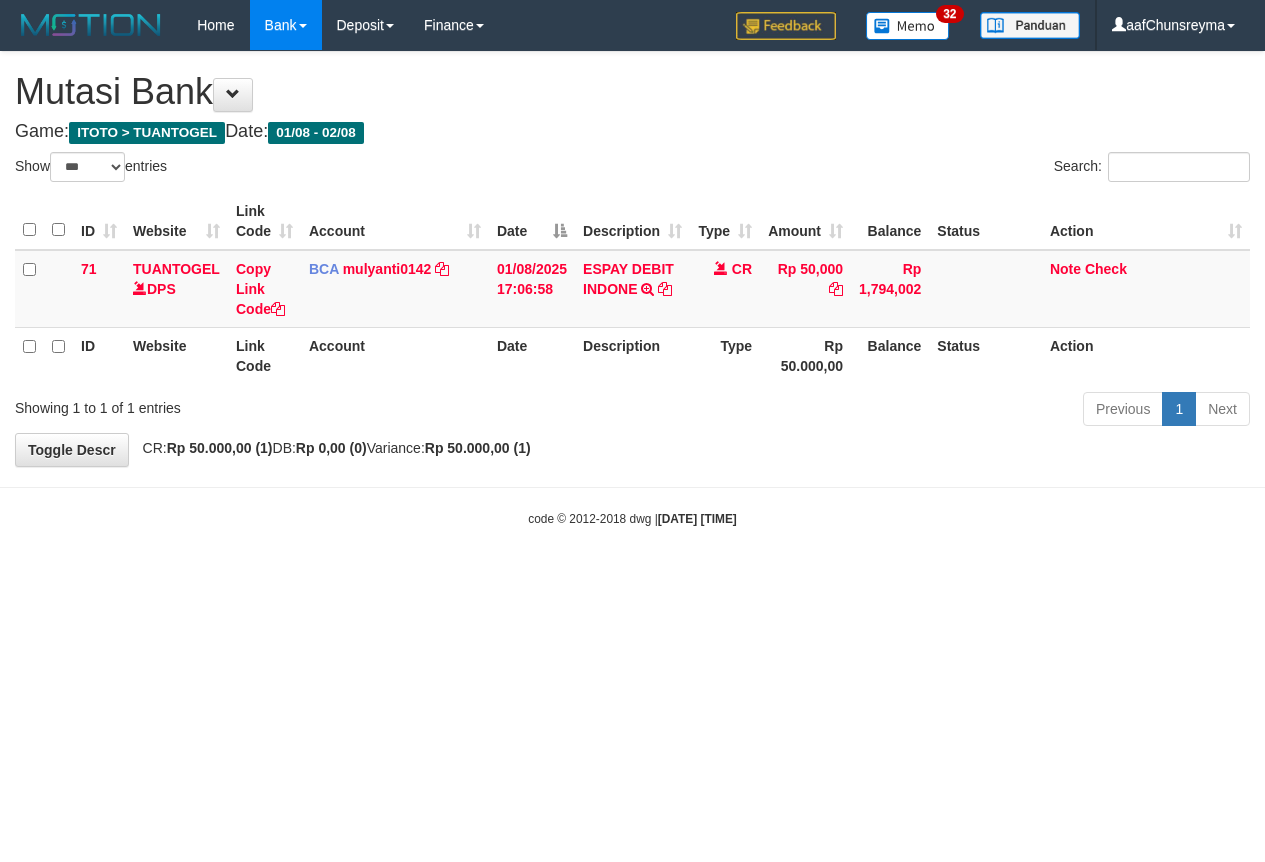 select on "***" 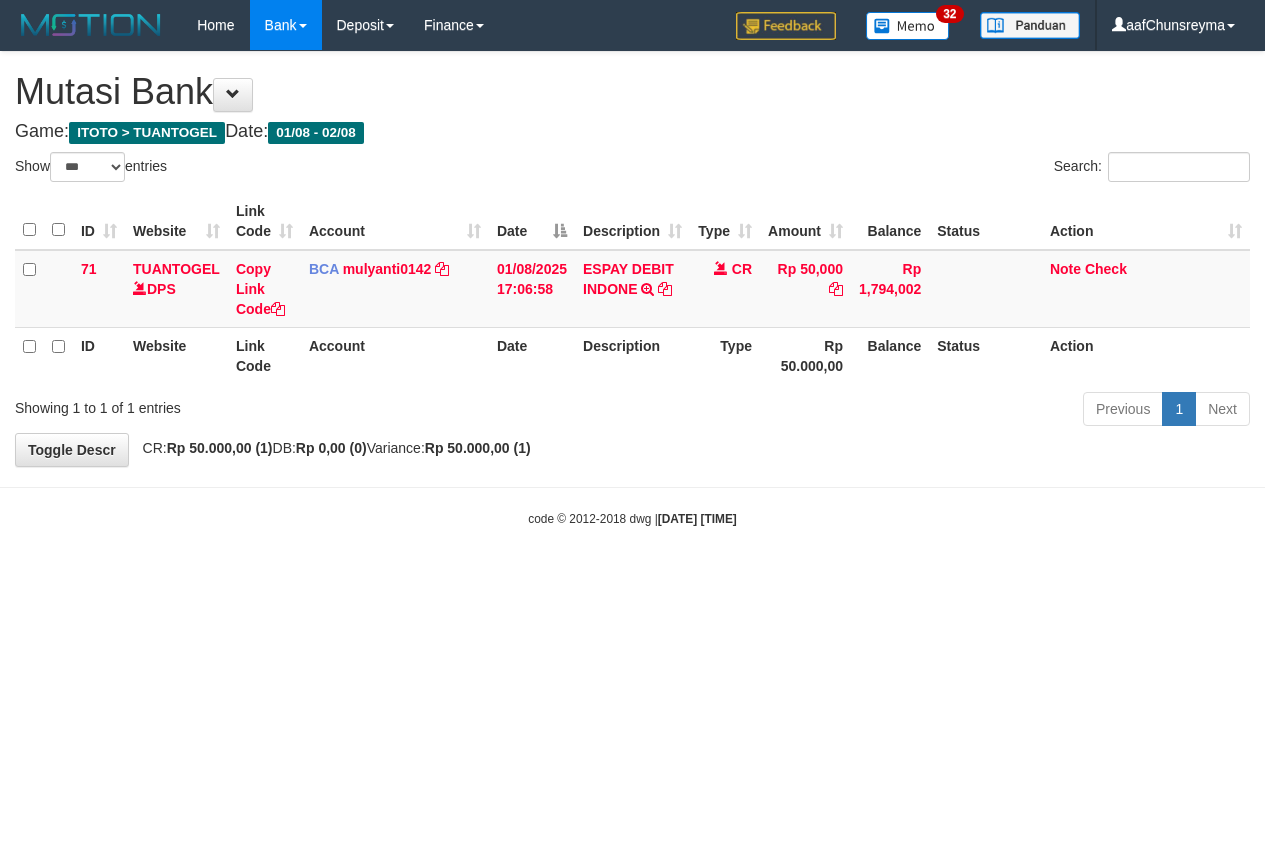 scroll, scrollTop: 0, scrollLeft: 0, axis: both 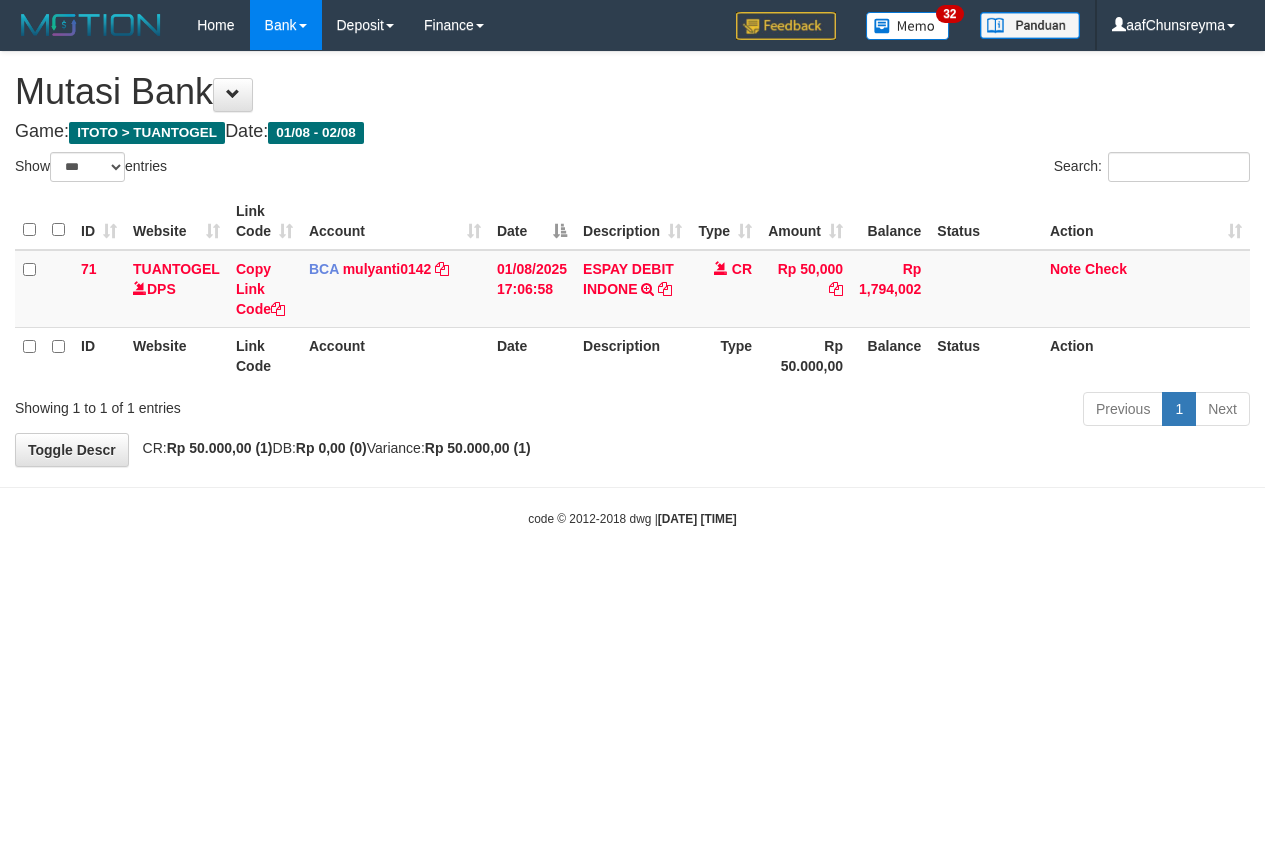 select on "***" 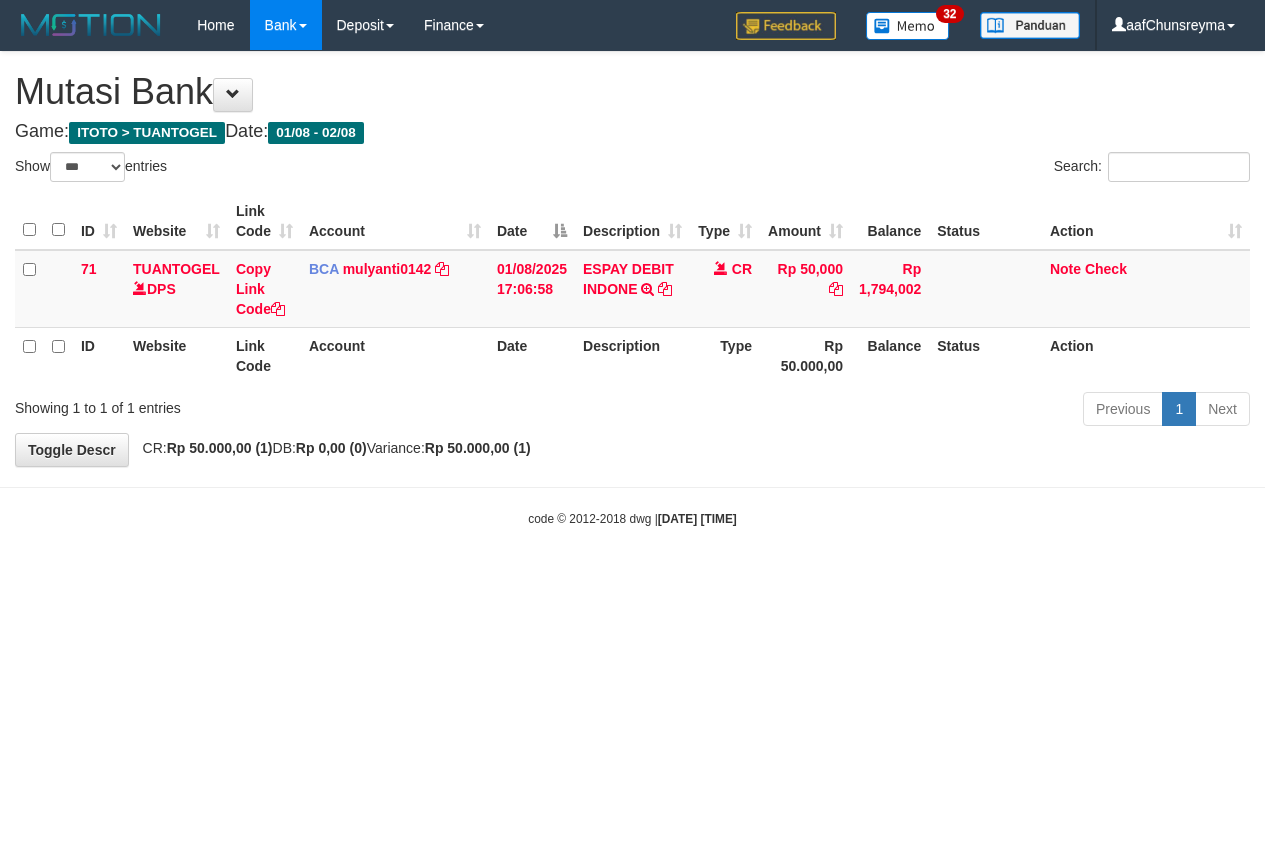 scroll, scrollTop: 0, scrollLeft: 0, axis: both 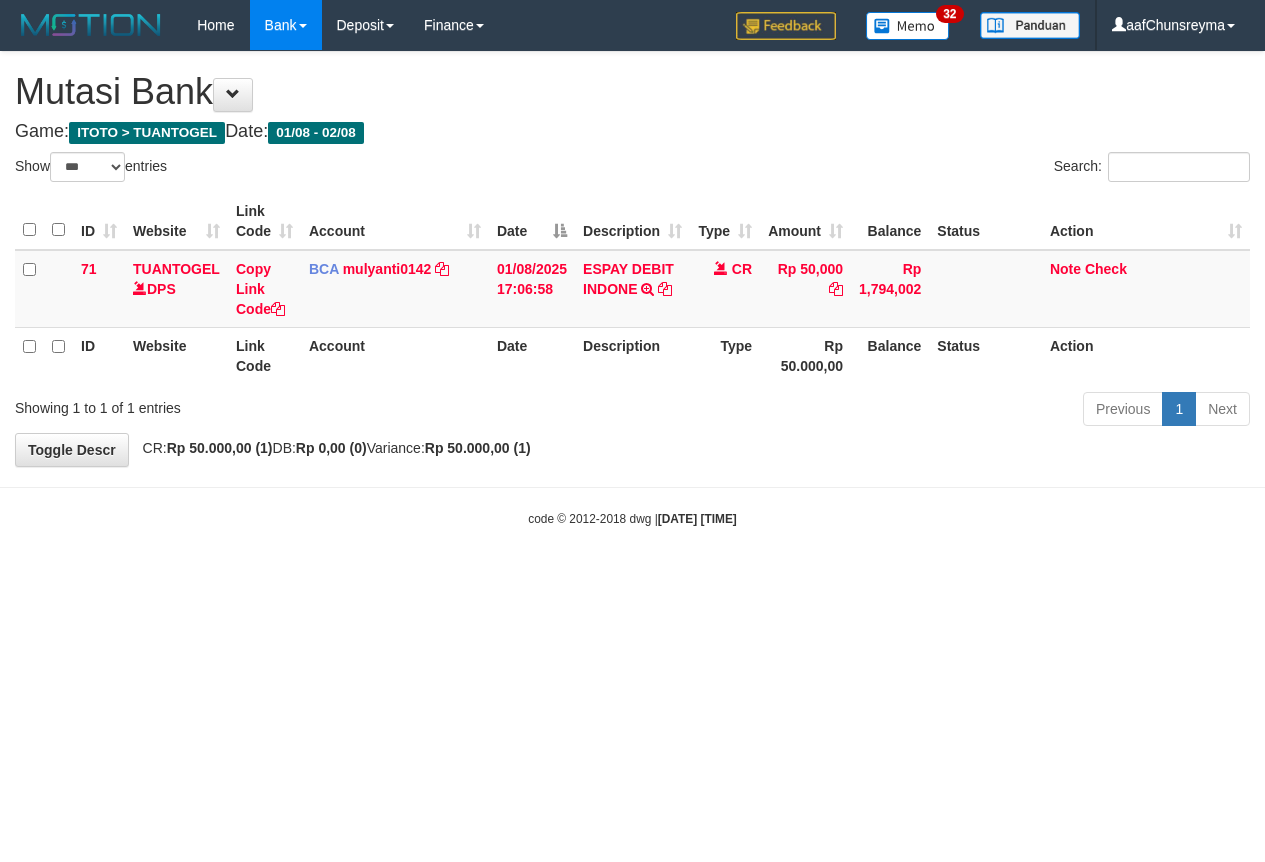 select on "***" 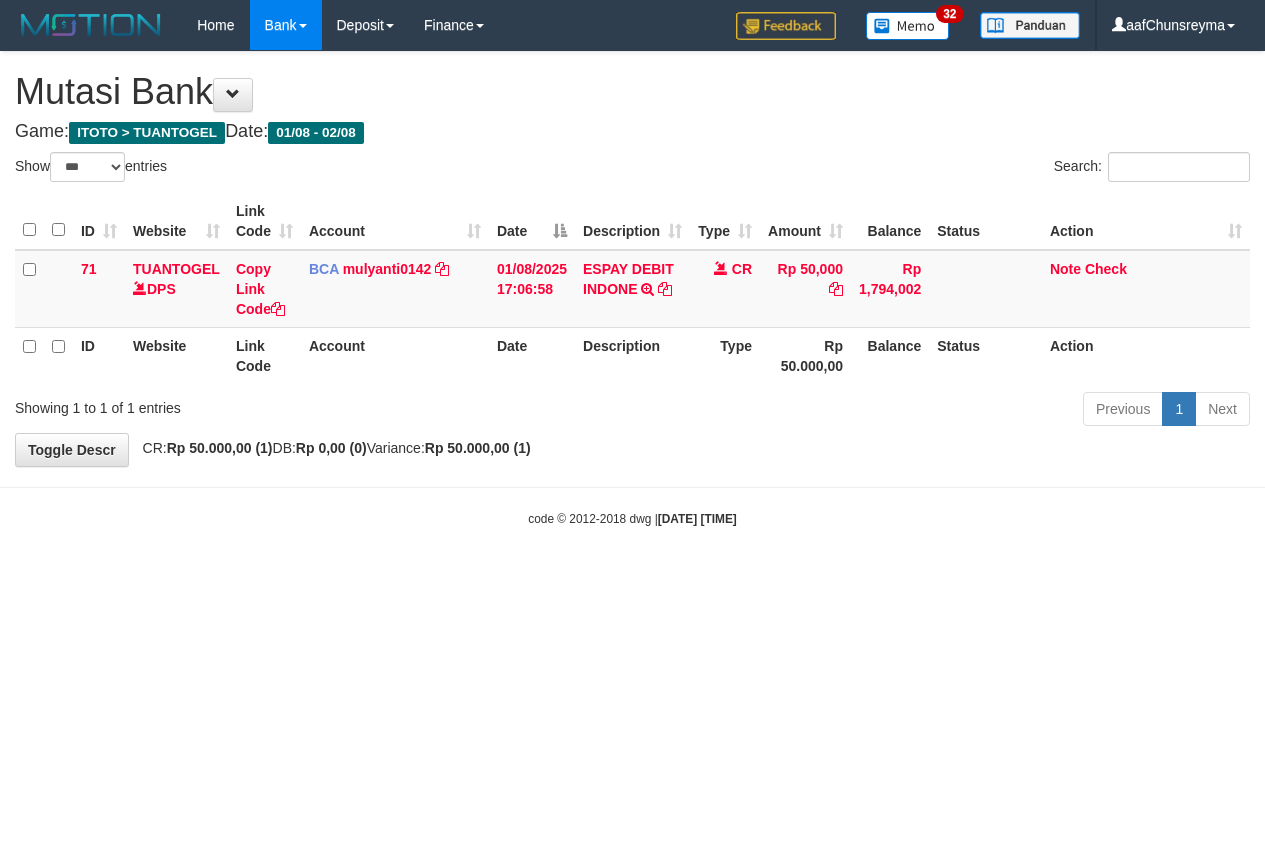 scroll, scrollTop: 0, scrollLeft: 0, axis: both 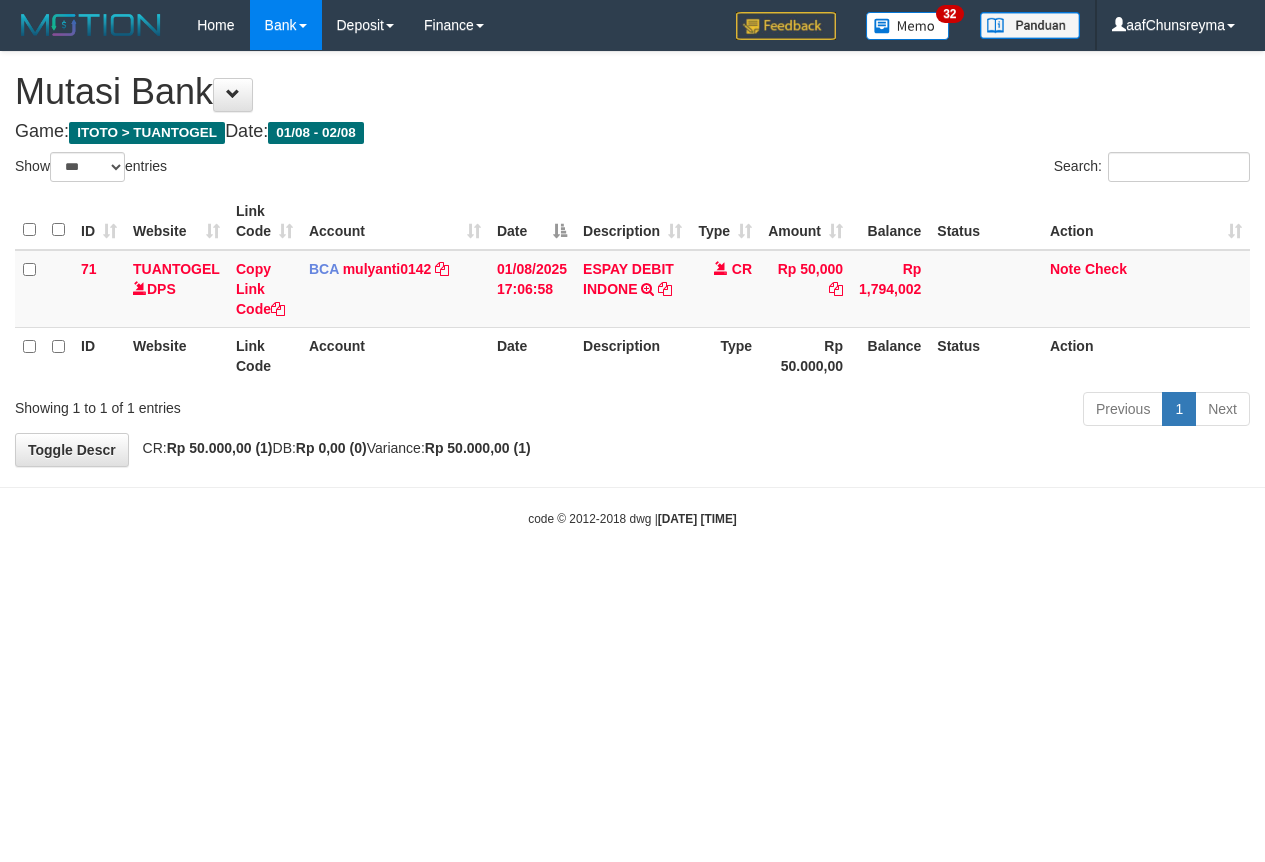 select on "***" 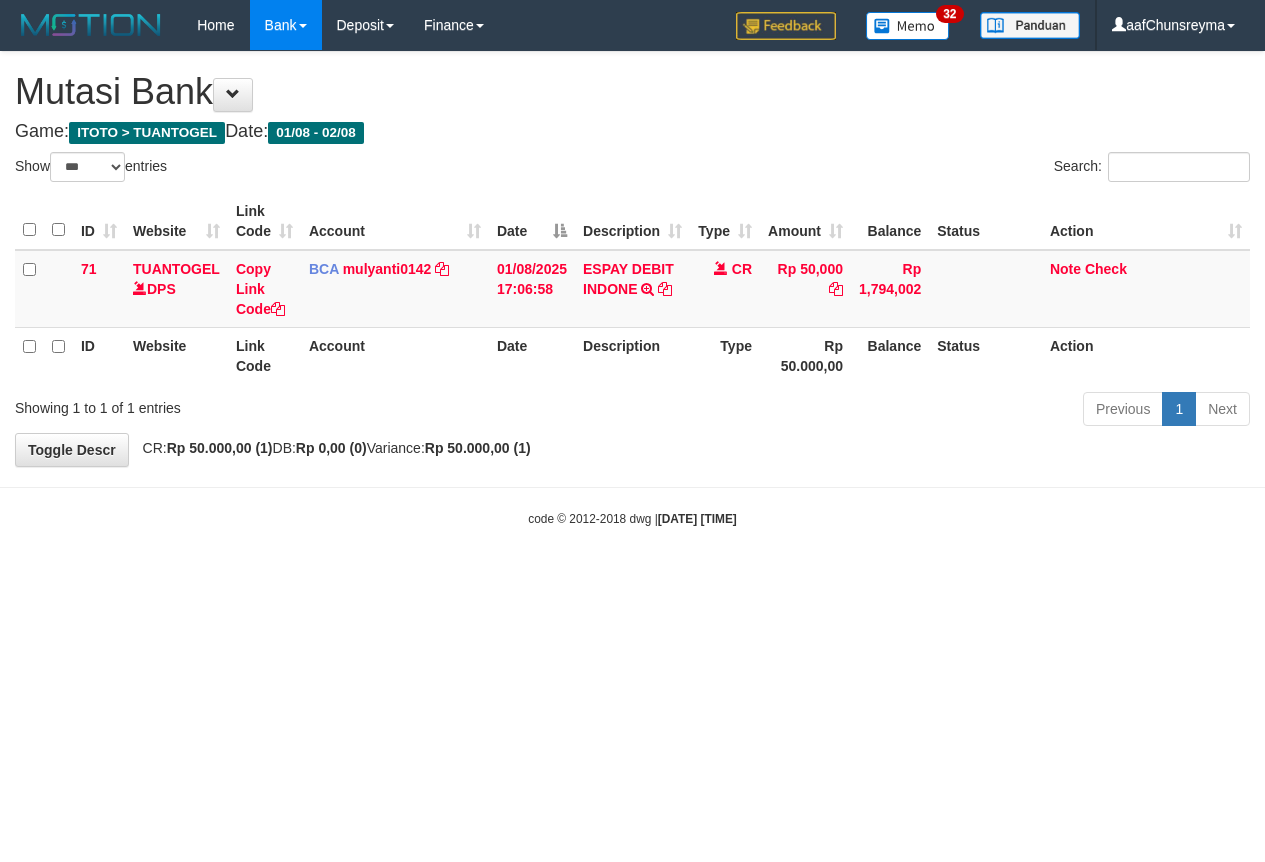 scroll, scrollTop: 0, scrollLeft: 0, axis: both 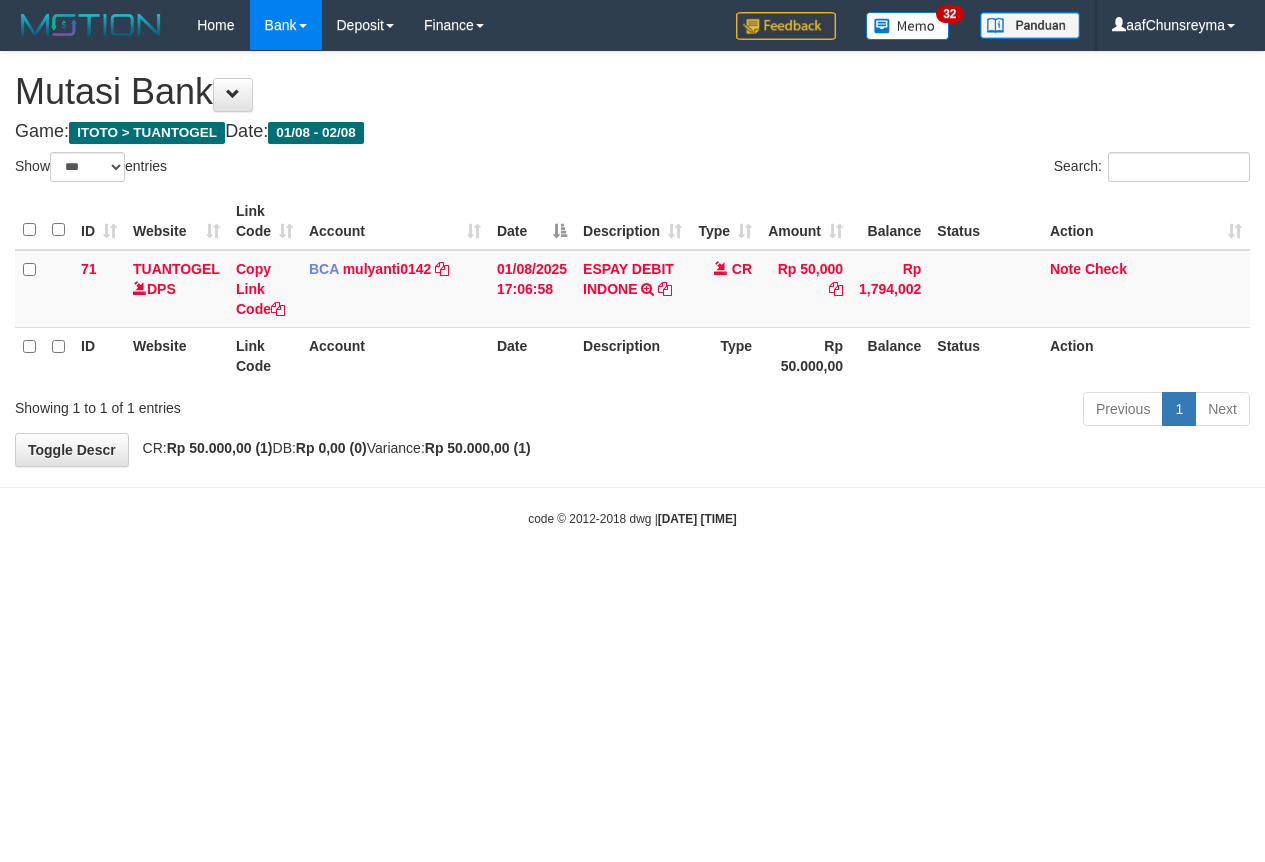 select on "***" 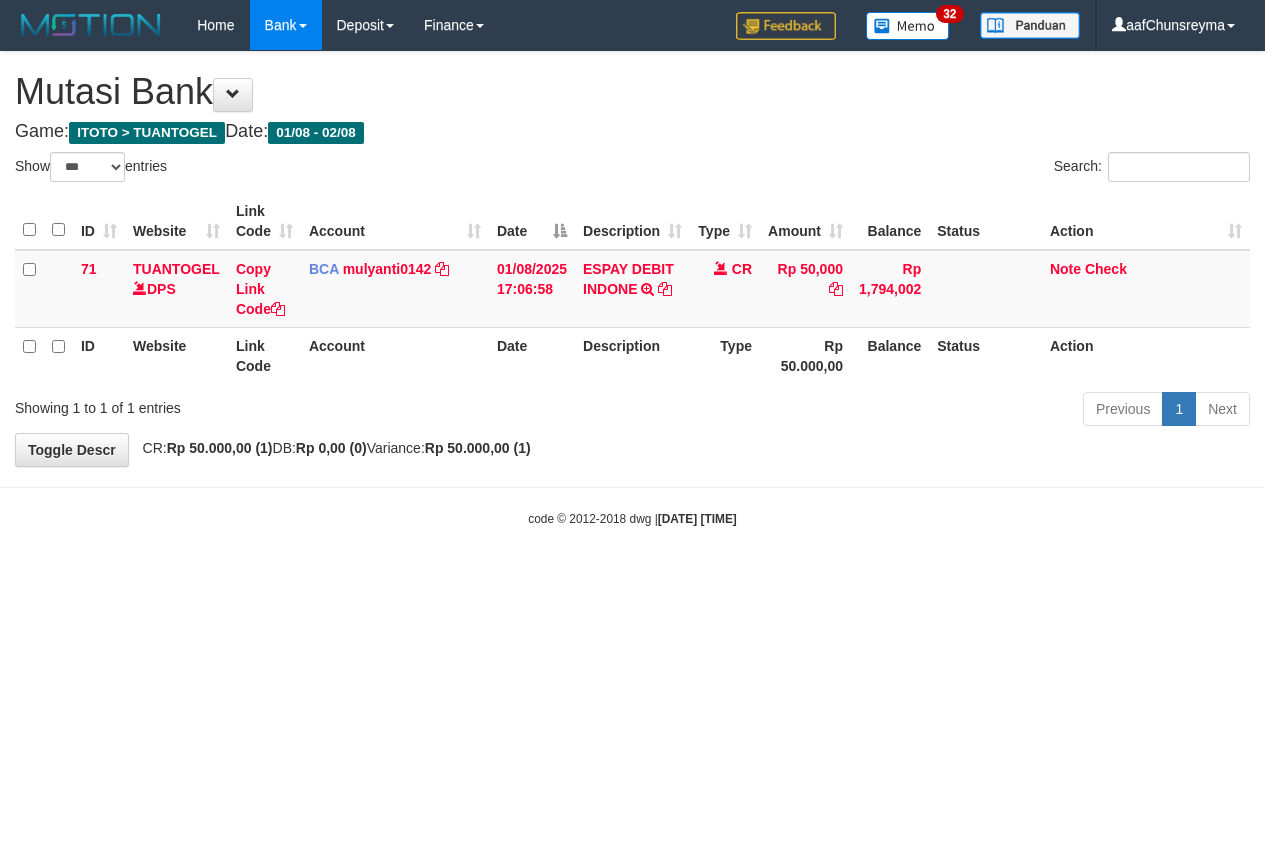 scroll, scrollTop: 0, scrollLeft: 0, axis: both 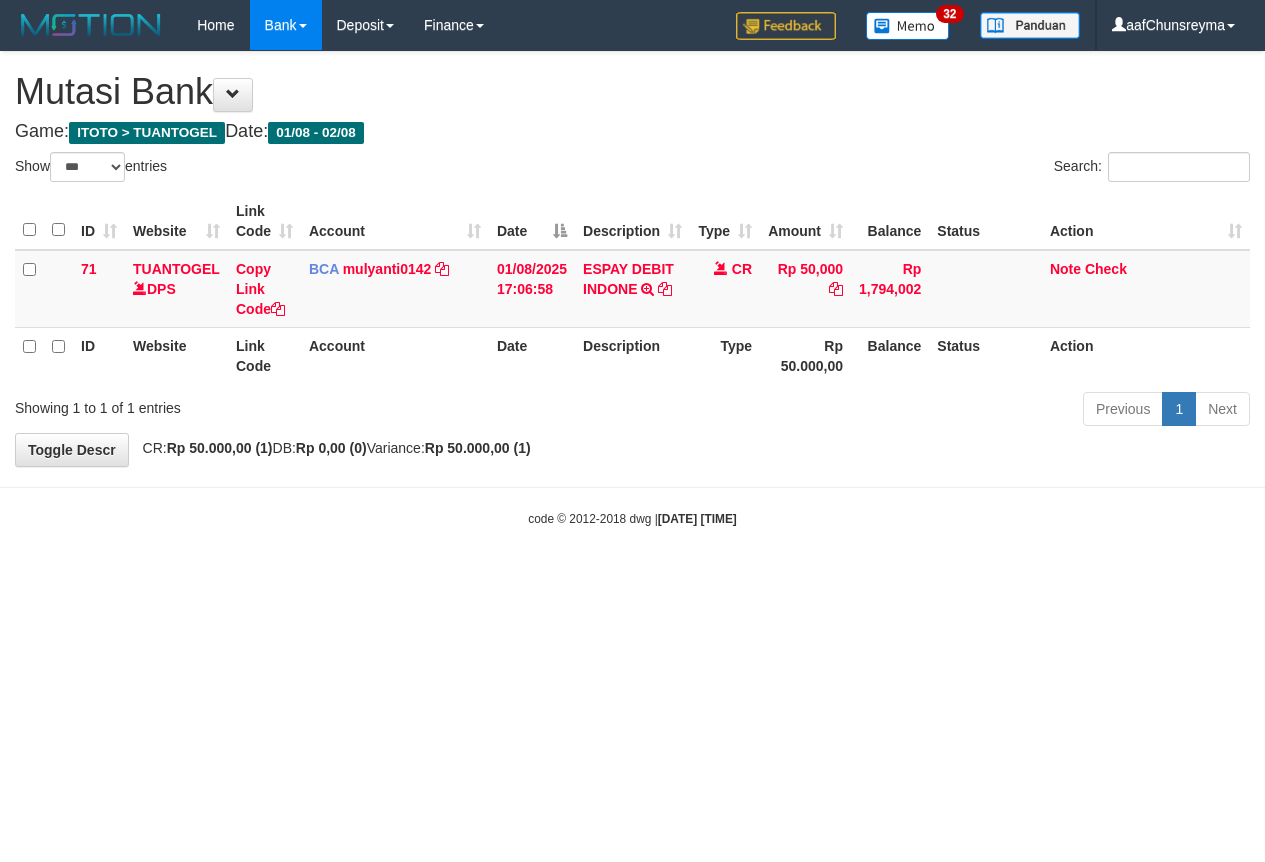 select on "***" 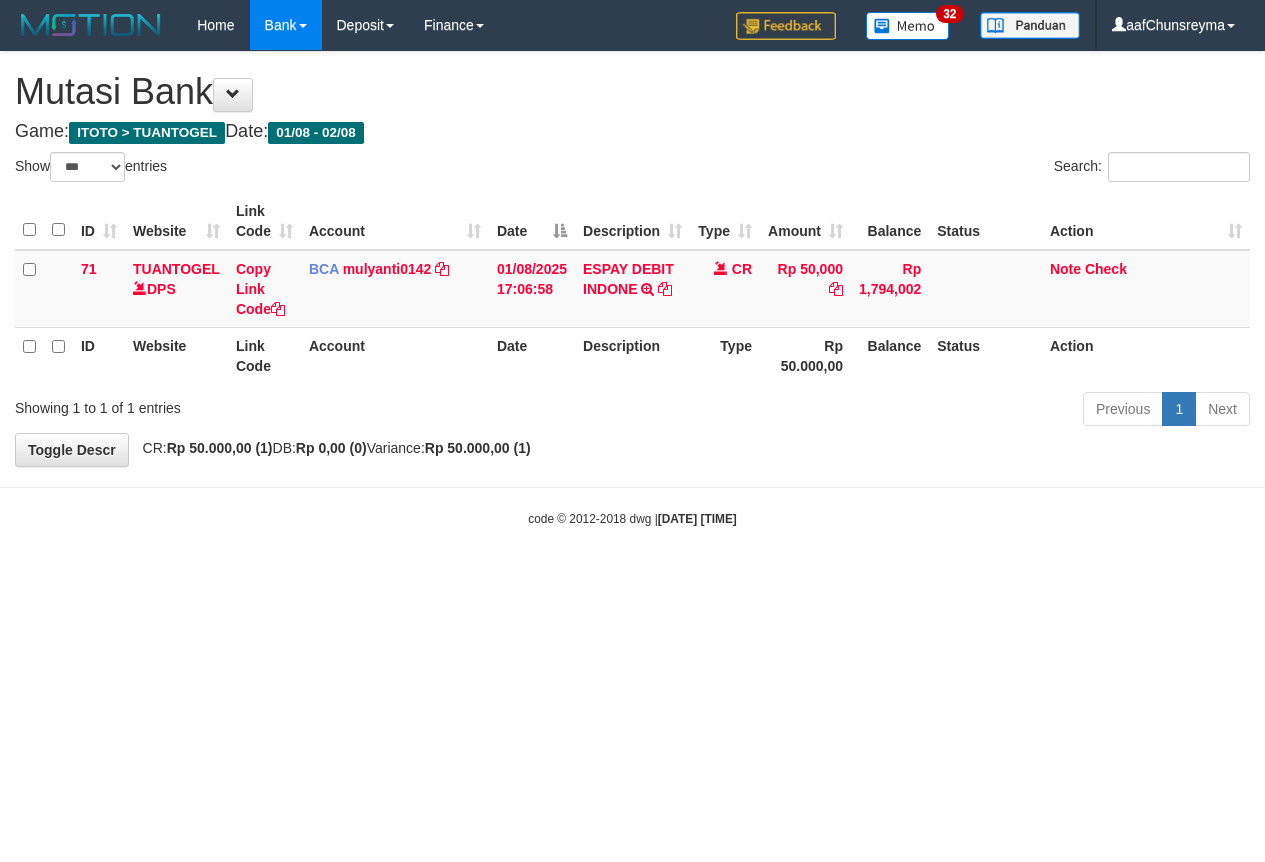 scroll, scrollTop: 0, scrollLeft: 0, axis: both 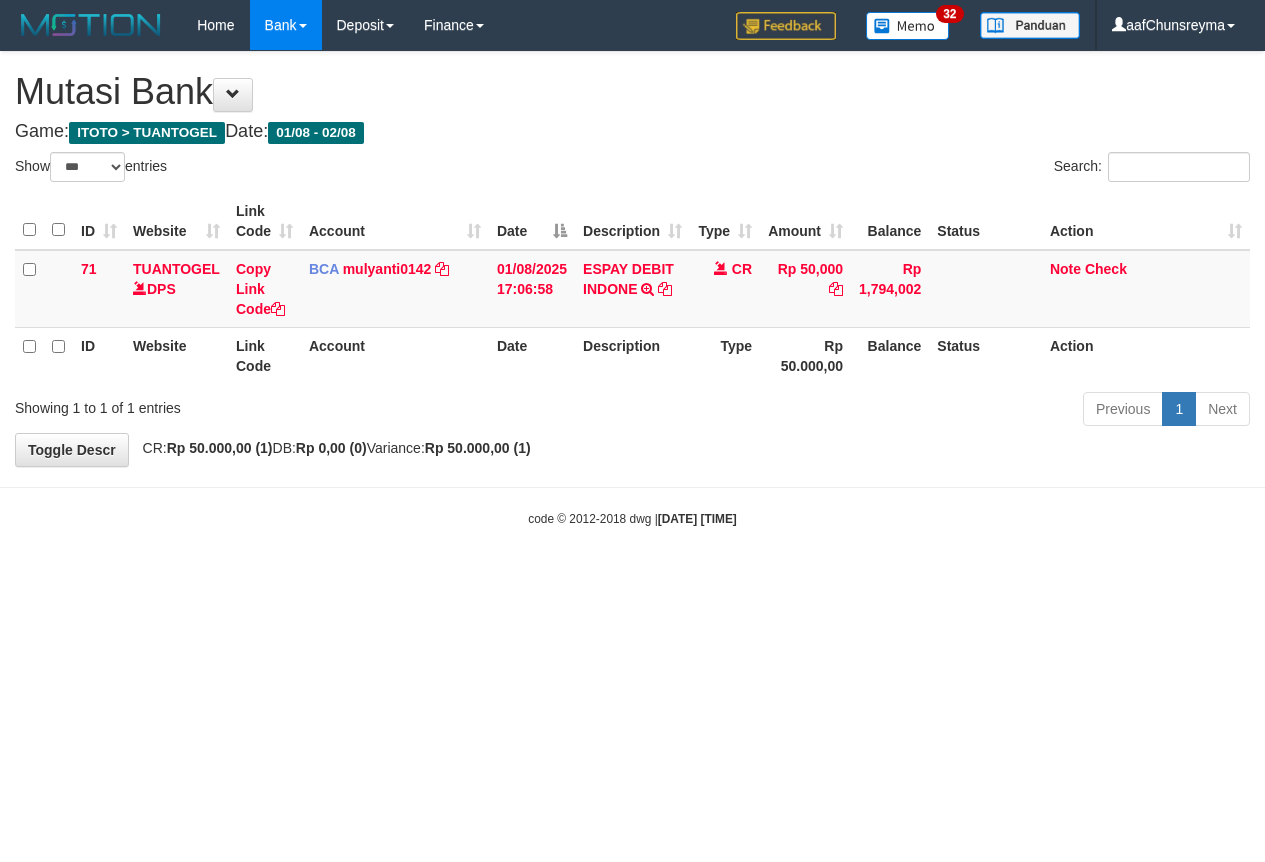 select on "***" 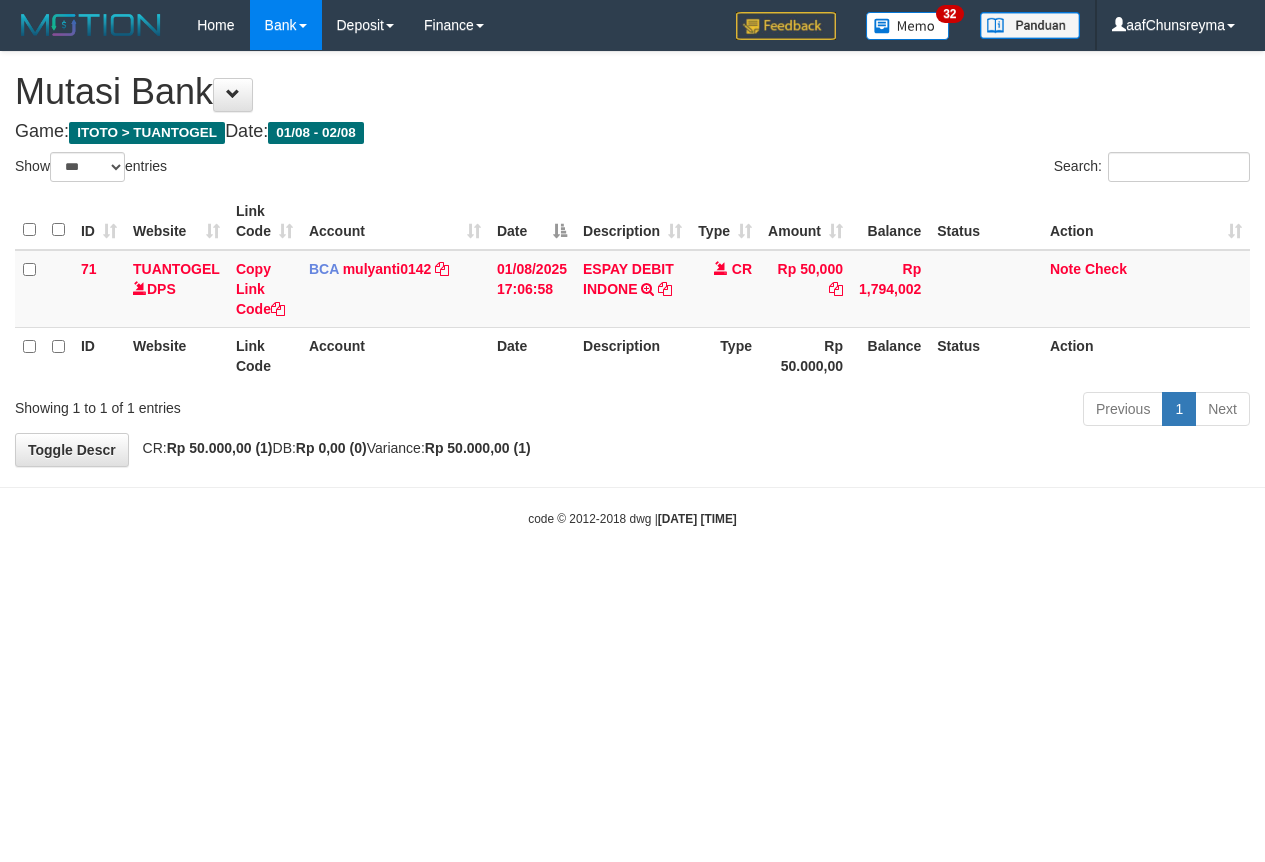 scroll, scrollTop: 0, scrollLeft: 0, axis: both 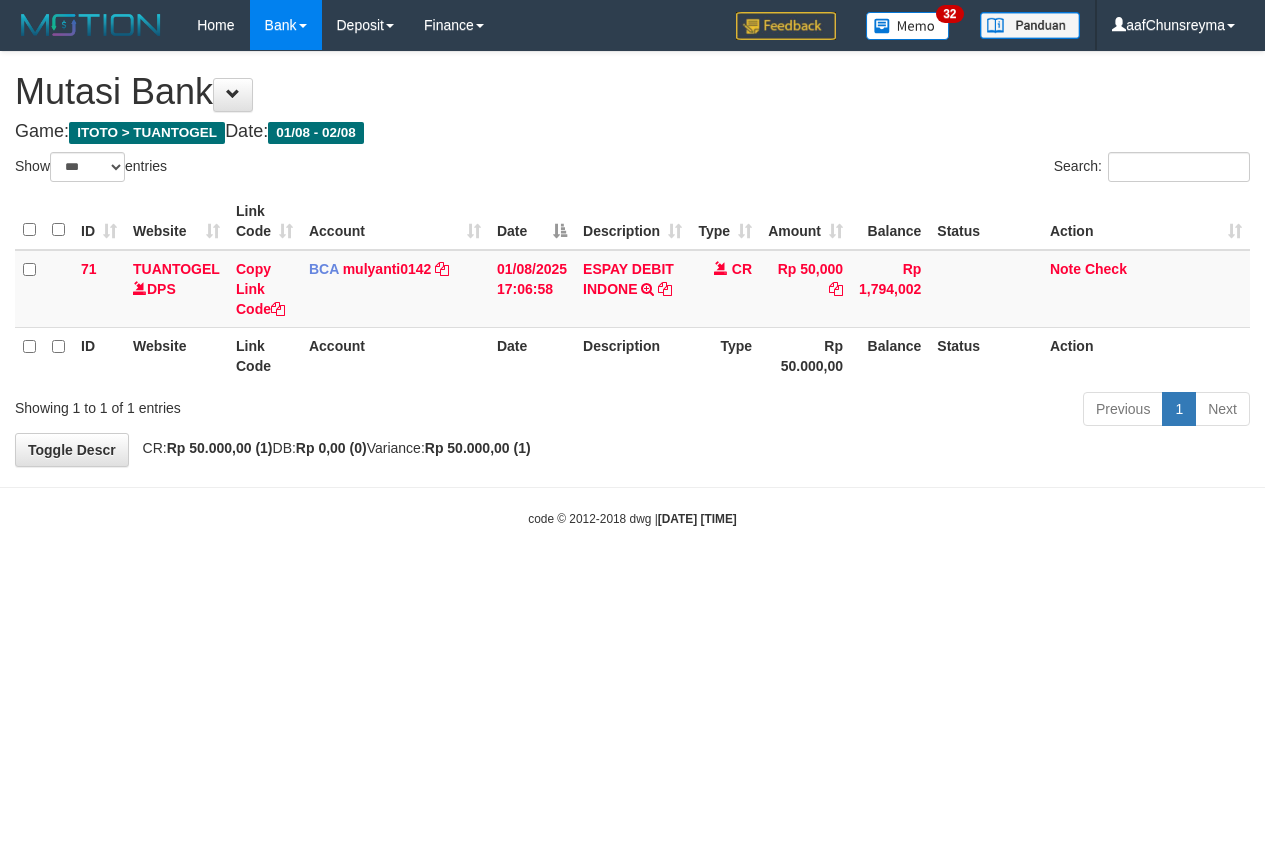 select on "***" 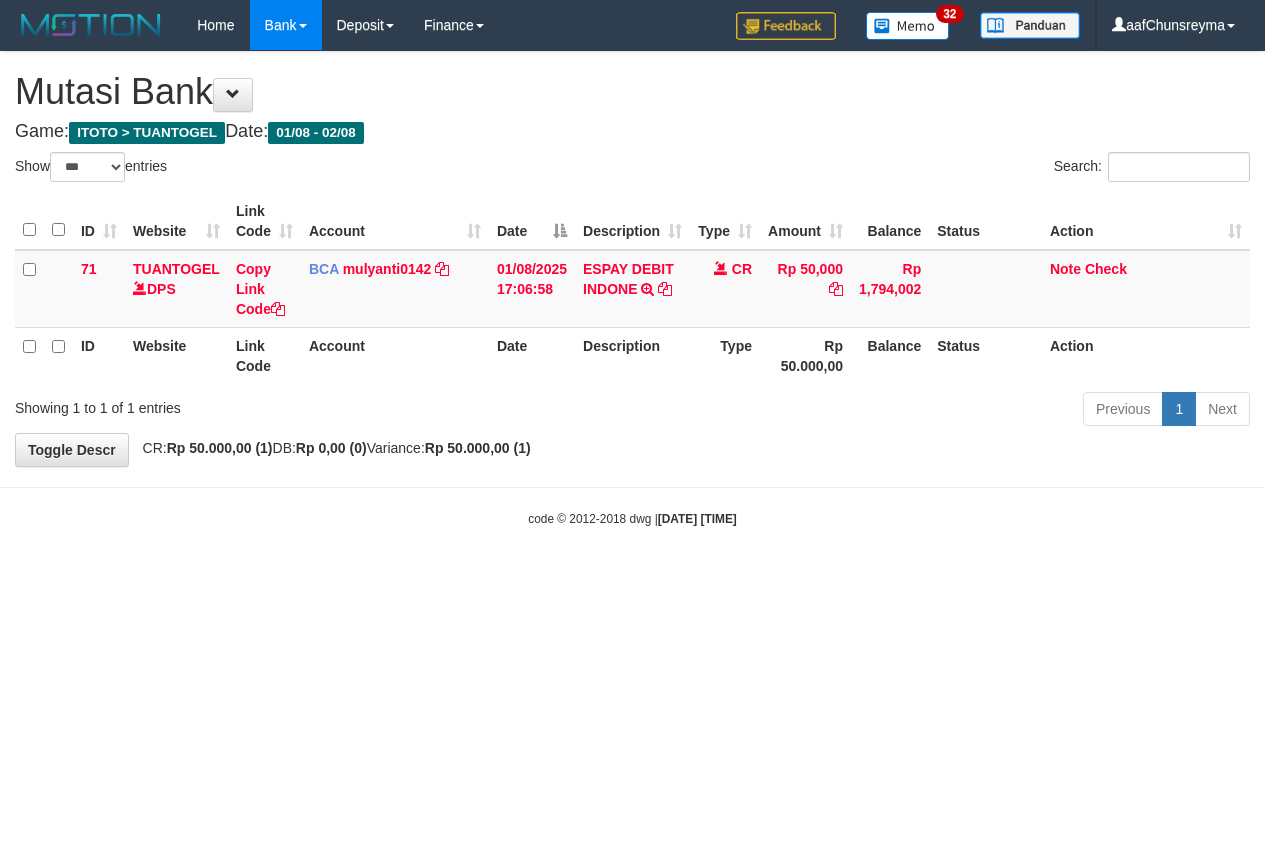 scroll, scrollTop: 0, scrollLeft: 0, axis: both 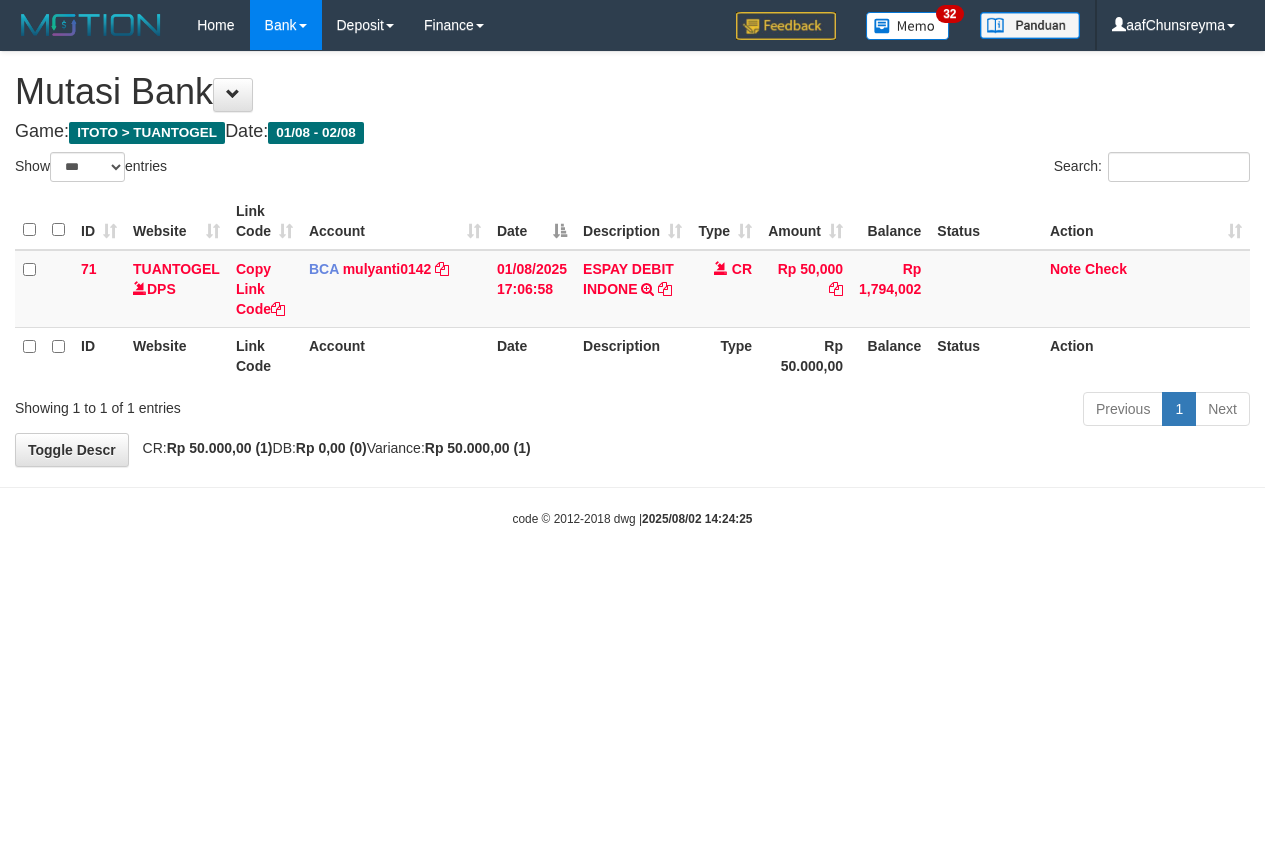 select on "***" 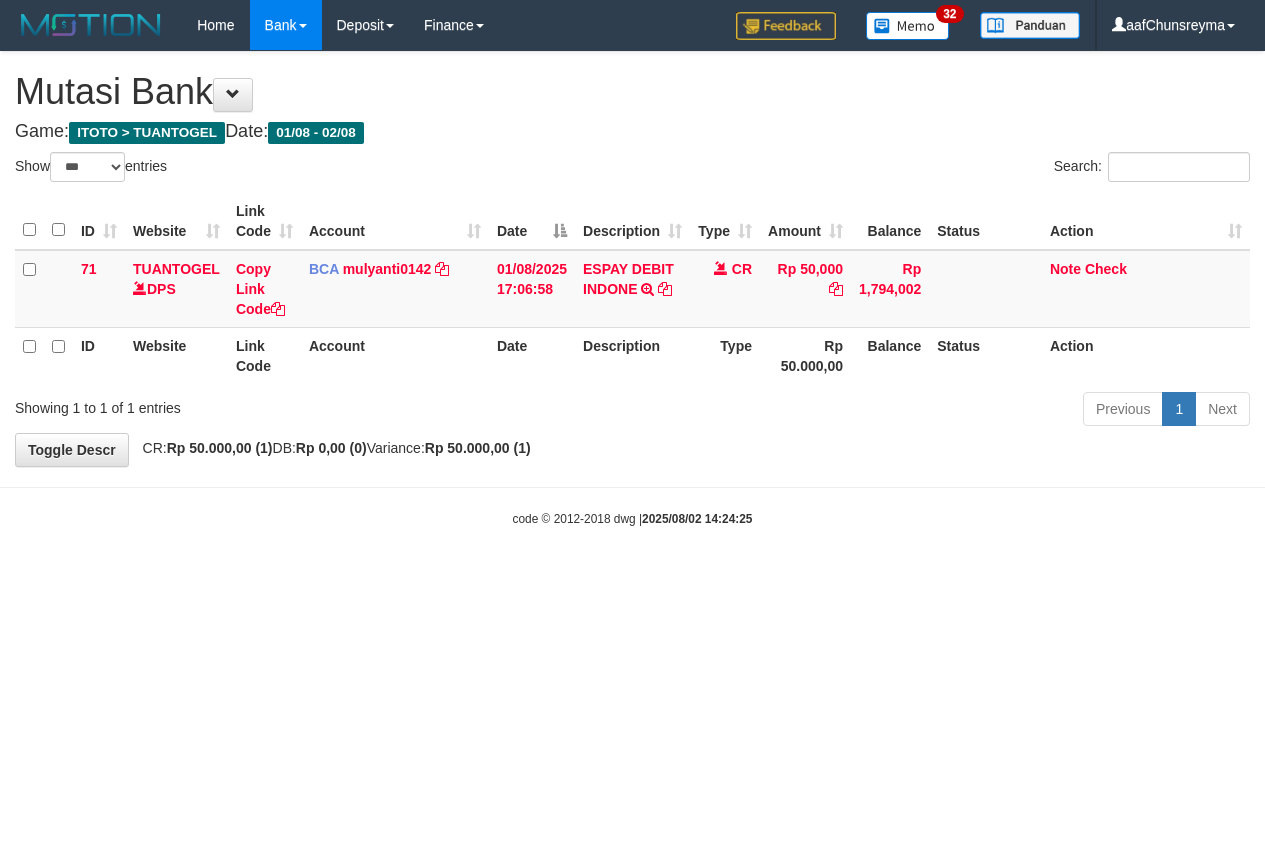 scroll, scrollTop: 0, scrollLeft: 0, axis: both 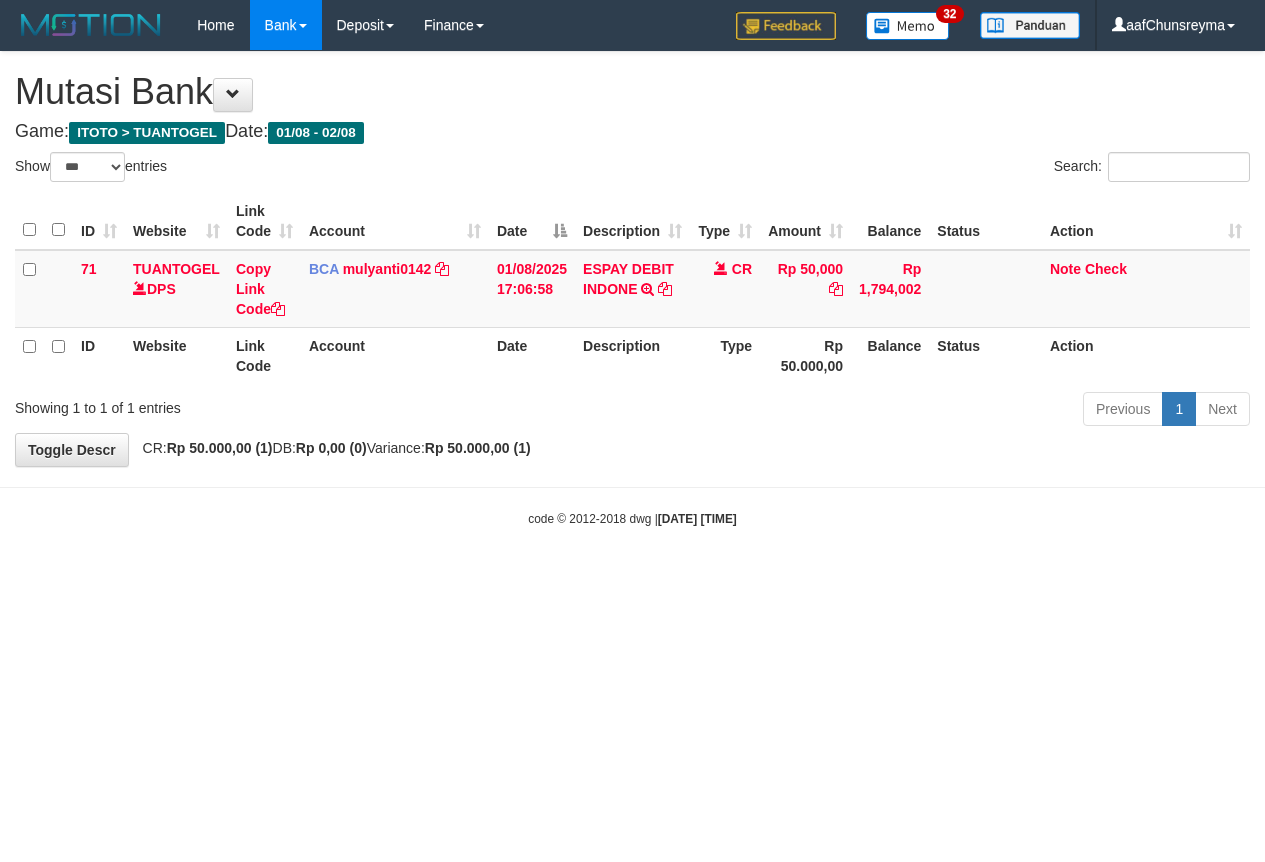 select on "***" 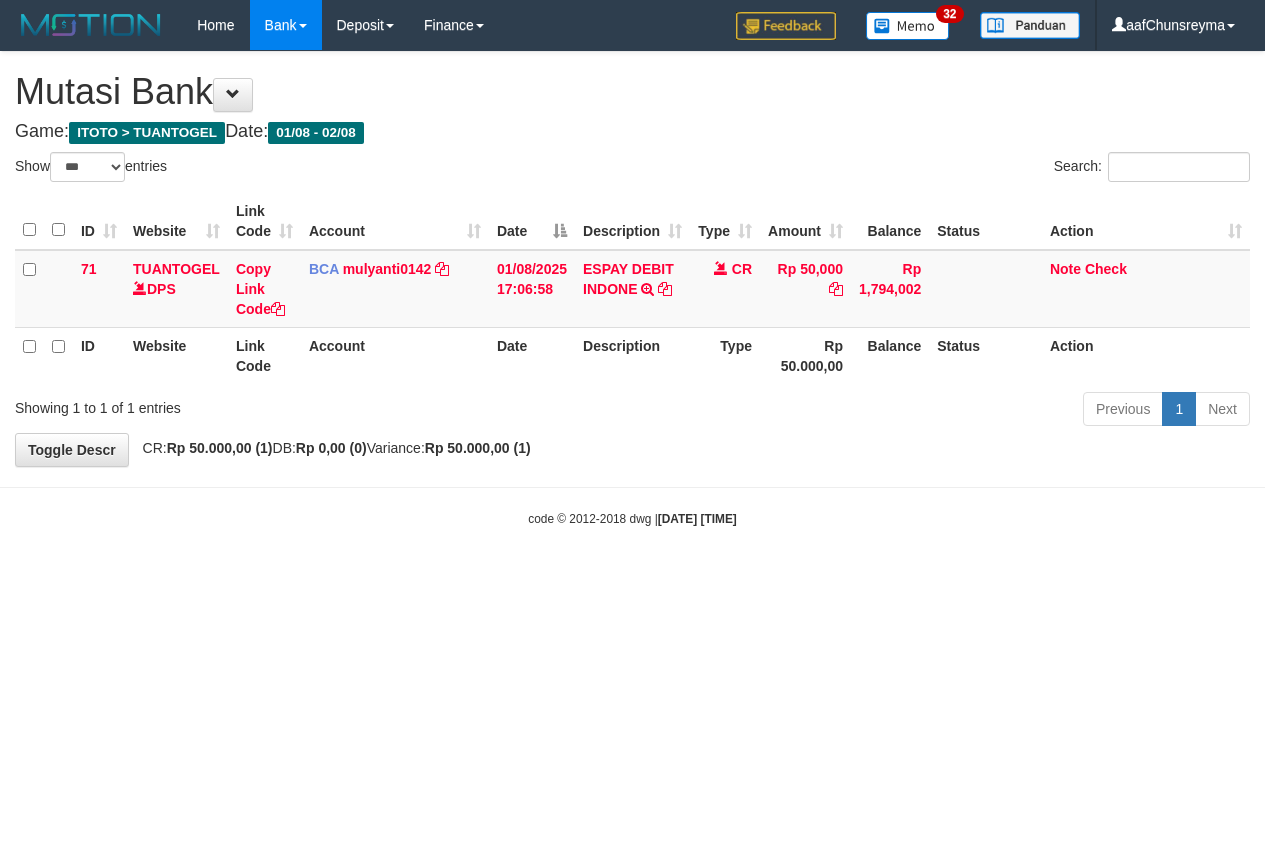scroll, scrollTop: 0, scrollLeft: 0, axis: both 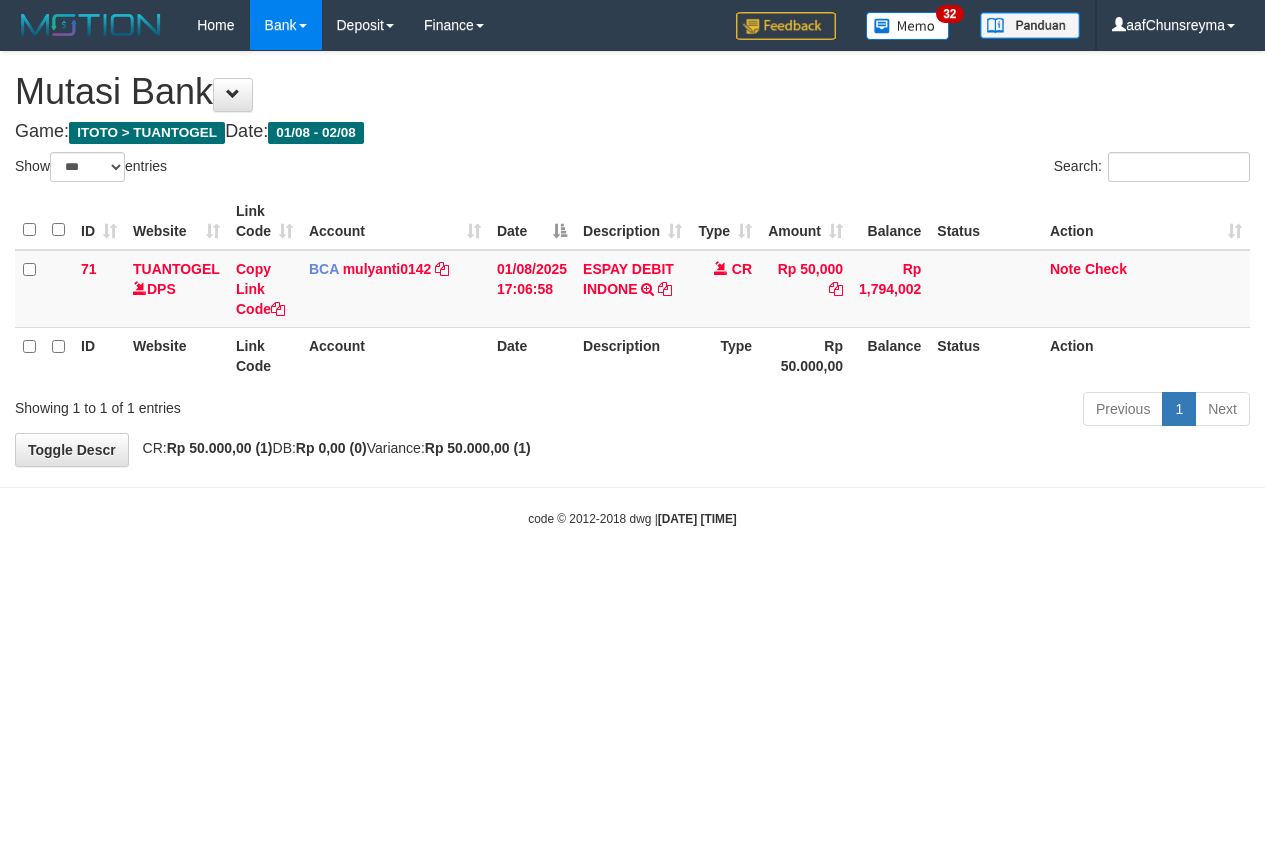 select on "***" 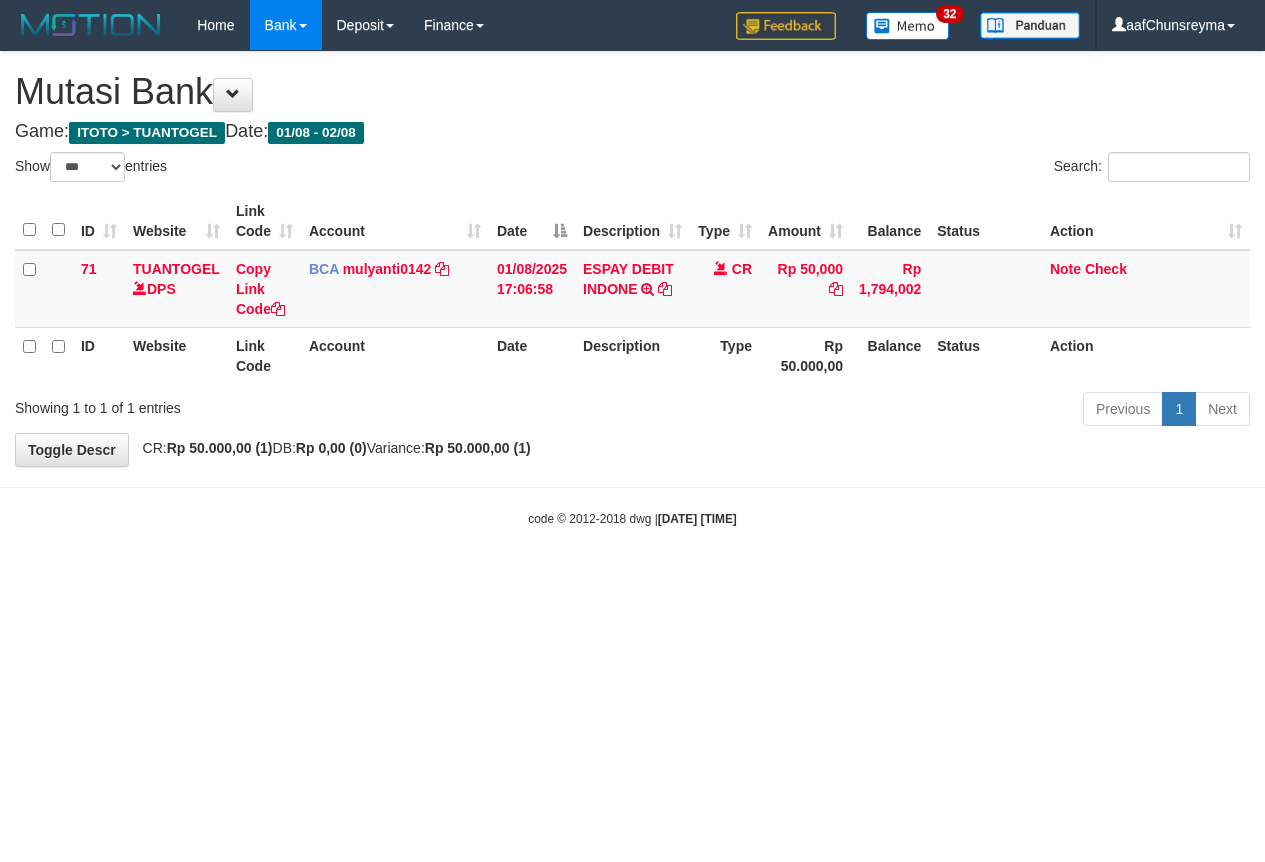 scroll, scrollTop: 0, scrollLeft: 0, axis: both 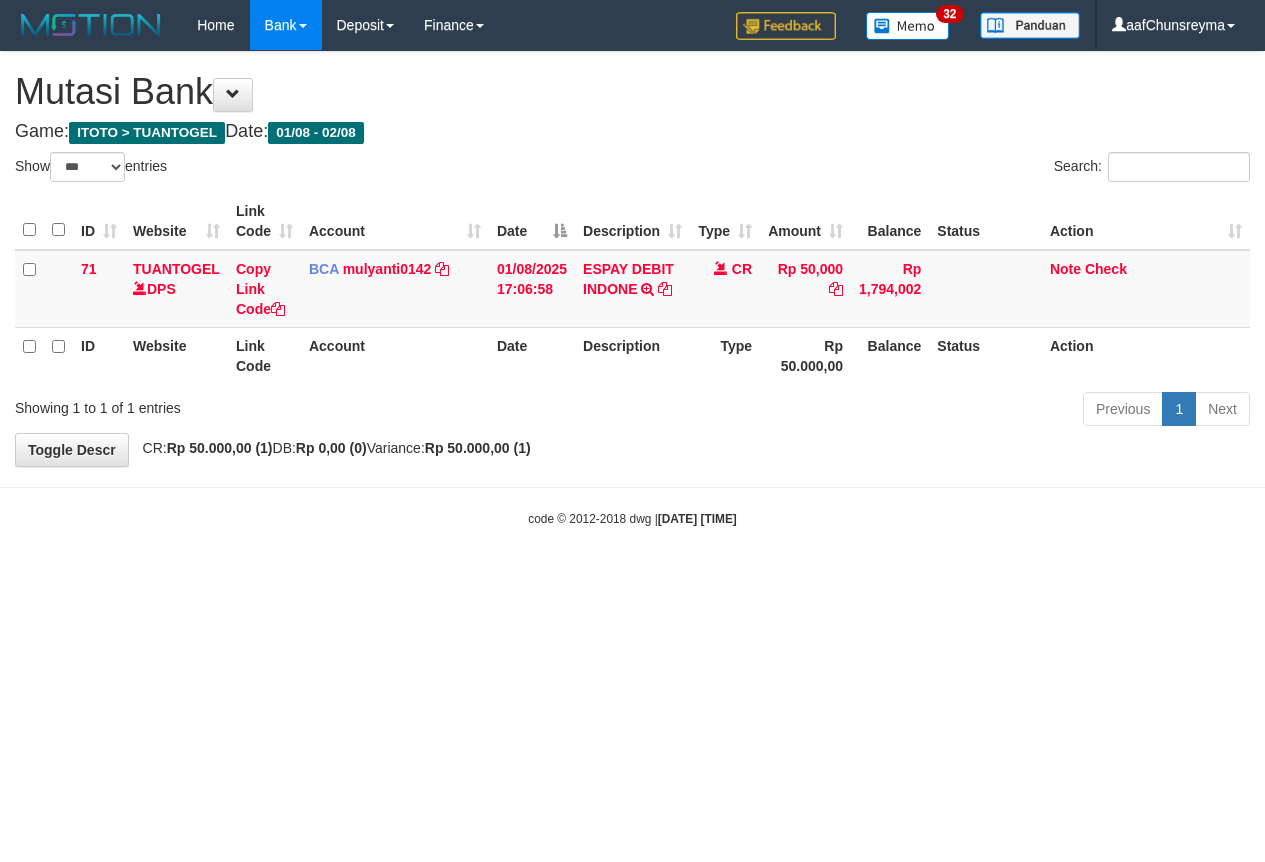 select on "***" 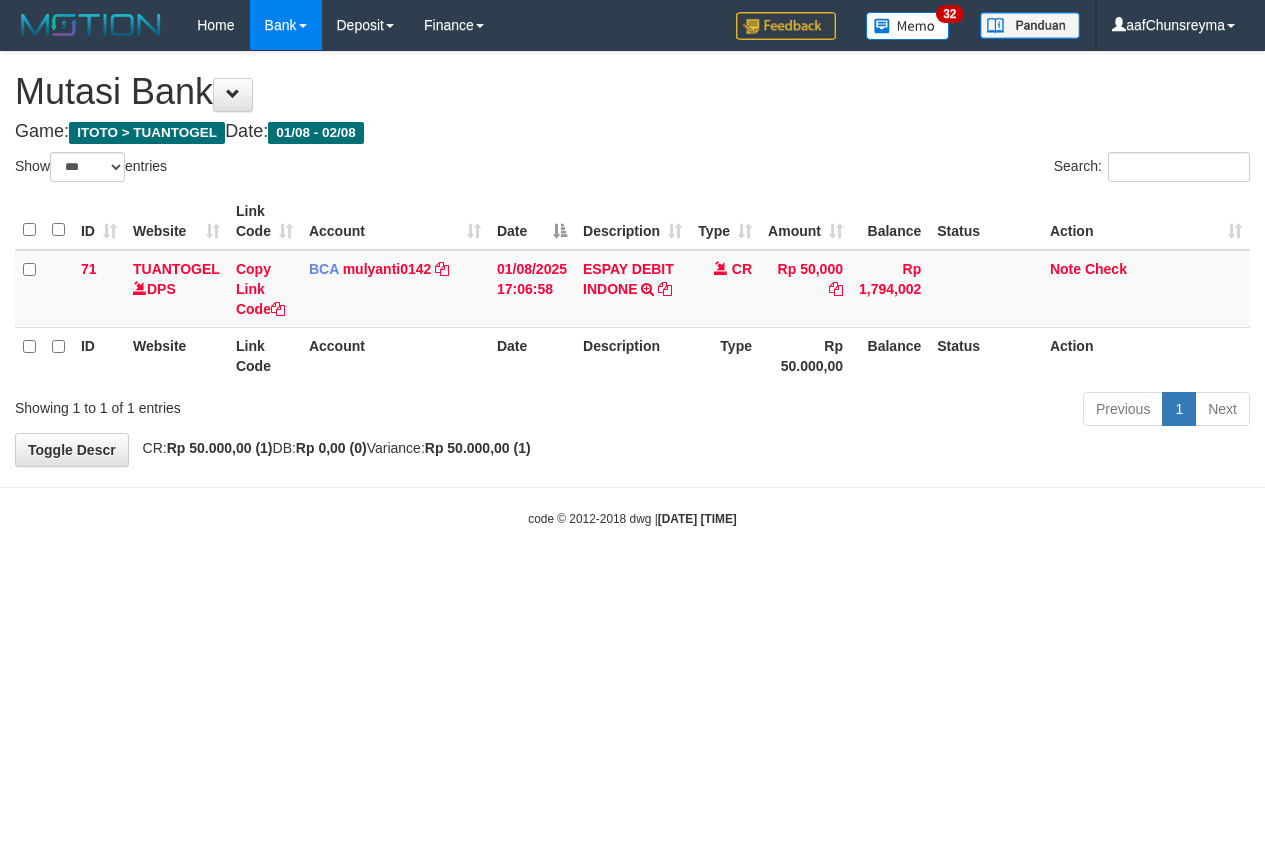 scroll, scrollTop: 0, scrollLeft: 0, axis: both 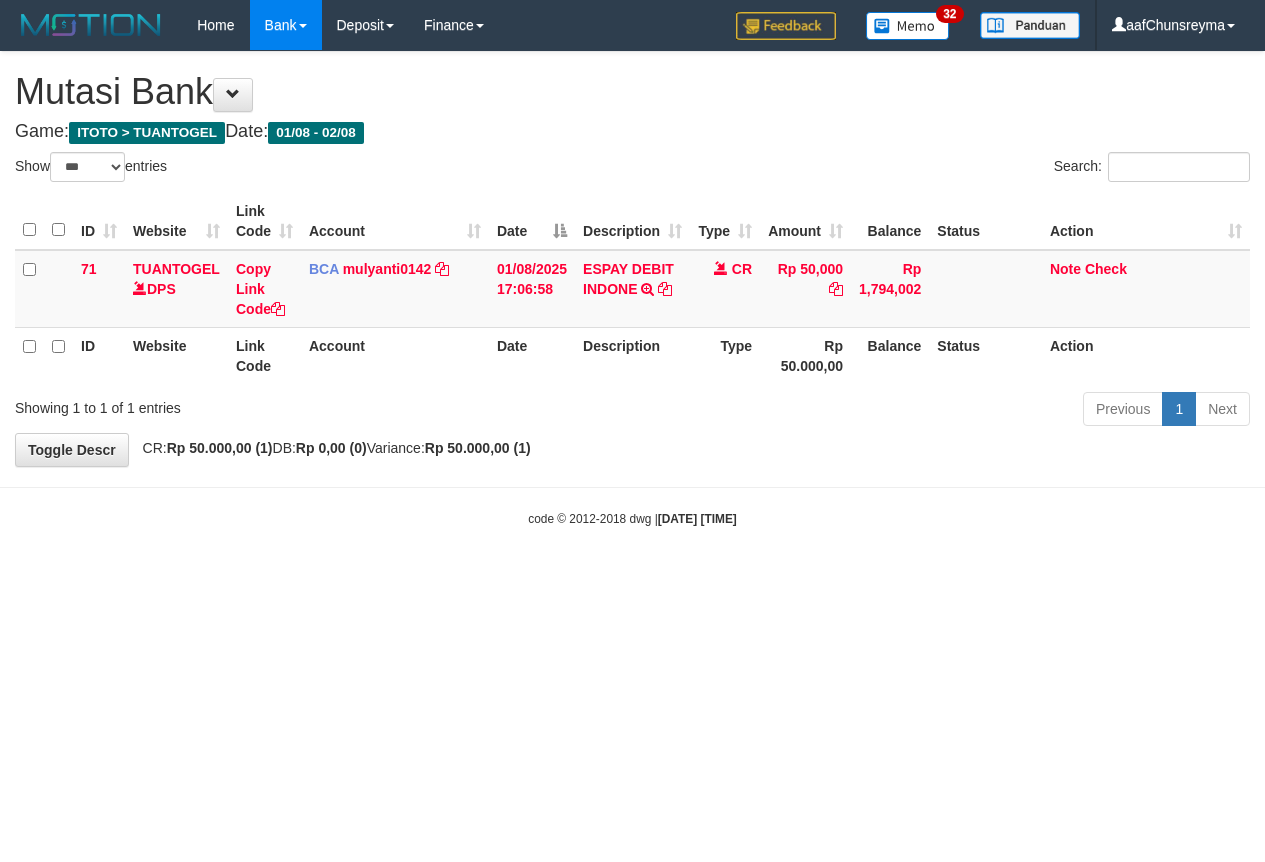 select on "***" 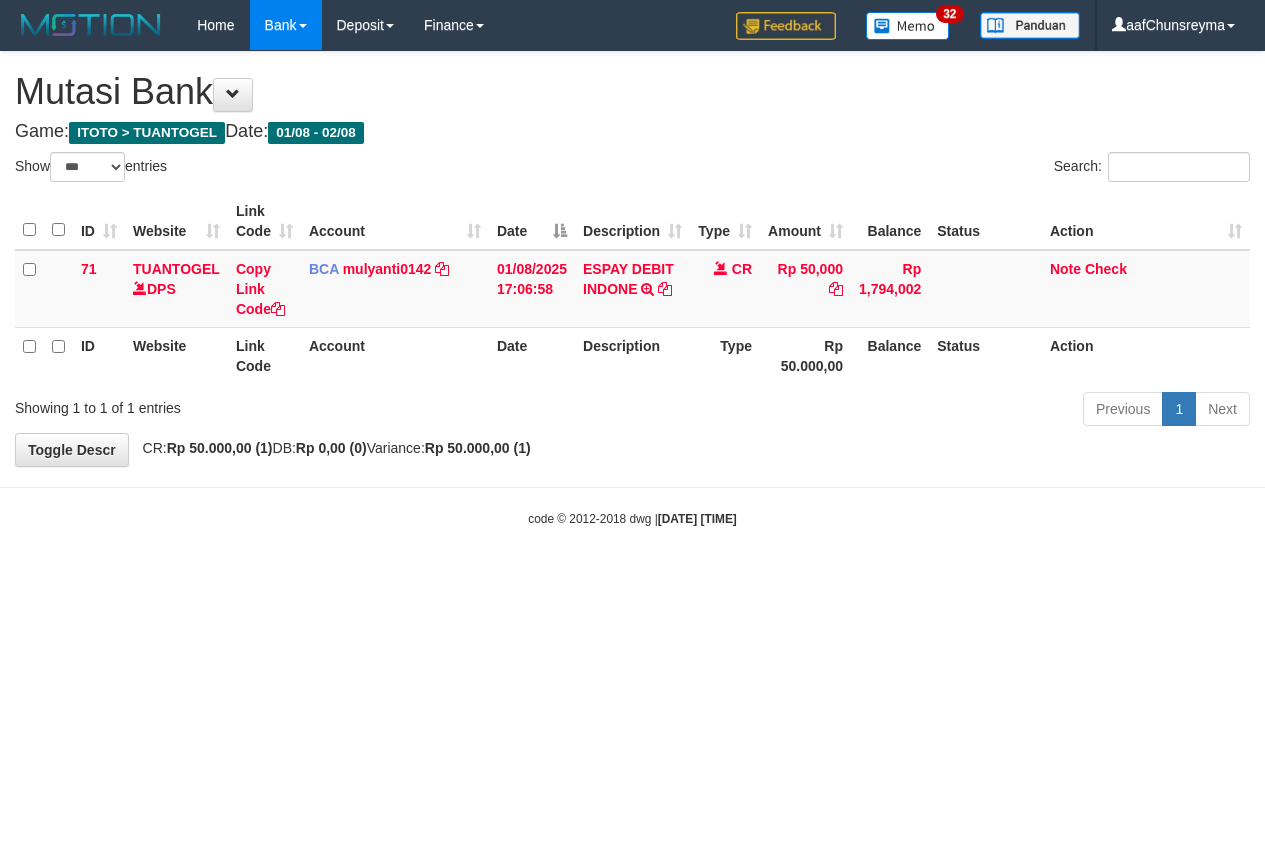 scroll, scrollTop: 0, scrollLeft: 0, axis: both 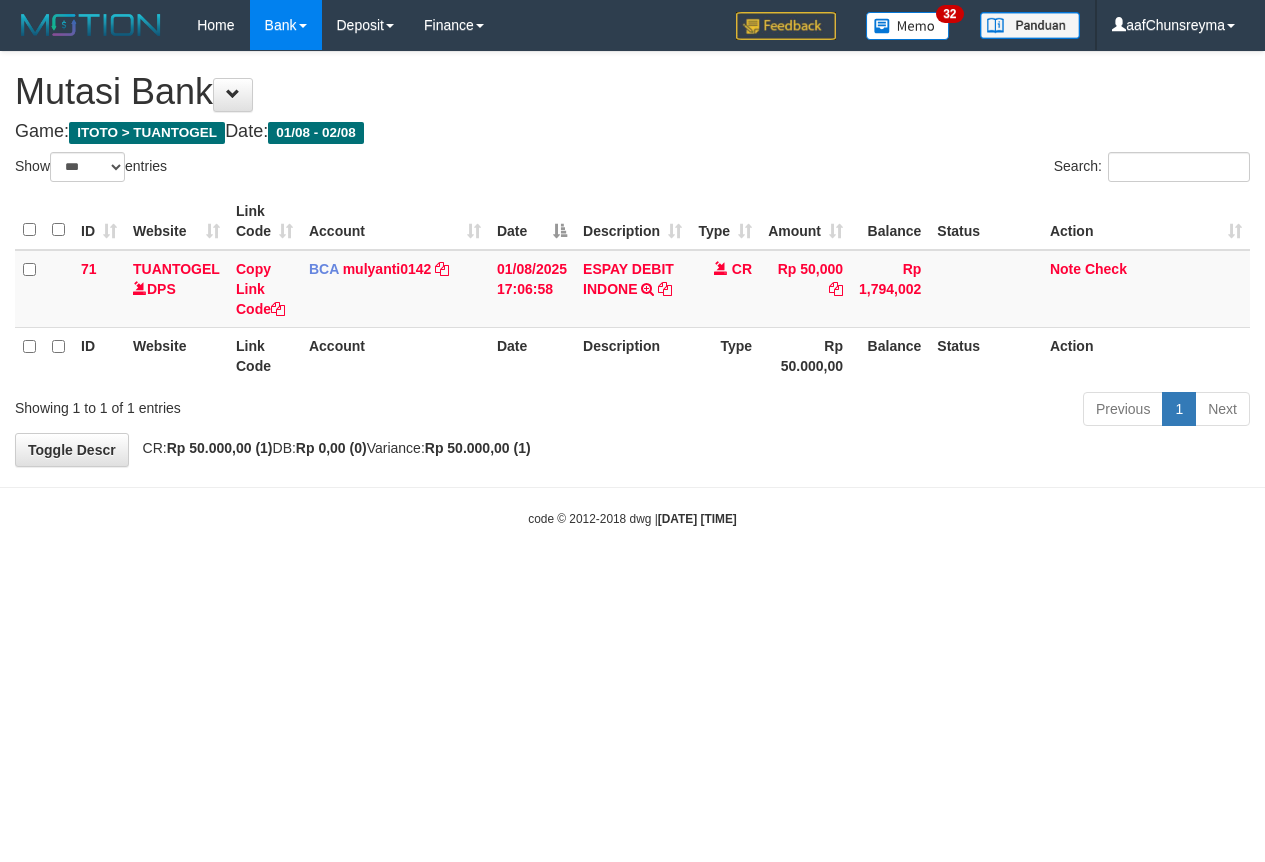 select on "***" 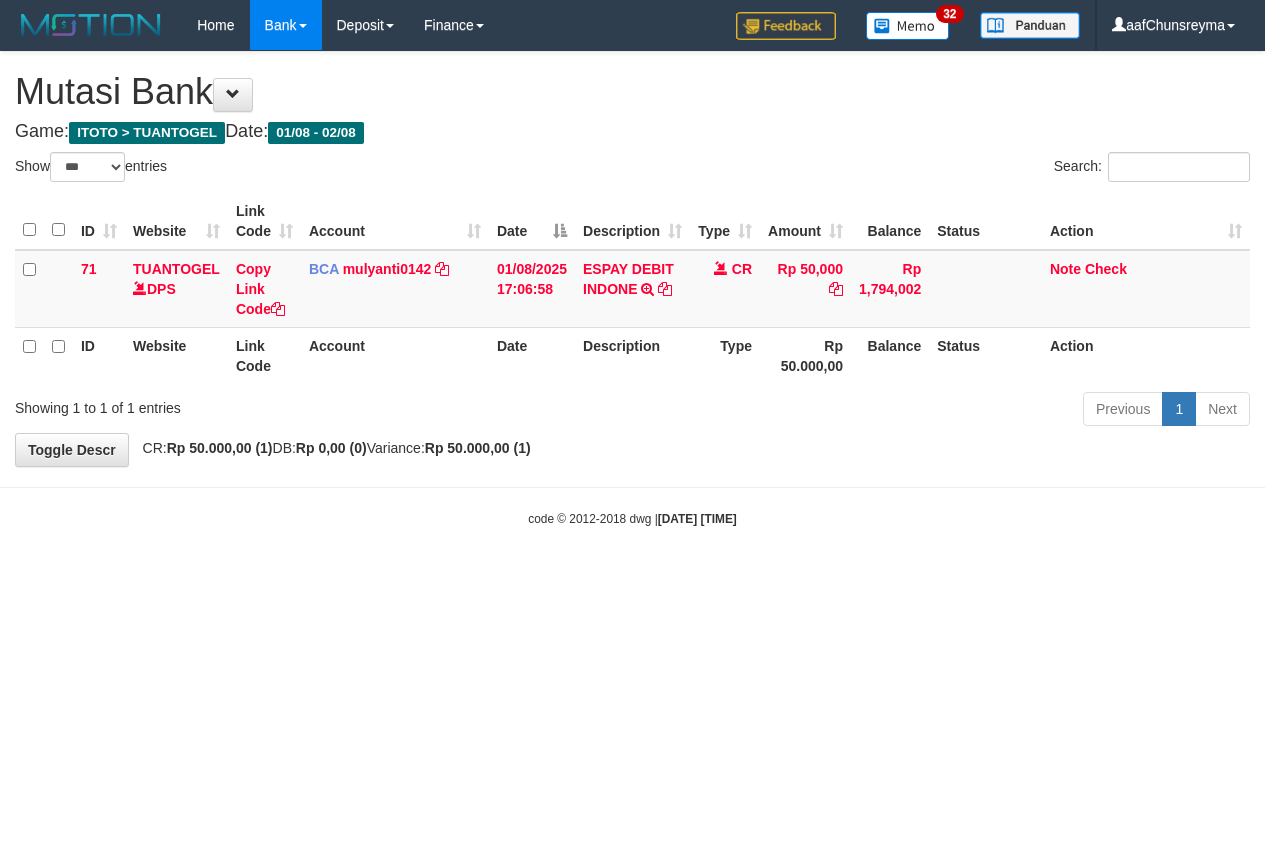 scroll, scrollTop: 0, scrollLeft: 0, axis: both 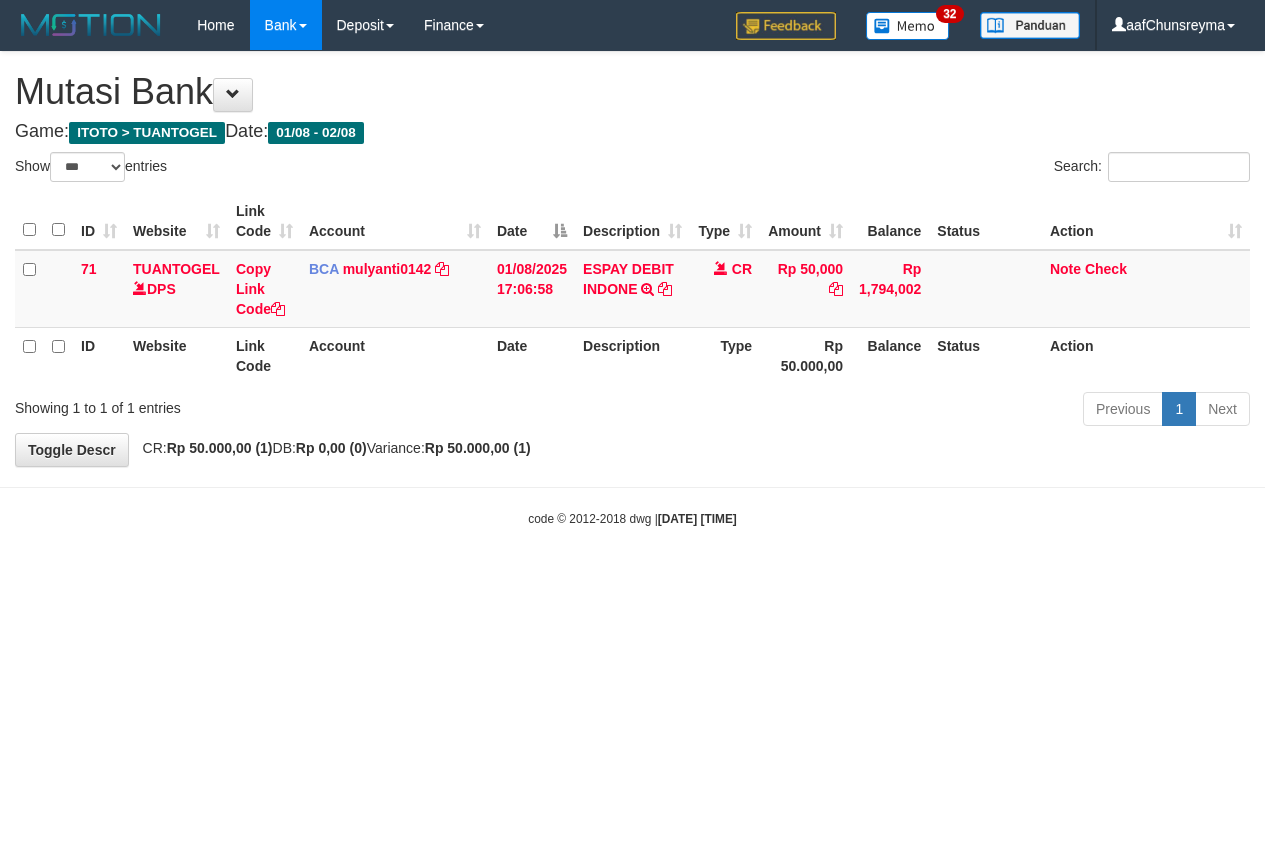 select on "***" 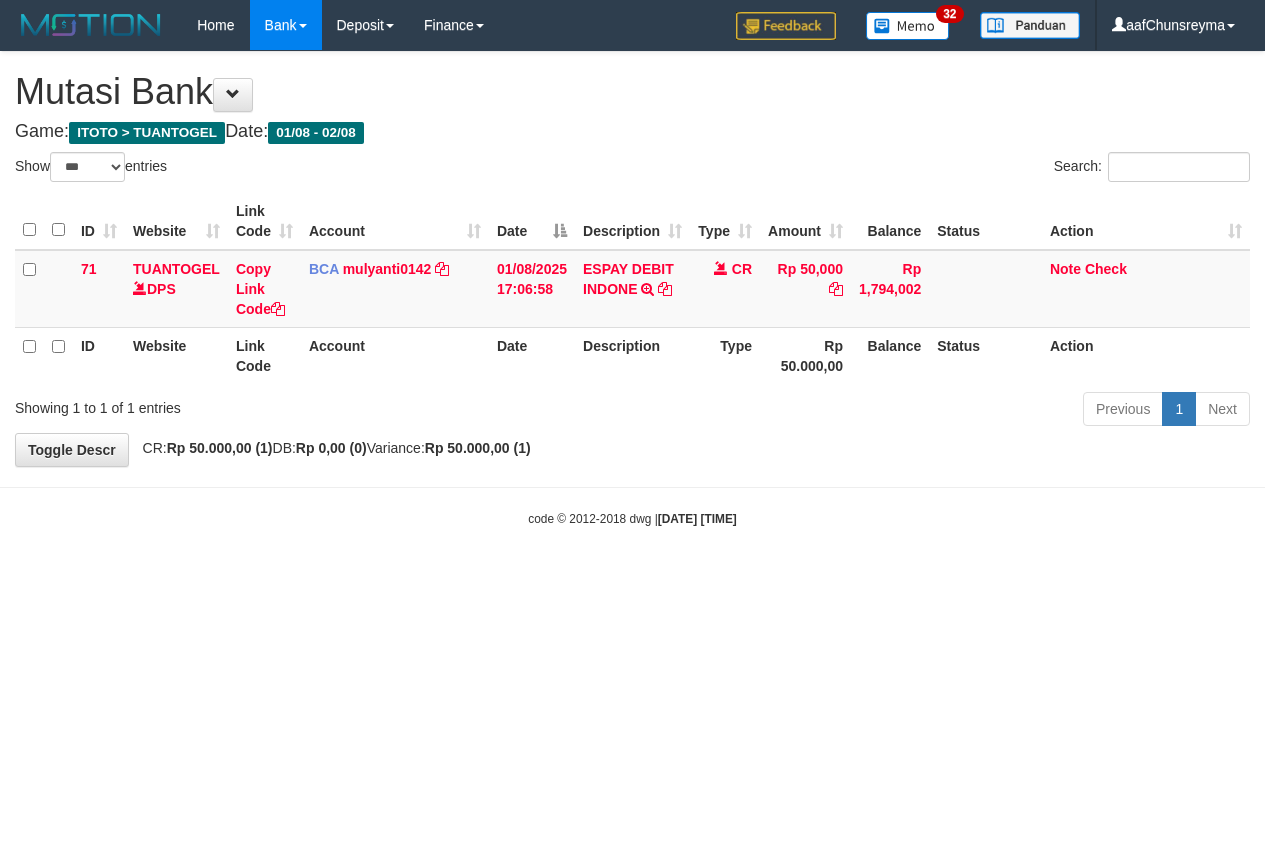 scroll, scrollTop: 0, scrollLeft: 0, axis: both 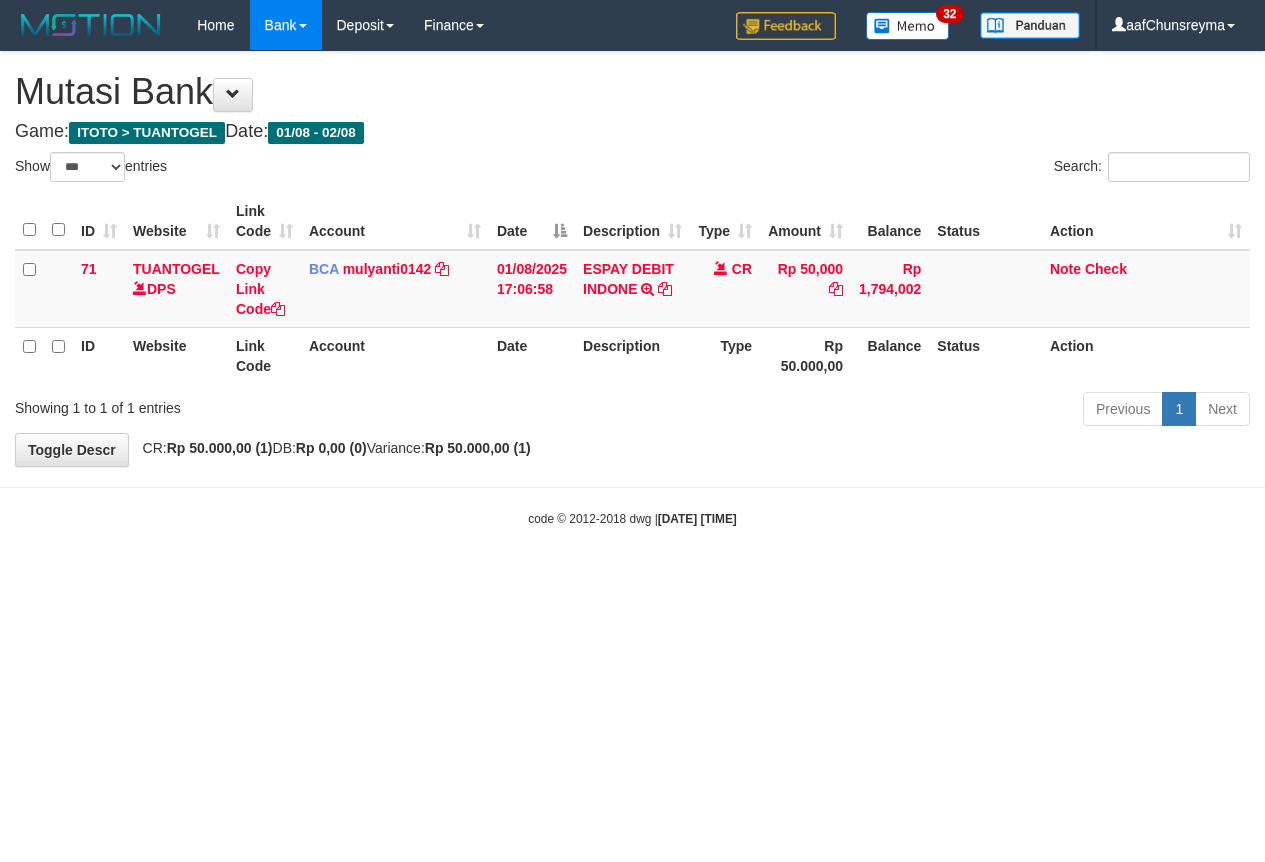 select on "***" 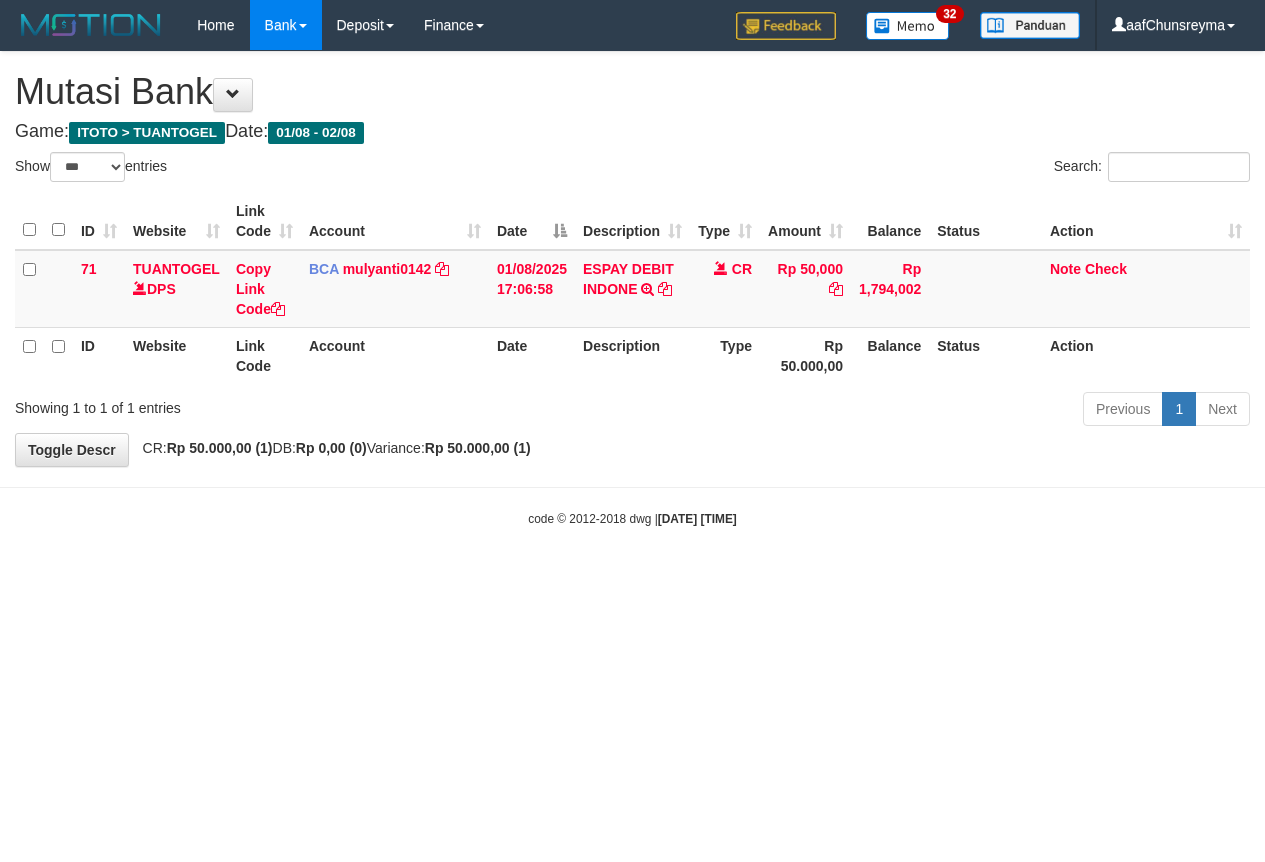 scroll, scrollTop: 0, scrollLeft: 0, axis: both 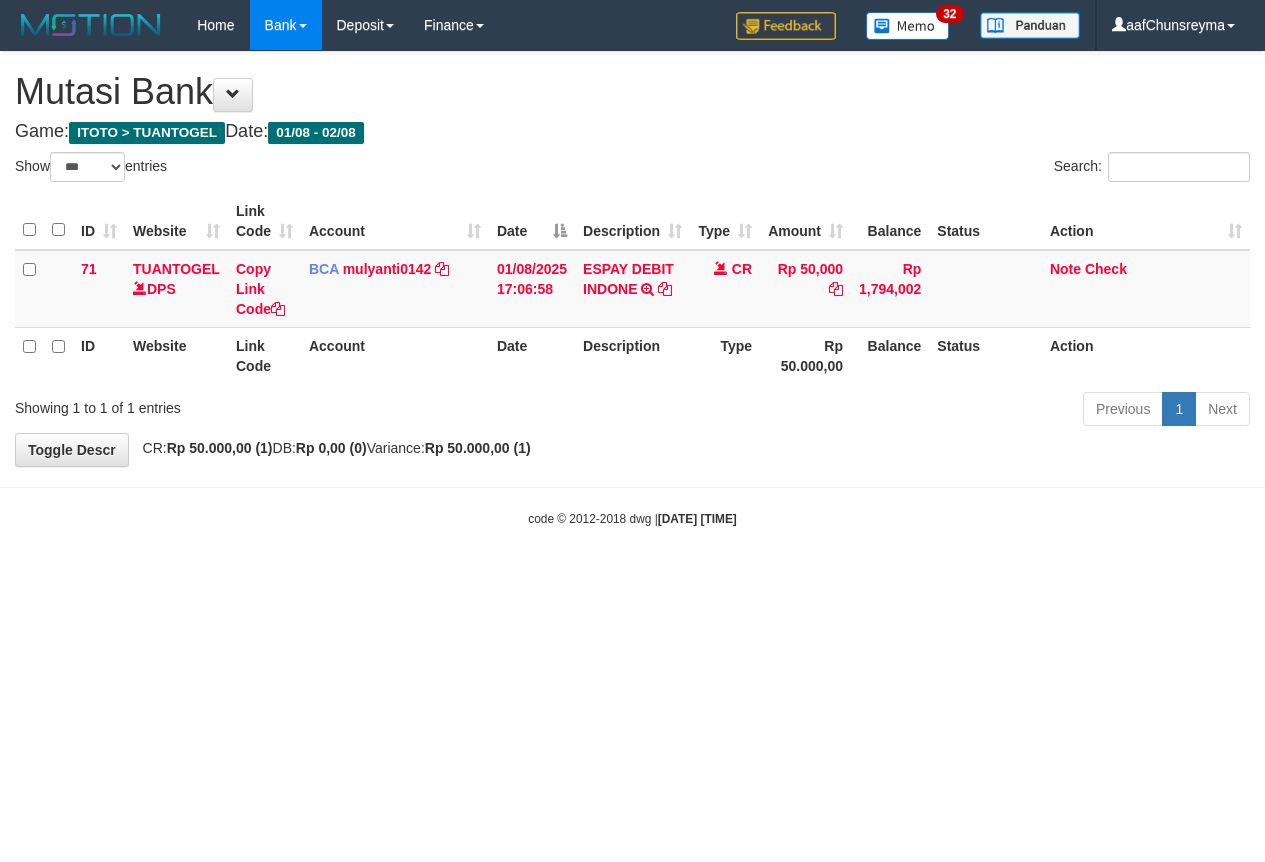 select on "***" 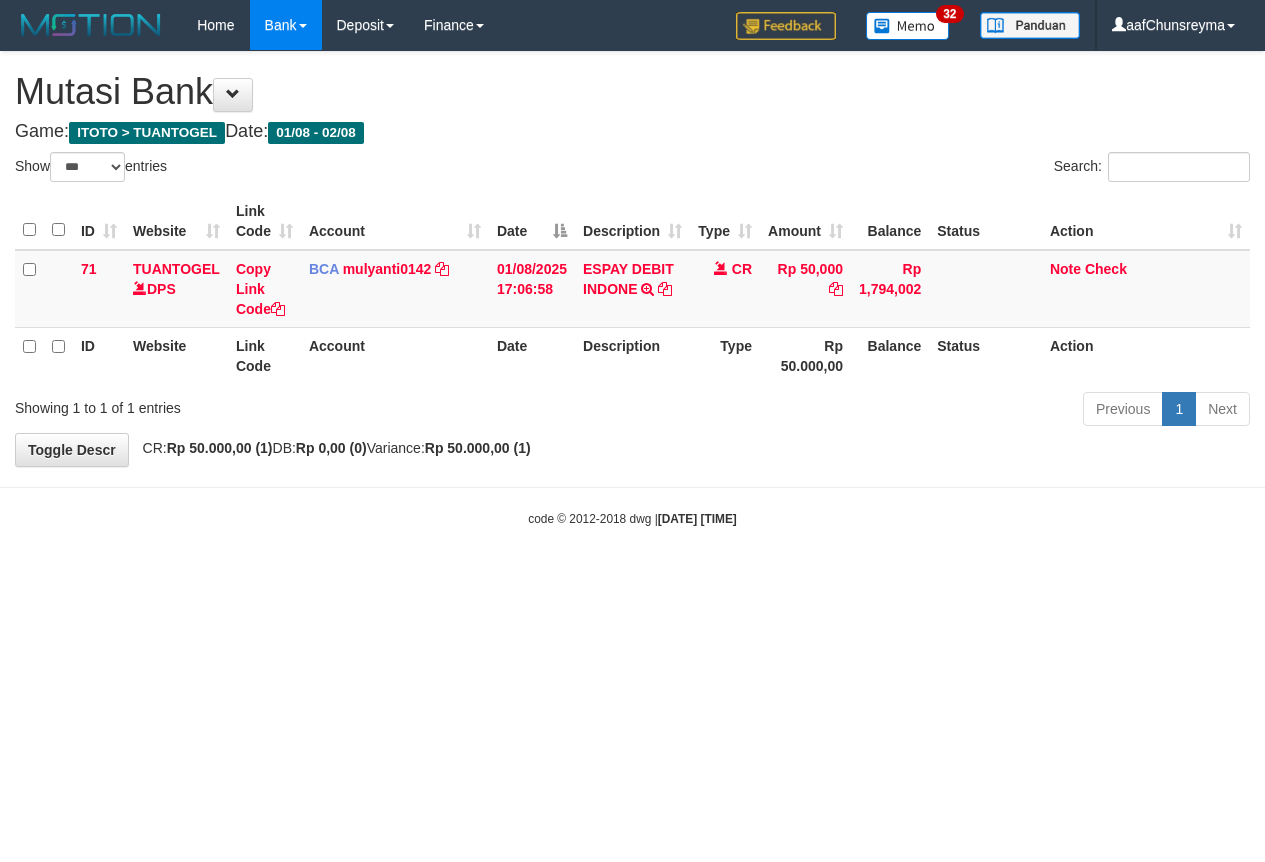 scroll, scrollTop: 0, scrollLeft: 0, axis: both 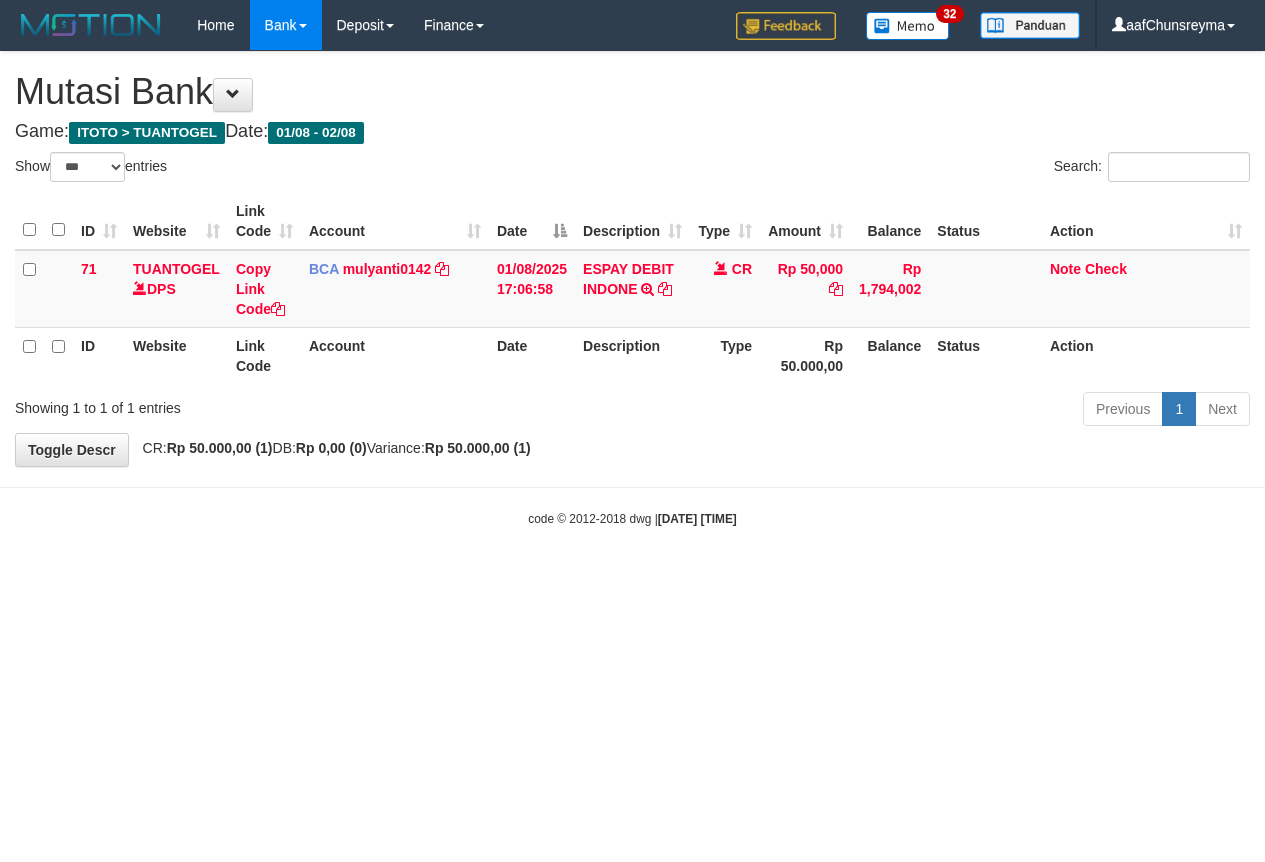 select on "***" 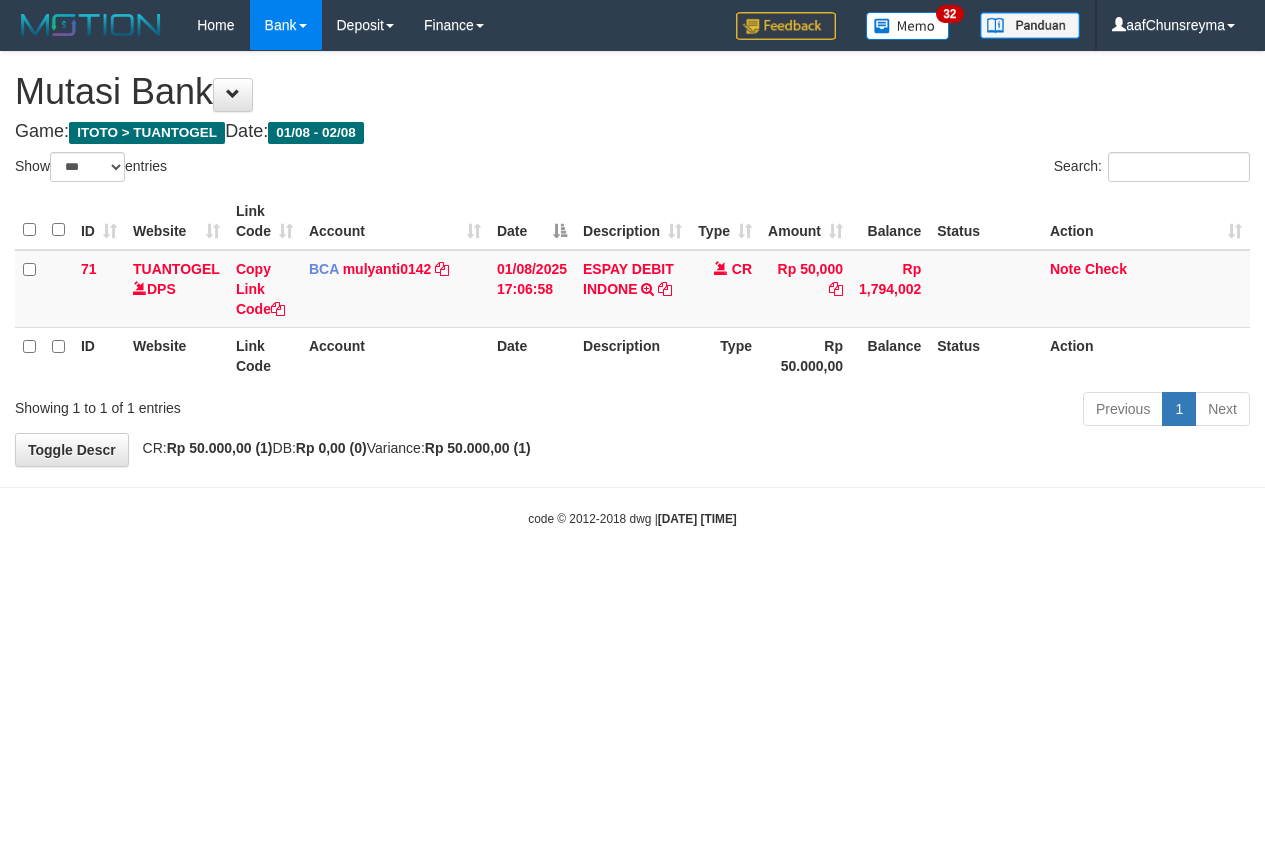 scroll, scrollTop: 0, scrollLeft: 0, axis: both 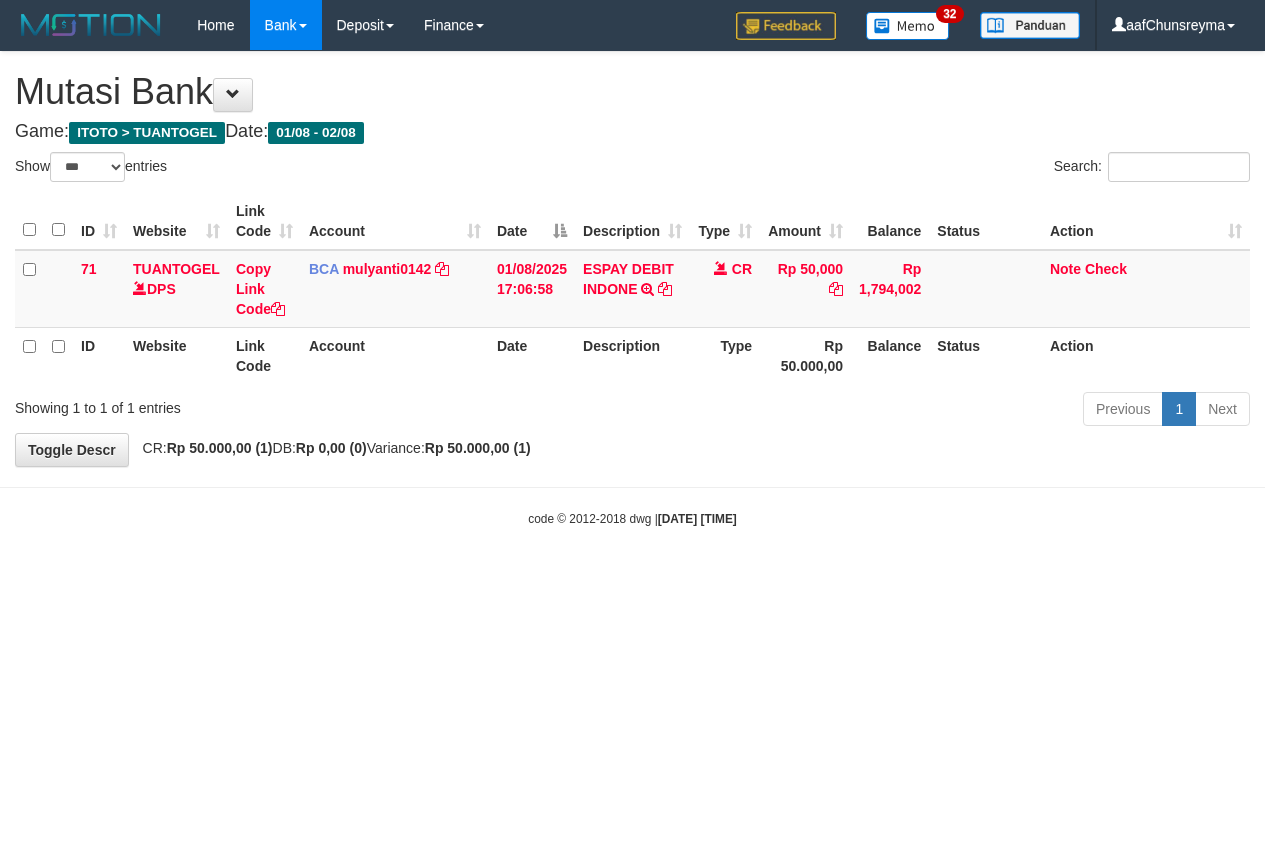 select on "***" 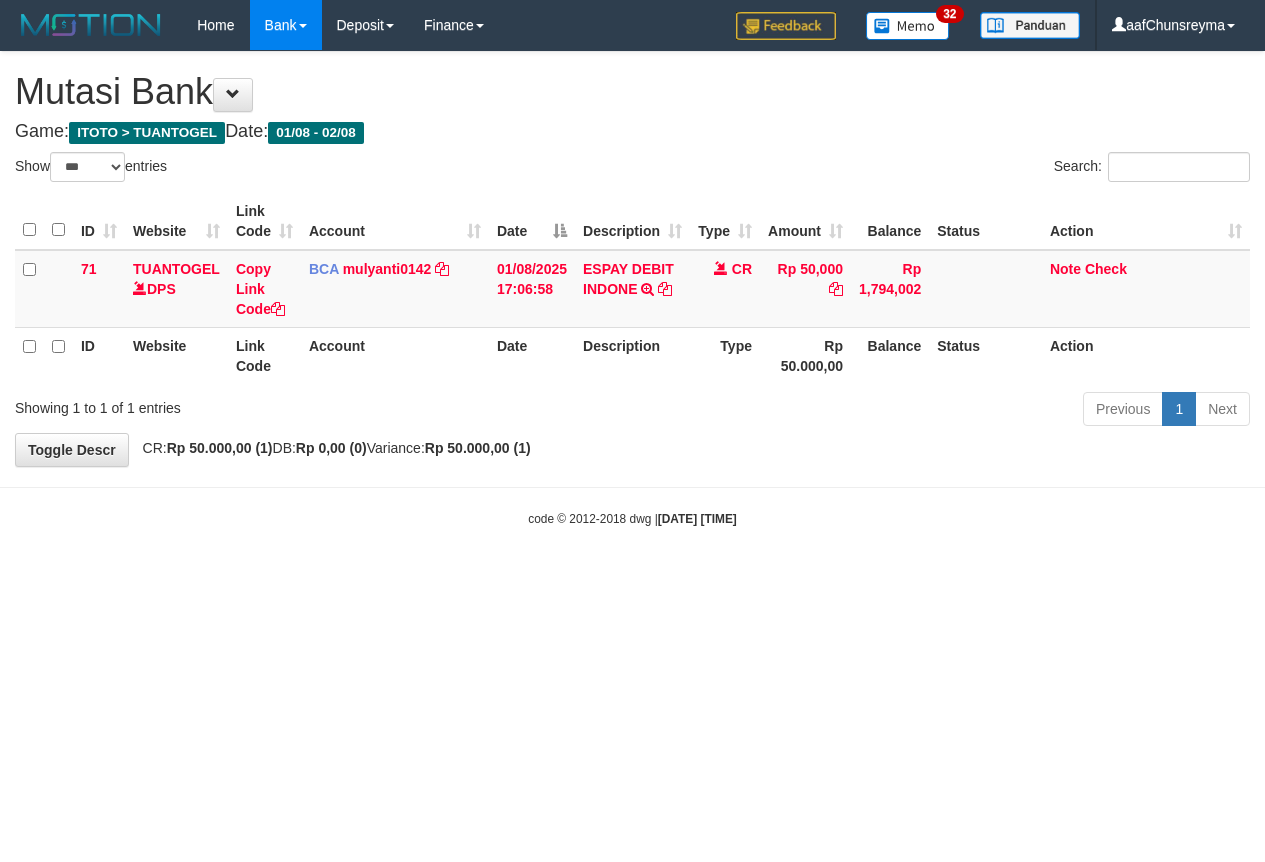 scroll, scrollTop: 0, scrollLeft: 0, axis: both 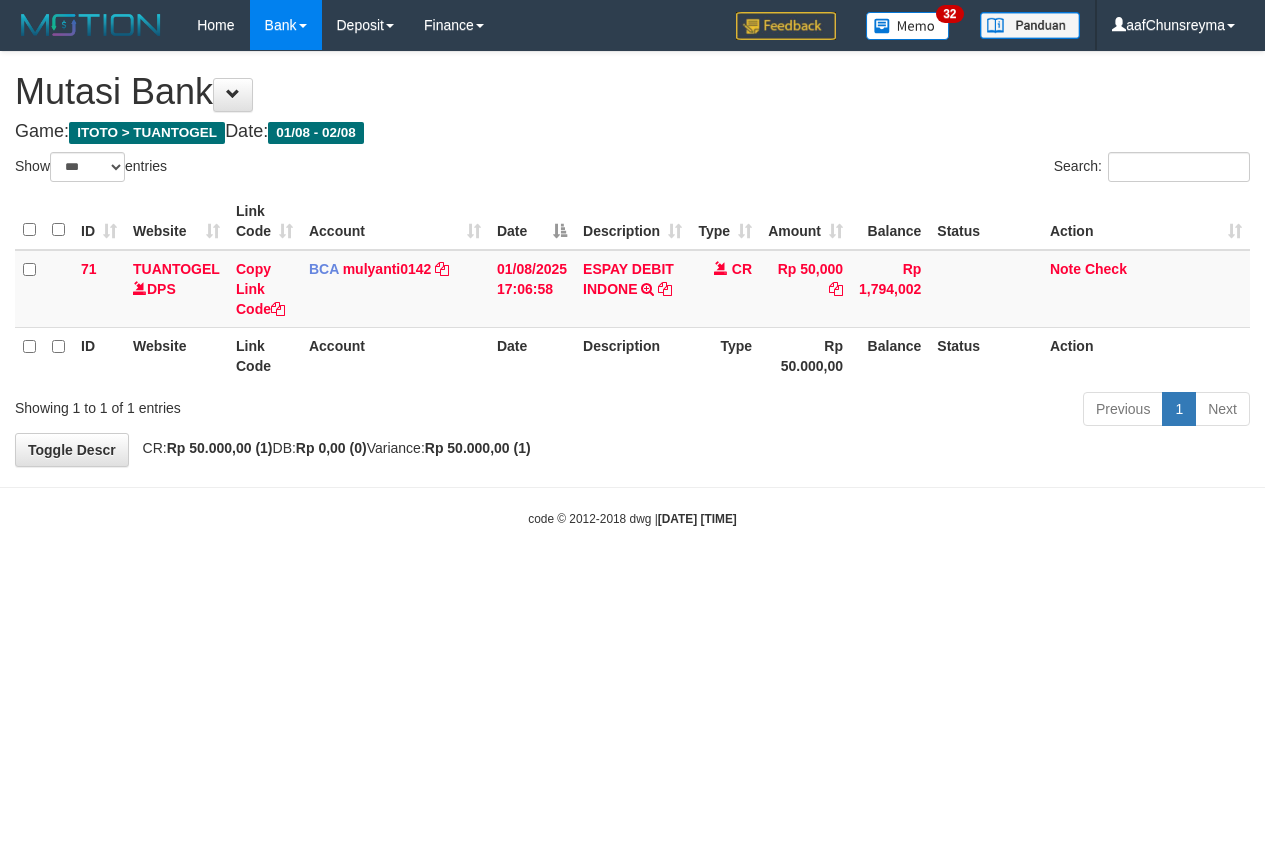 select on "***" 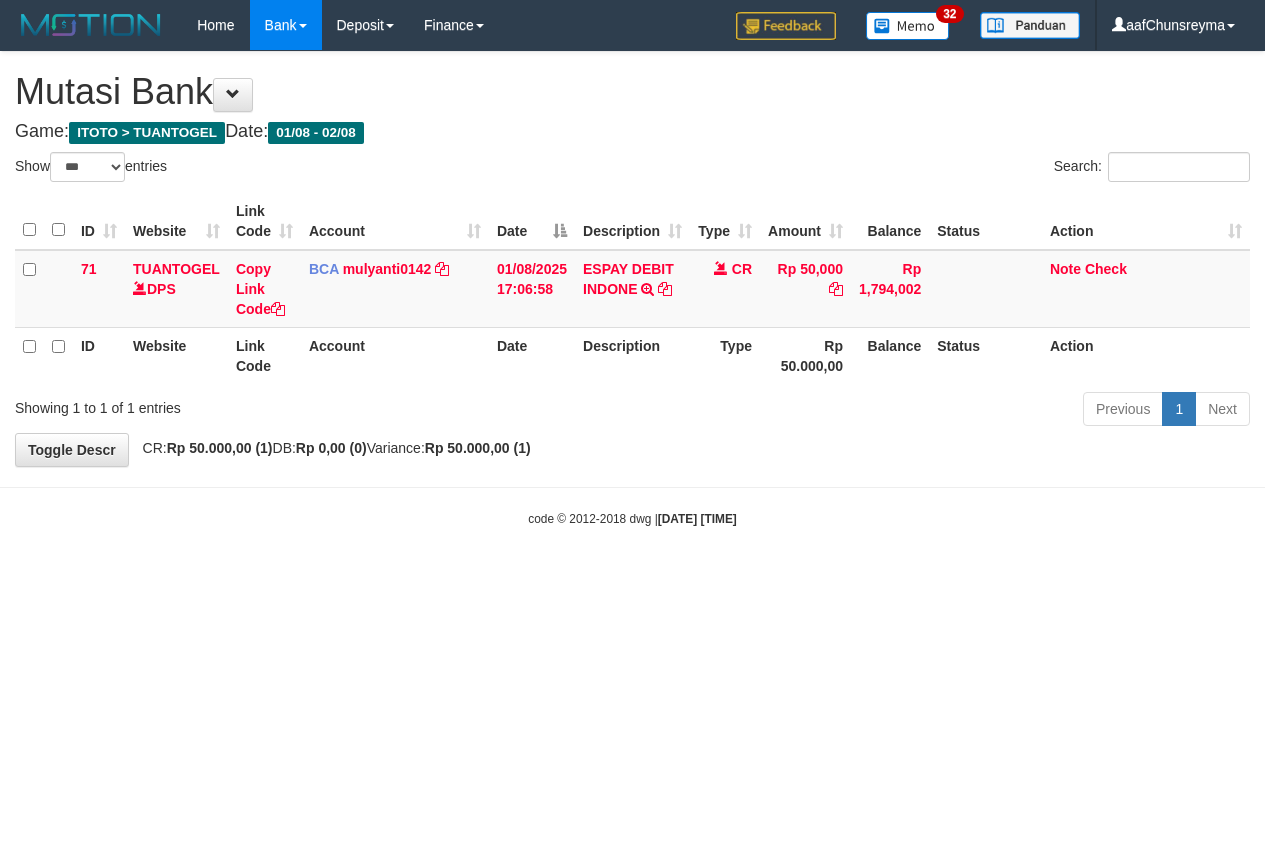 scroll, scrollTop: 0, scrollLeft: 0, axis: both 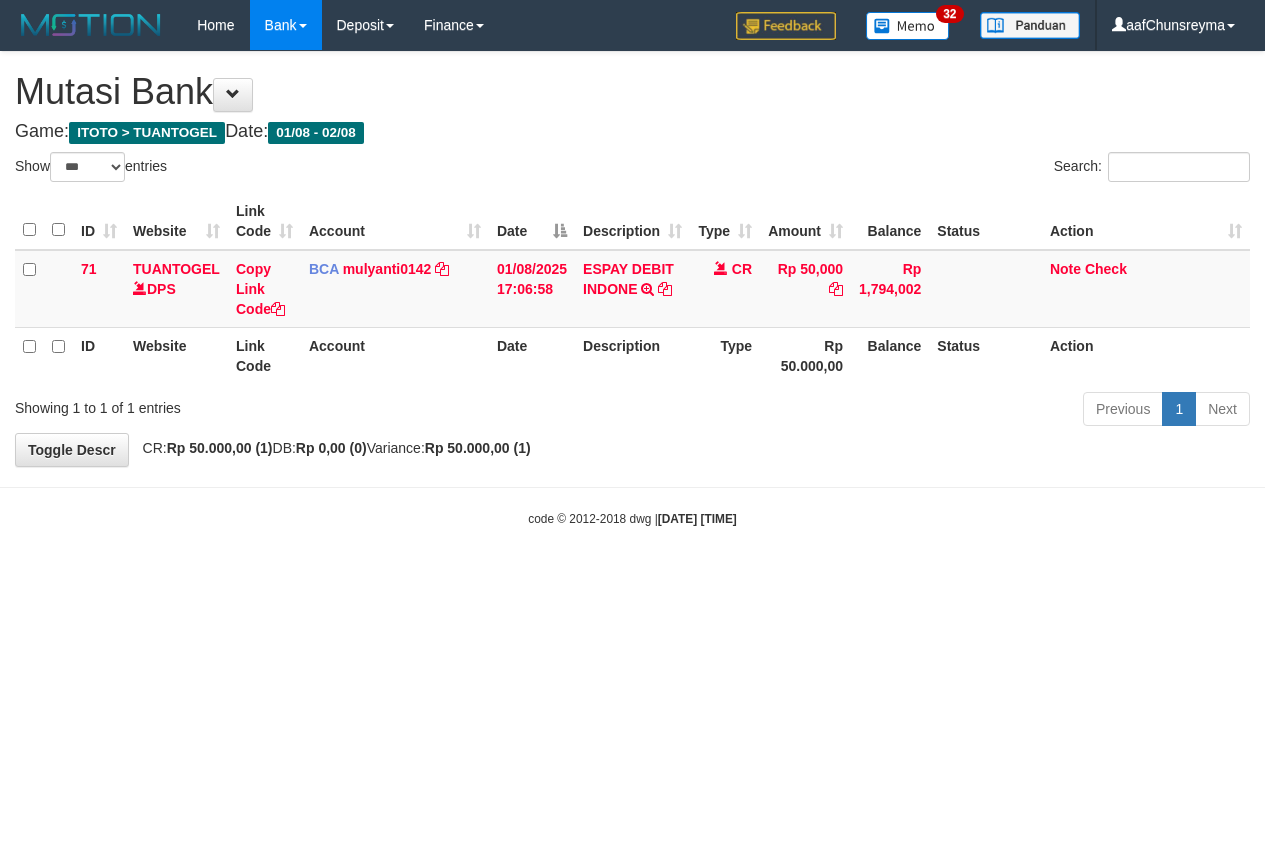 select on "***" 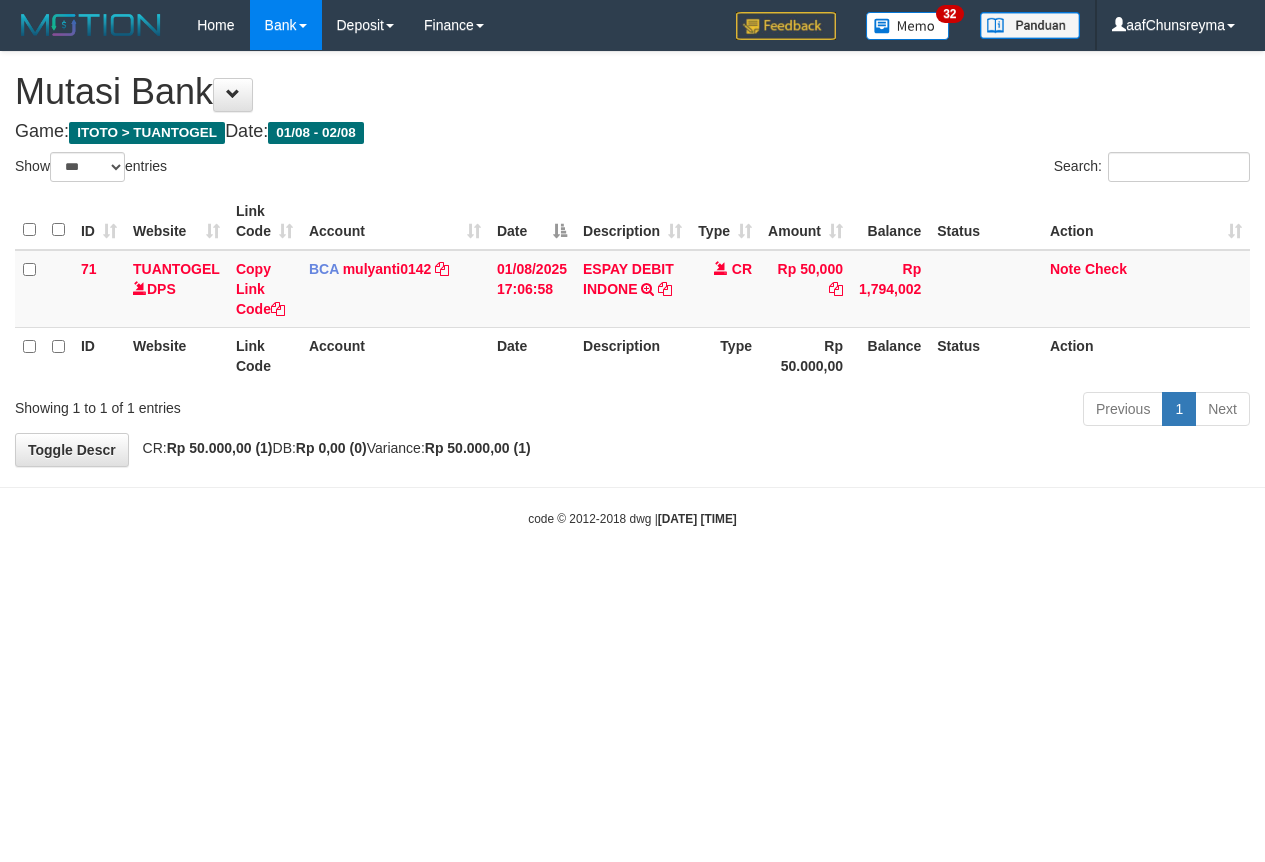 scroll, scrollTop: 0, scrollLeft: 0, axis: both 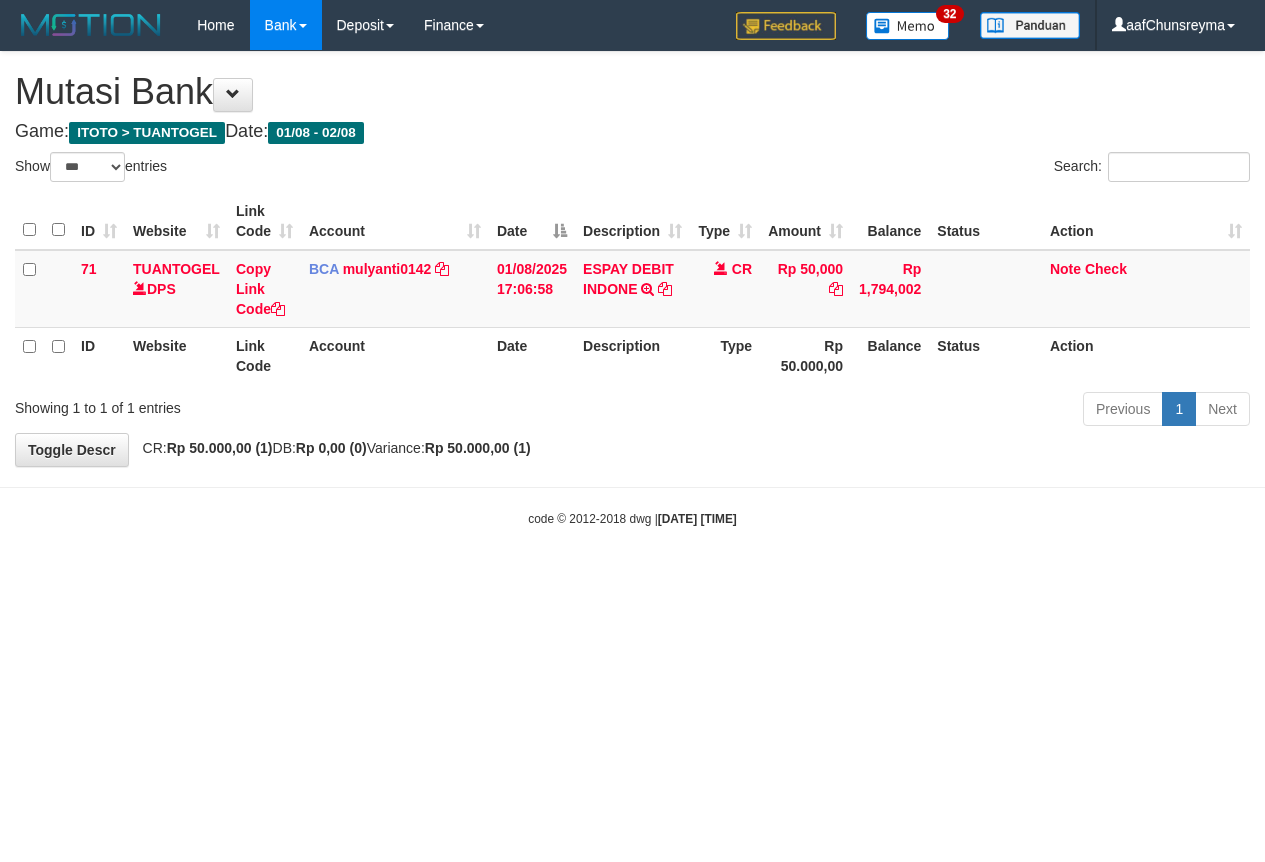 select on "***" 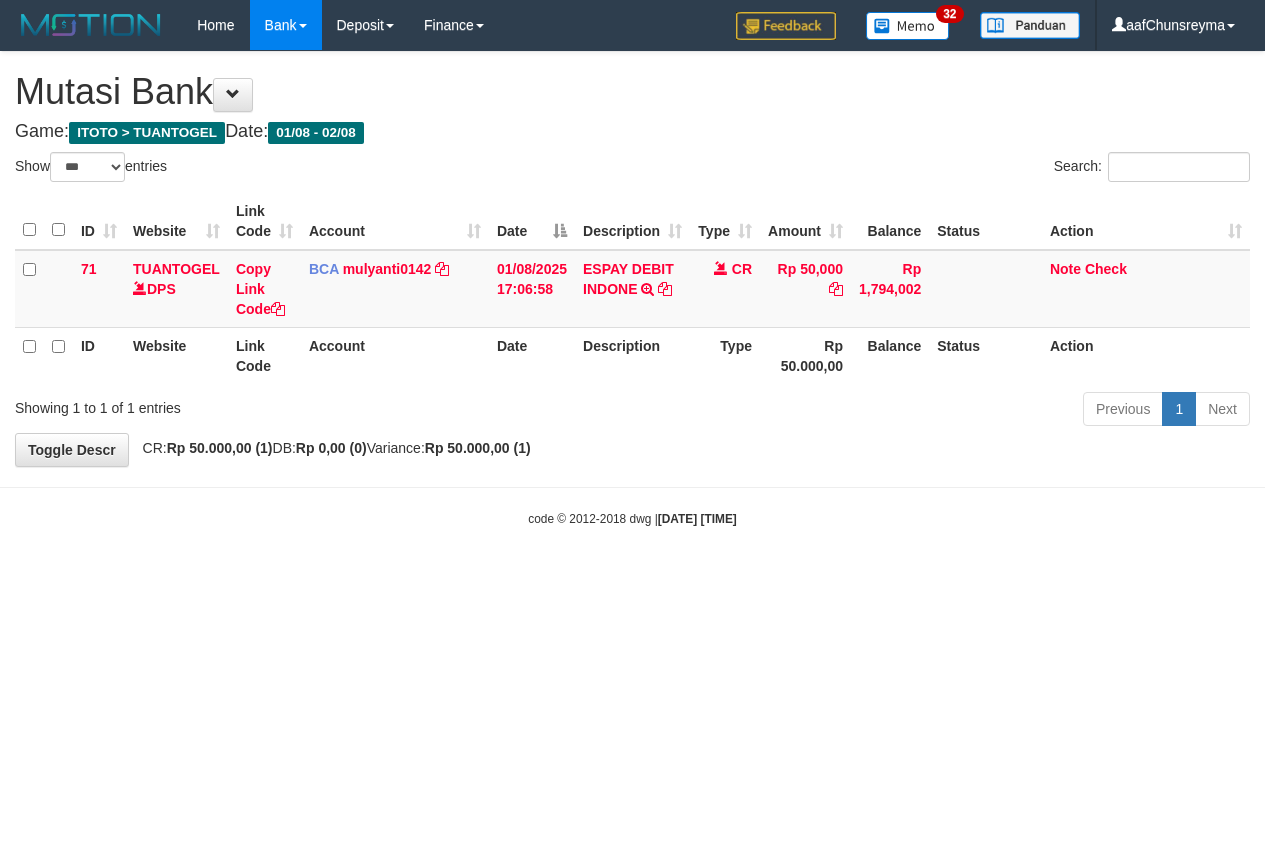 scroll, scrollTop: 0, scrollLeft: 0, axis: both 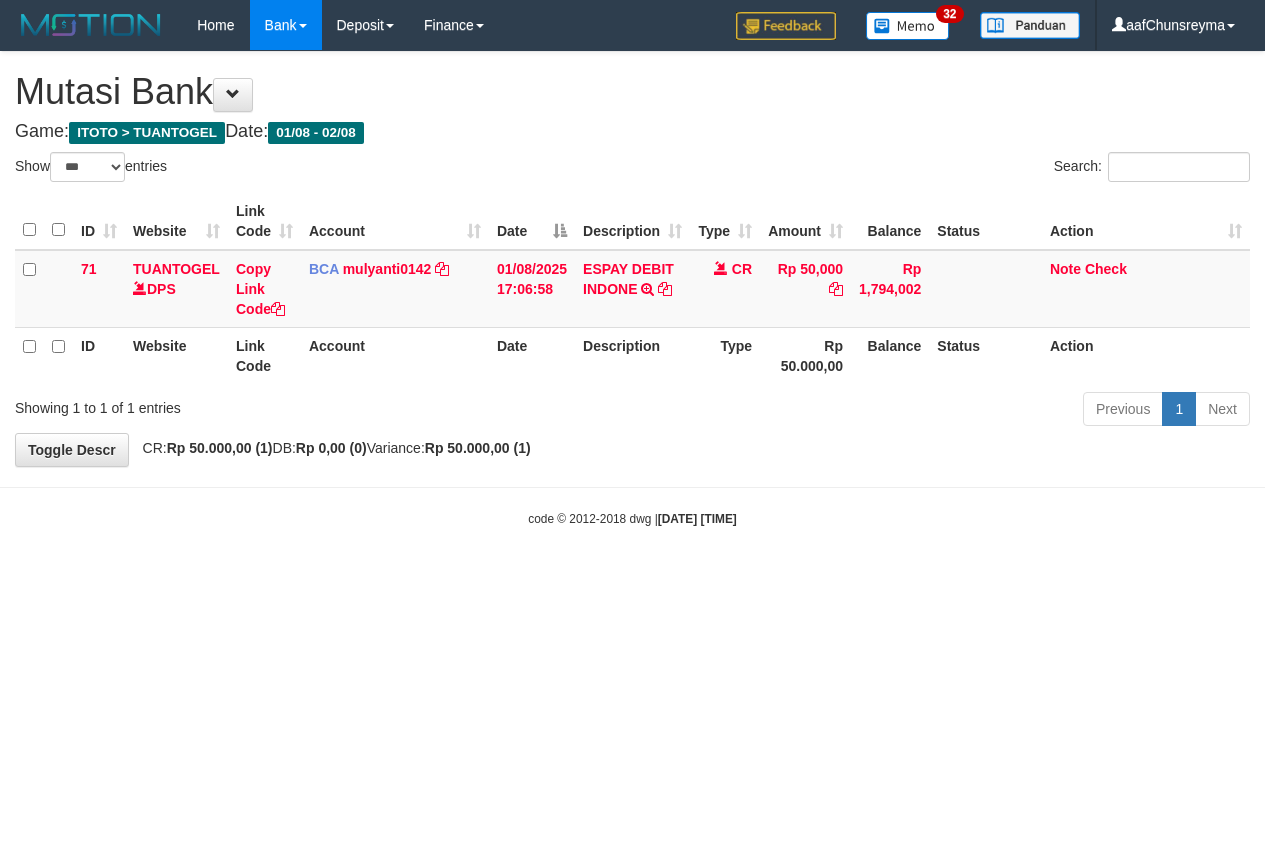 select on "***" 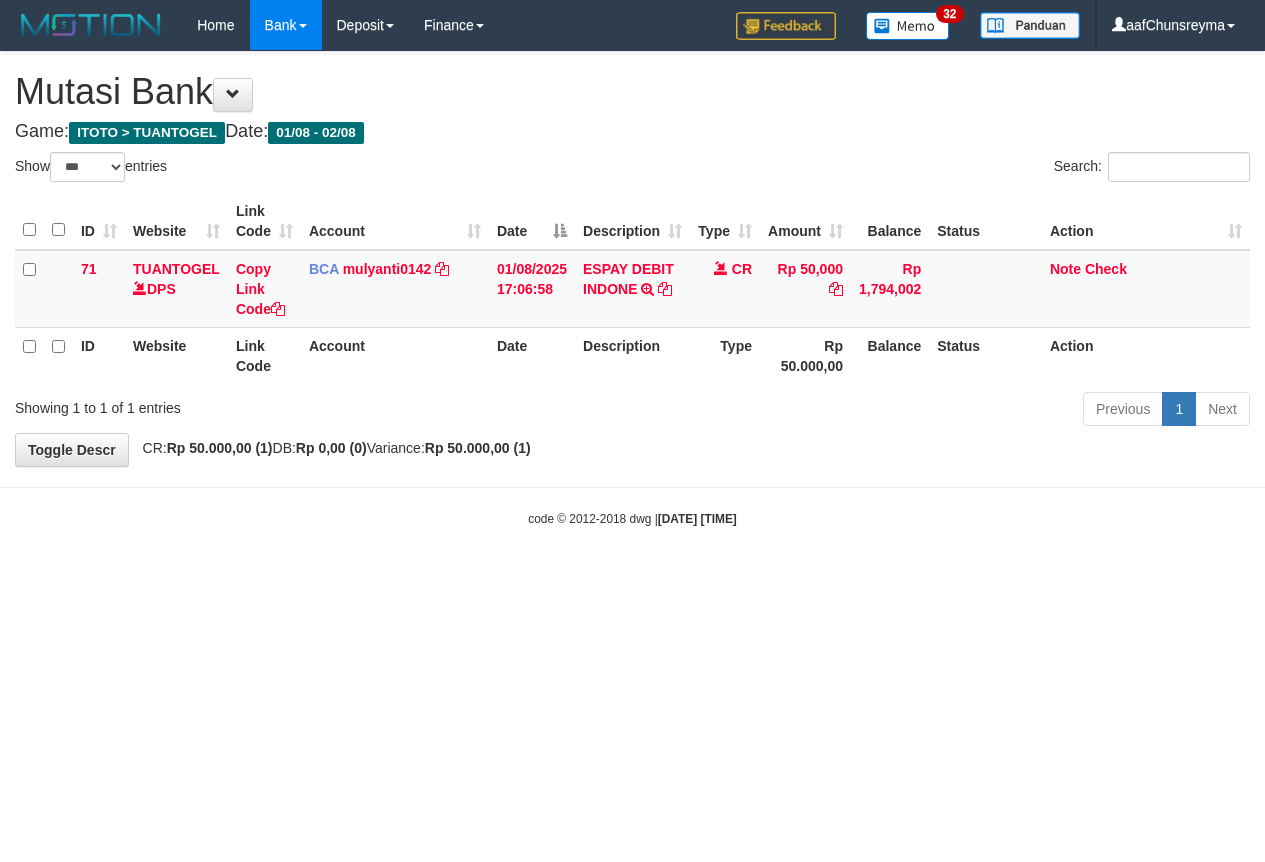 scroll, scrollTop: 0, scrollLeft: 0, axis: both 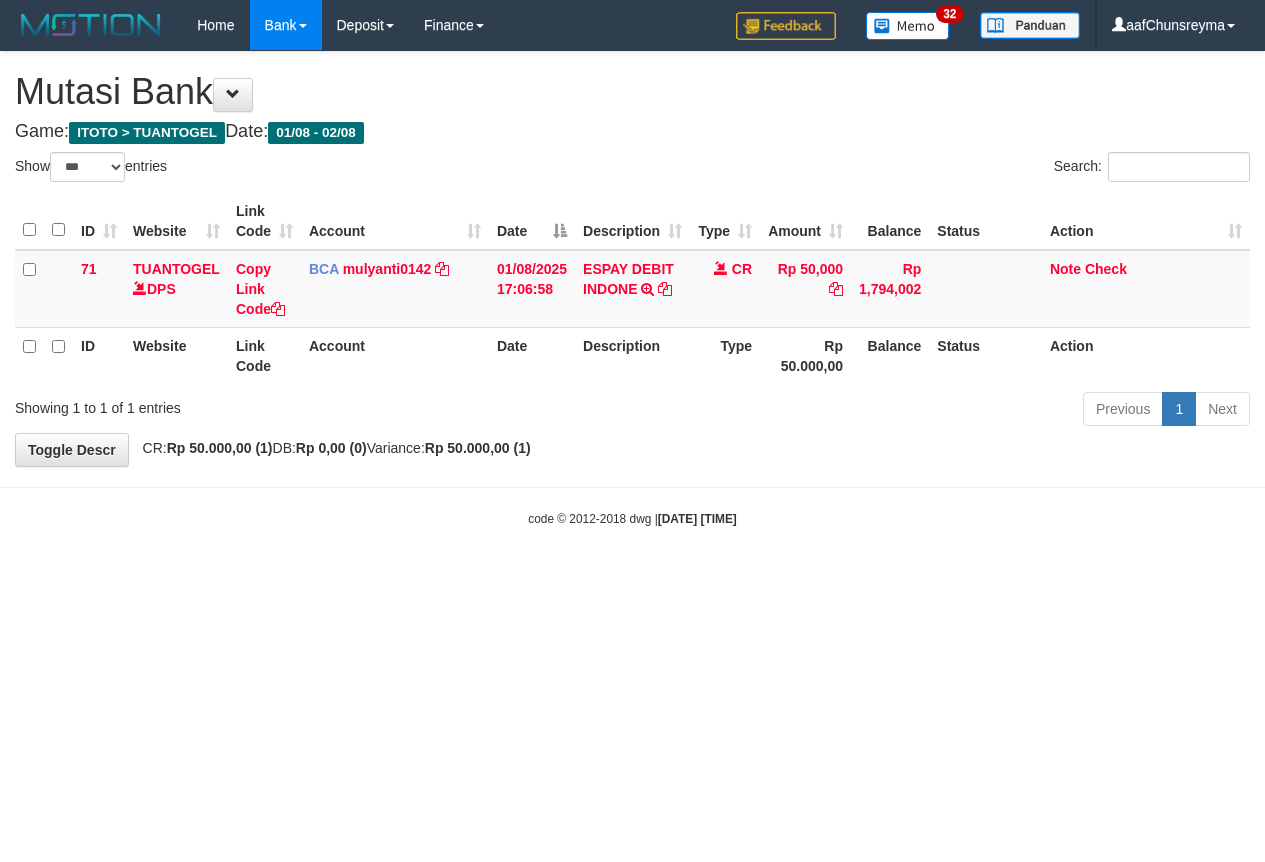select on "***" 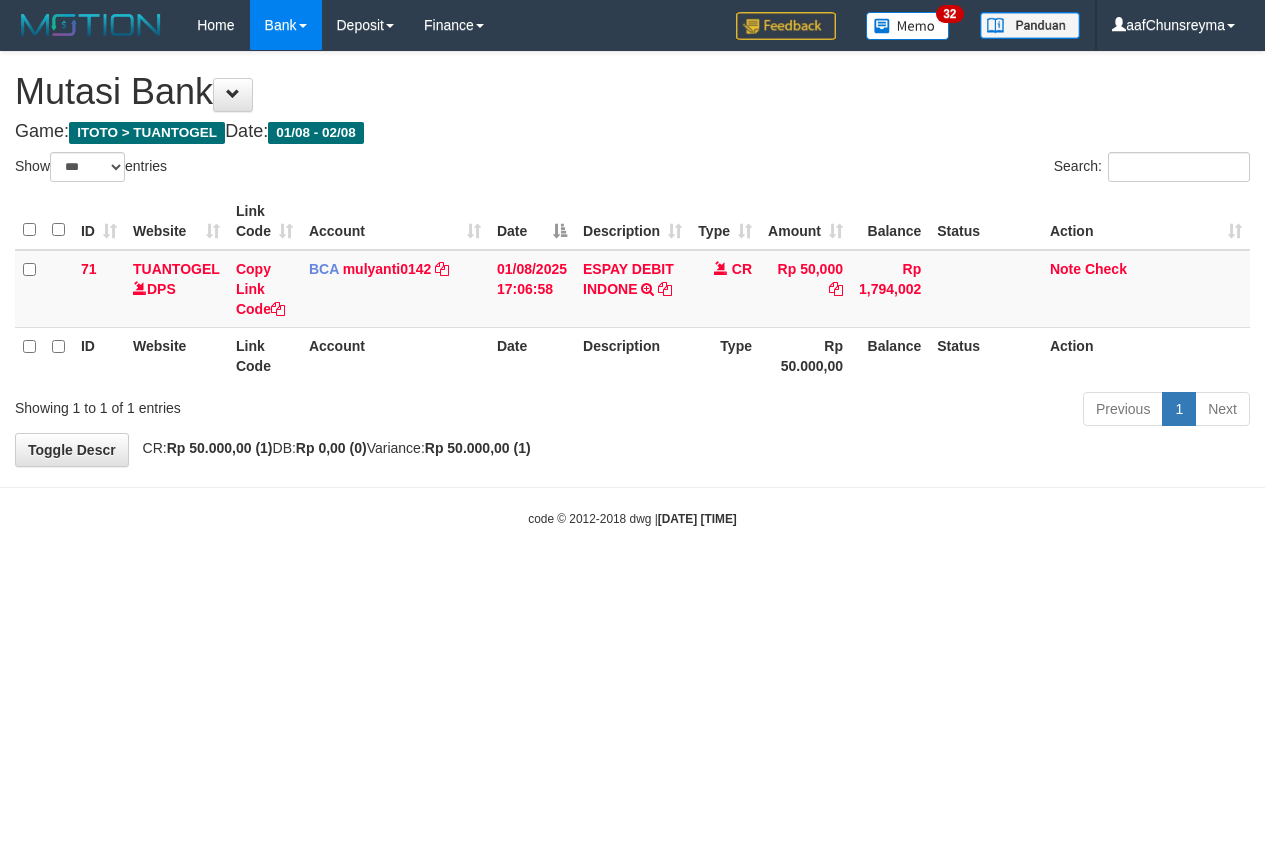 scroll, scrollTop: 0, scrollLeft: 0, axis: both 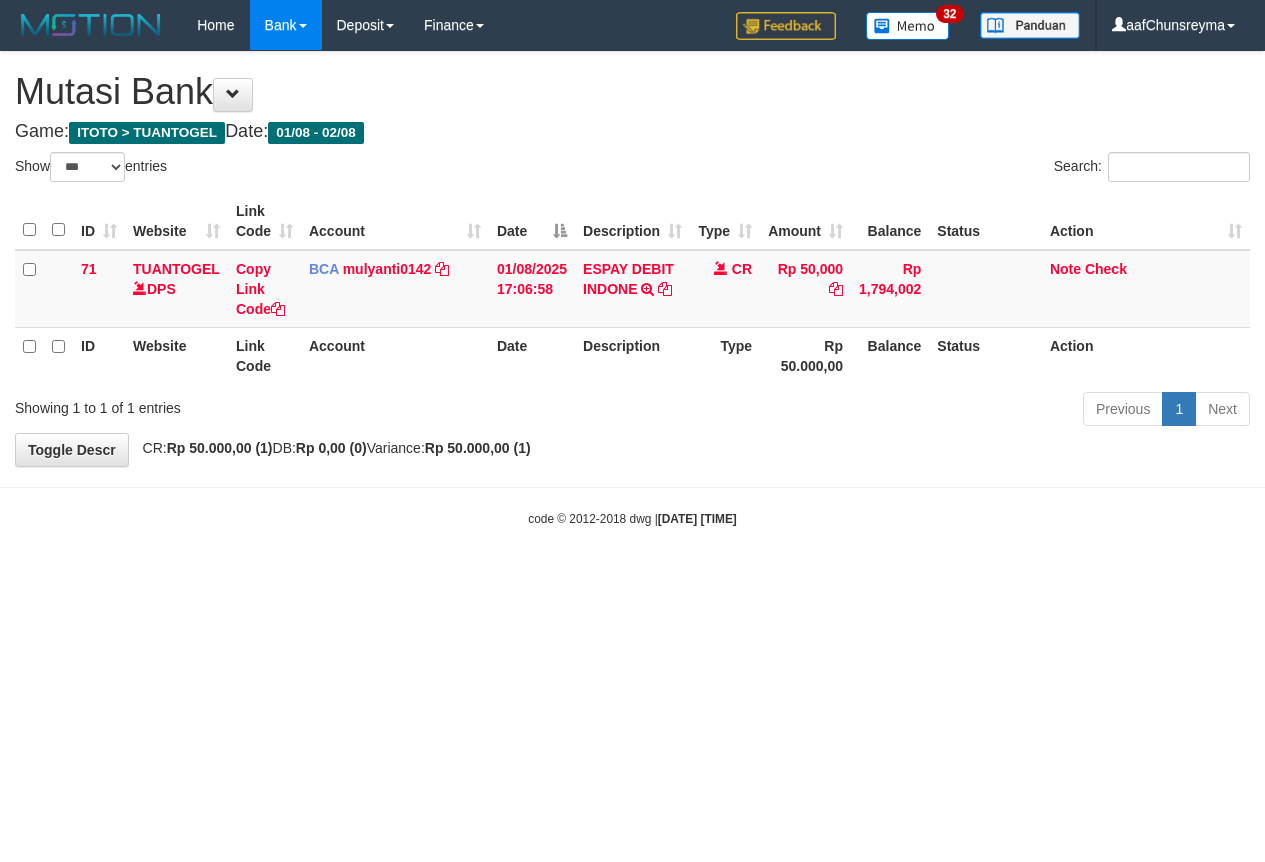 select on "***" 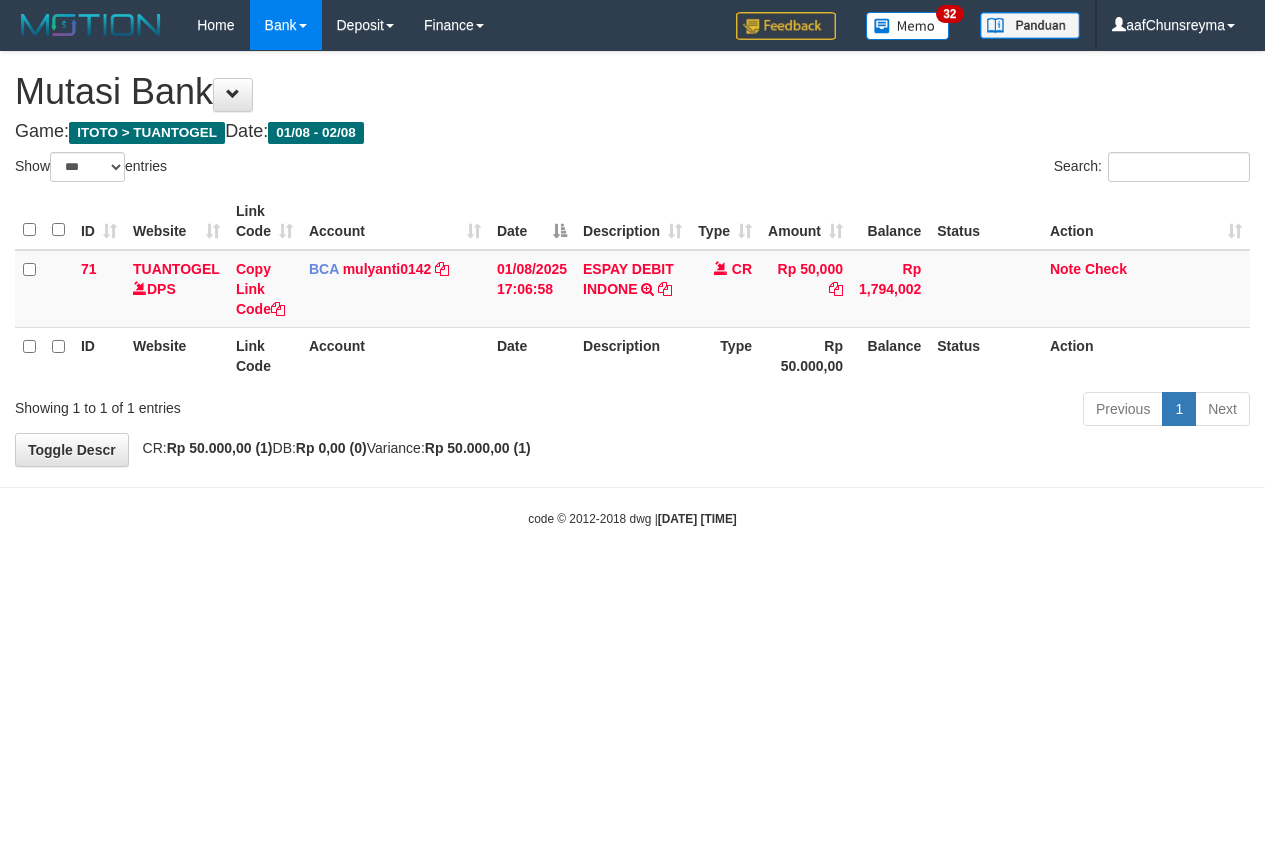 scroll, scrollTop: 0, scrollLeft: 0, axis: both 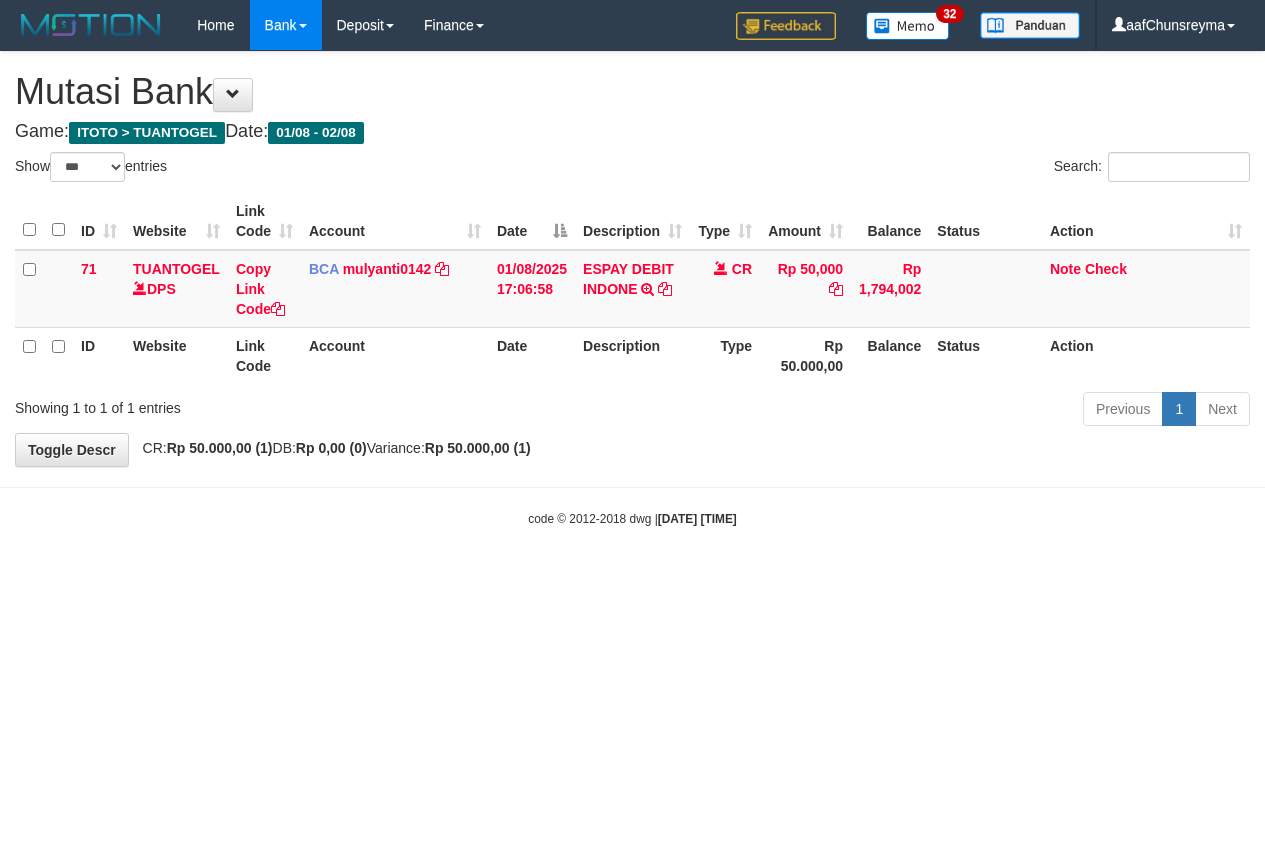 select on "***" 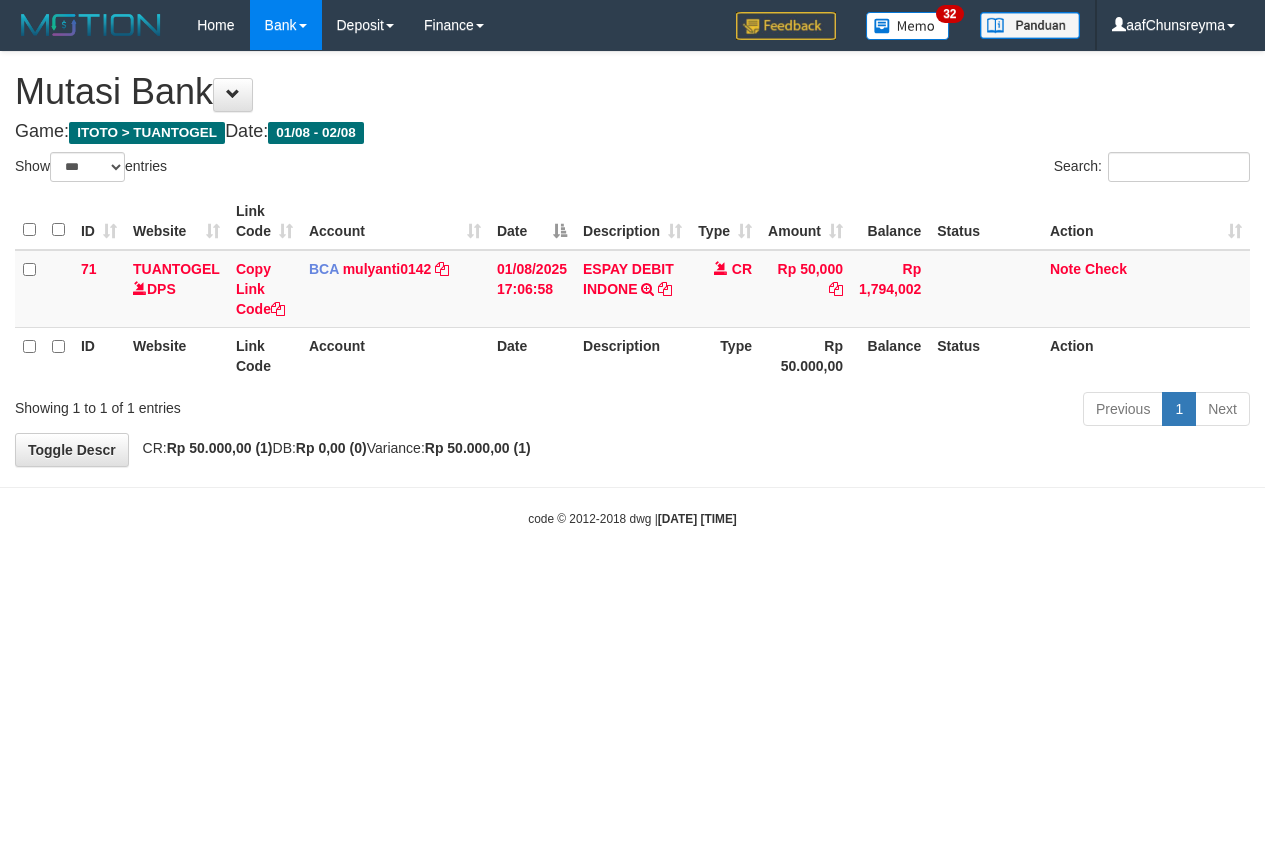 scroll, scrollTop: 0, scrollLeft: 0, axis: both 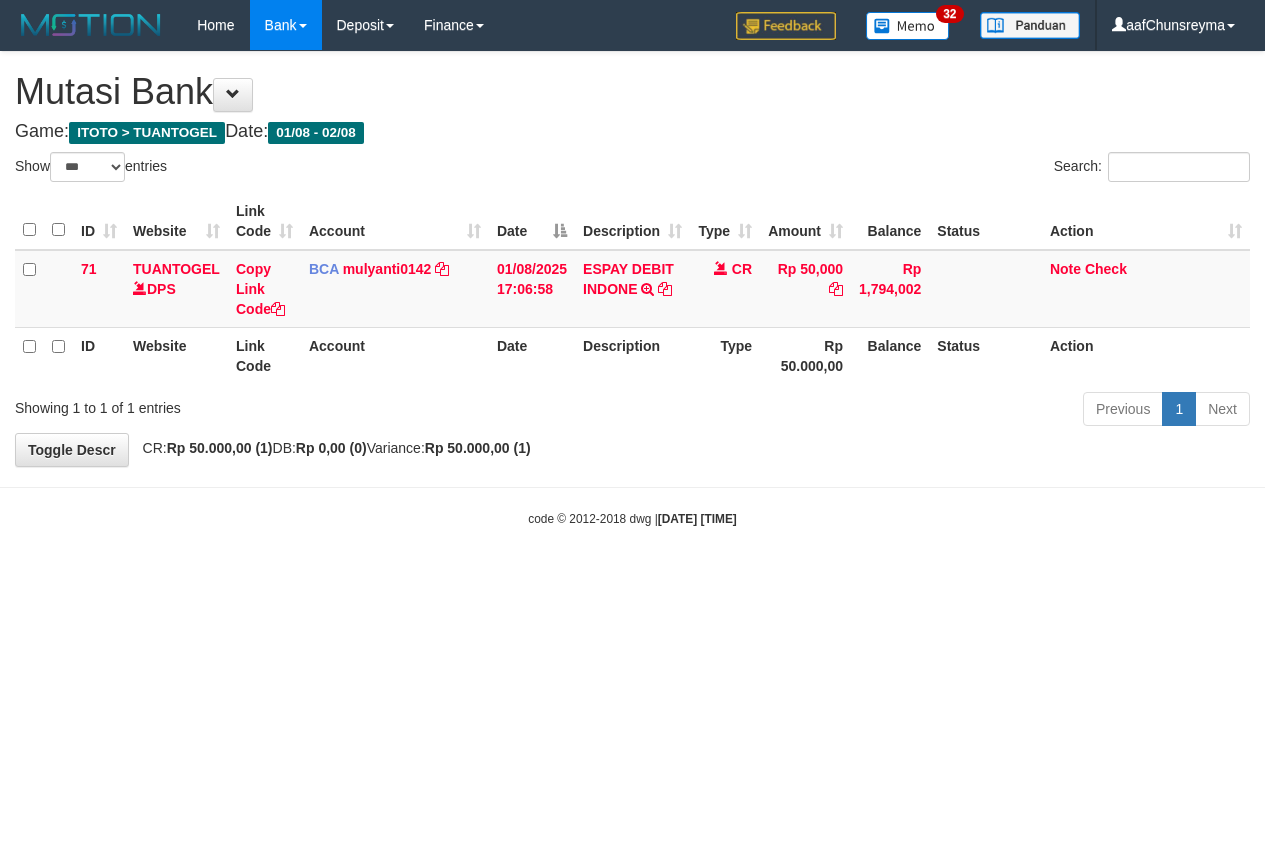 select on "***" 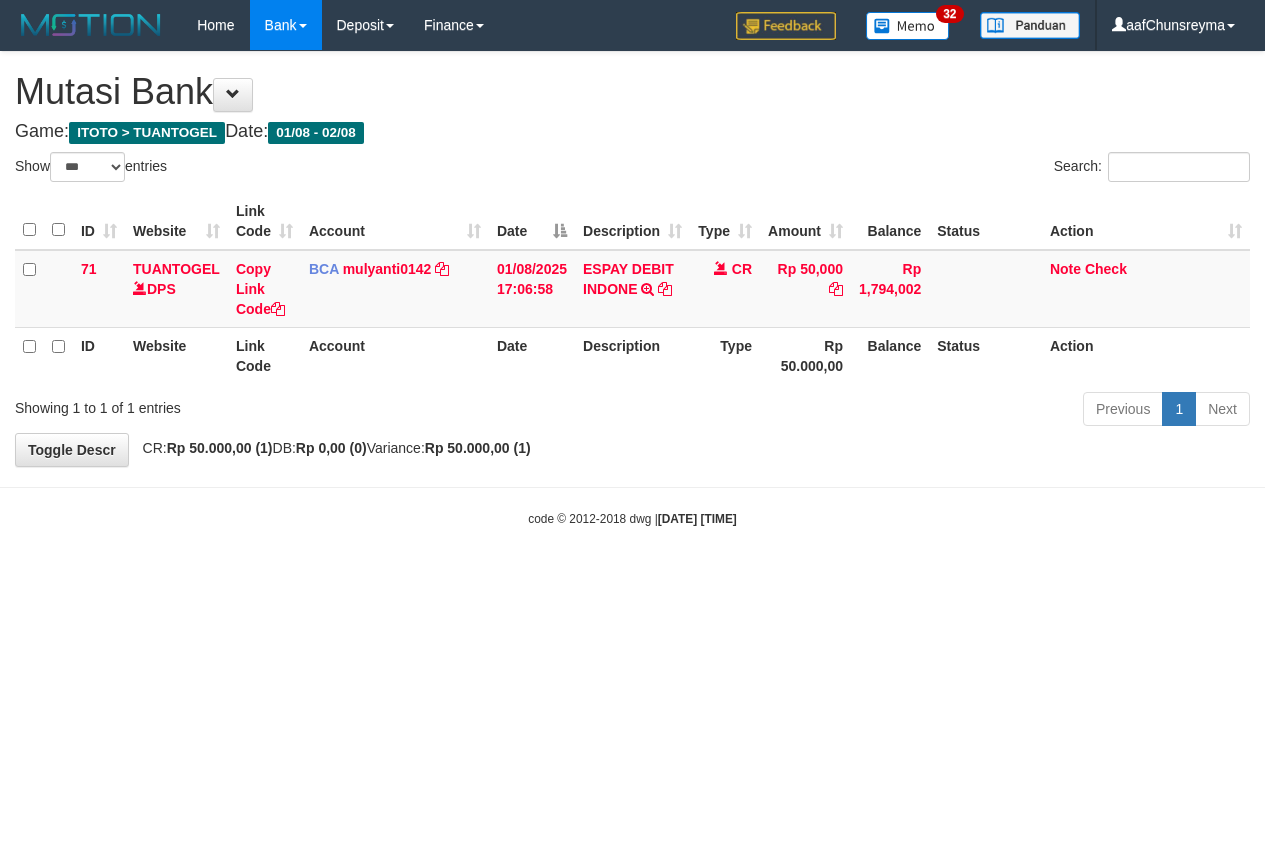 scroll, scrollTop: 0, scrollLeft: 0, axis: both 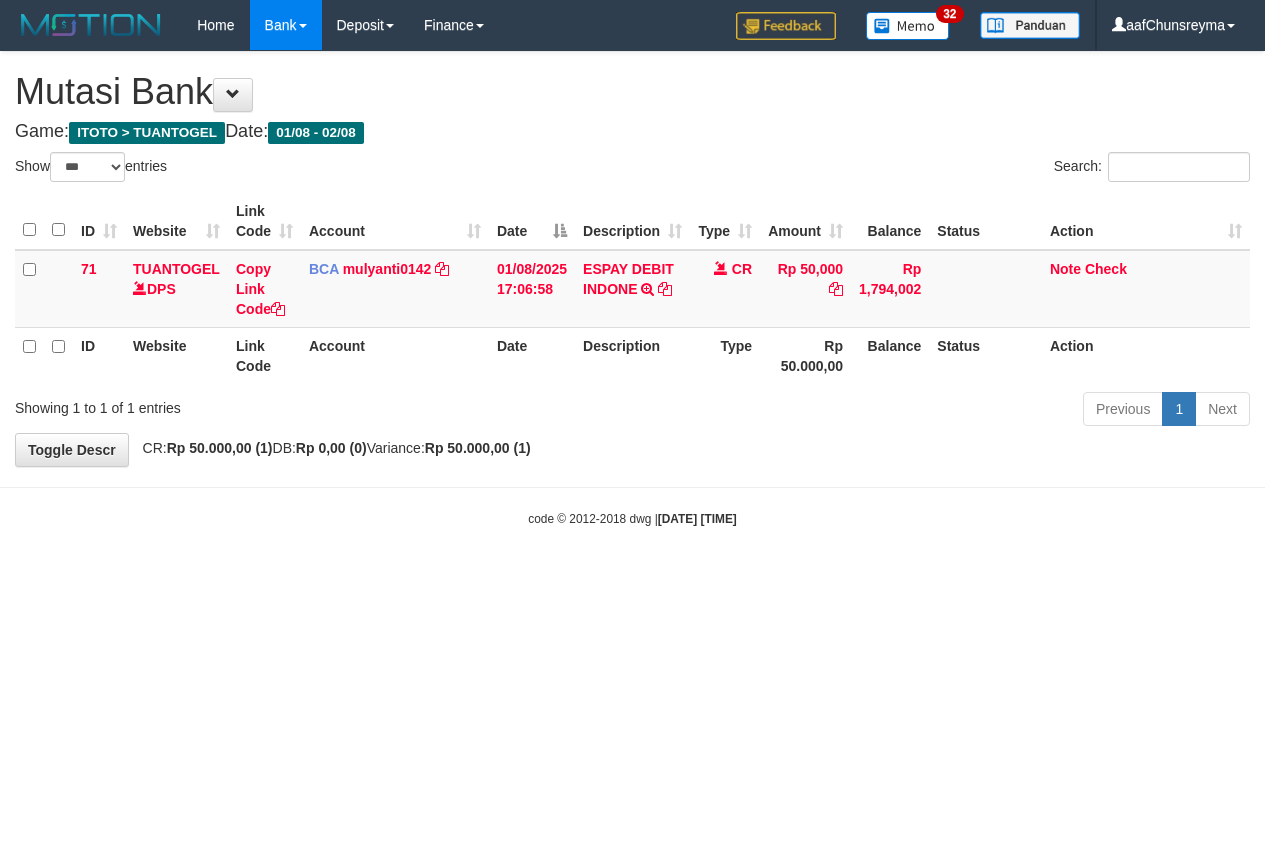 select on "***" 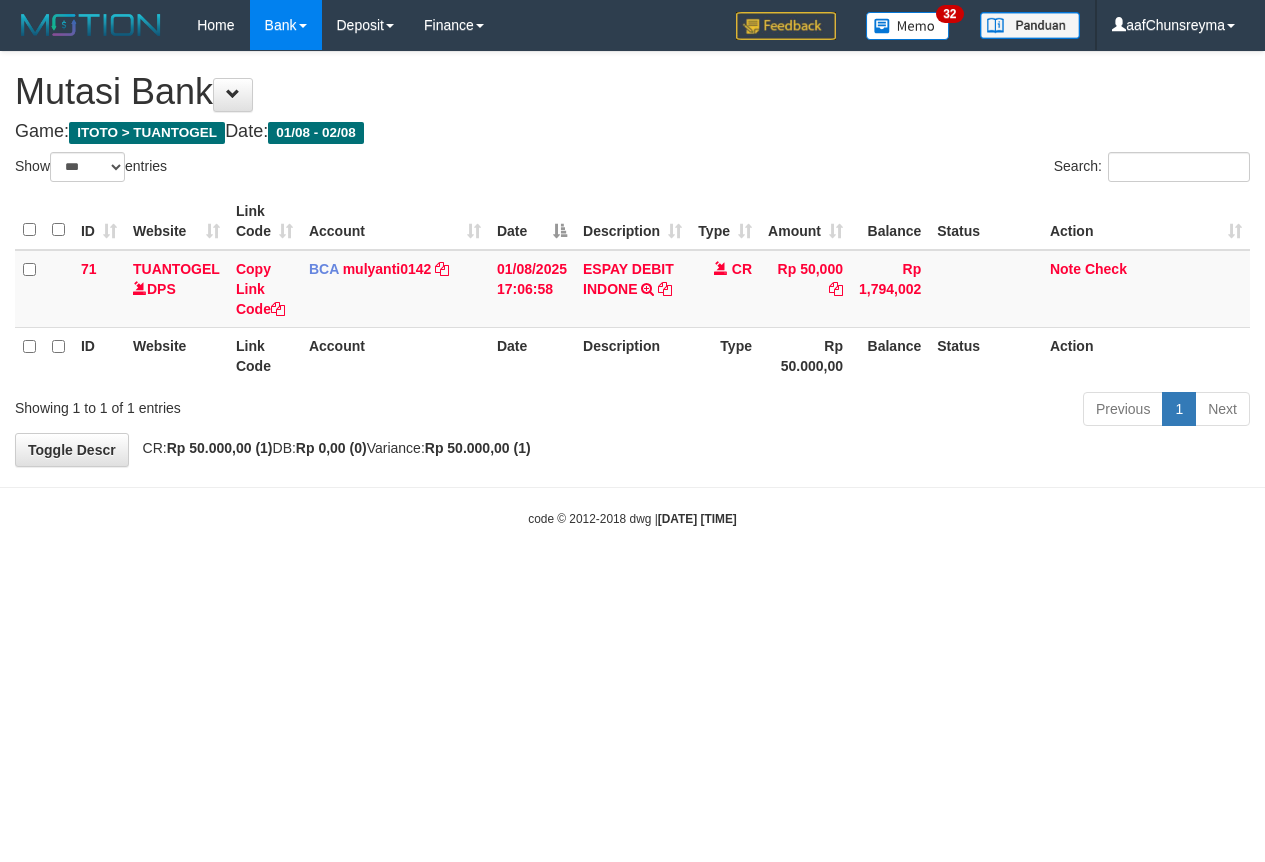 scroll, scrollTop: 0, scrollLeft: 0, axis: both 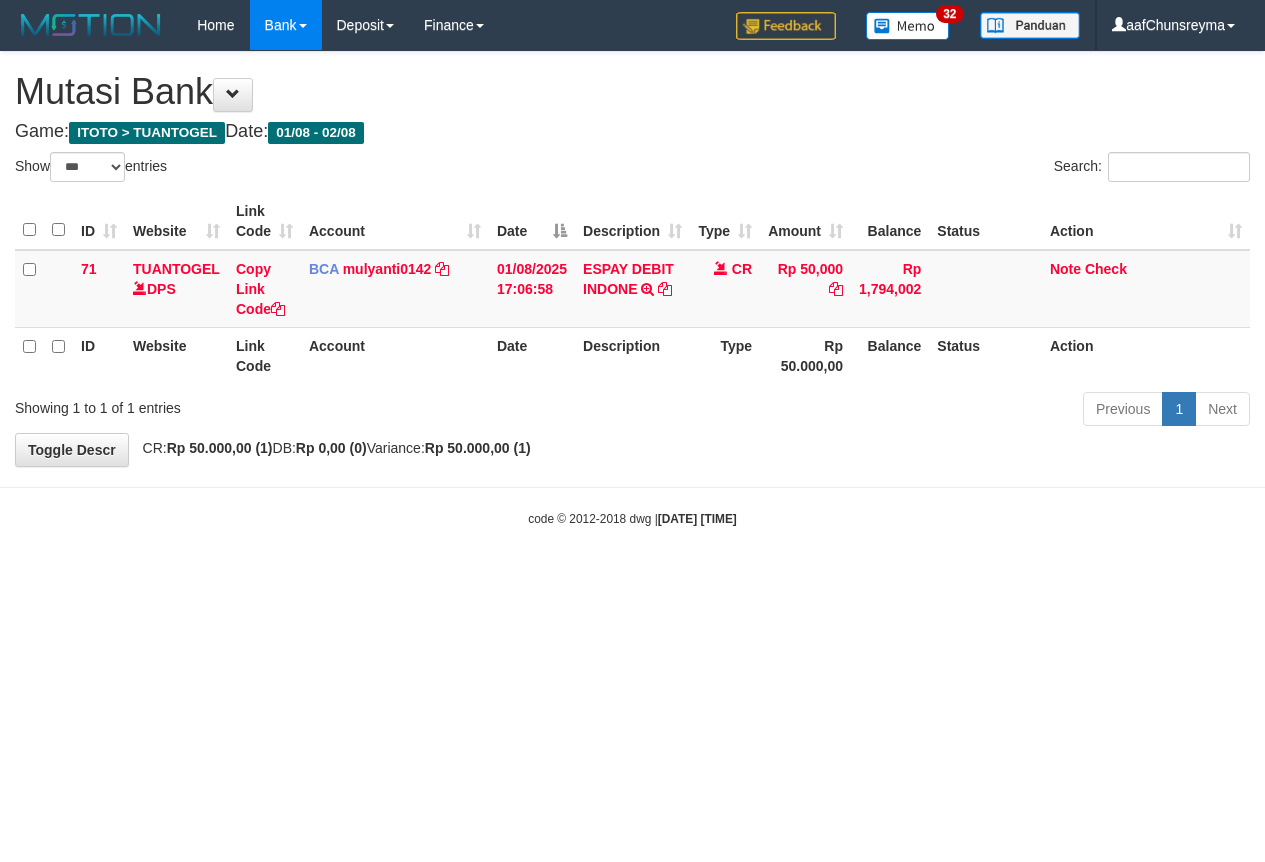 select on "***" 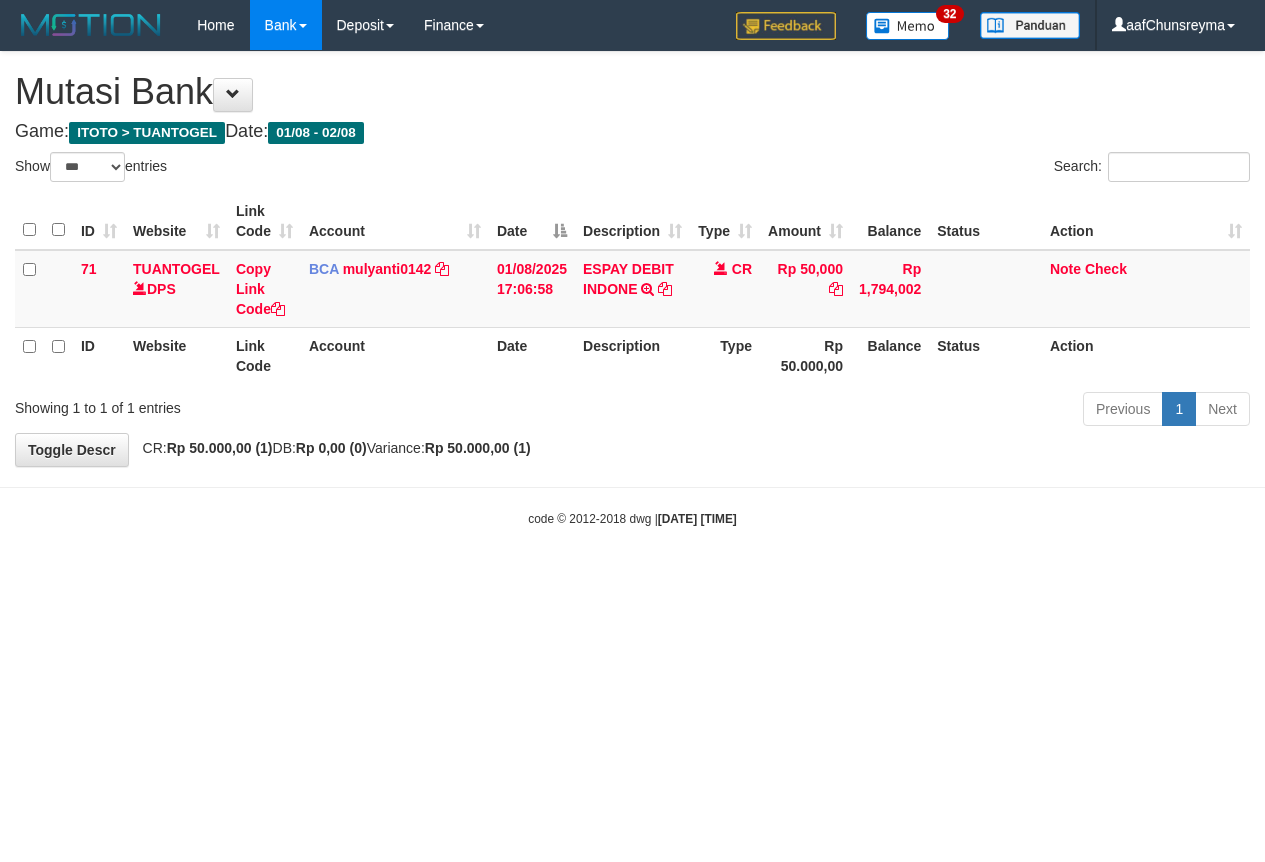 scroll, scrollTop: 0, scrollLeft: 0, axis: both 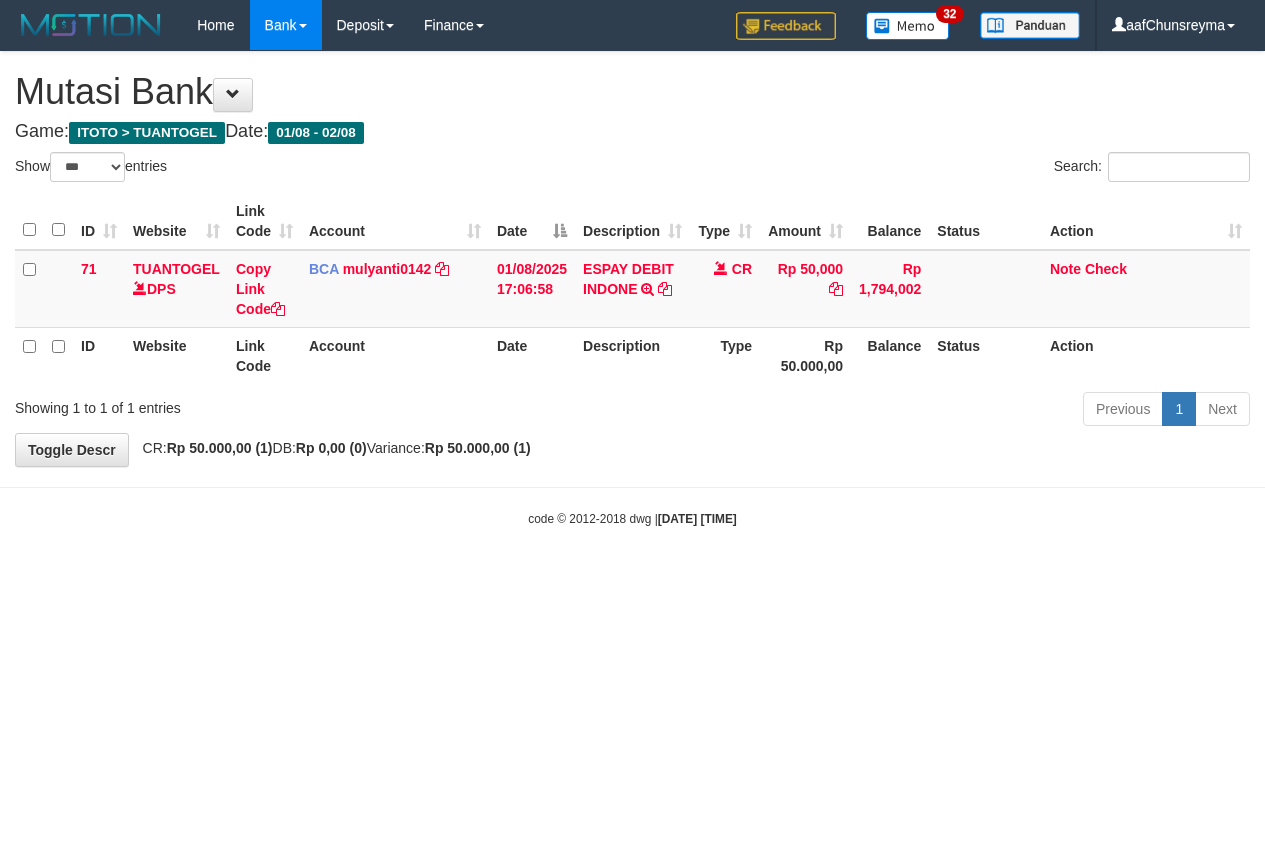 select on "***" 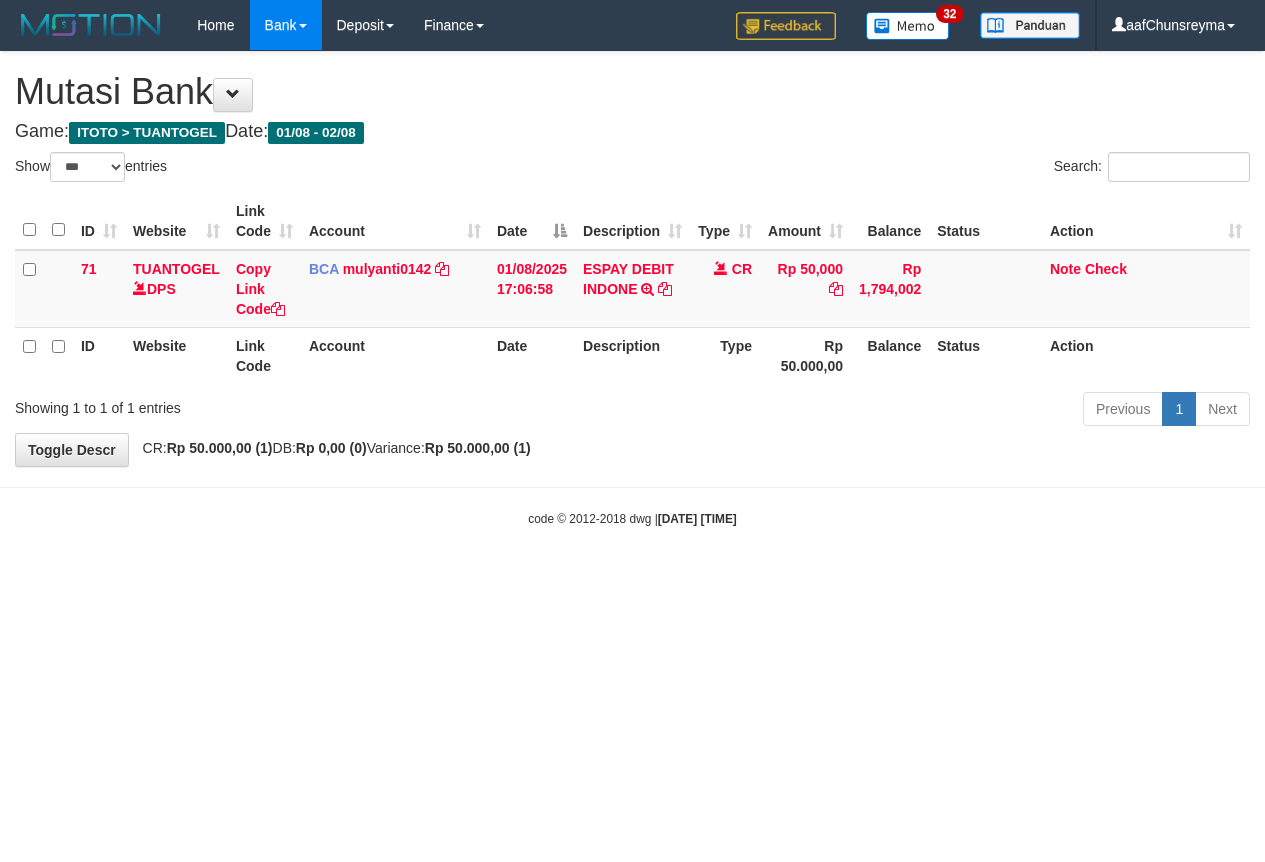 scroll, scrollTop: 0, scrollLeft: 0, axis: both 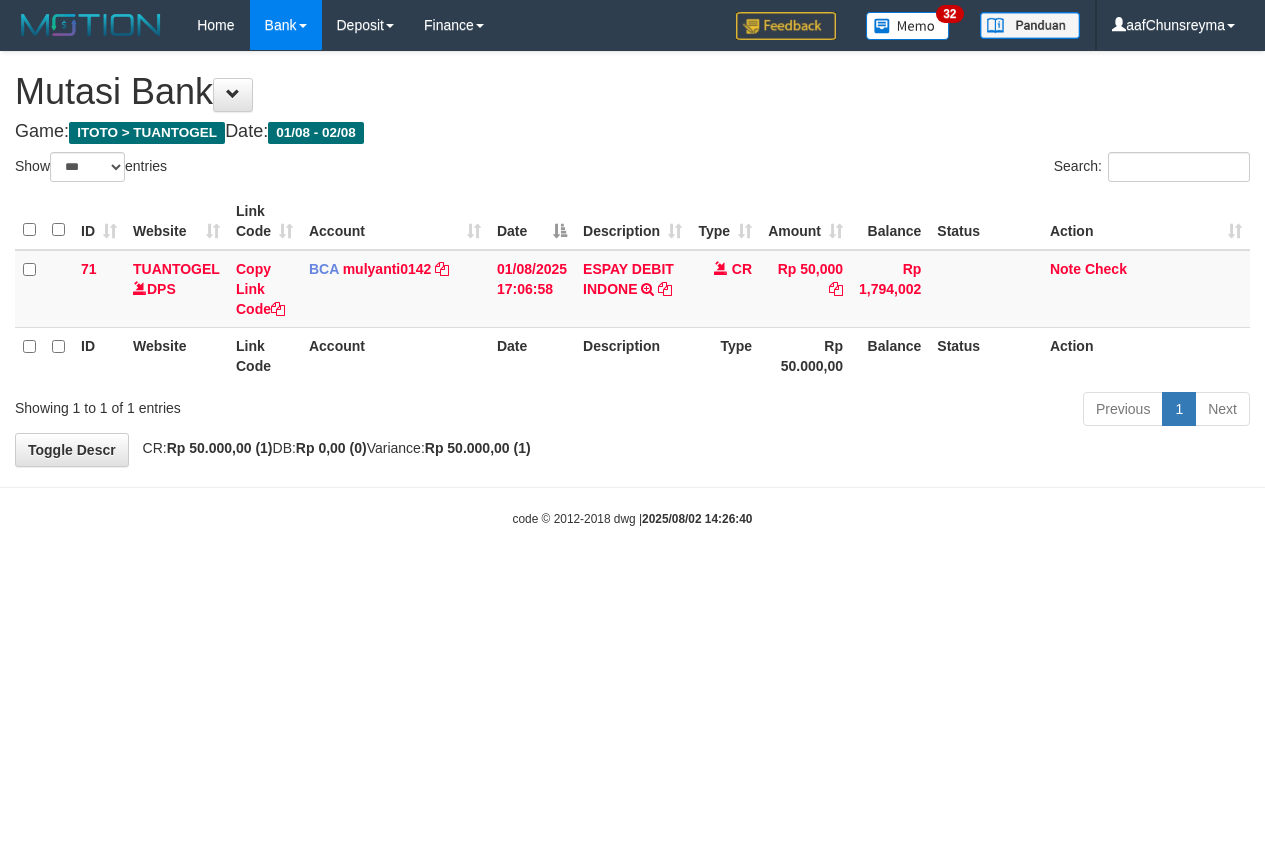 select on "***" 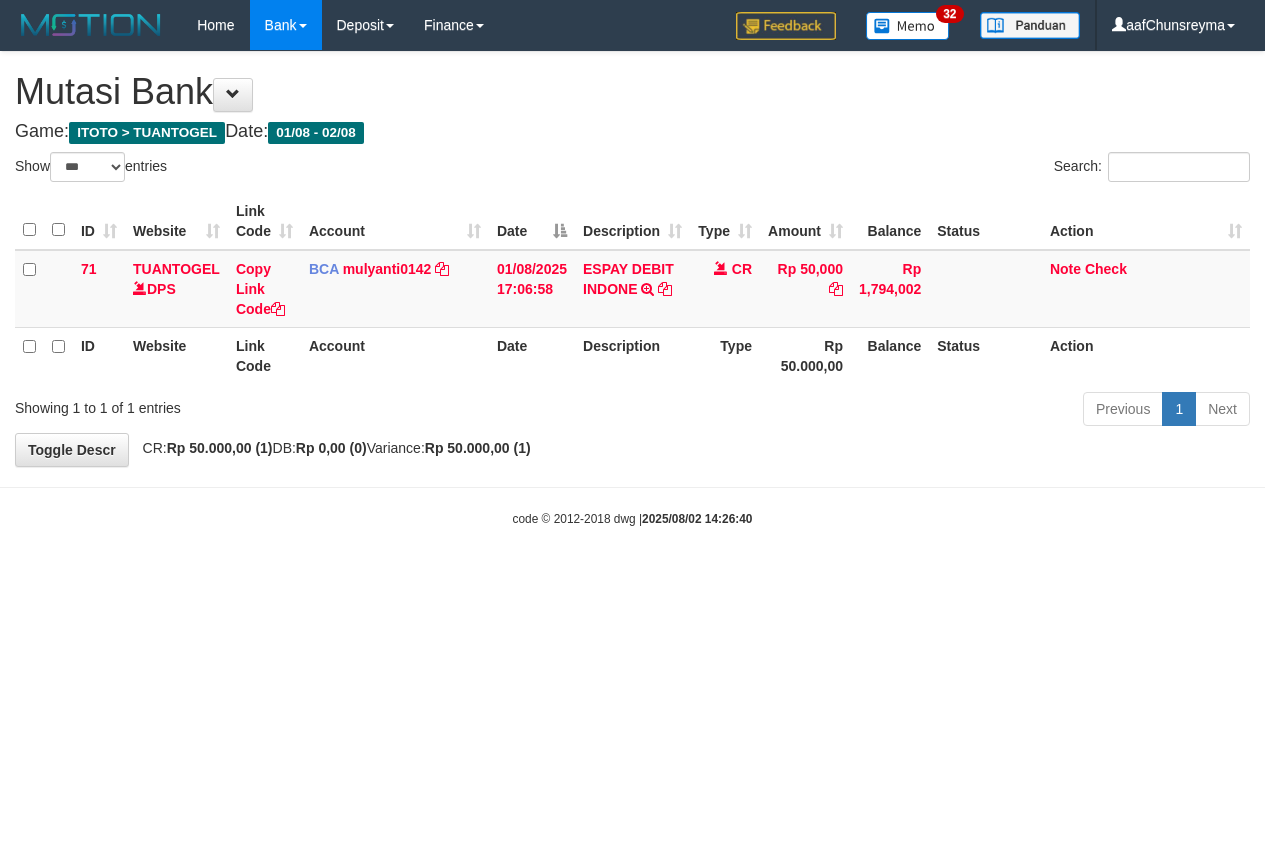 scroll, scrollTop: 0, scrollLeft: 0, axis: both 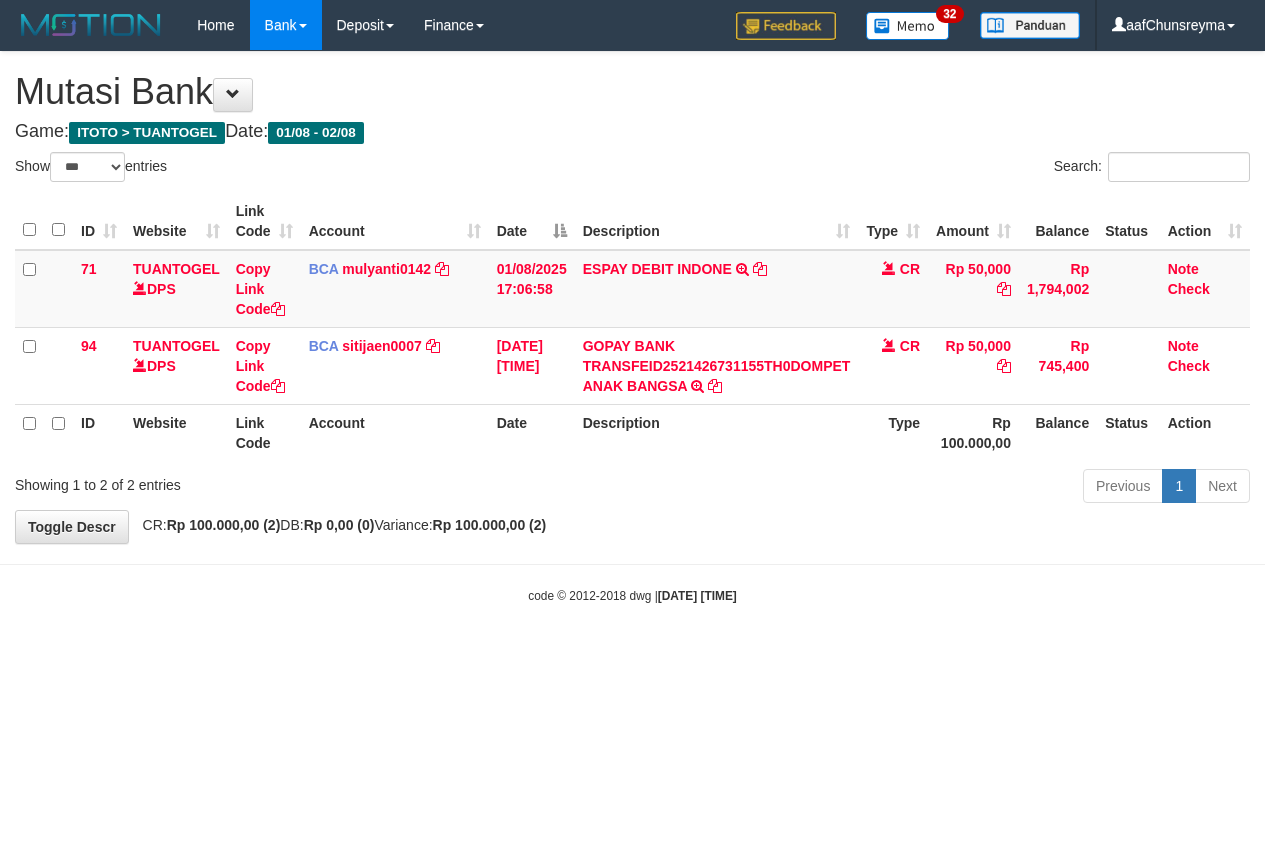 select on "***" 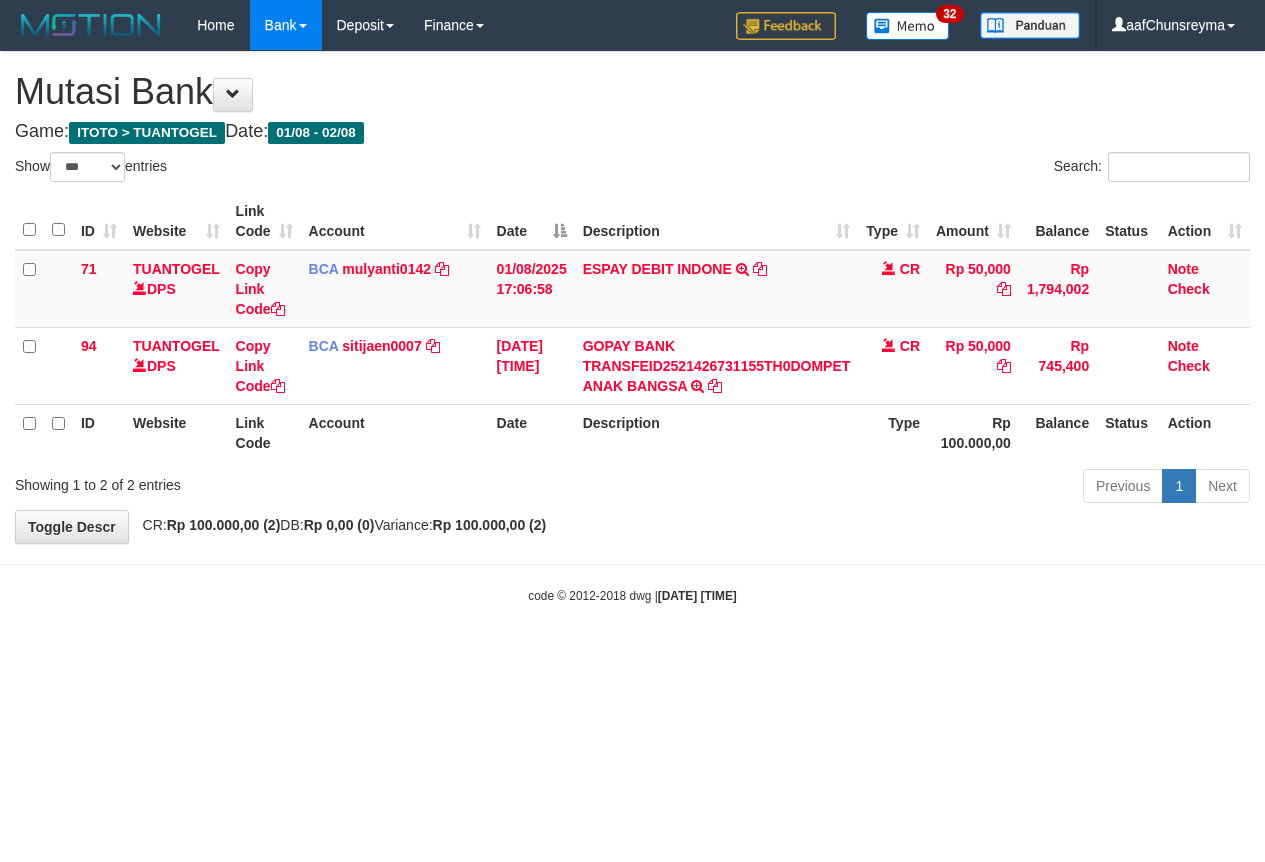 scroll, scrollTop: 0, scrollLeft: 0, axis: both 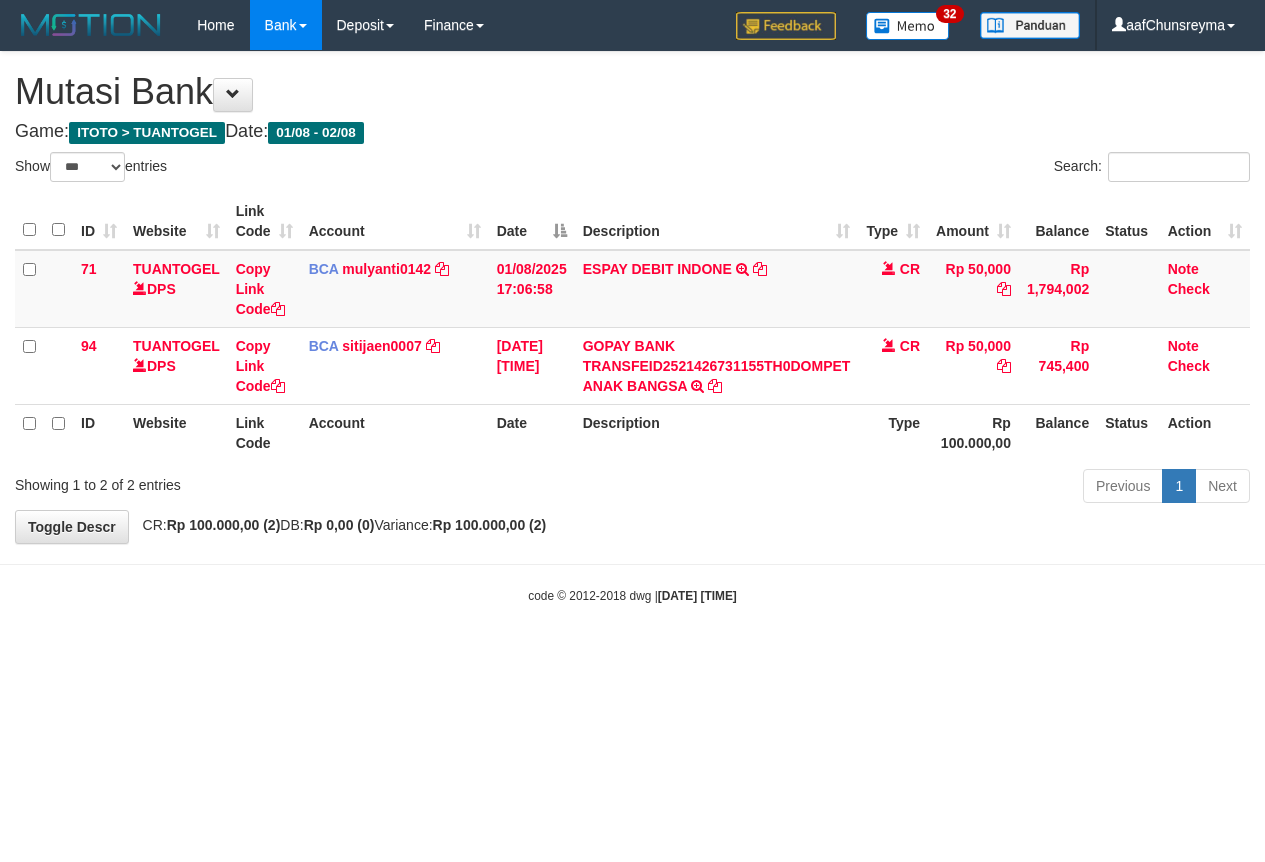 select on "***" 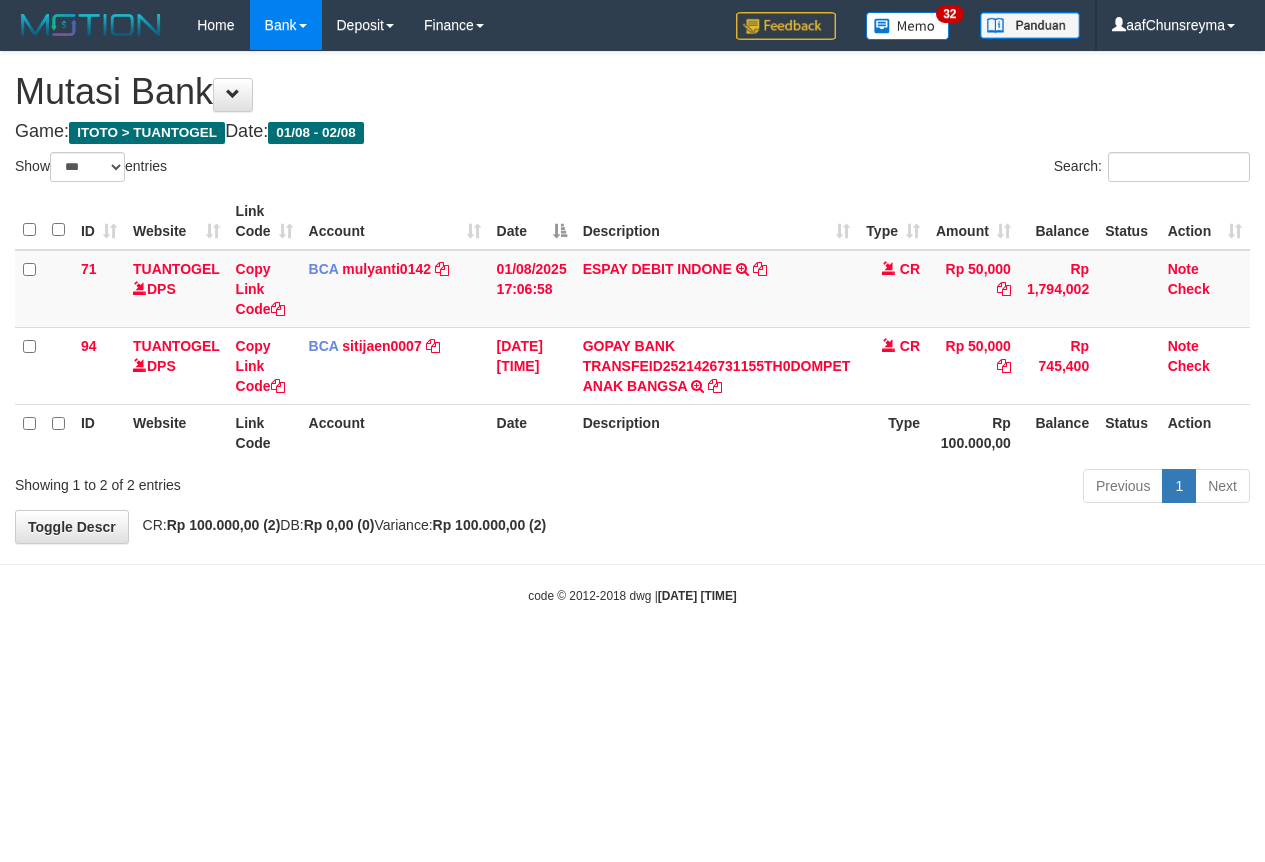 scroll, scrollTop: 0, scrollLeft: 0, axis: both 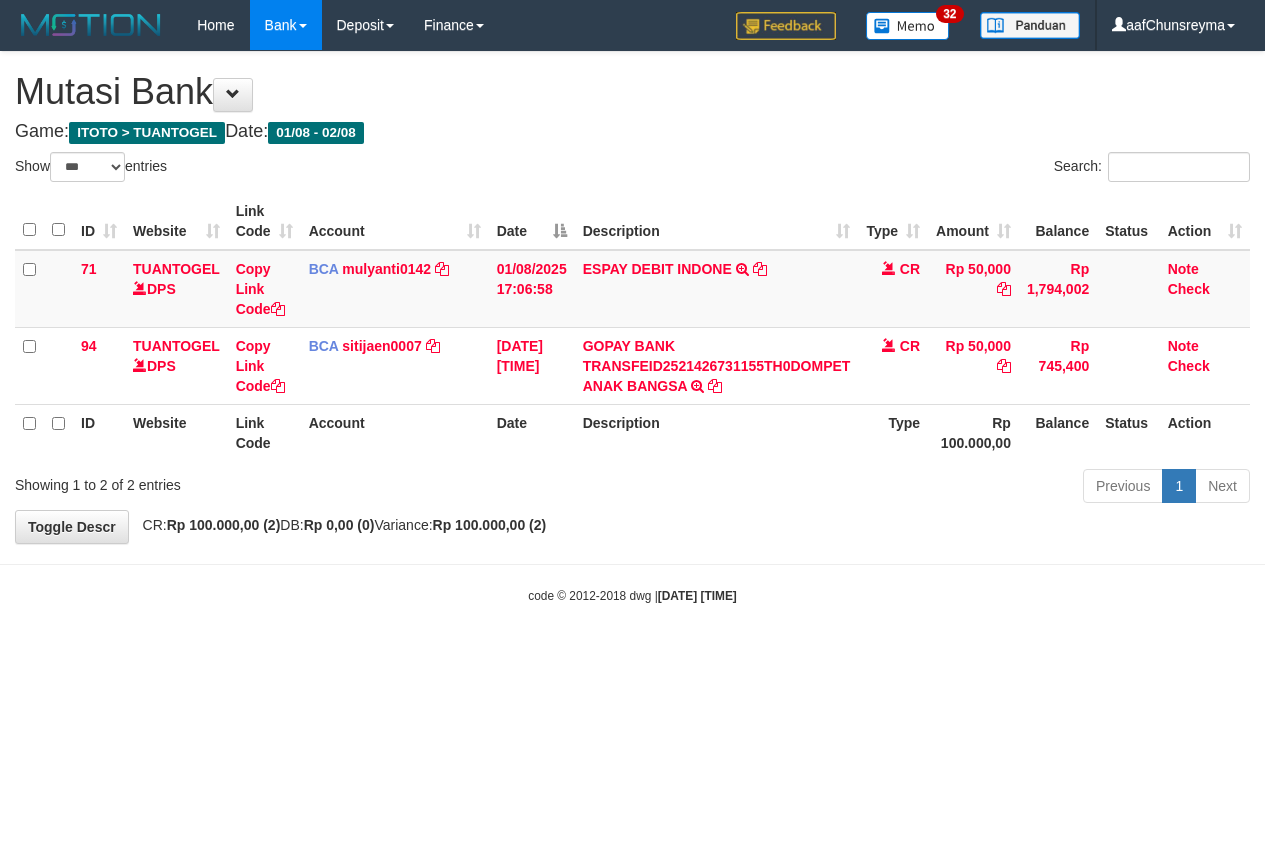 select on "***" 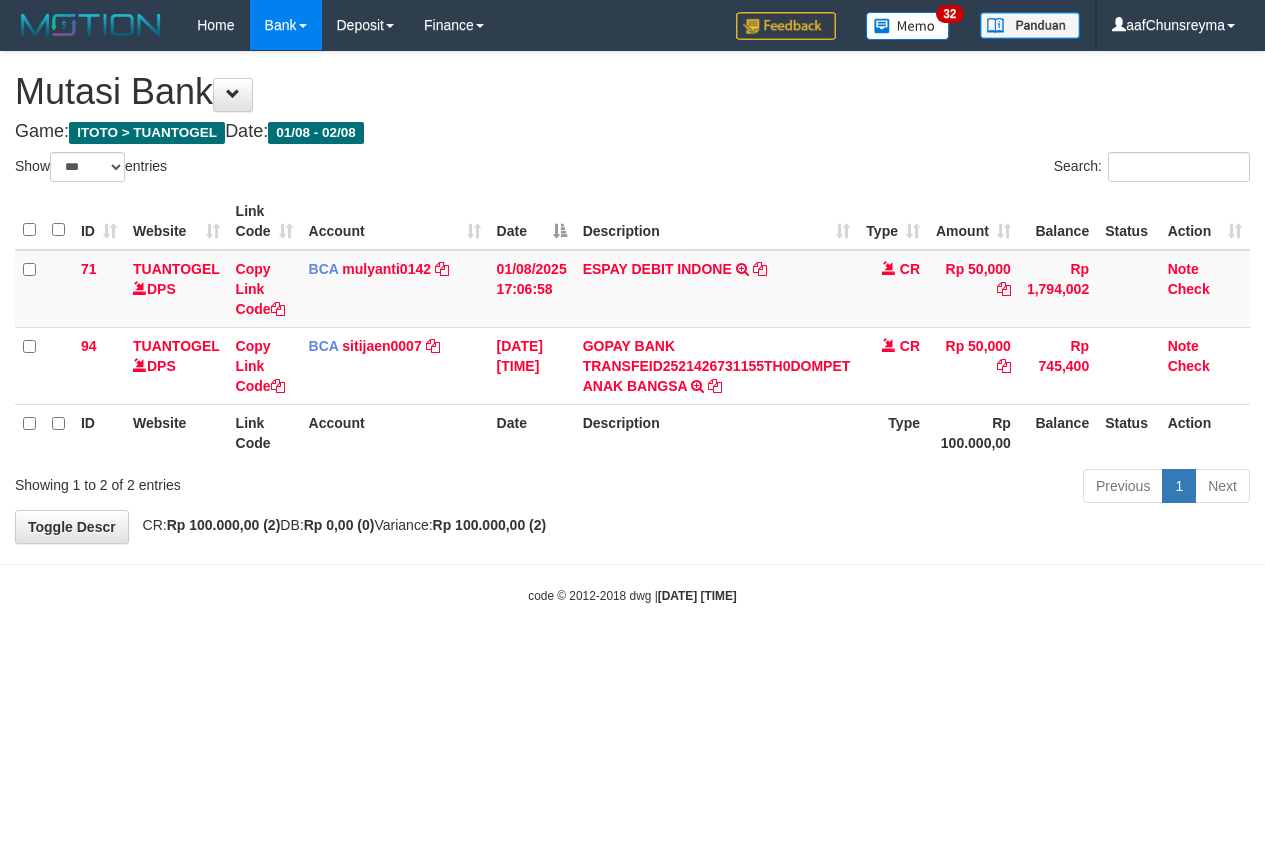 scroll, scrollTop: 0, scrollLeft: 0, axis: both 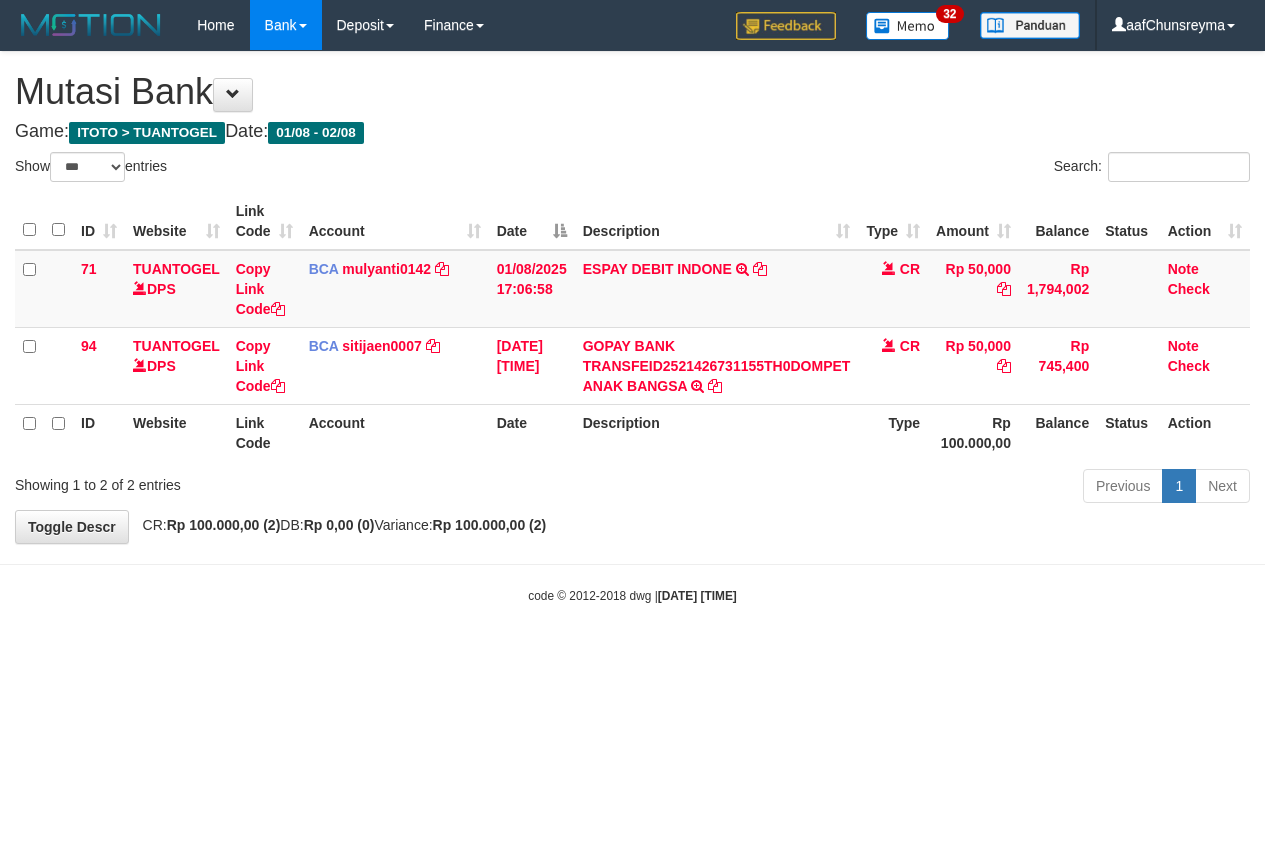 select on "***" 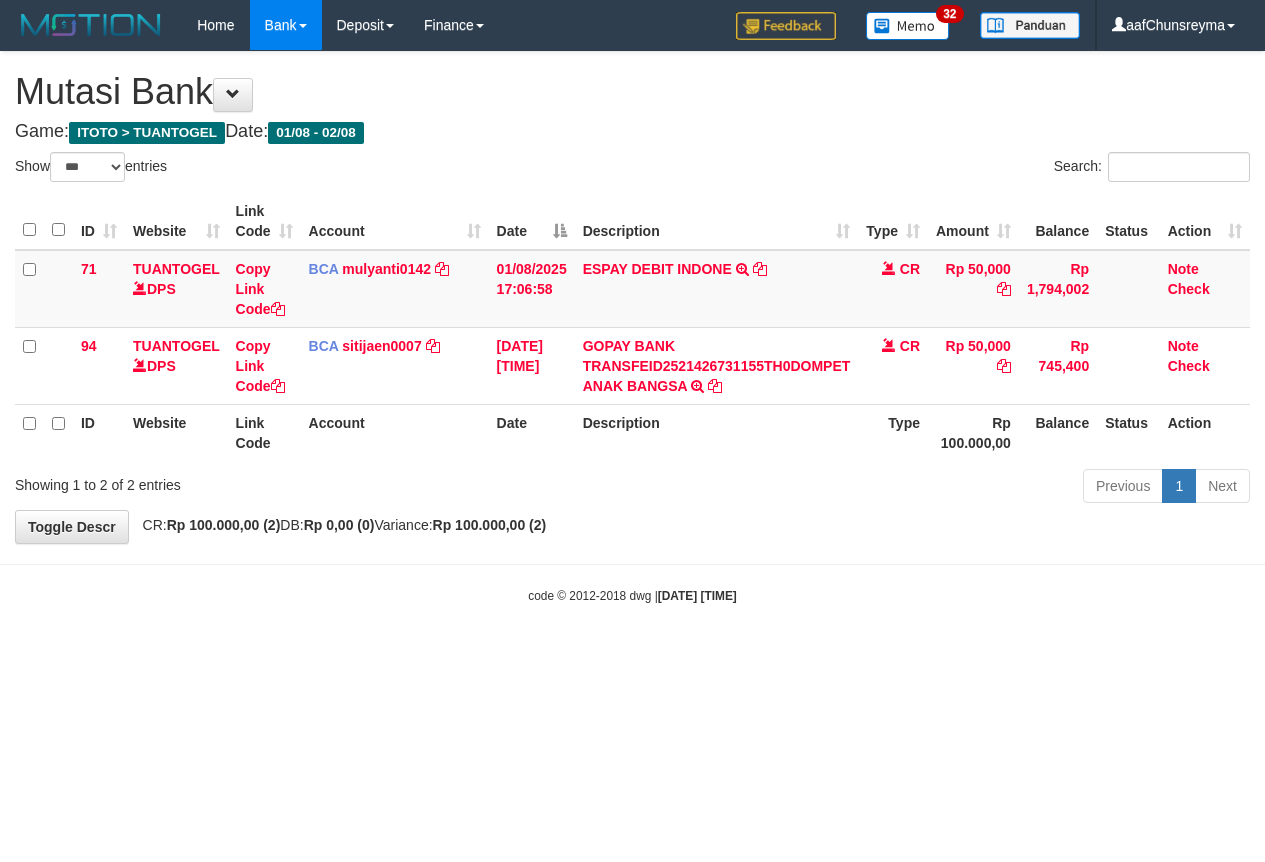 scroll, scrollTop: 0, scrollLeft: 0, axis: both 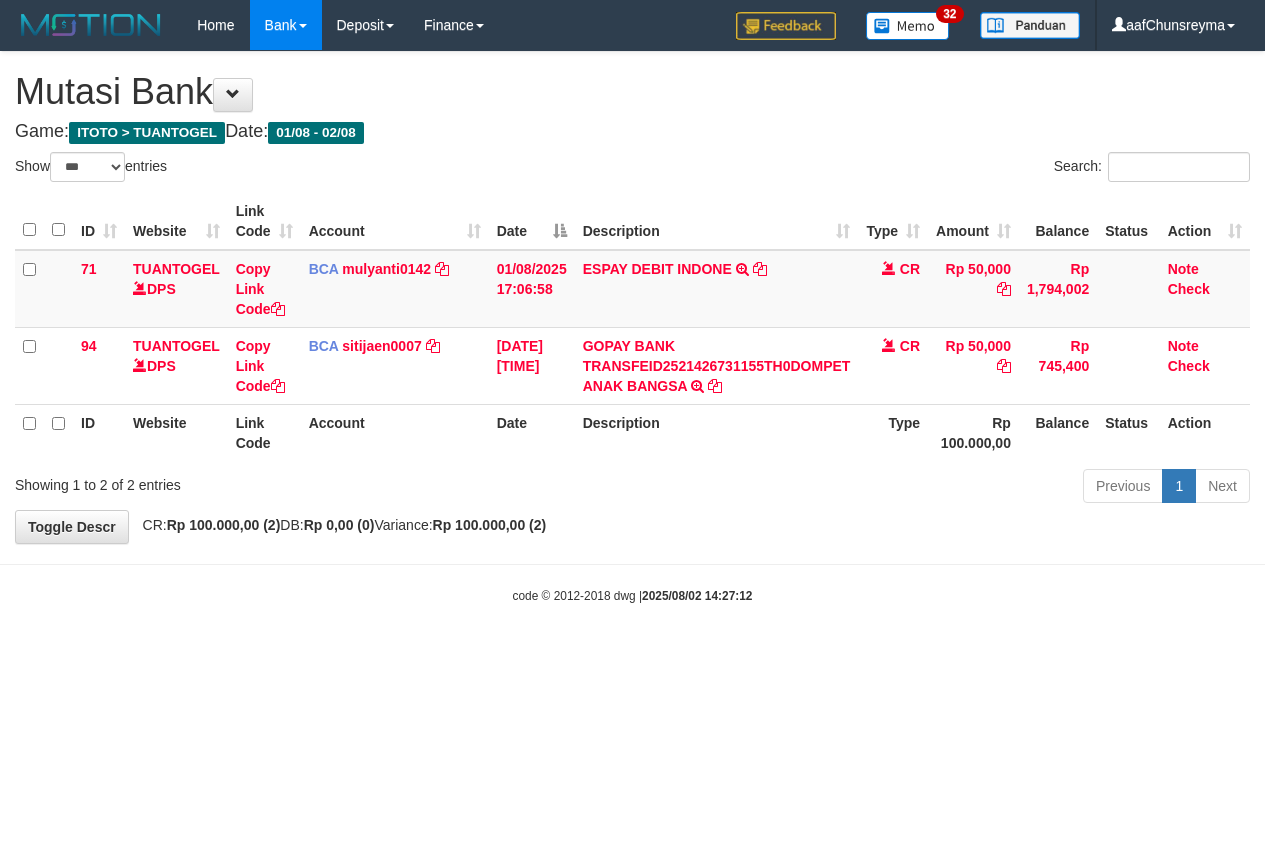 select on "***" 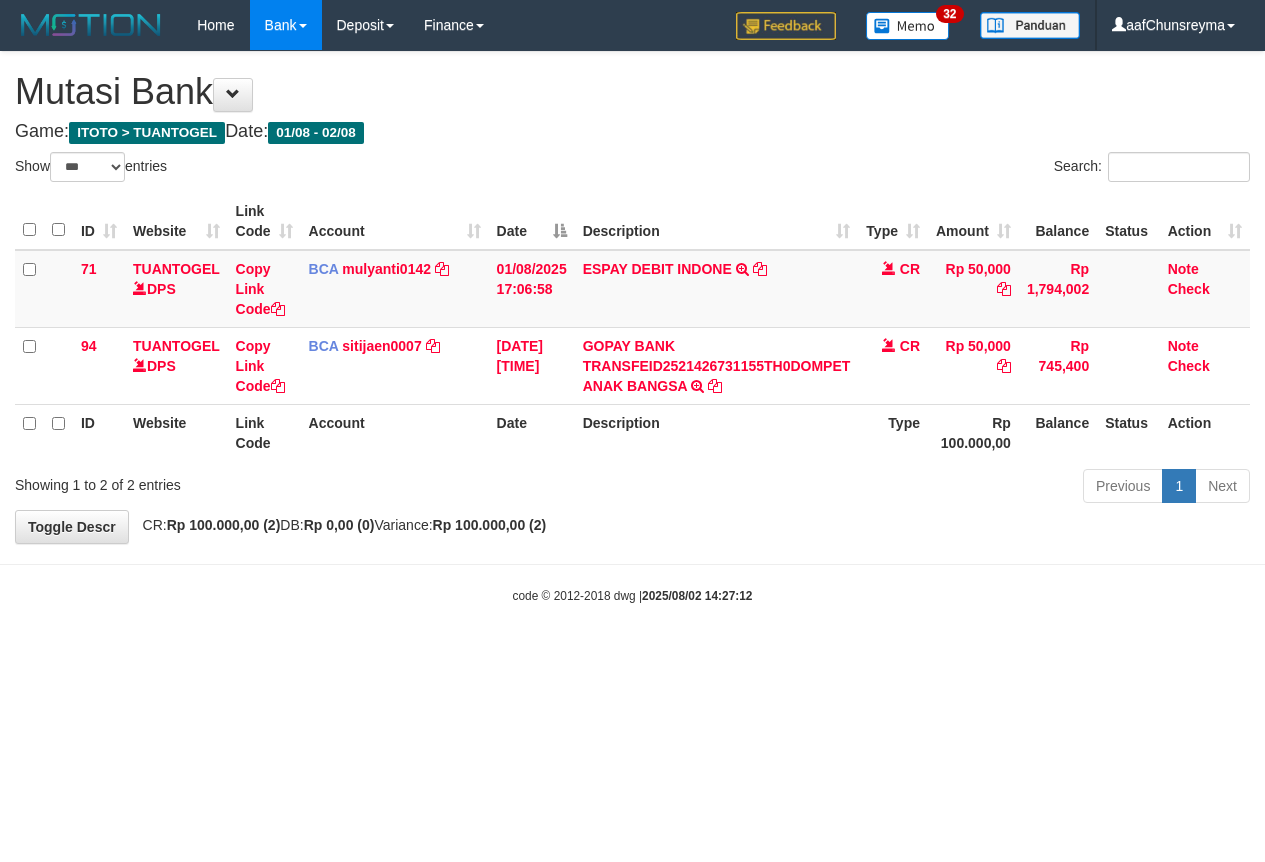scroll, scrollTop: 0, scrollLeft: 0, axis: both 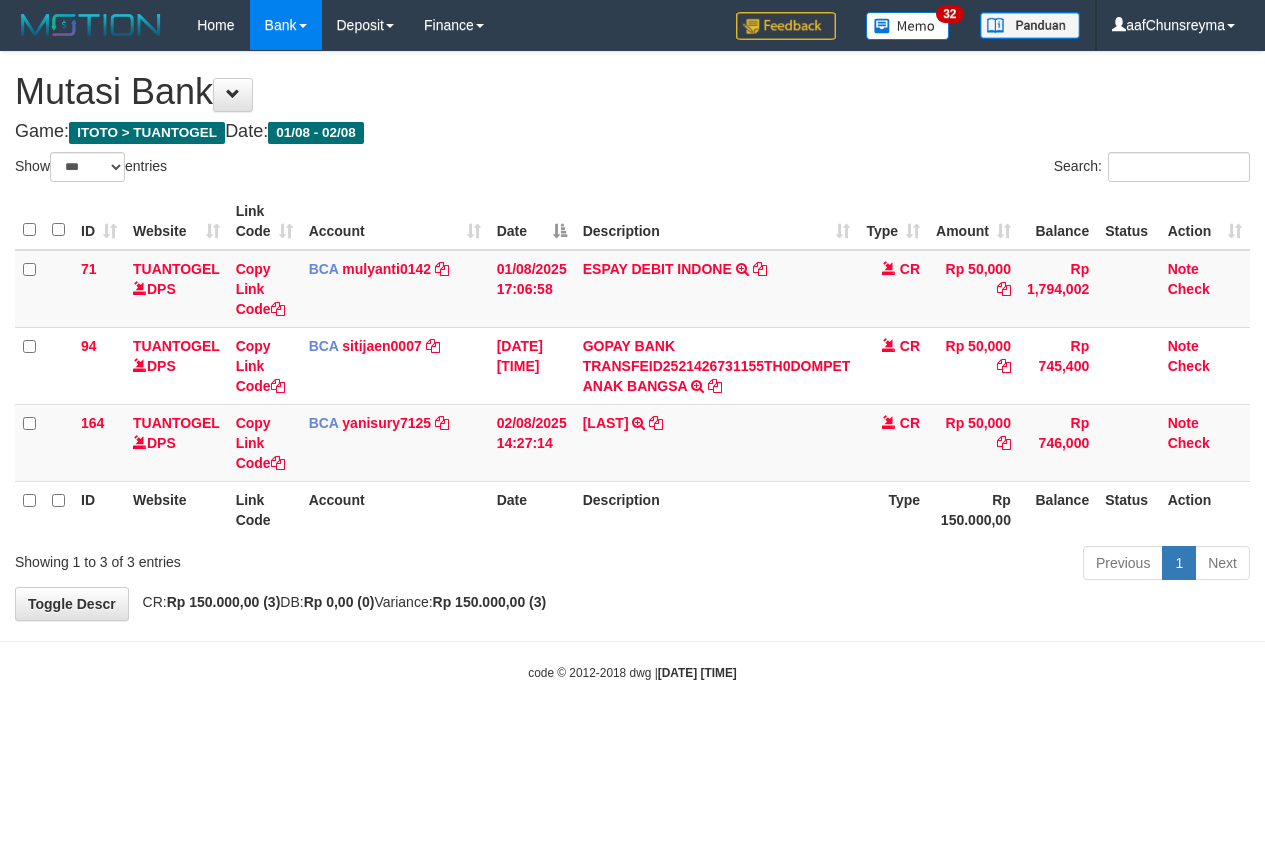 select on "***" 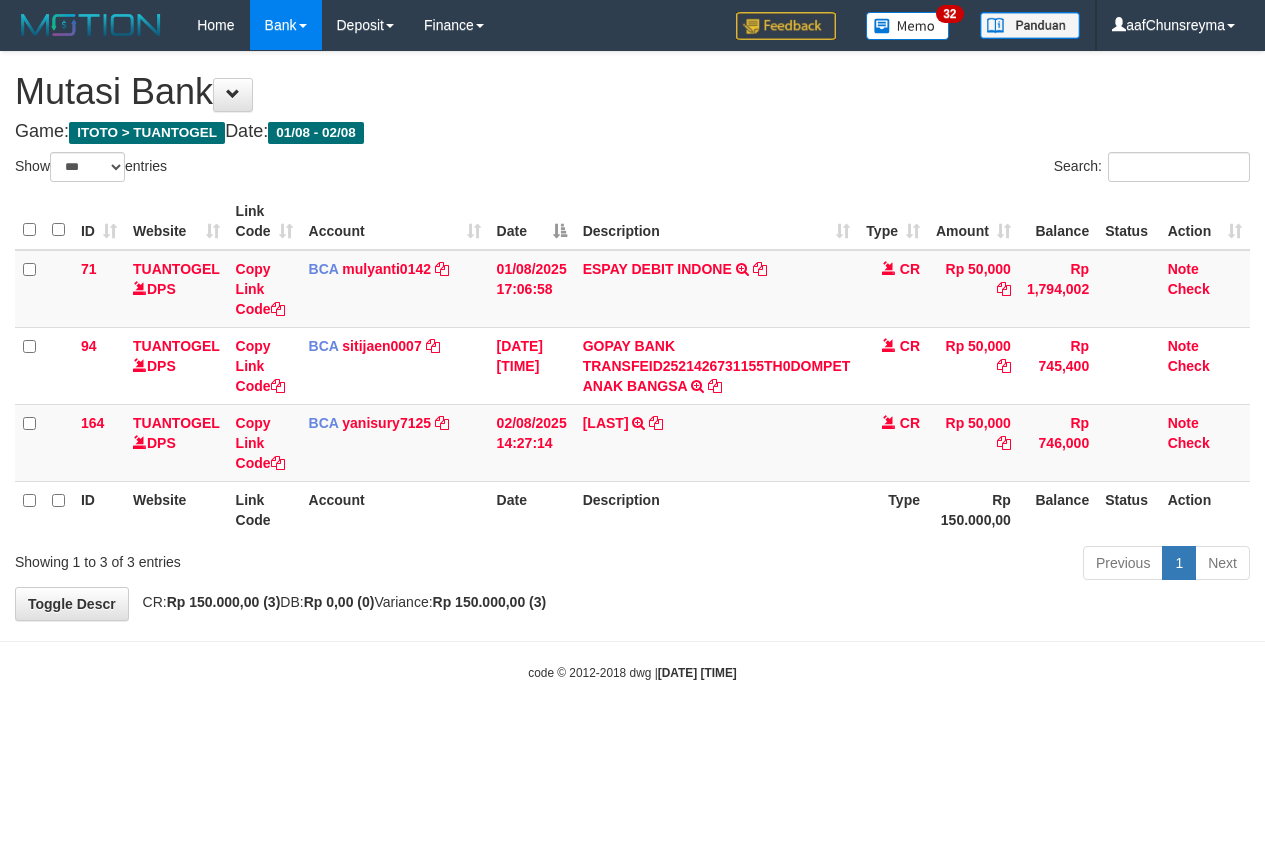 scroll, scrollTop: 0, scrollLeft: 0, axis: both 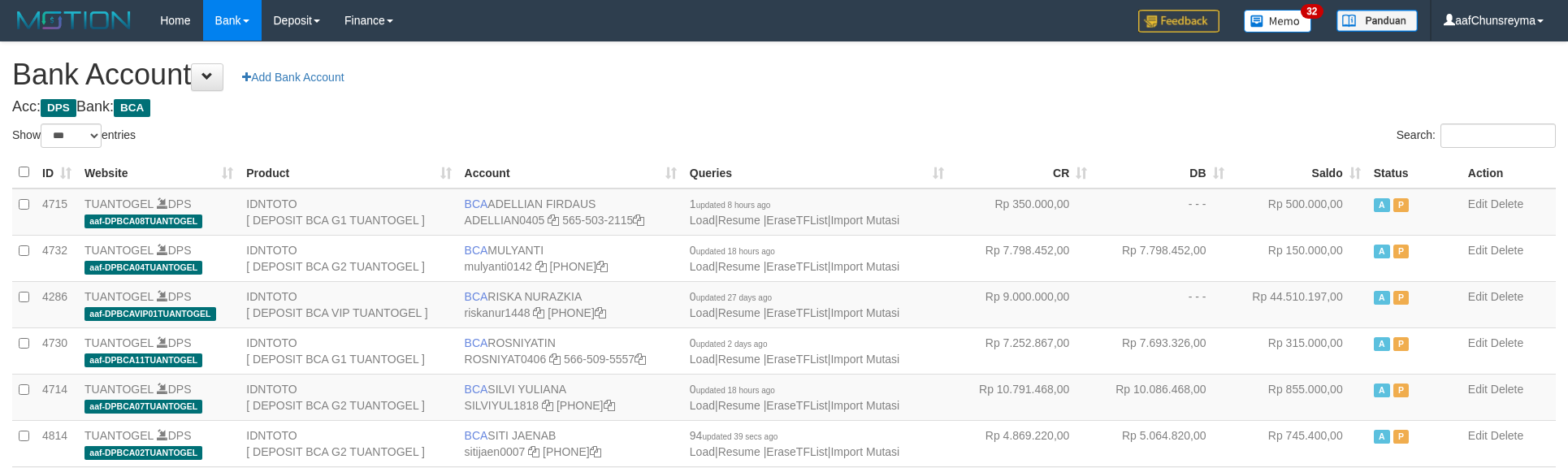 select on "***" 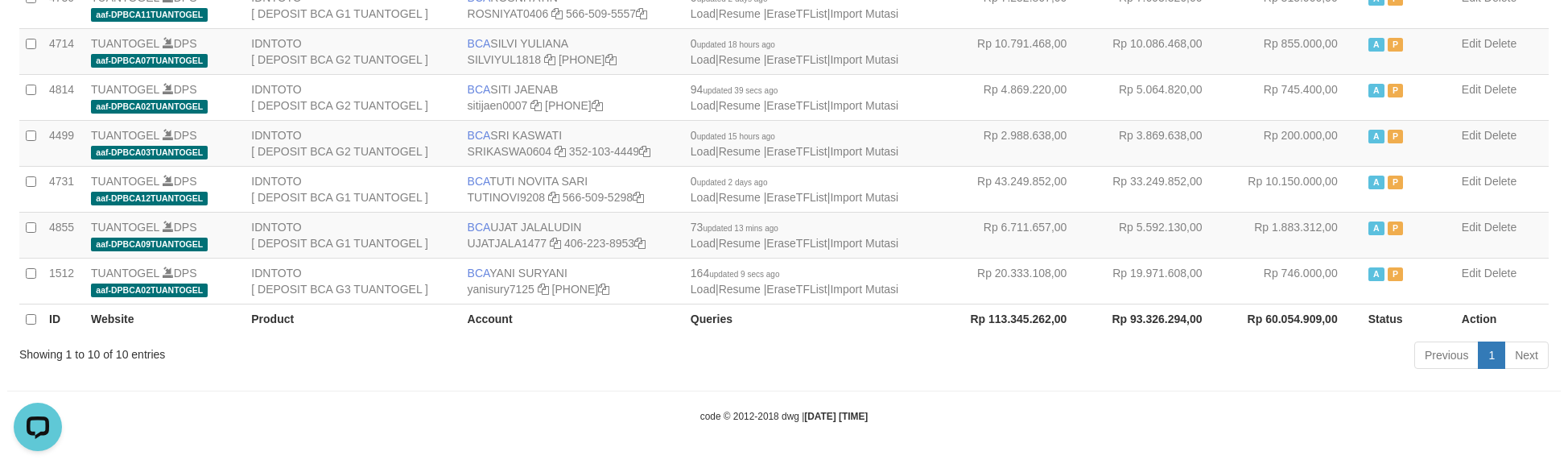 scroll, scrollTop: 0, scrollLeft: 0, axis: both 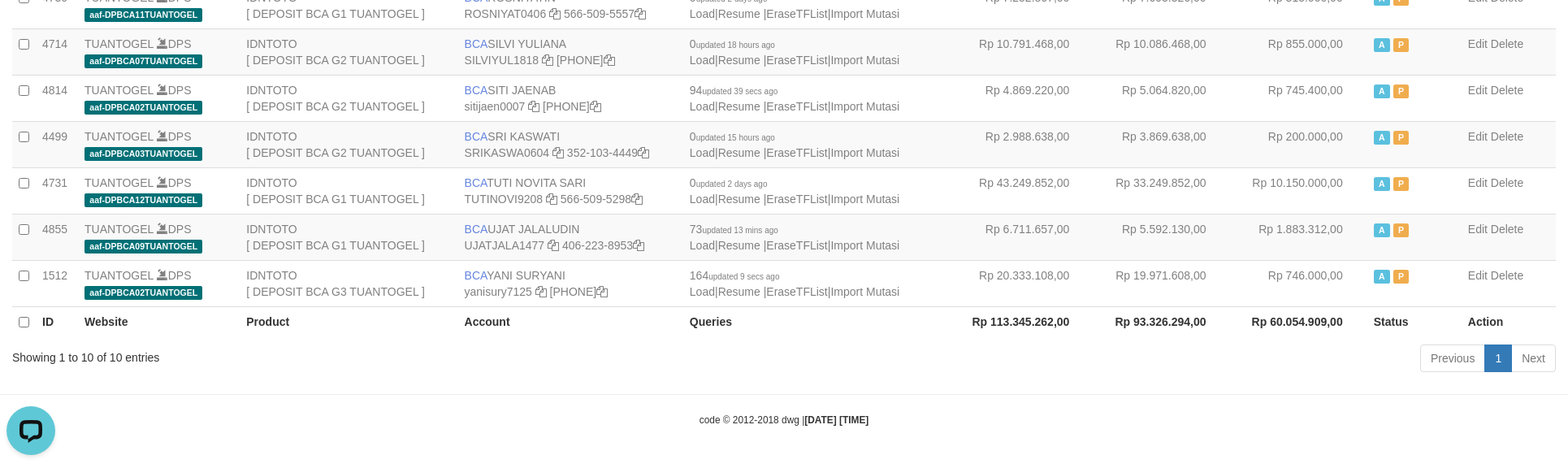 drag, startPoint x: 1560, startPoint y: 309, endPoint x: 1574, endPoint y: 318, distance: 16.643317 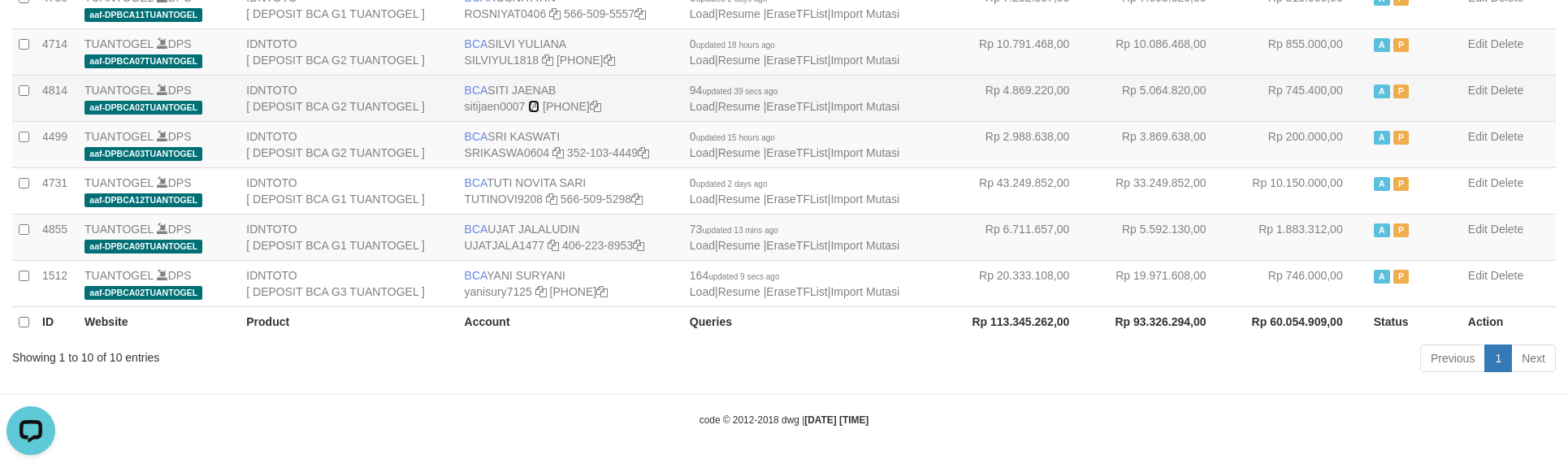 click at bounding box center [534, 106] 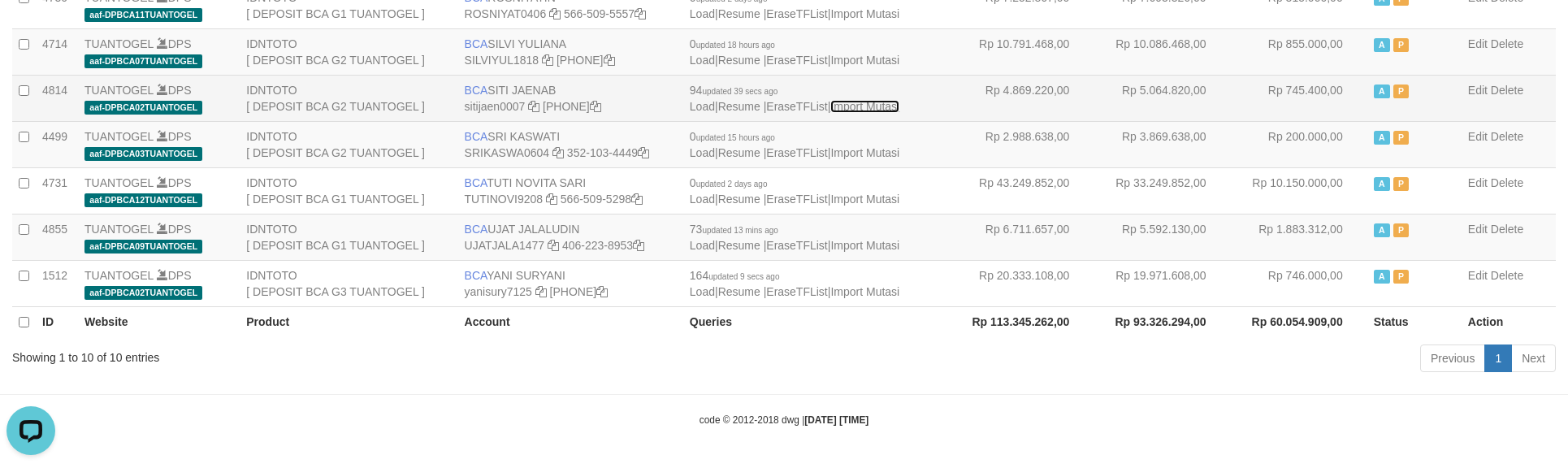 click on "Import Mutasi" at bounding box center (864, 106) 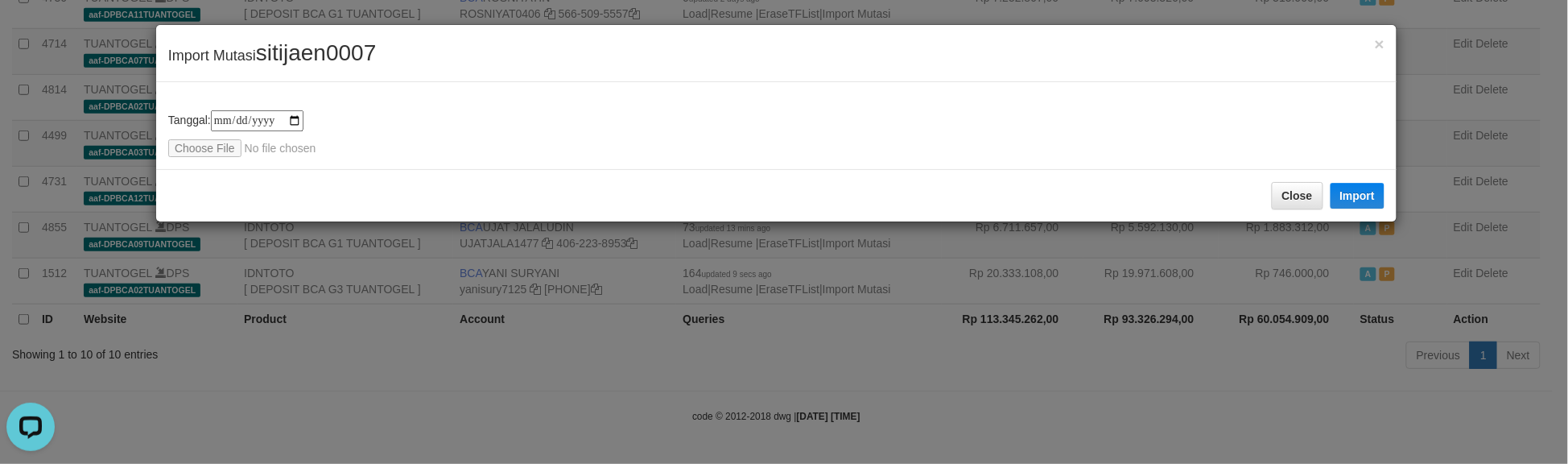 type on "**********" 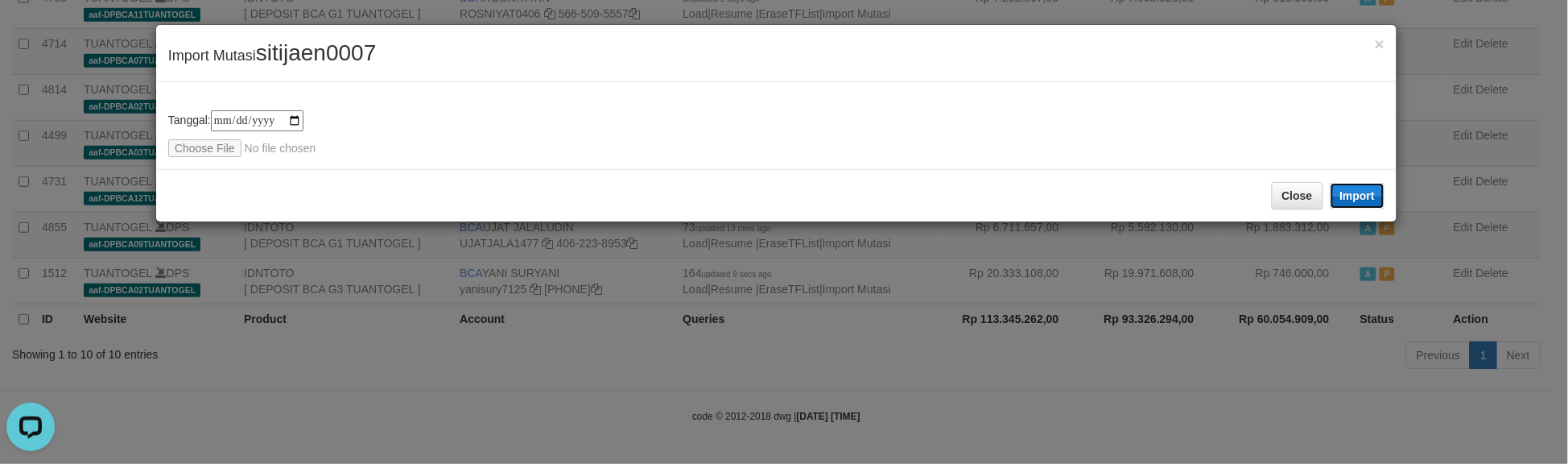 click on "Import" at bounding box center (1358, 196) 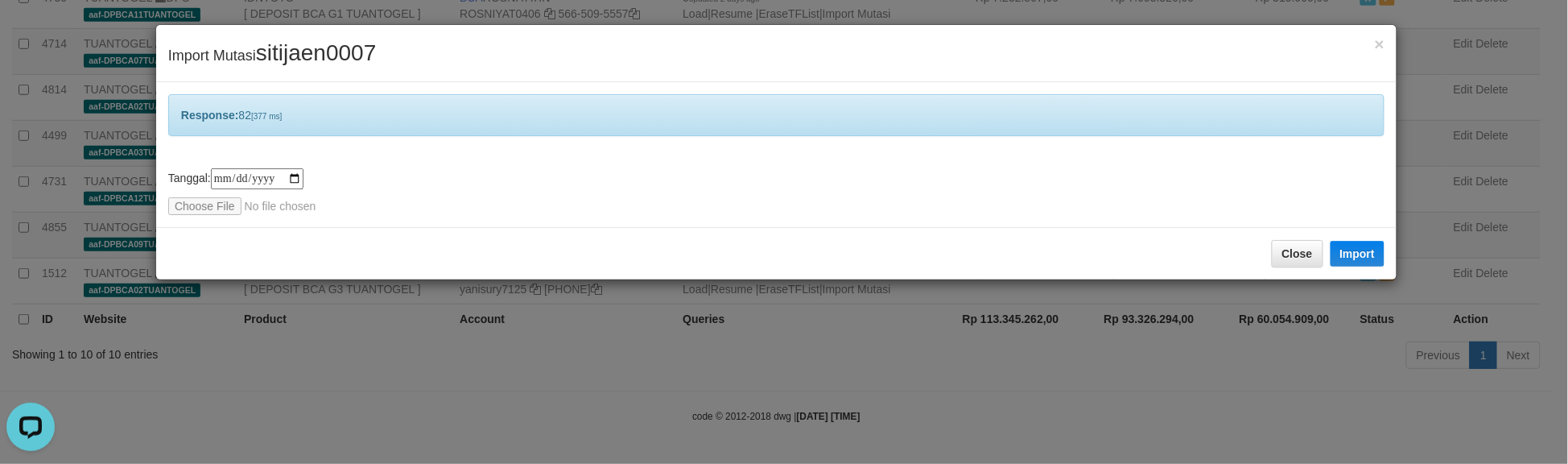 click on "**********" at bounding box center (776, 155) 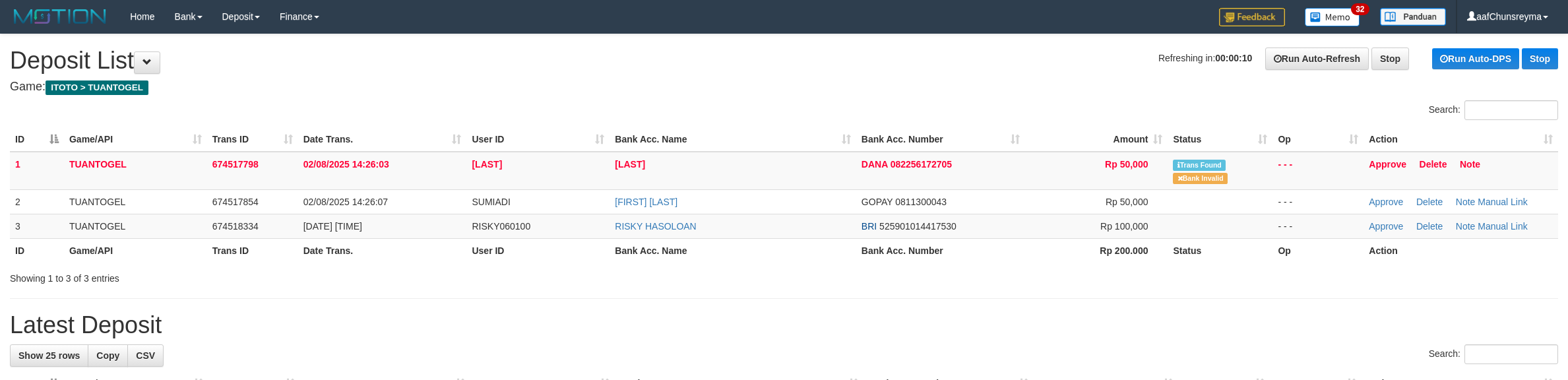 scroll, scrollTop: 0, scrollLeft: 0, axis: both 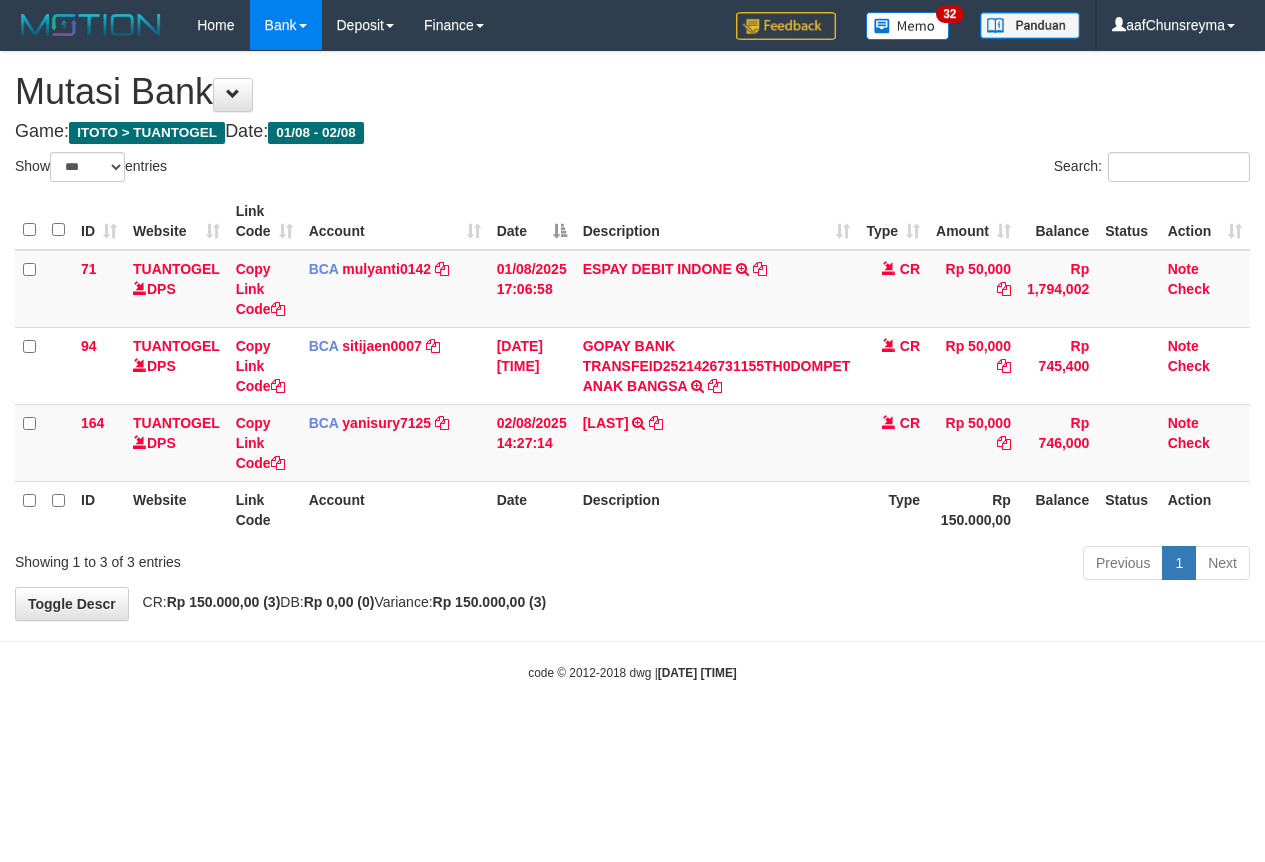 select on "***" 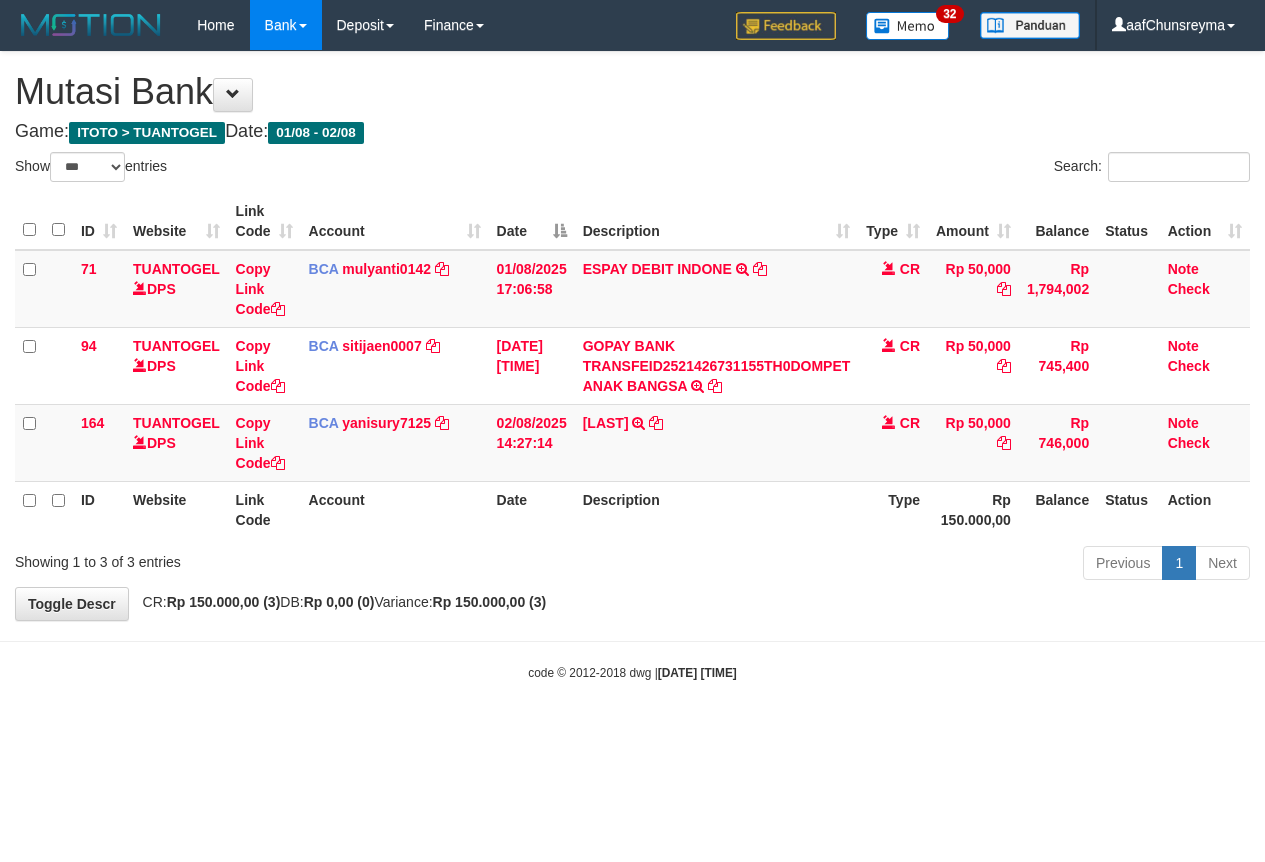 scroll, scrollTop: 0, scrollLeft: 0, axis: both 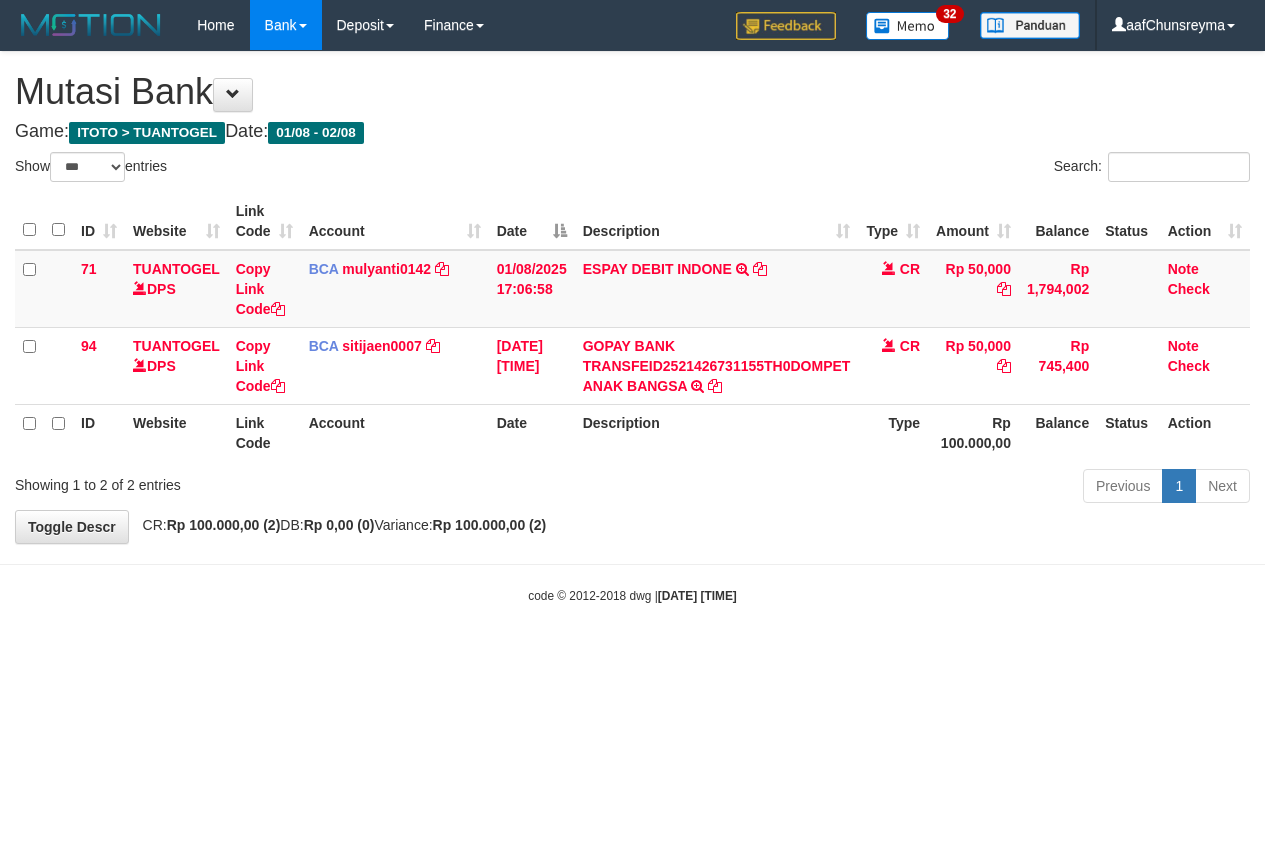 select on "***" 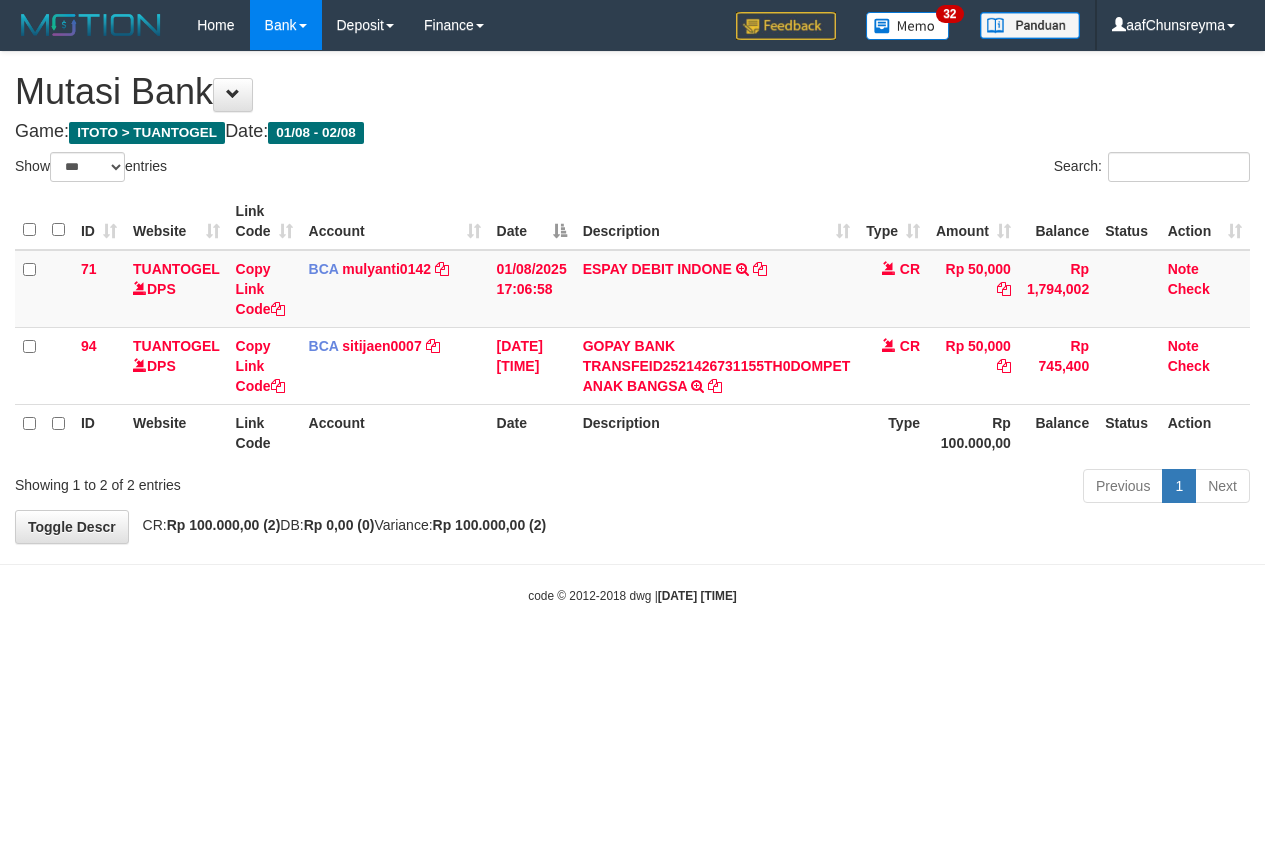 scroll, scrollTop: 0, scrollLeft: 0, axis: both 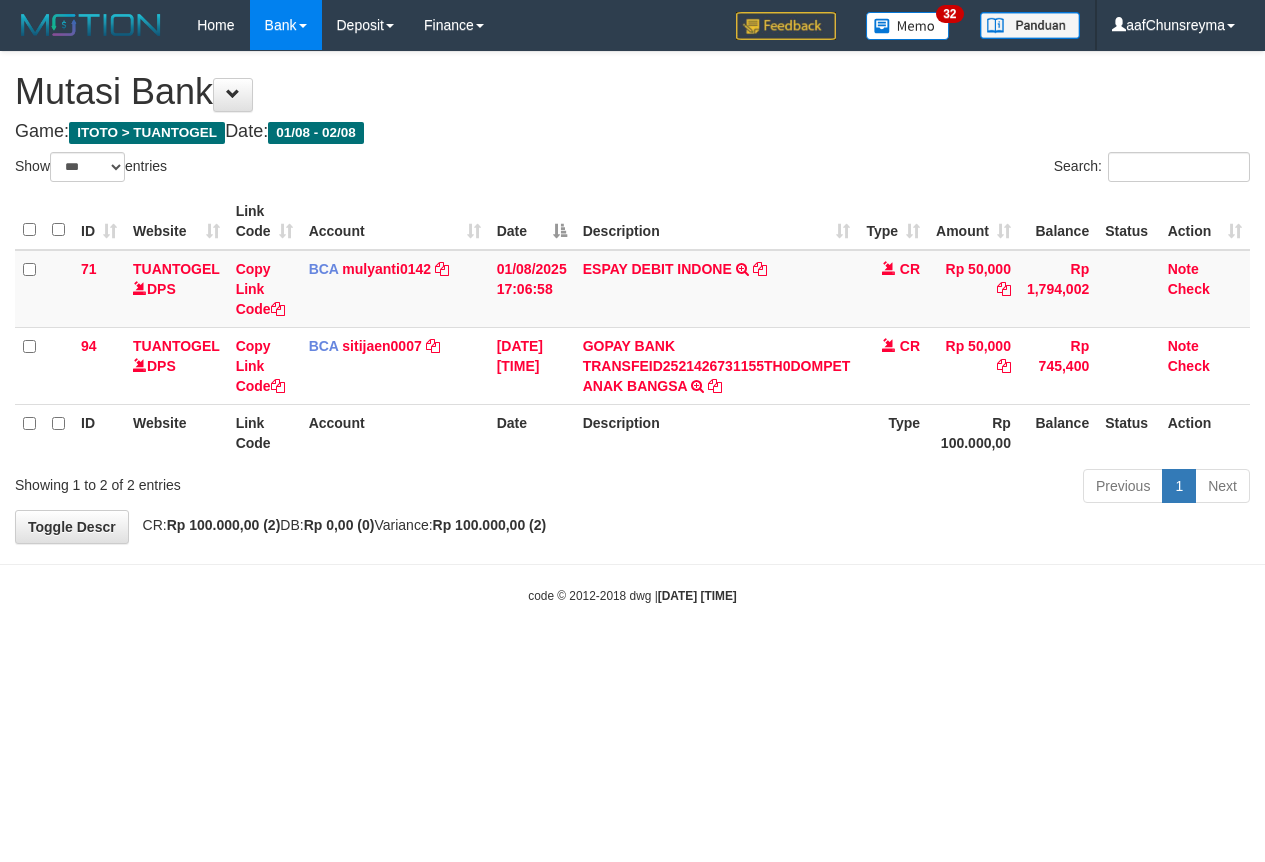 select on "***" 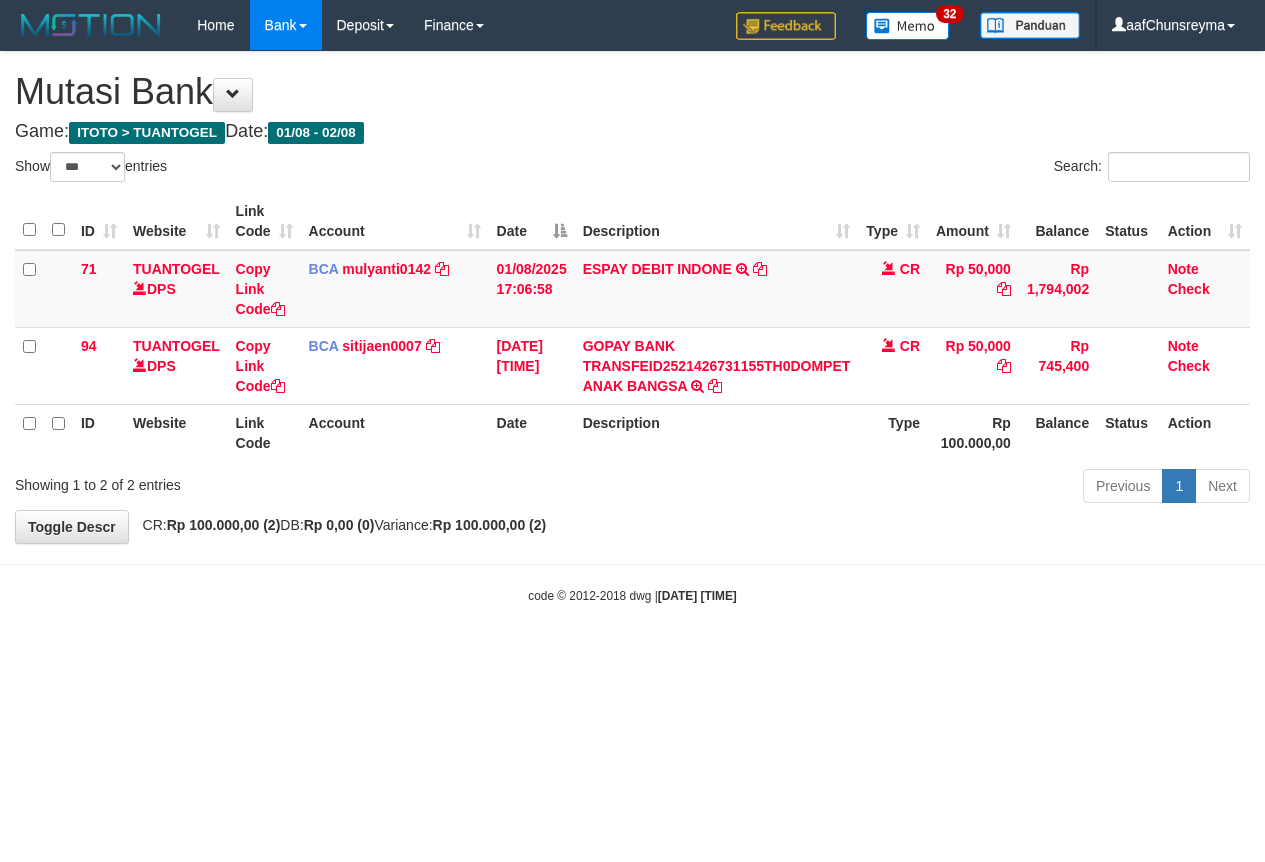 scroll, scrollTop: 0, scrollLeft: 0, axis: both 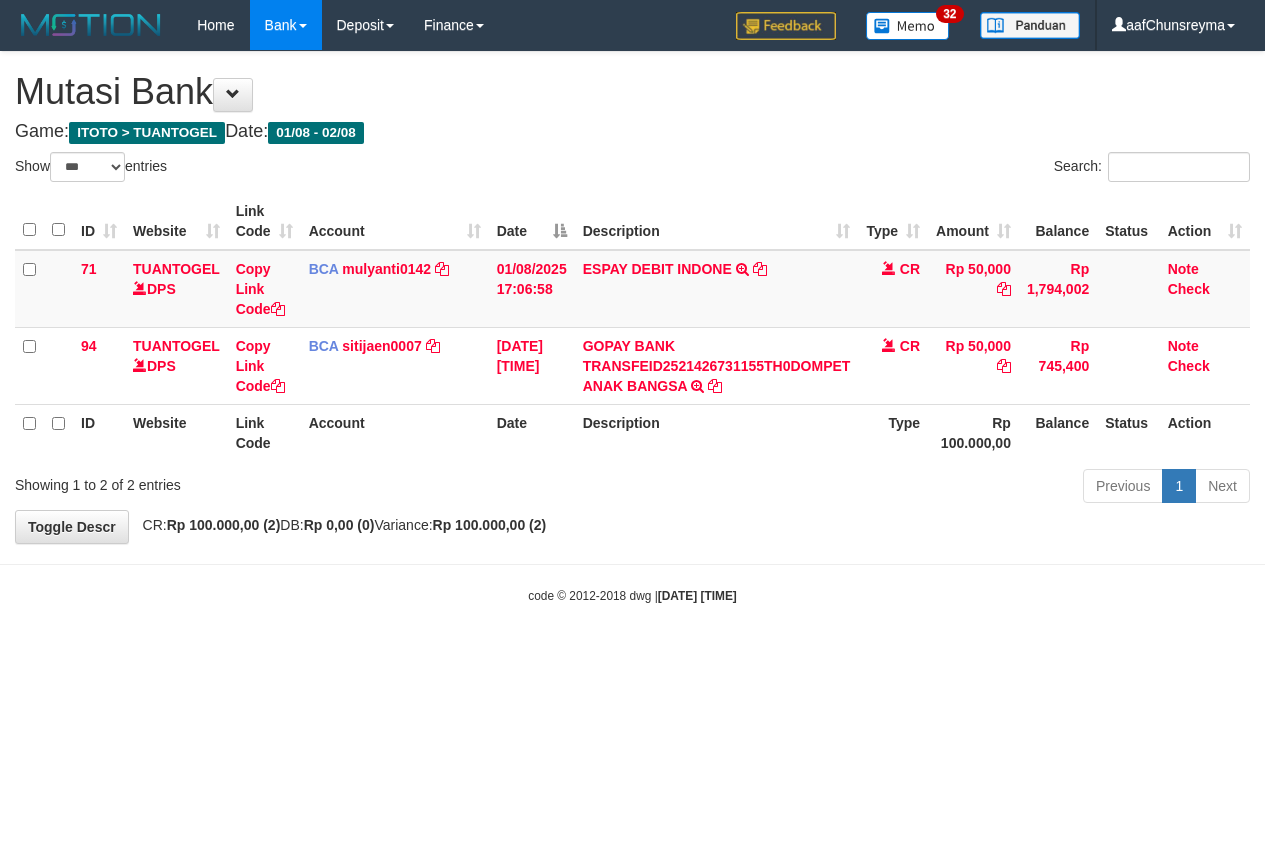 select on "***" 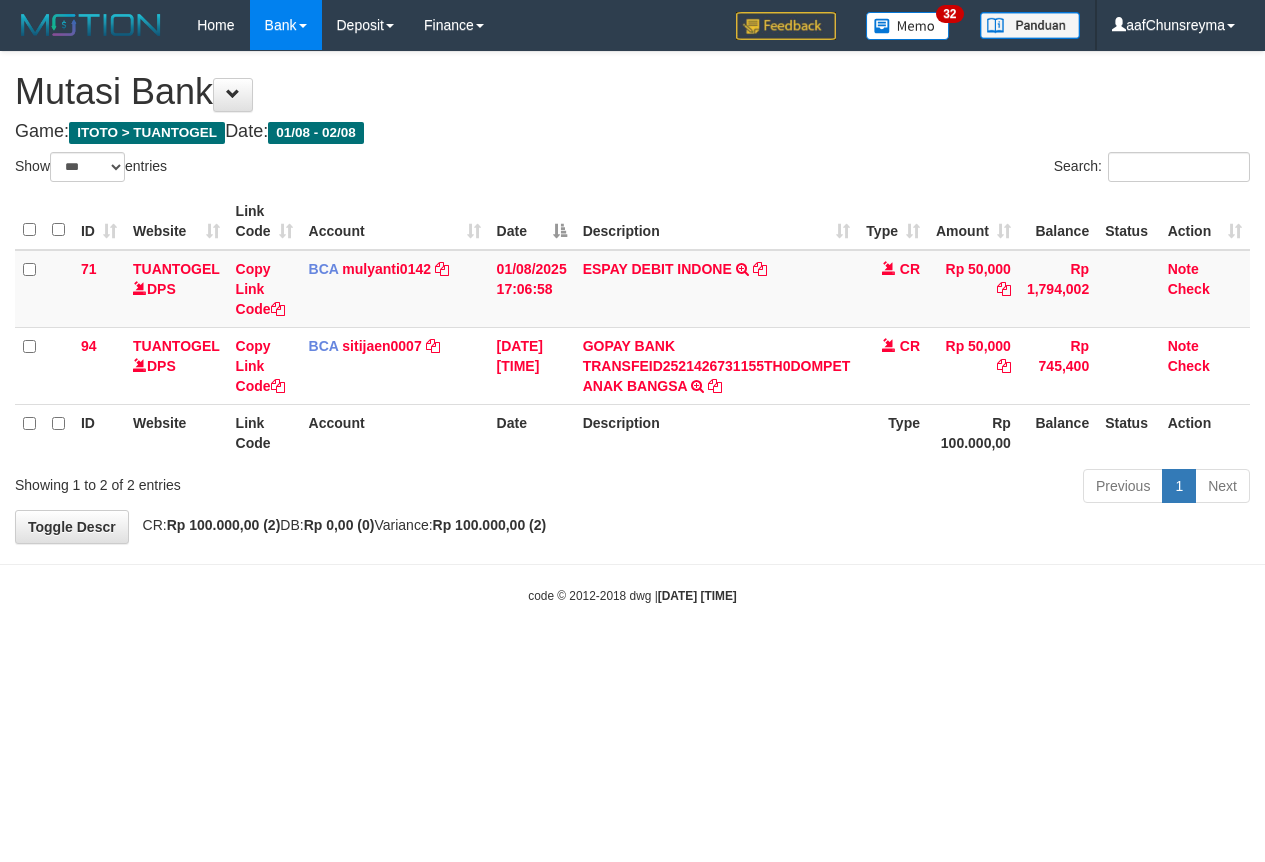 scroll, scrollTop: 0, scrollLeft: 0, axis: both 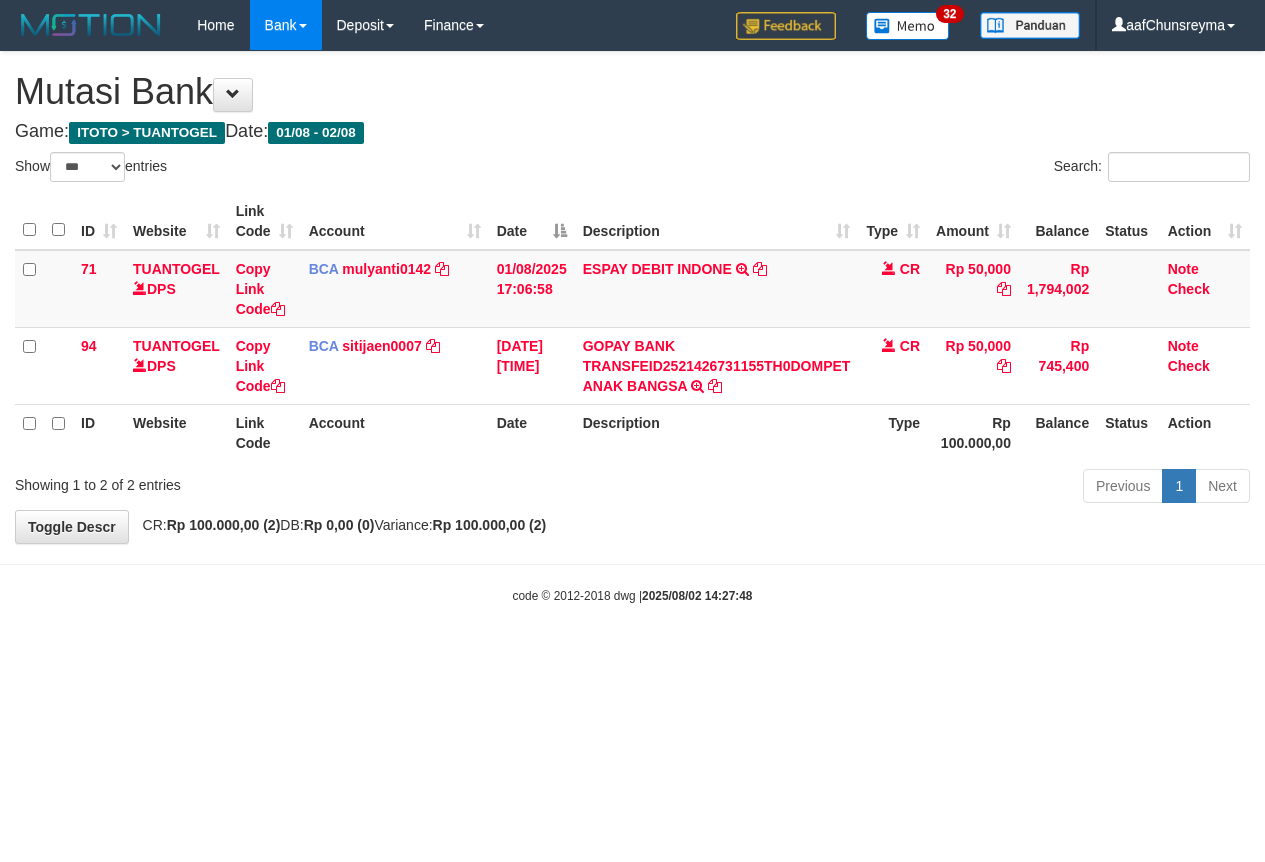 select on "***" 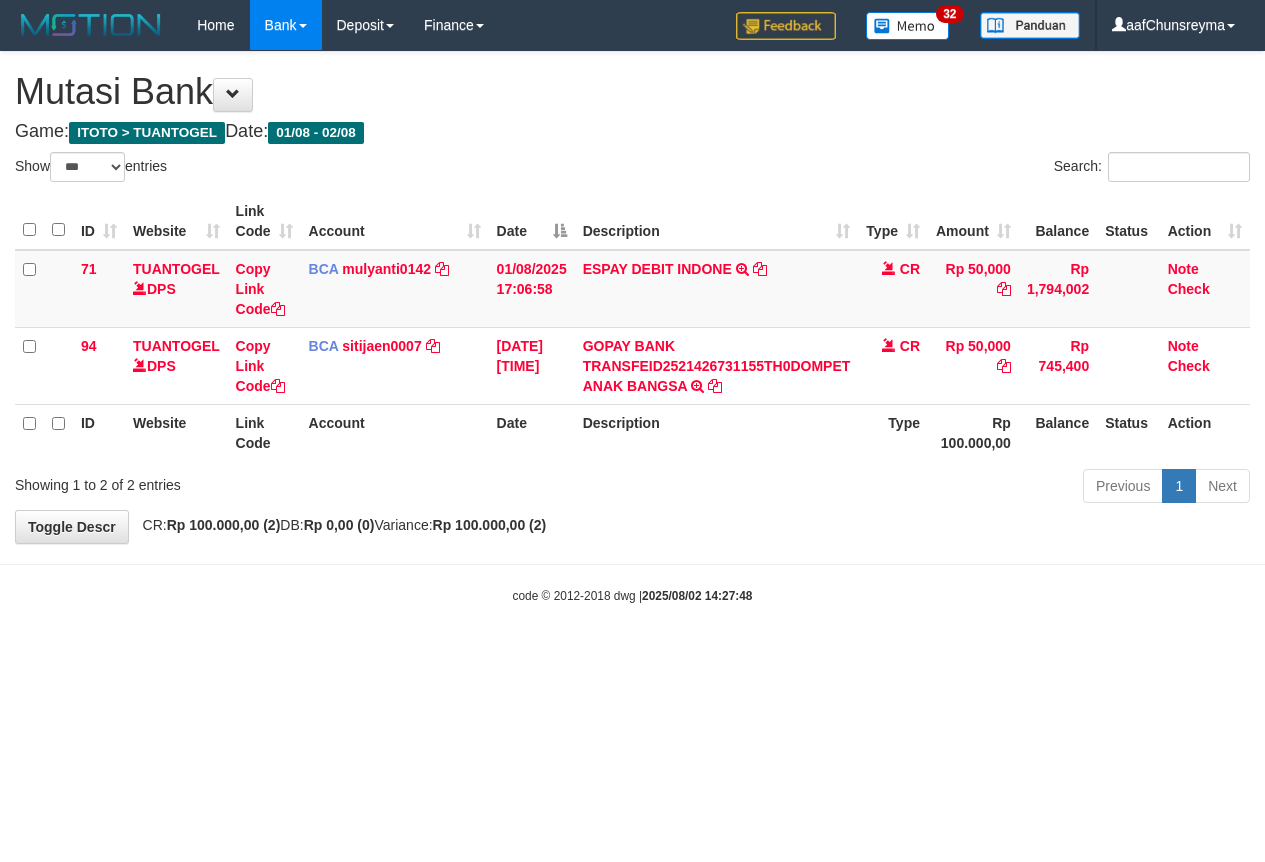 scroll, scrollTop: 0, scrollLeft: 0, axis: both 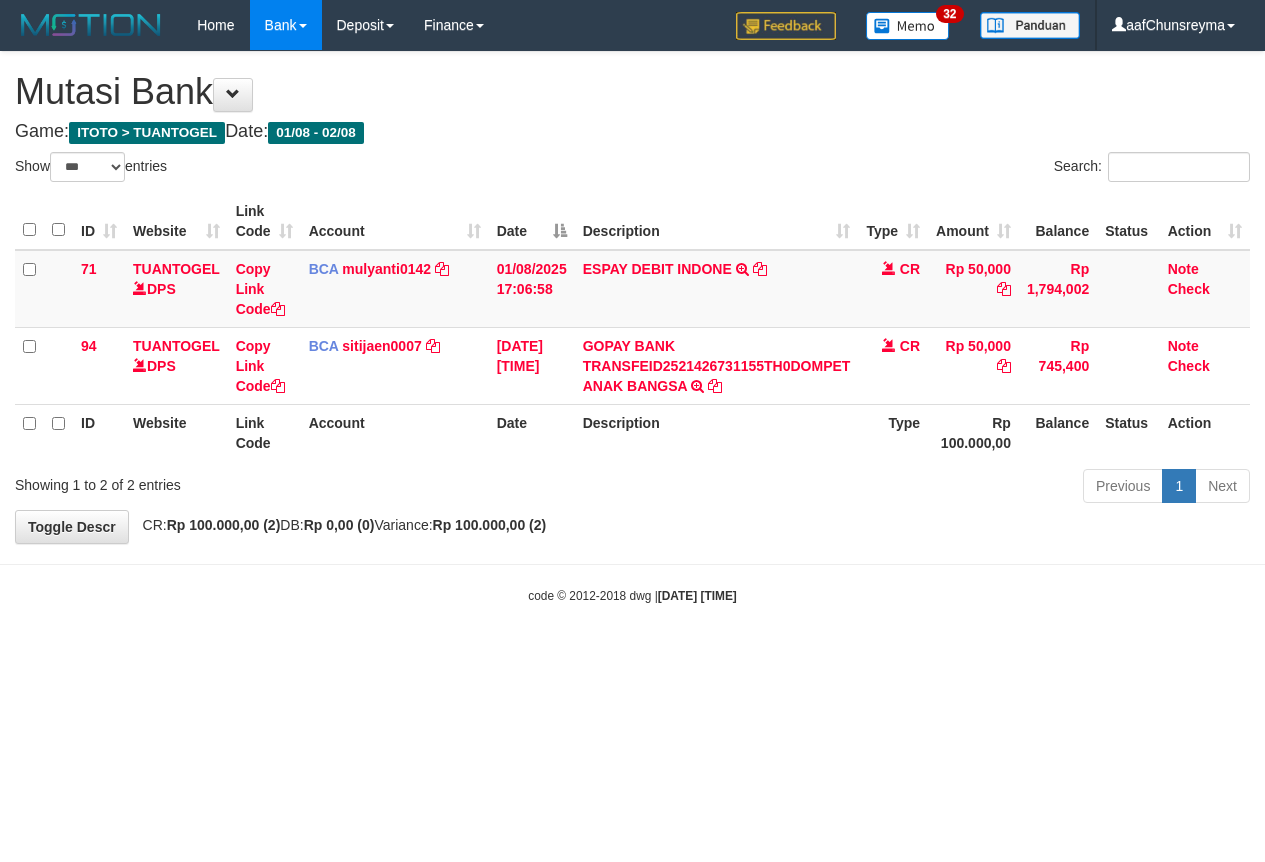 select on "***" 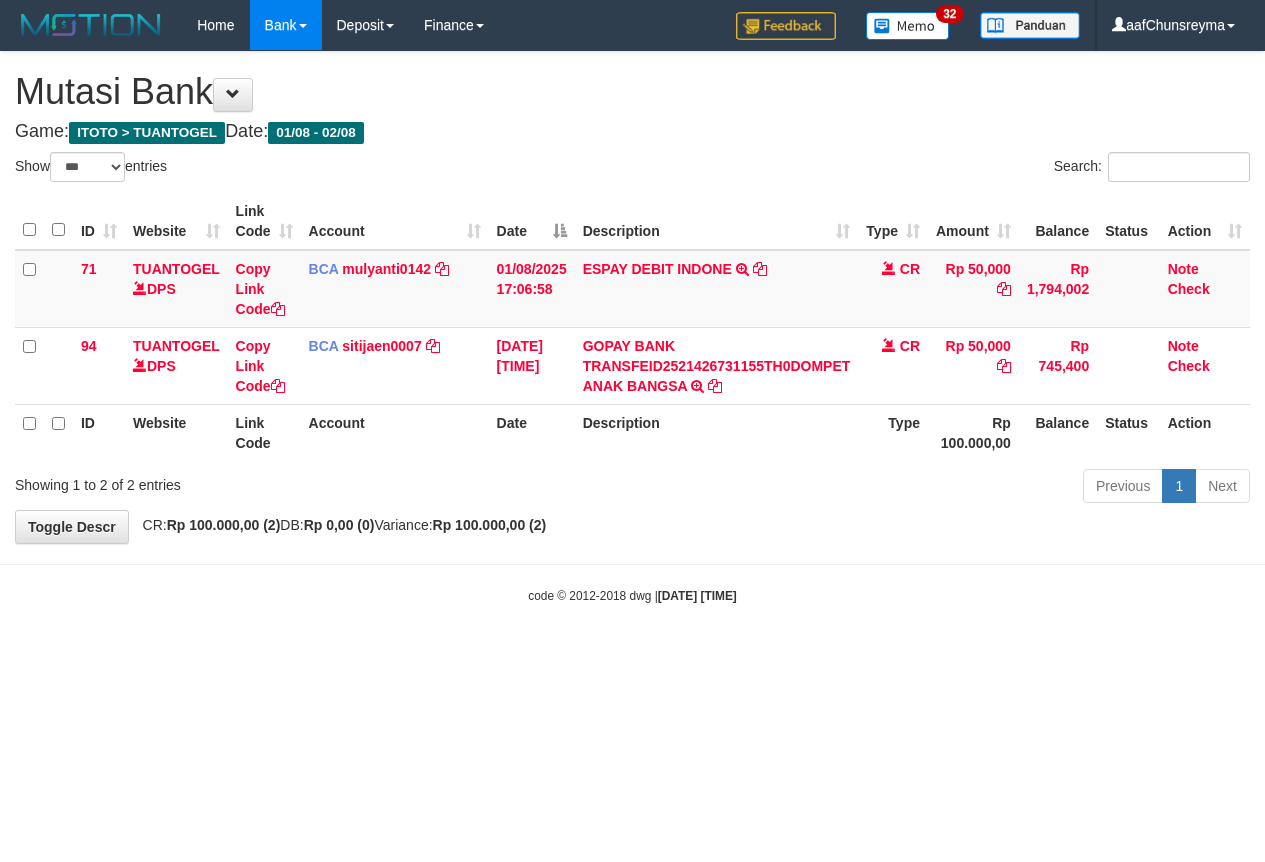 scroll, scrollTop: 0, scrollLeft: 0, axis: both 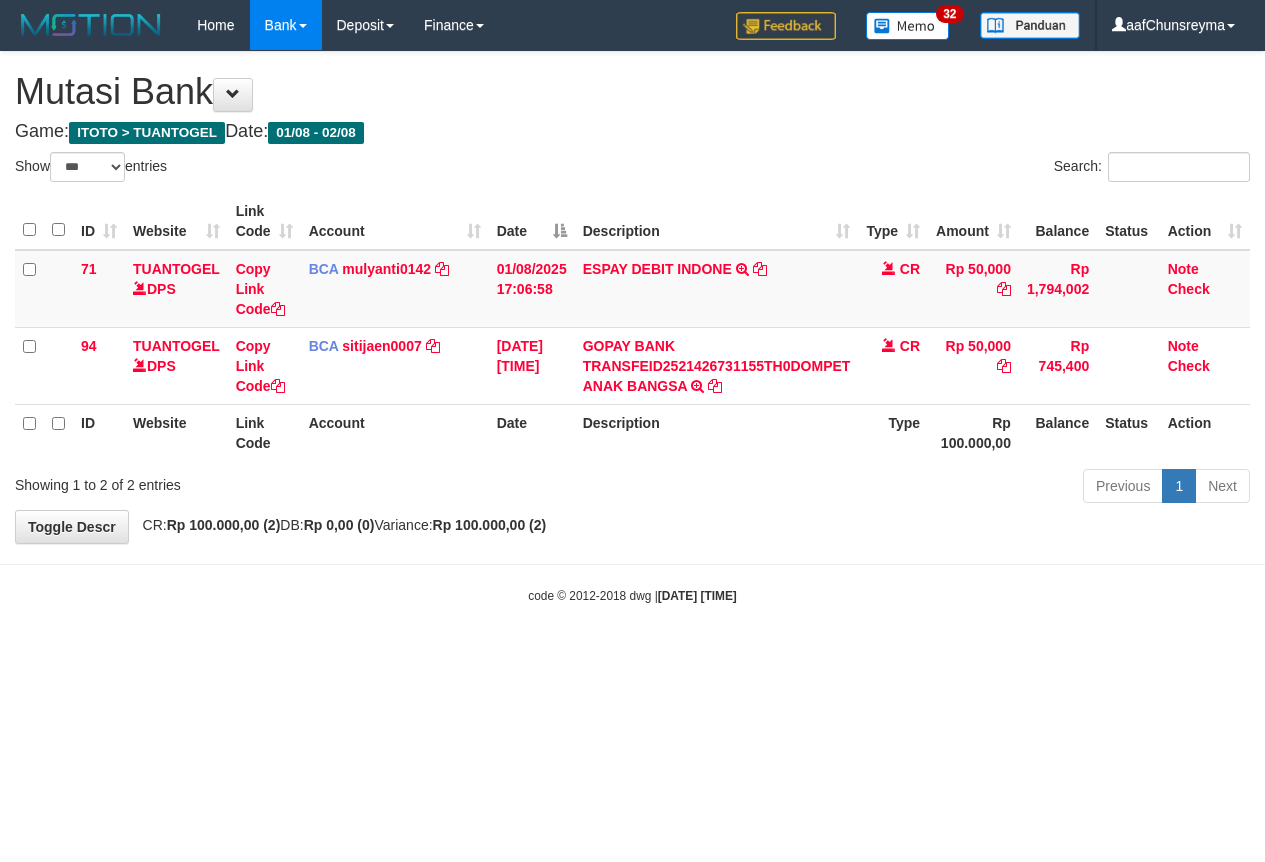 select on "***" 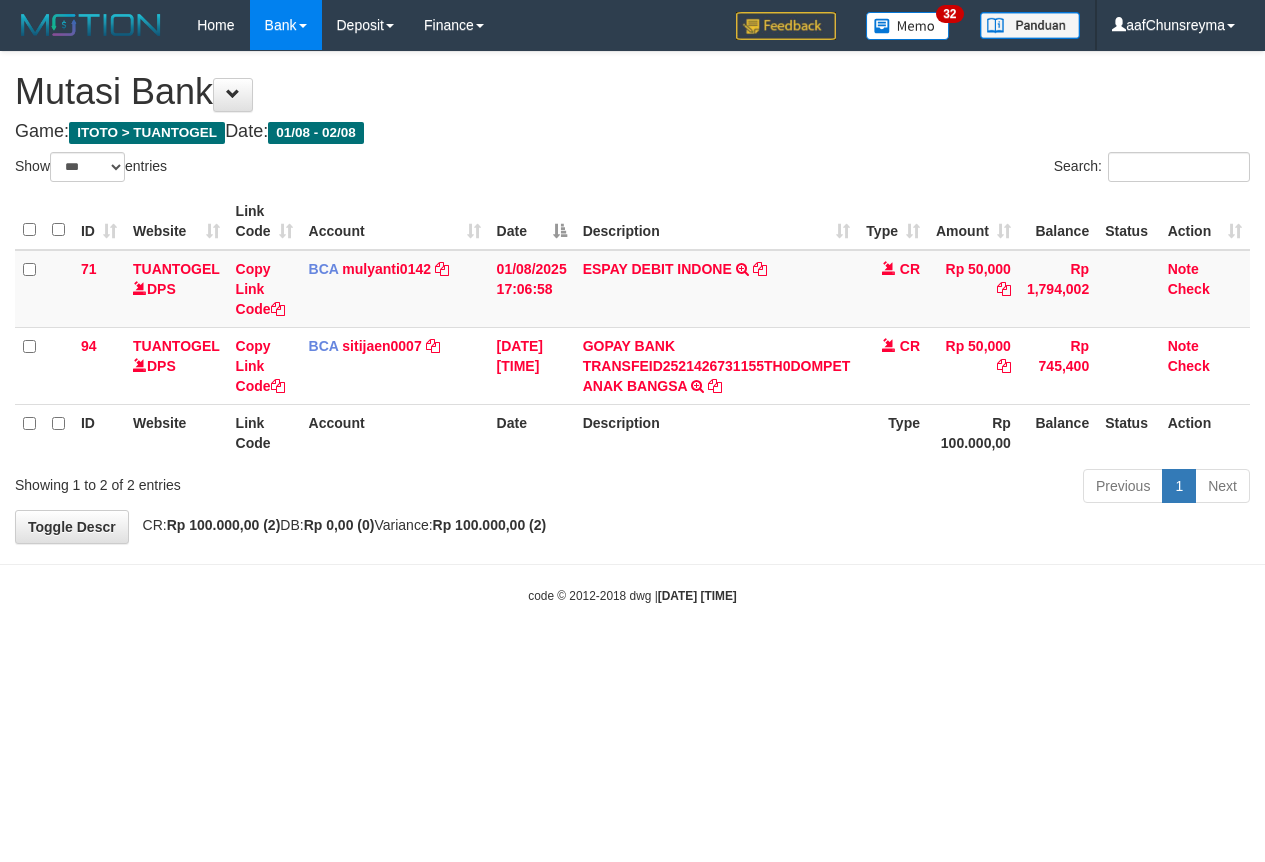 scroll, scrollTop: 0, scrollLeft: 0, axis: both 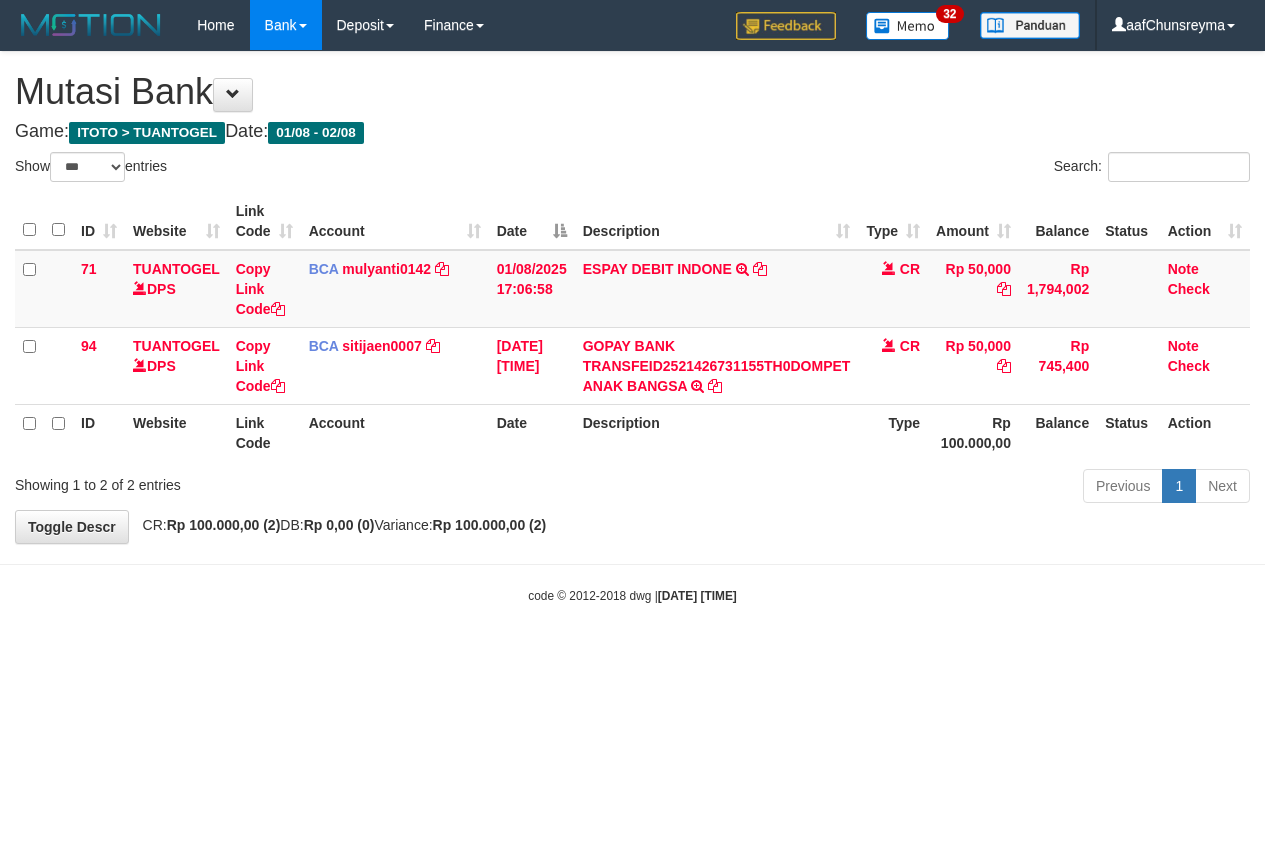 select on "***" 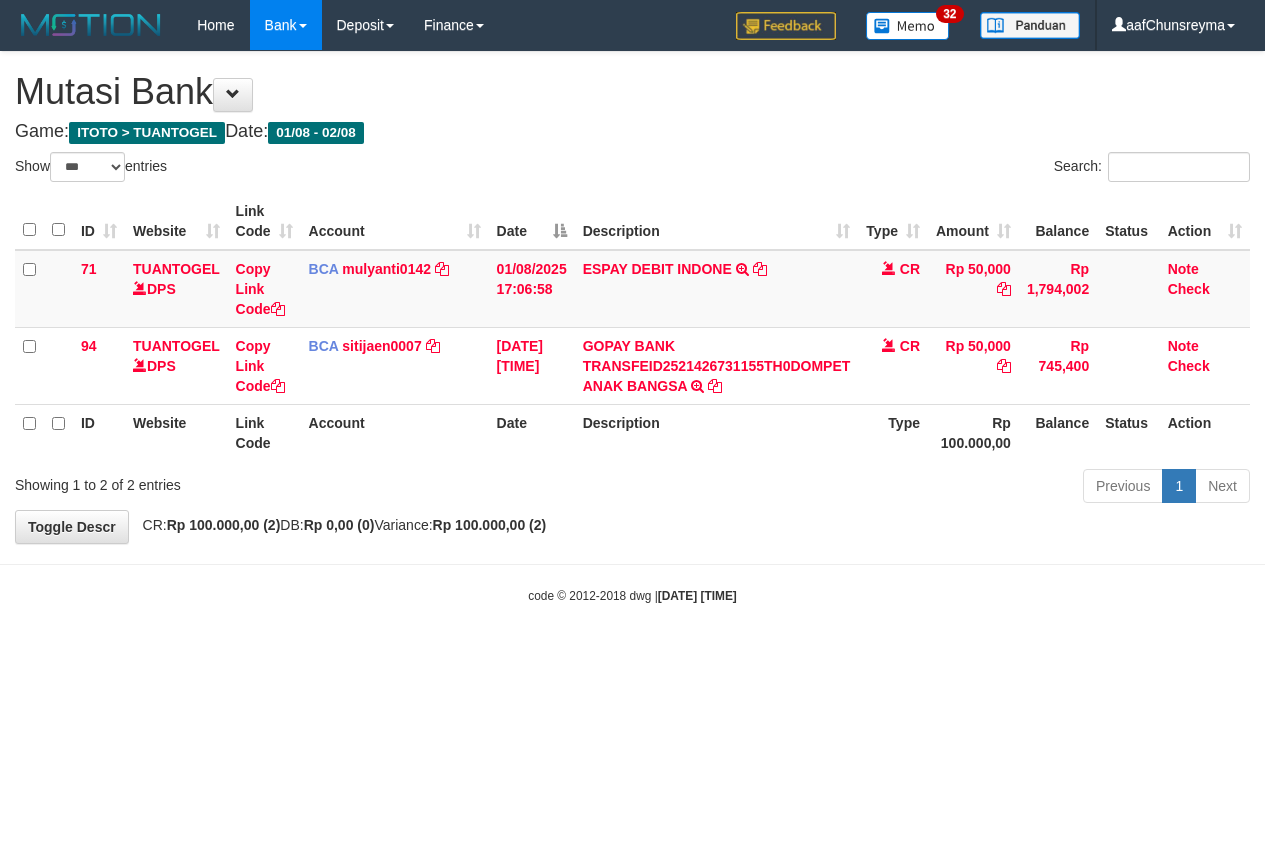 scroll, scrollTop: 0, scrollLeft: 0, axis: both 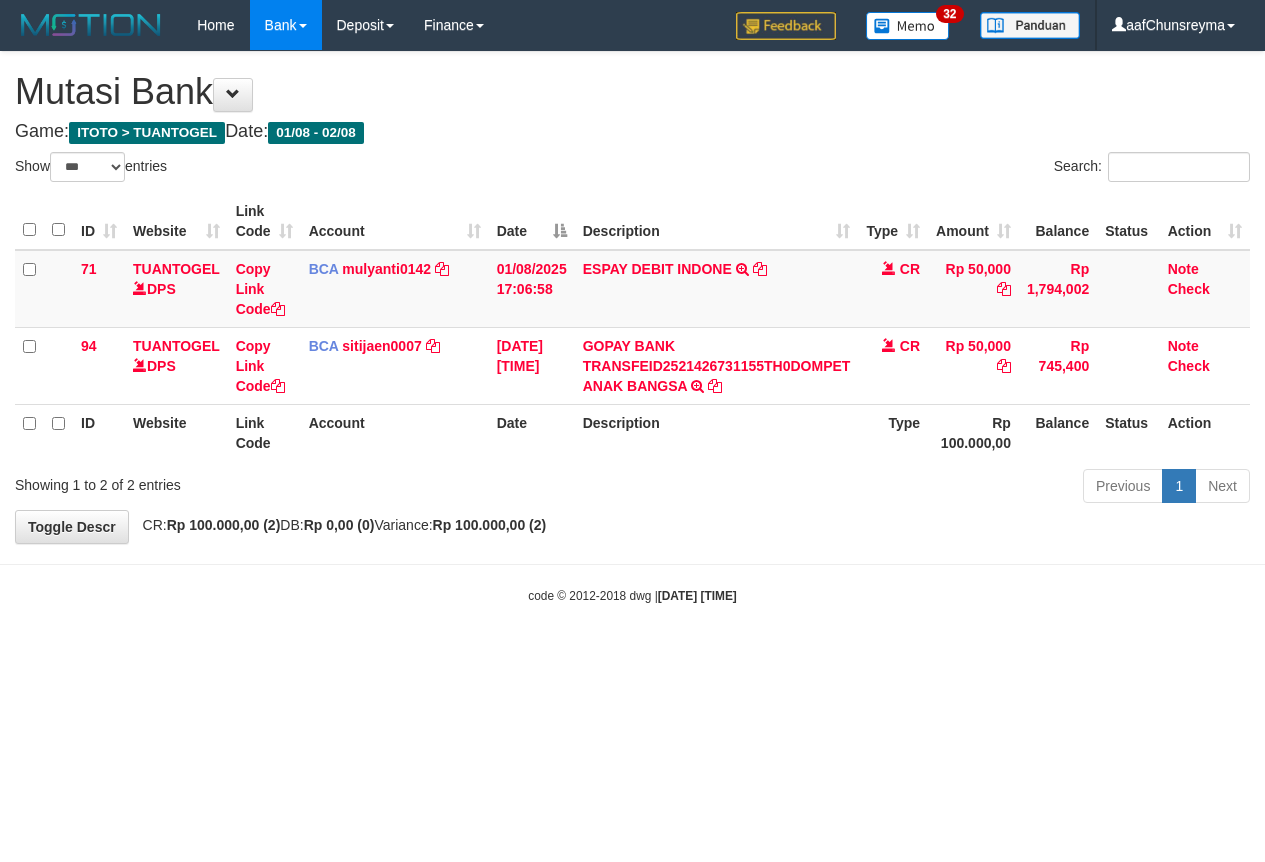 select on "***" 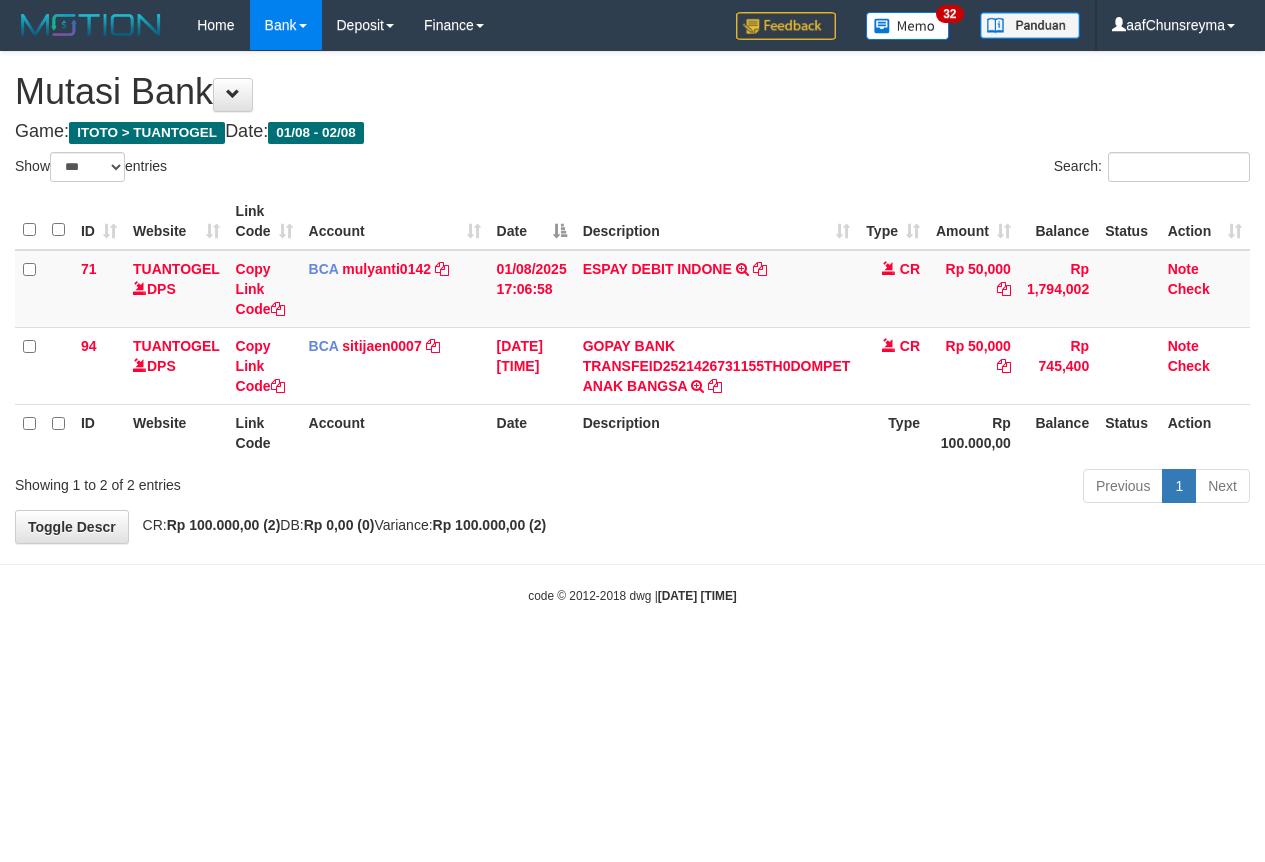 scroll, scrollTop: 0, scrollLeft: 0, axis: both 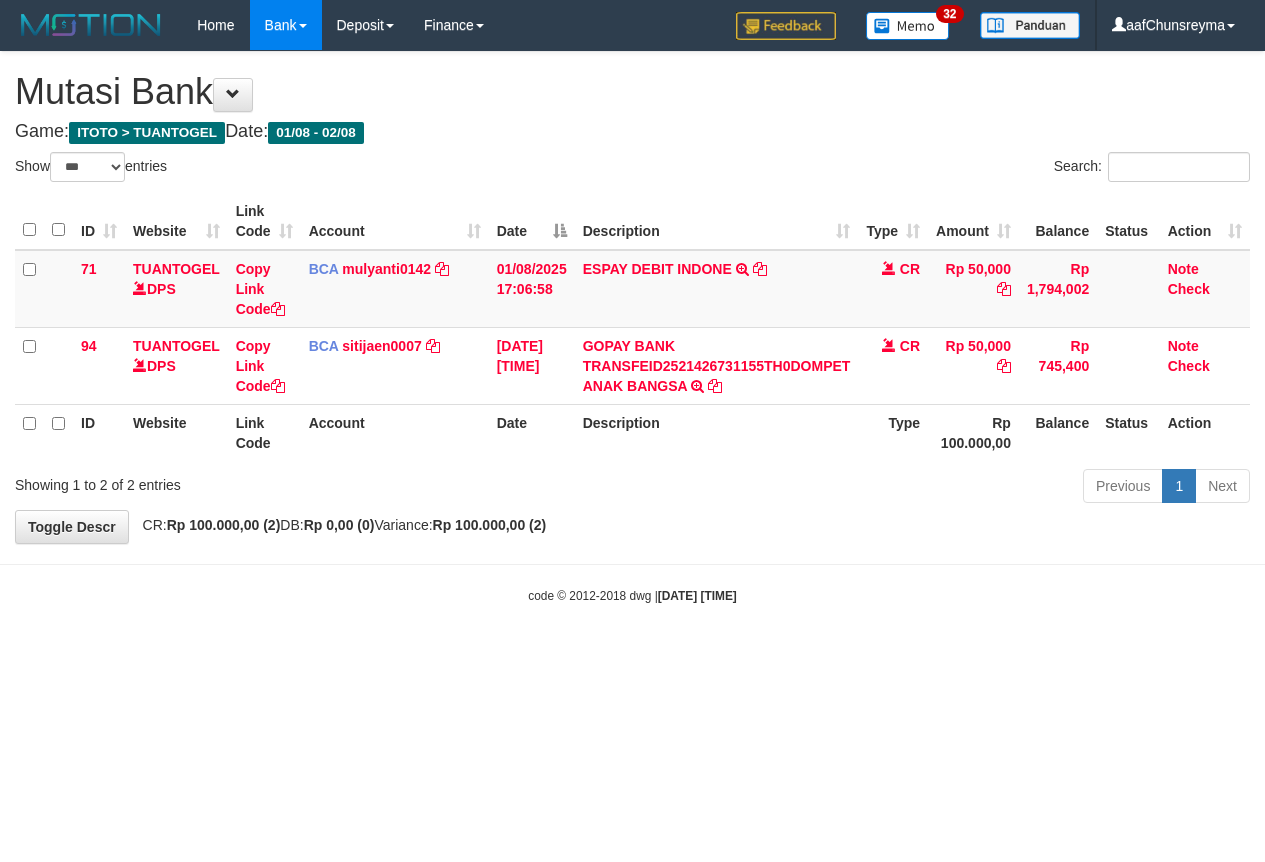 select on "***" 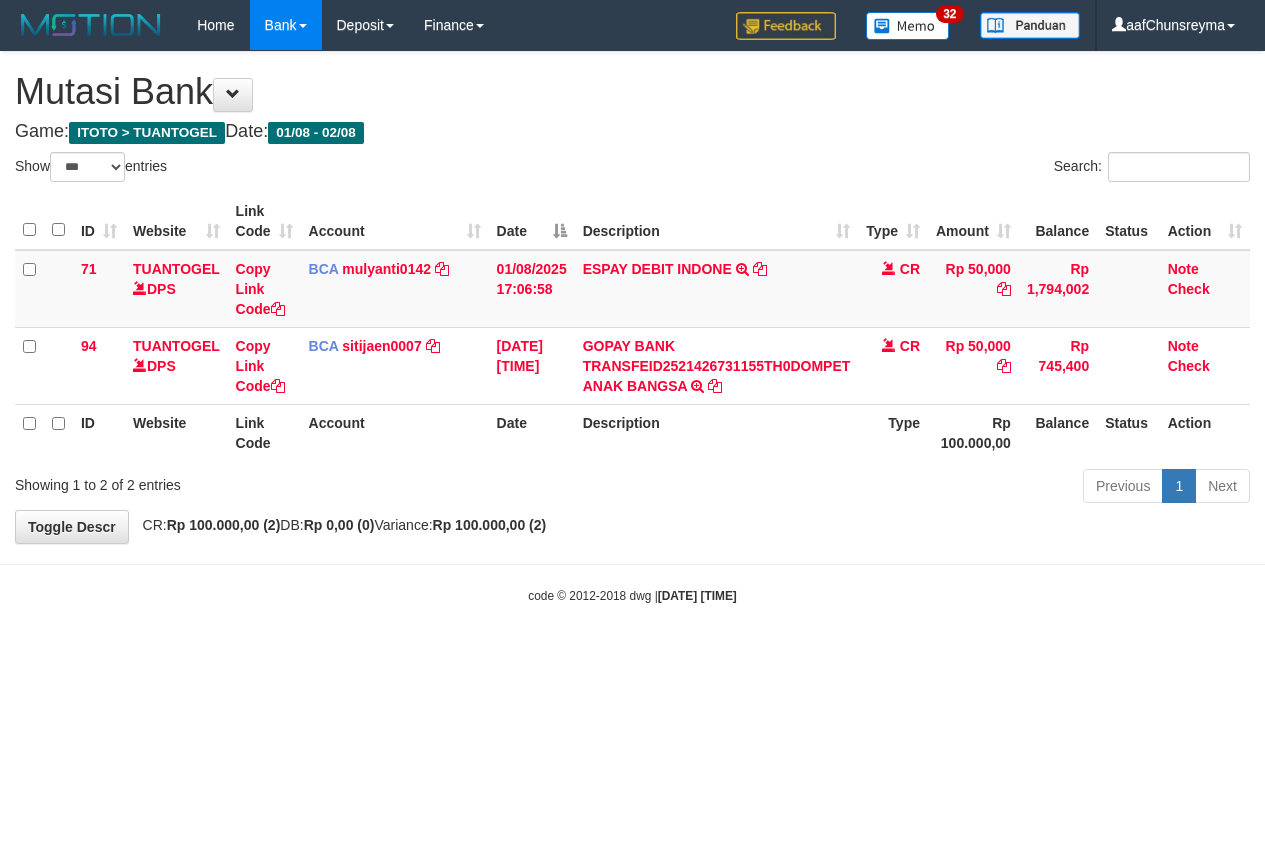 scroll, scrollTop: 0, scrollLeft: 0, axis: both 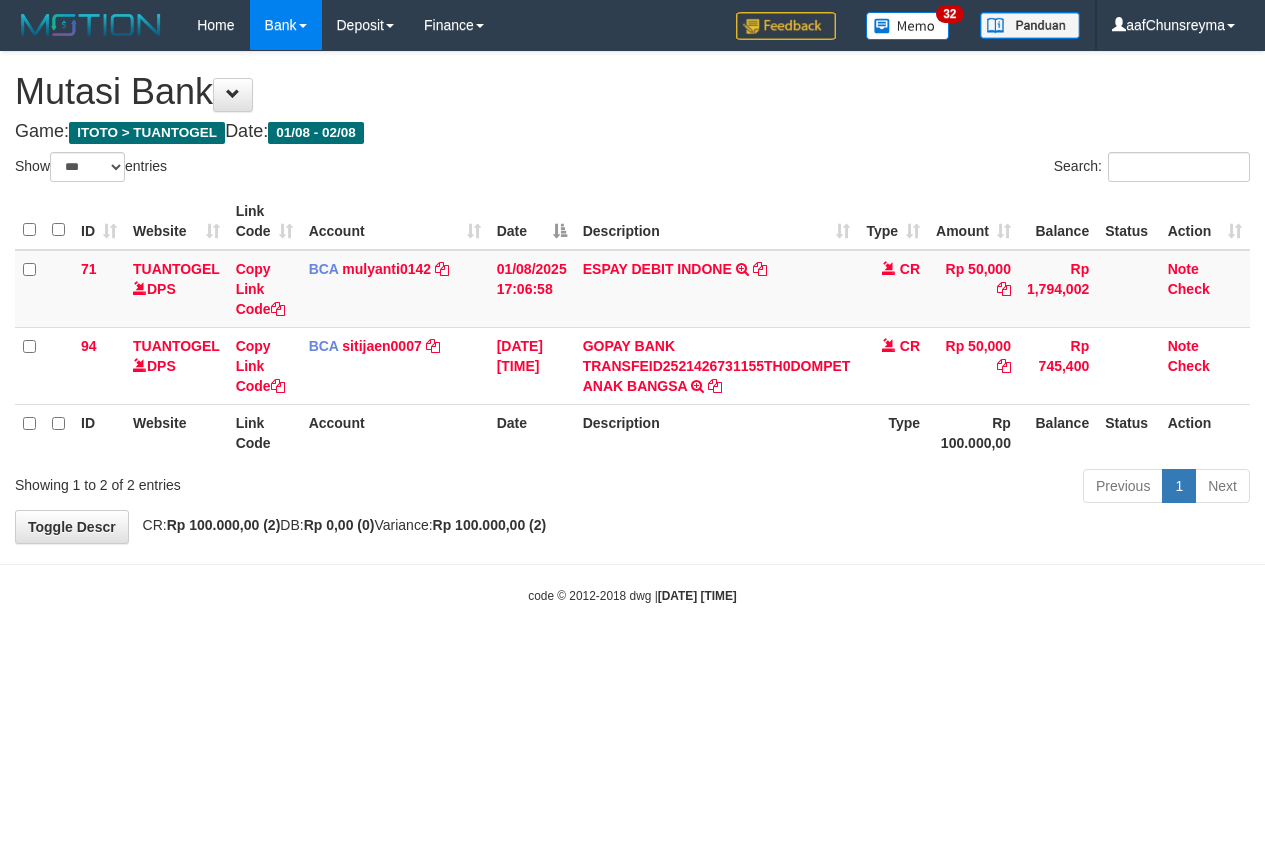 select on "***" 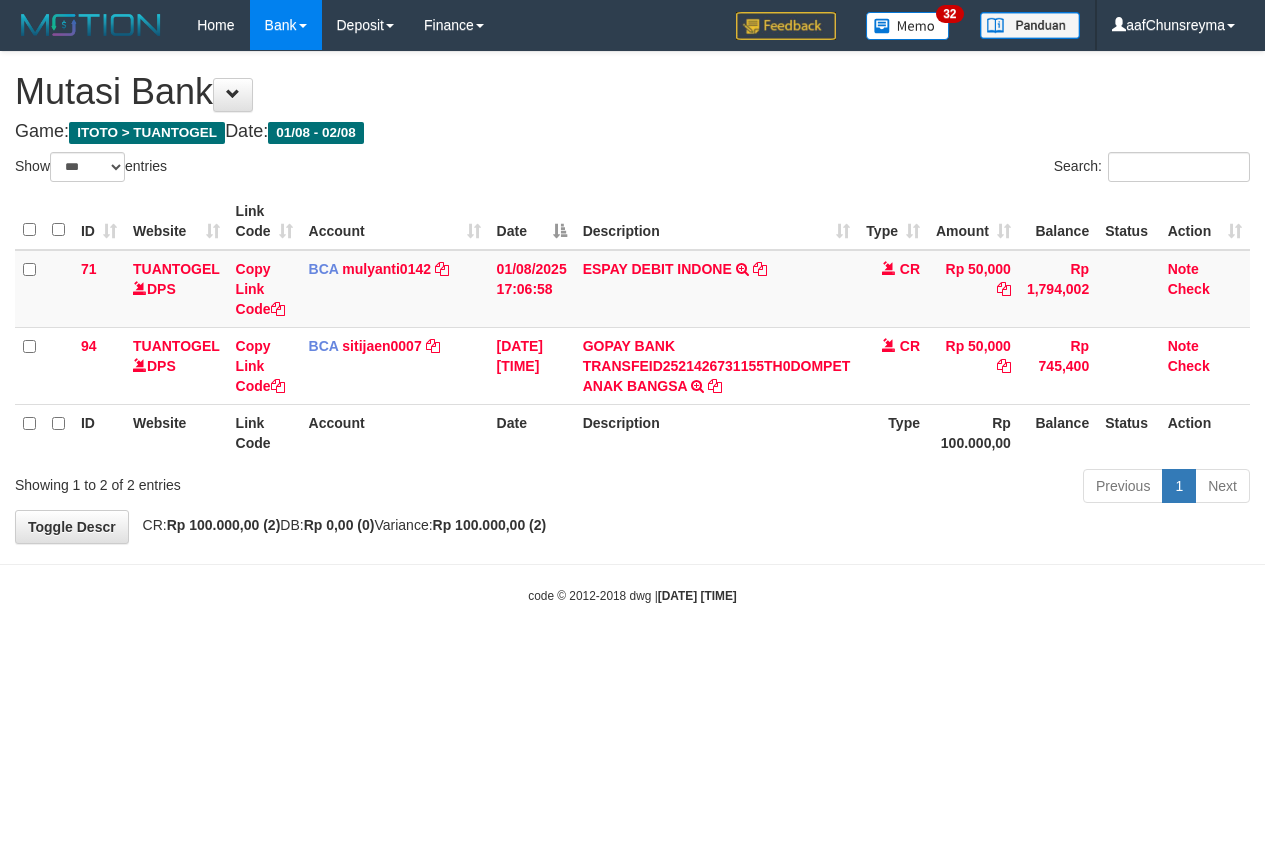scroll, scrollTop: 0, scrollLeft: 0, axis: both 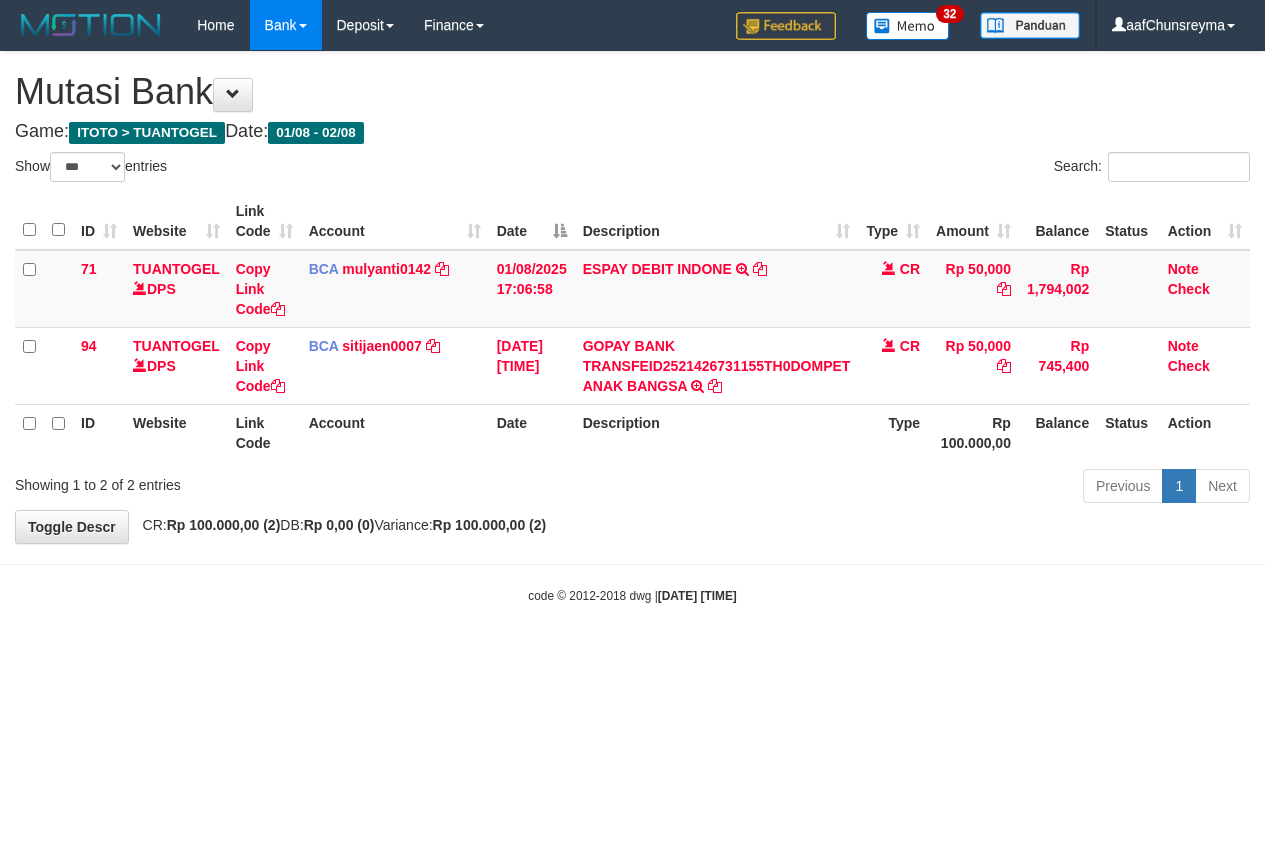 select on "***" 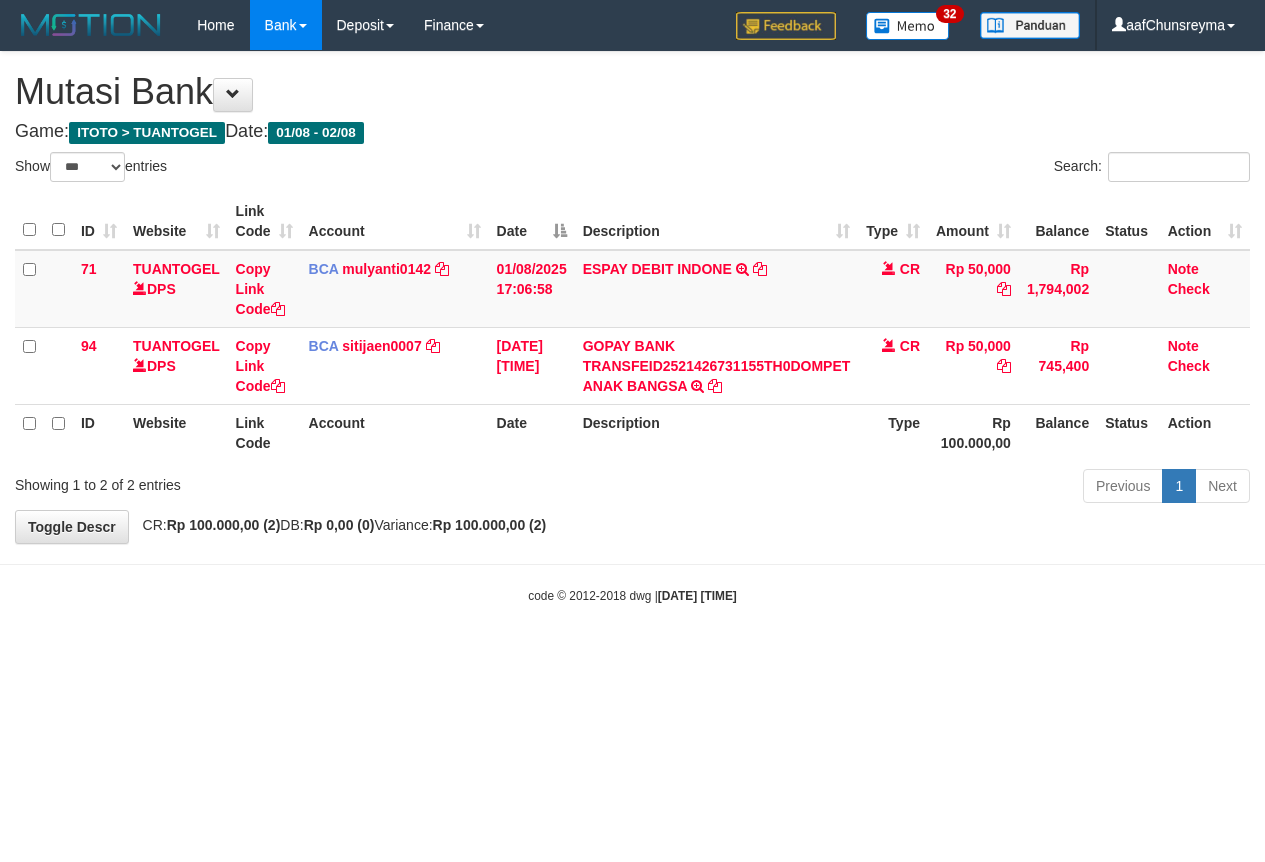 scroll, scrollTop: 0, scrollLeft: 0, axis: both 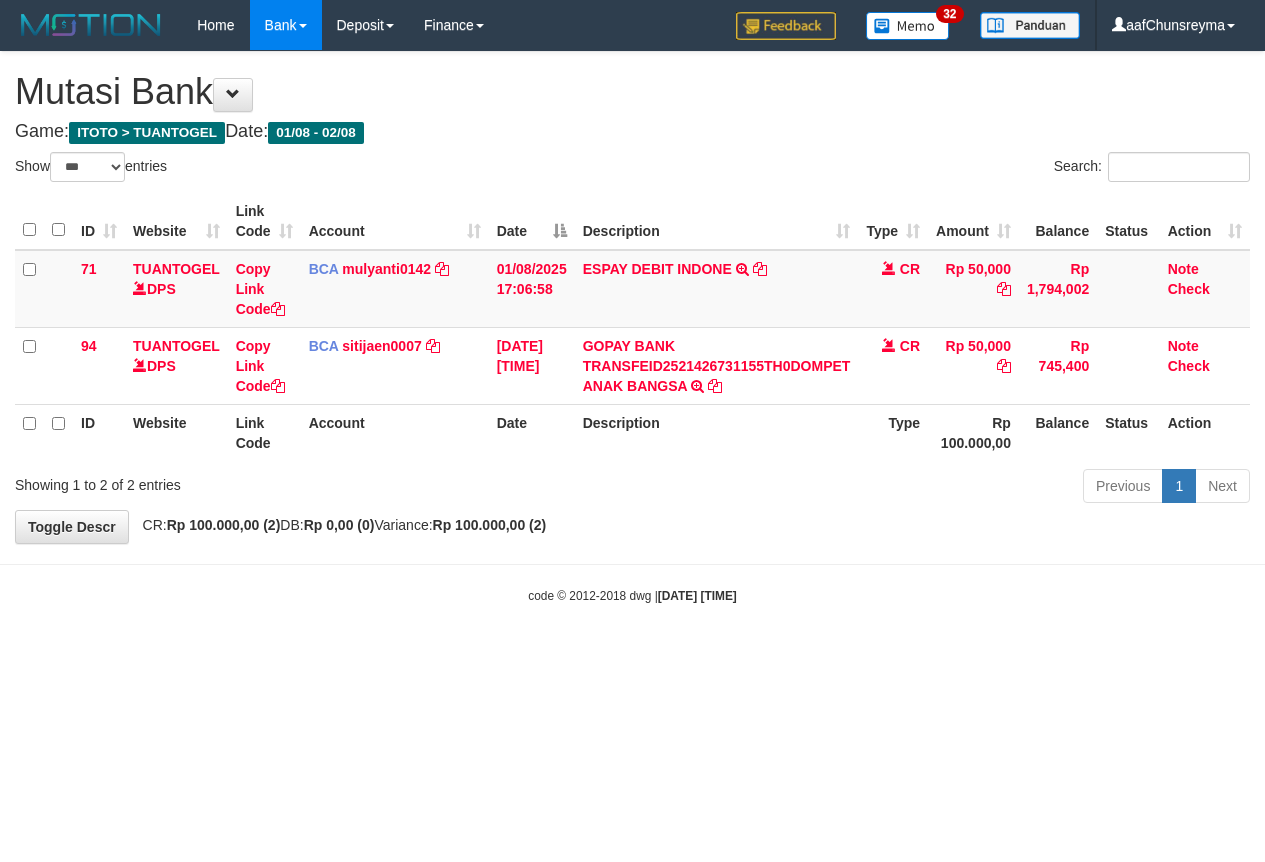 select on "***" 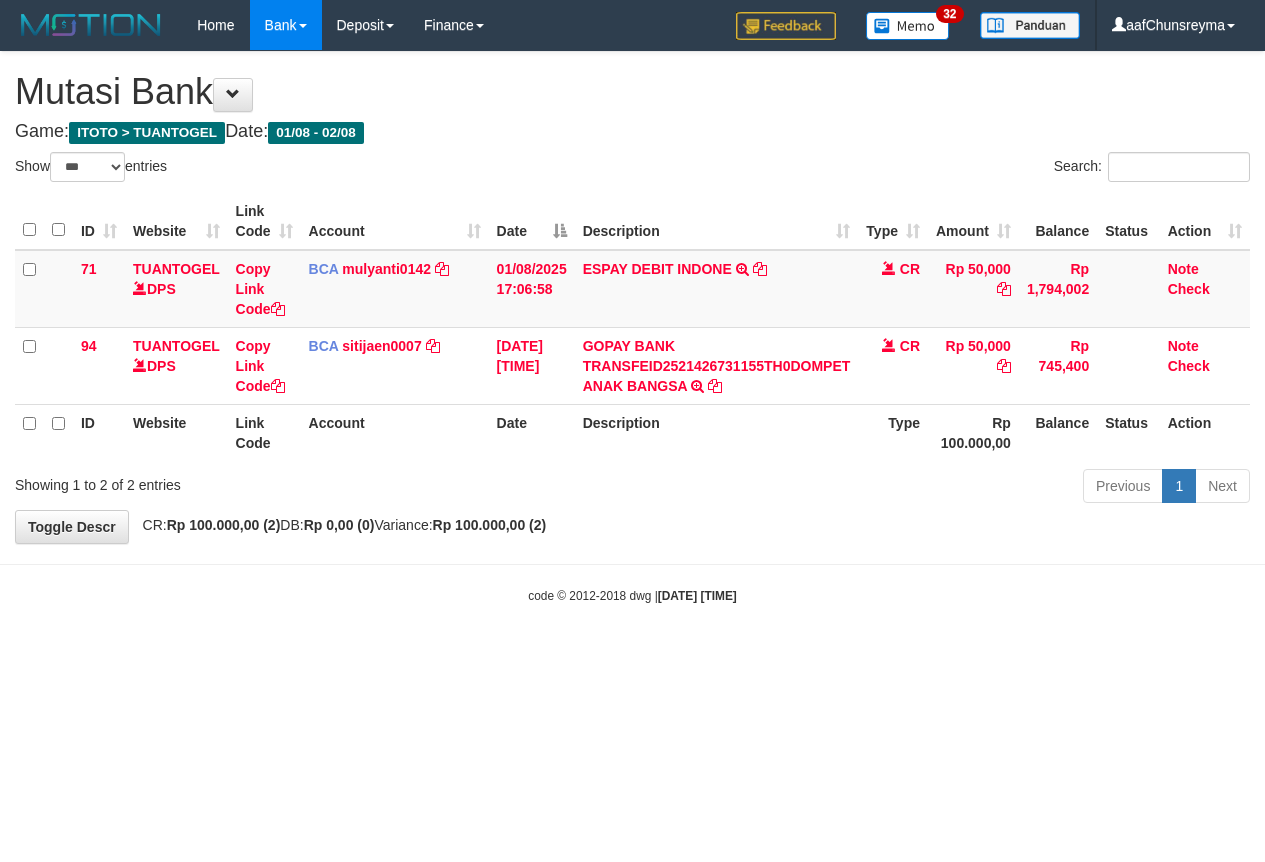 scroll, scrollTop: 0, scrollLeft: 0, axis: both 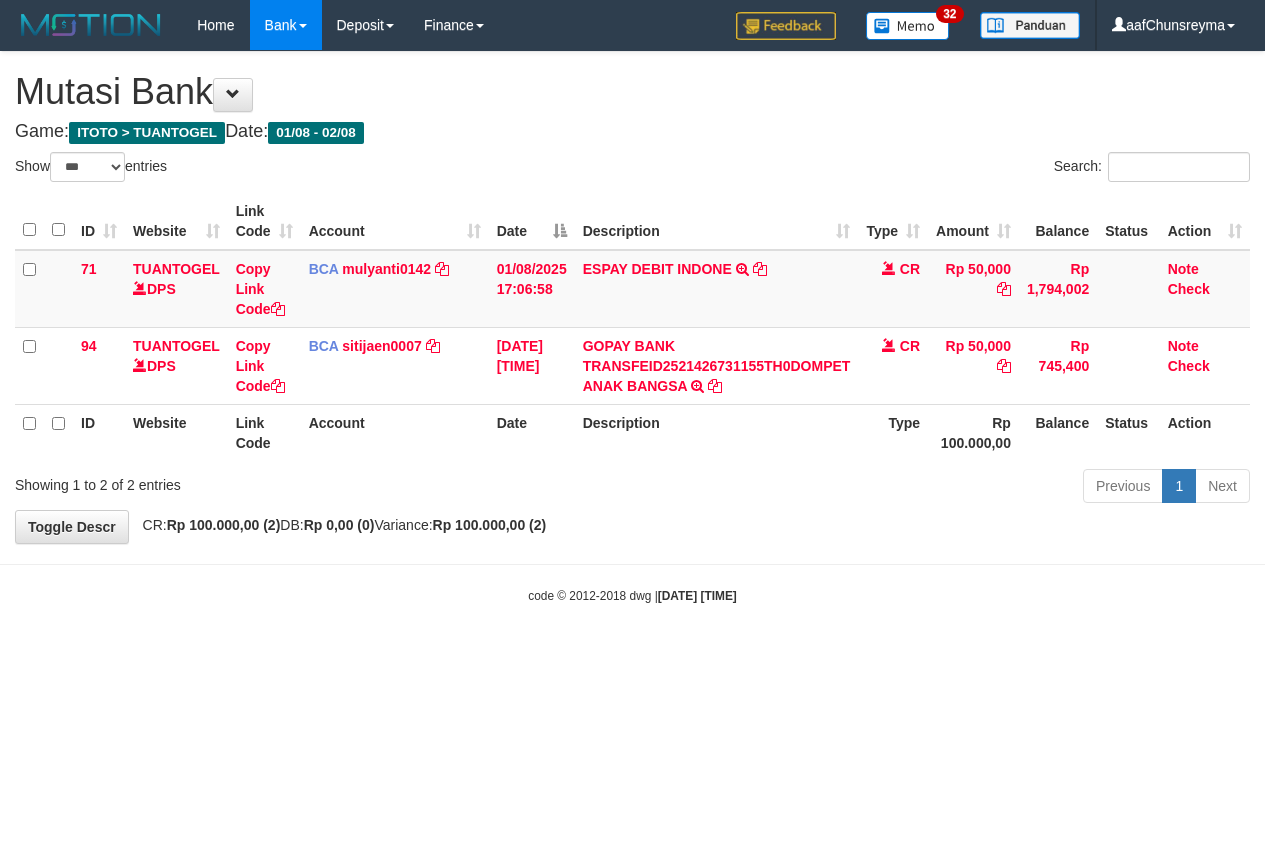 select on "***" 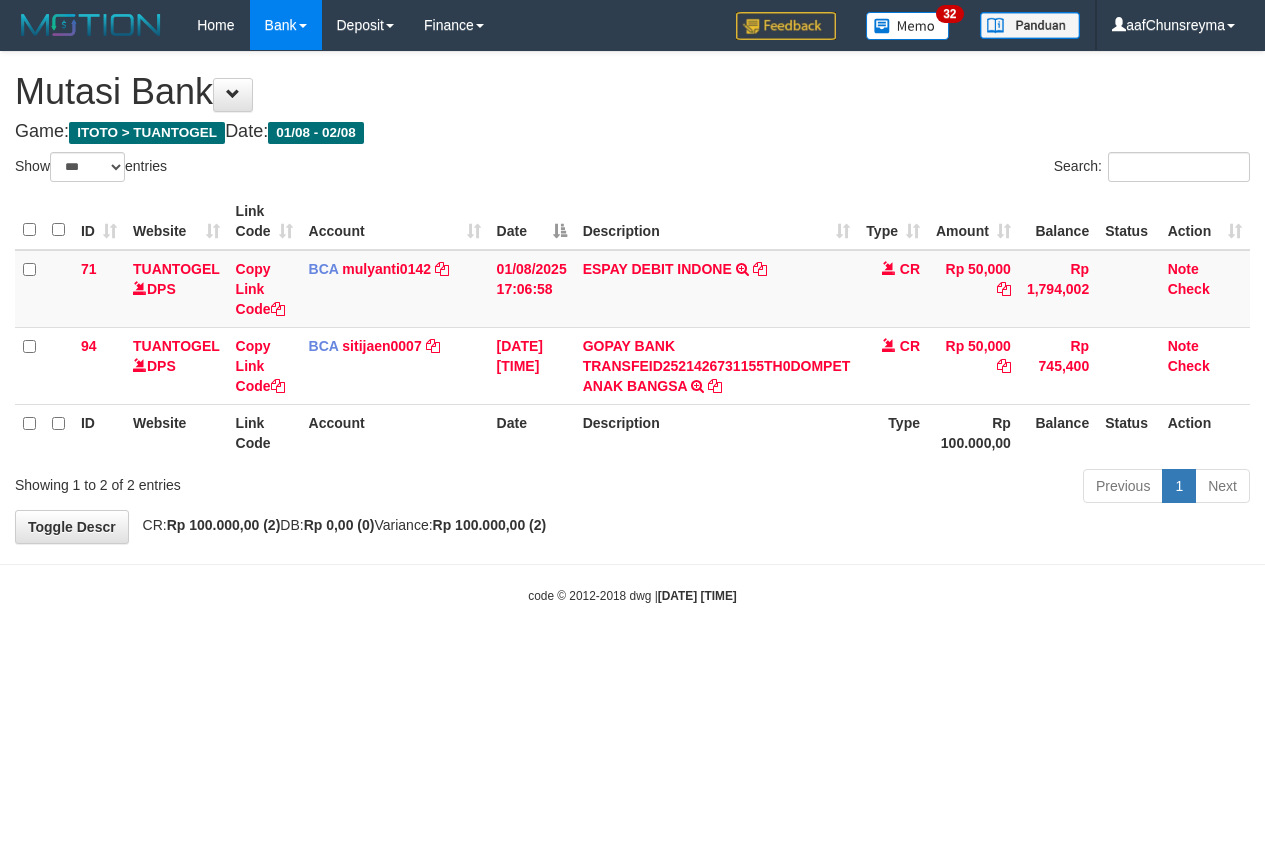scroll, scrollTop: 0, scrollLeft: 0, axis: both 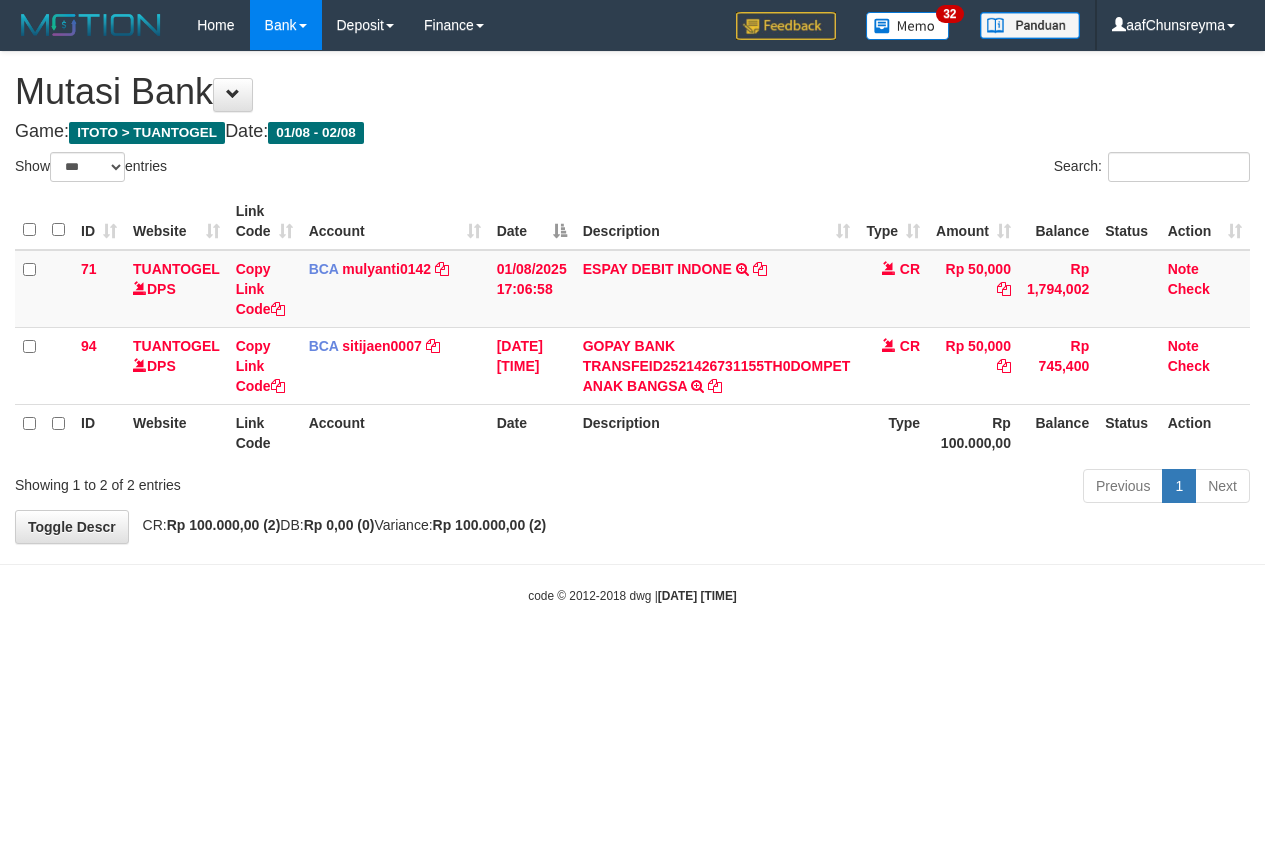 select on "***" 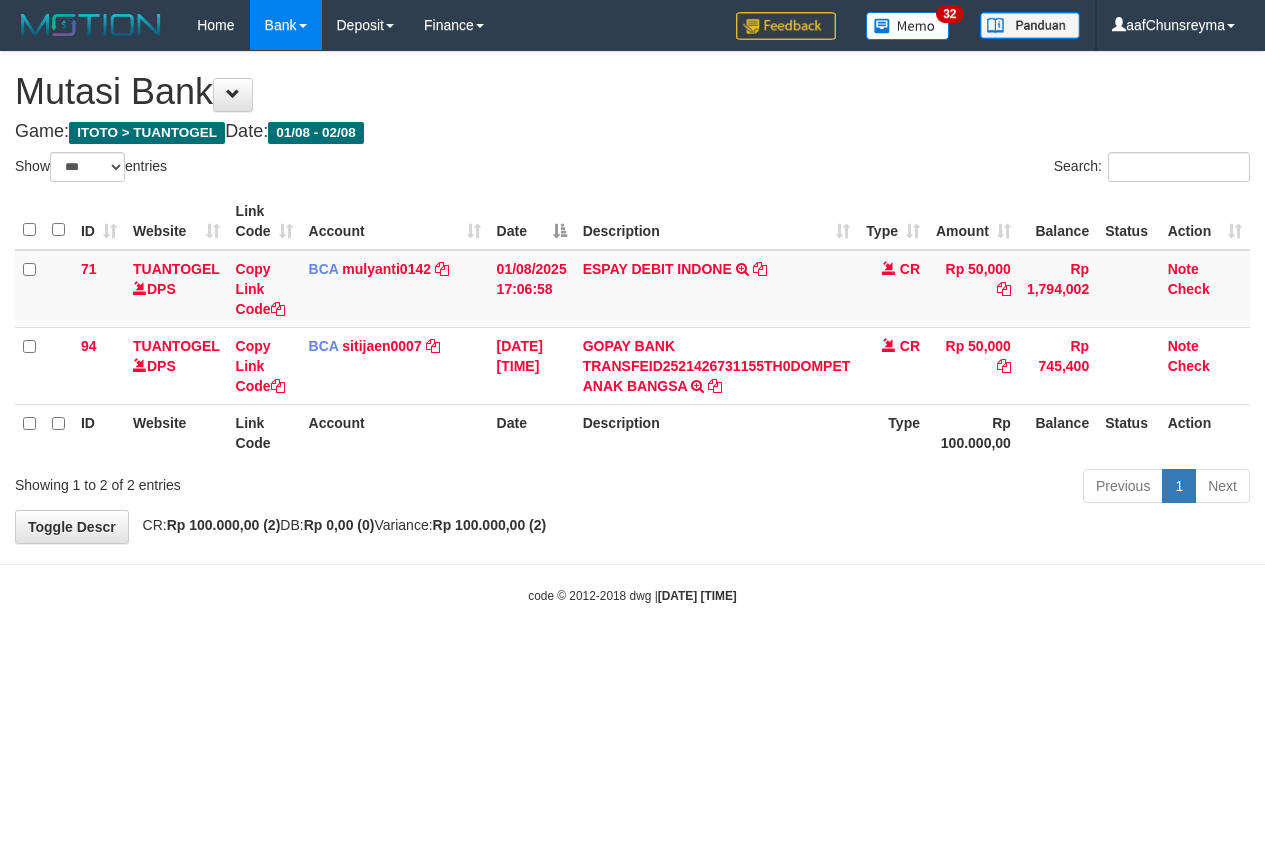 scroll, scrollTop: 0, scrollLeft: 0, axis: both 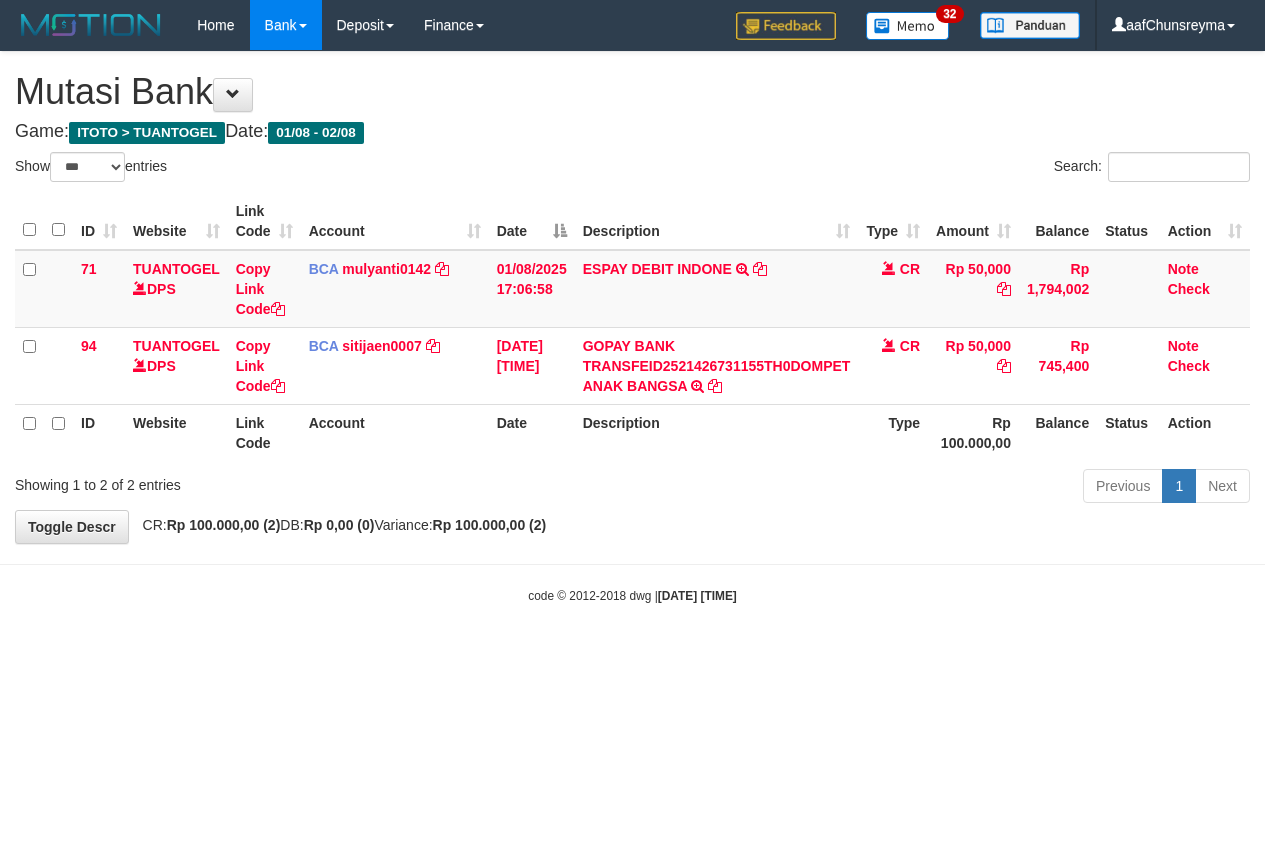 select on "***" 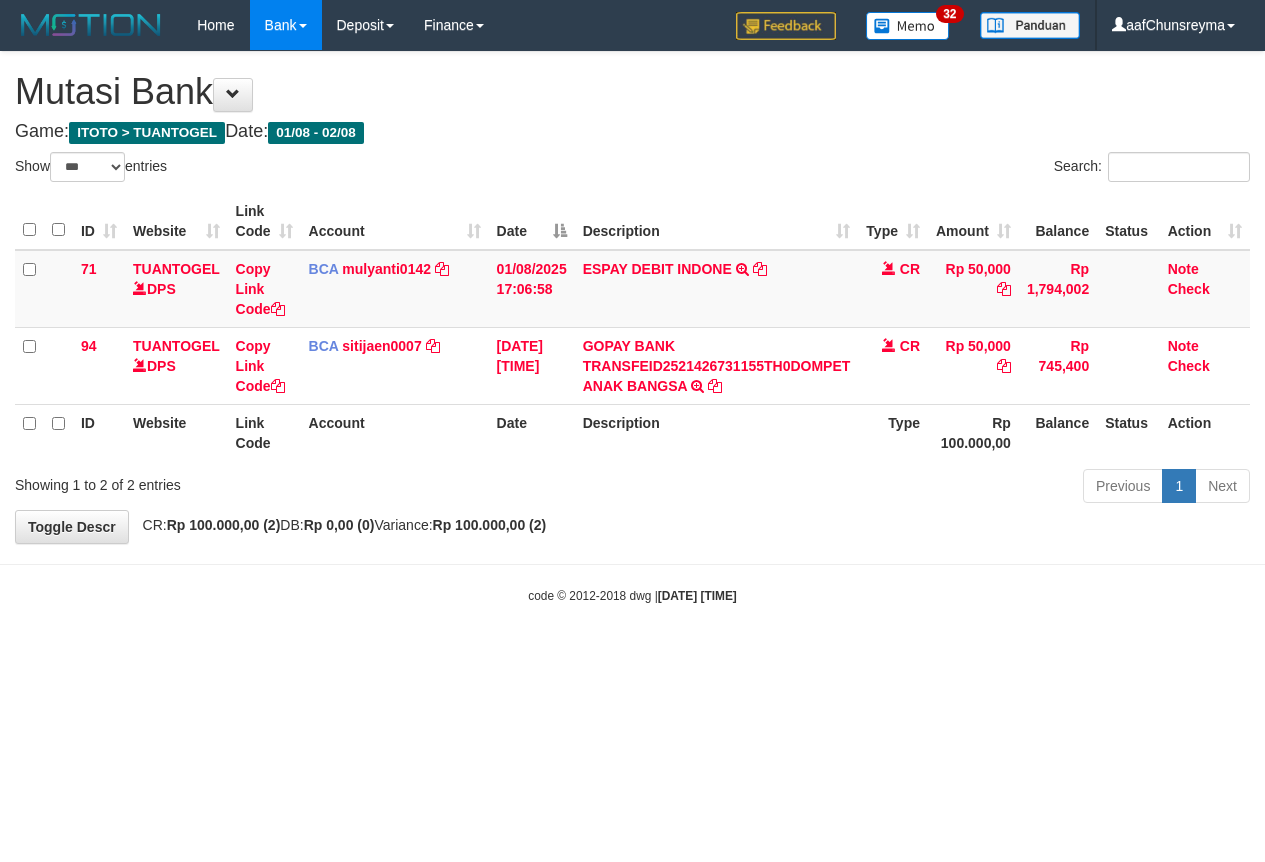 scroll, scrollTop: 0, scrollLeft: 0, axis: both 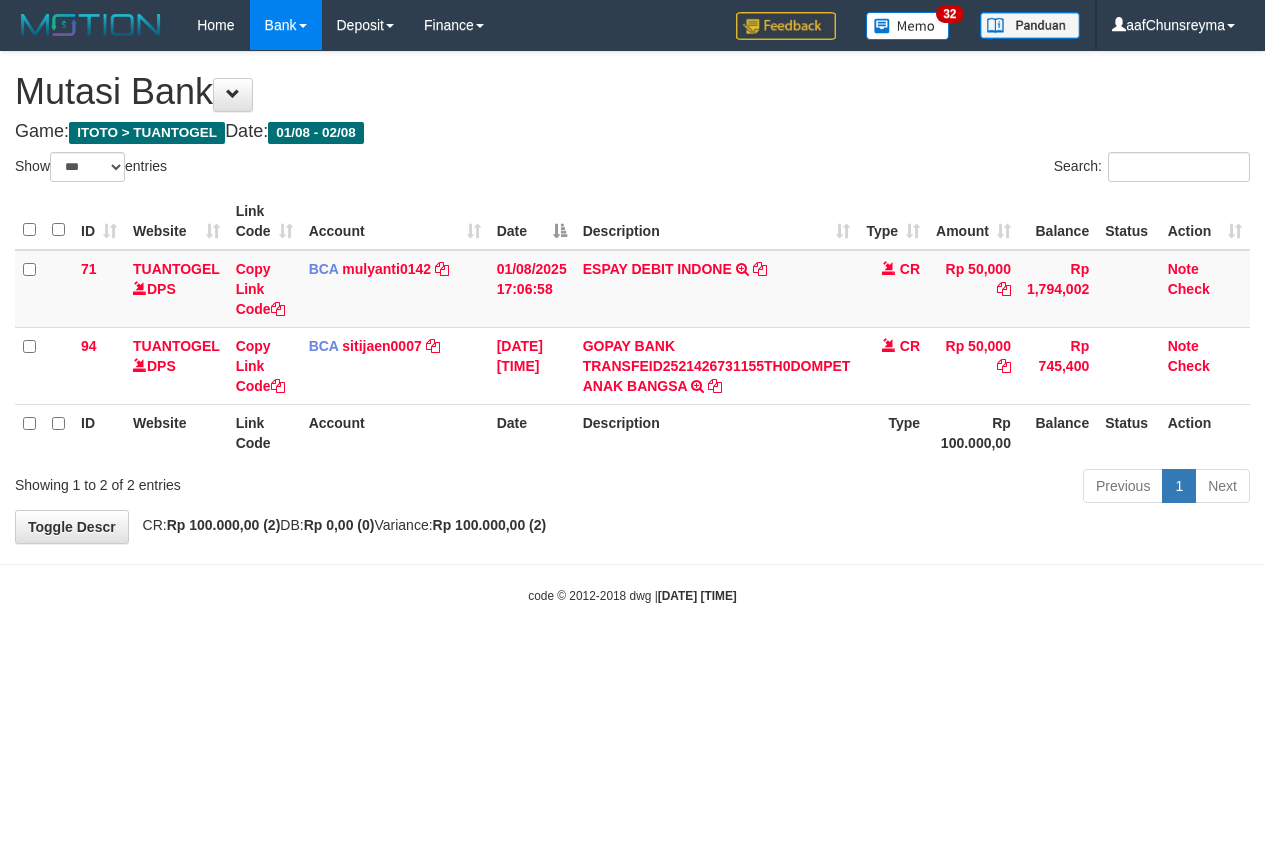 select on "***" 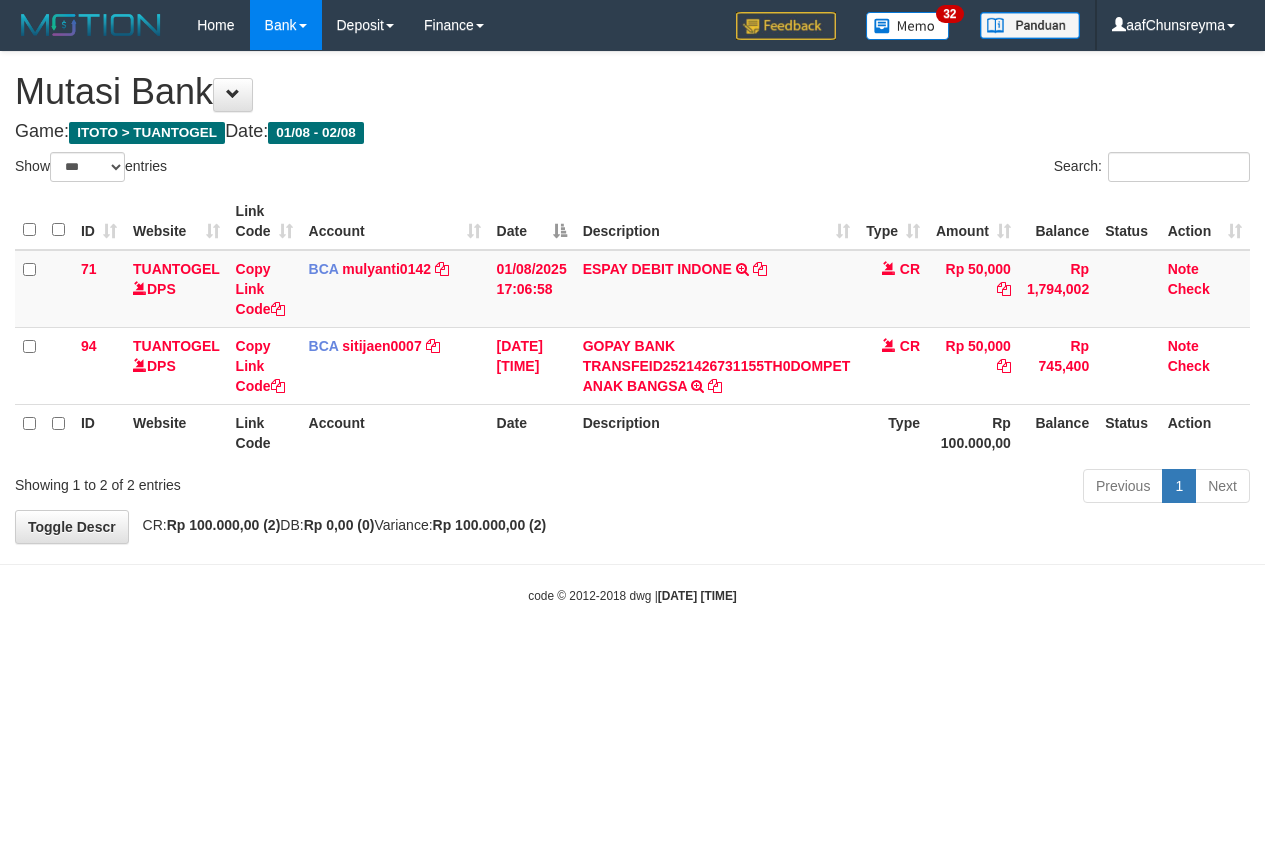 scroll, scrollTop: 0, scrollLeft: 0, axis: both 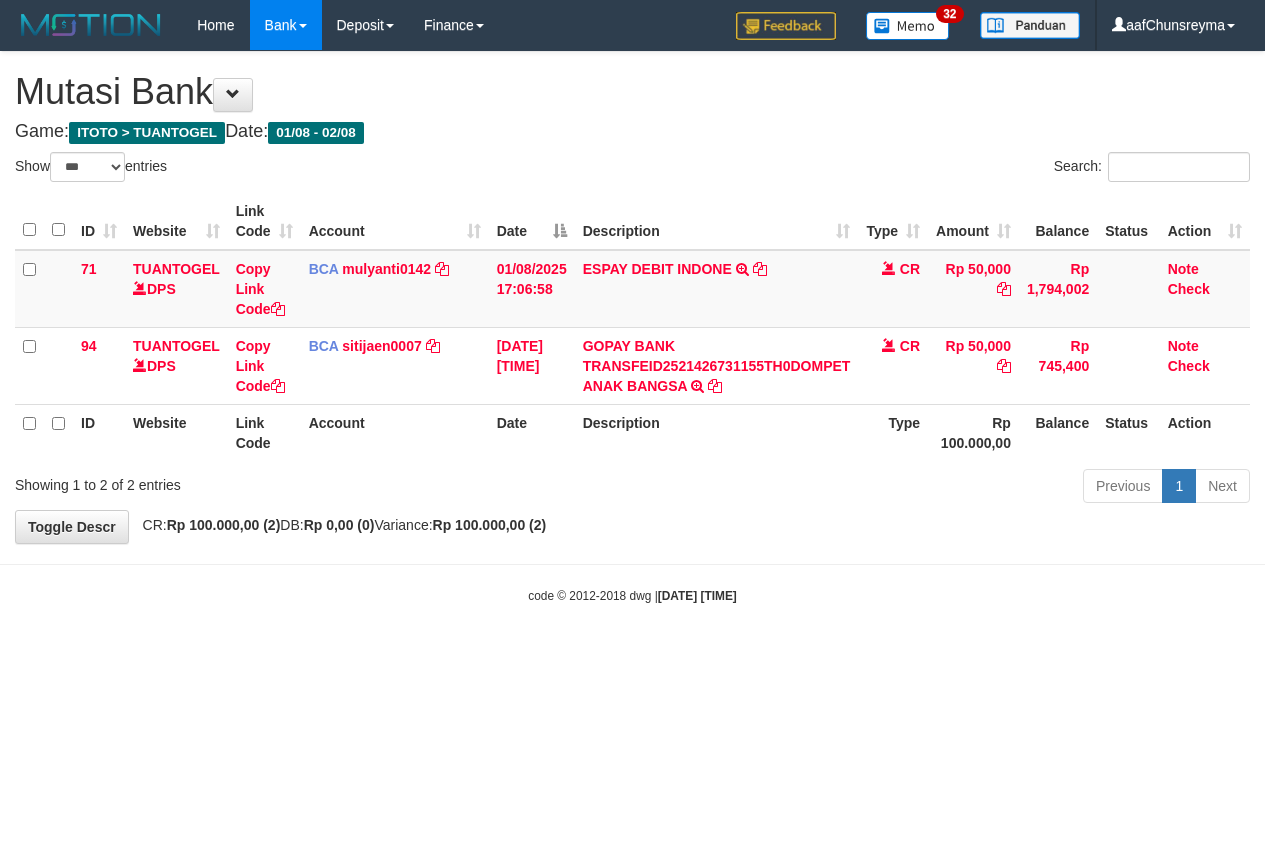 select on "***" 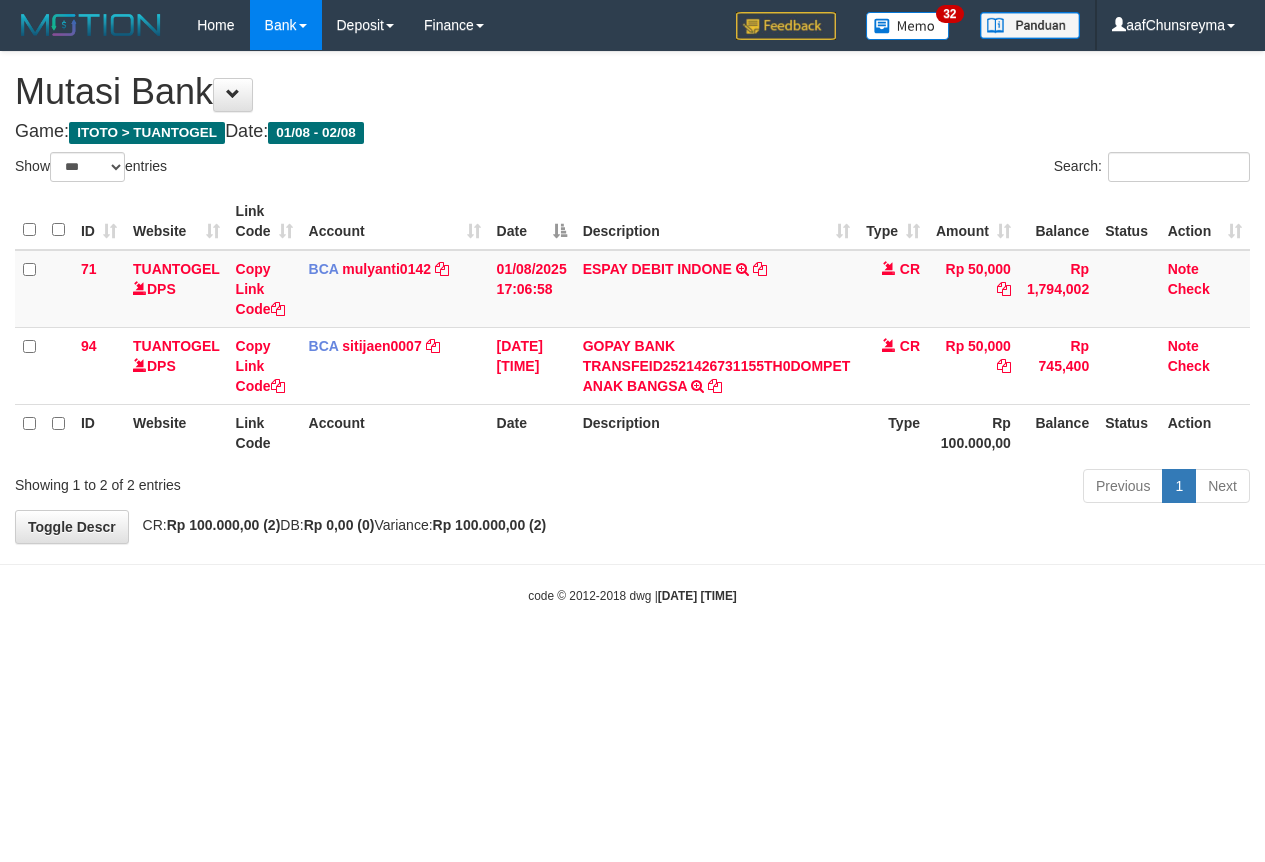 scroll, scrollTop: 0, scrollLeft: 0, axis: both 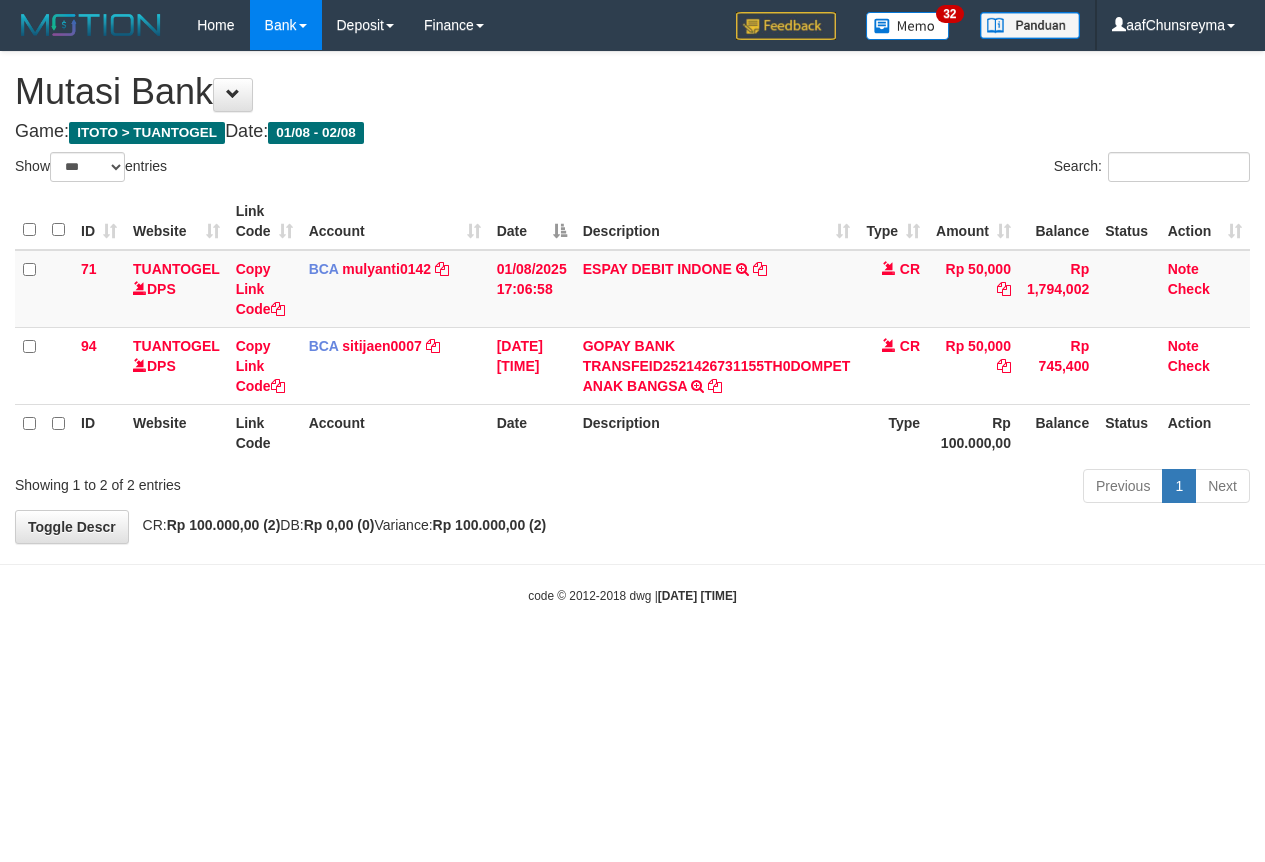 select on "***" 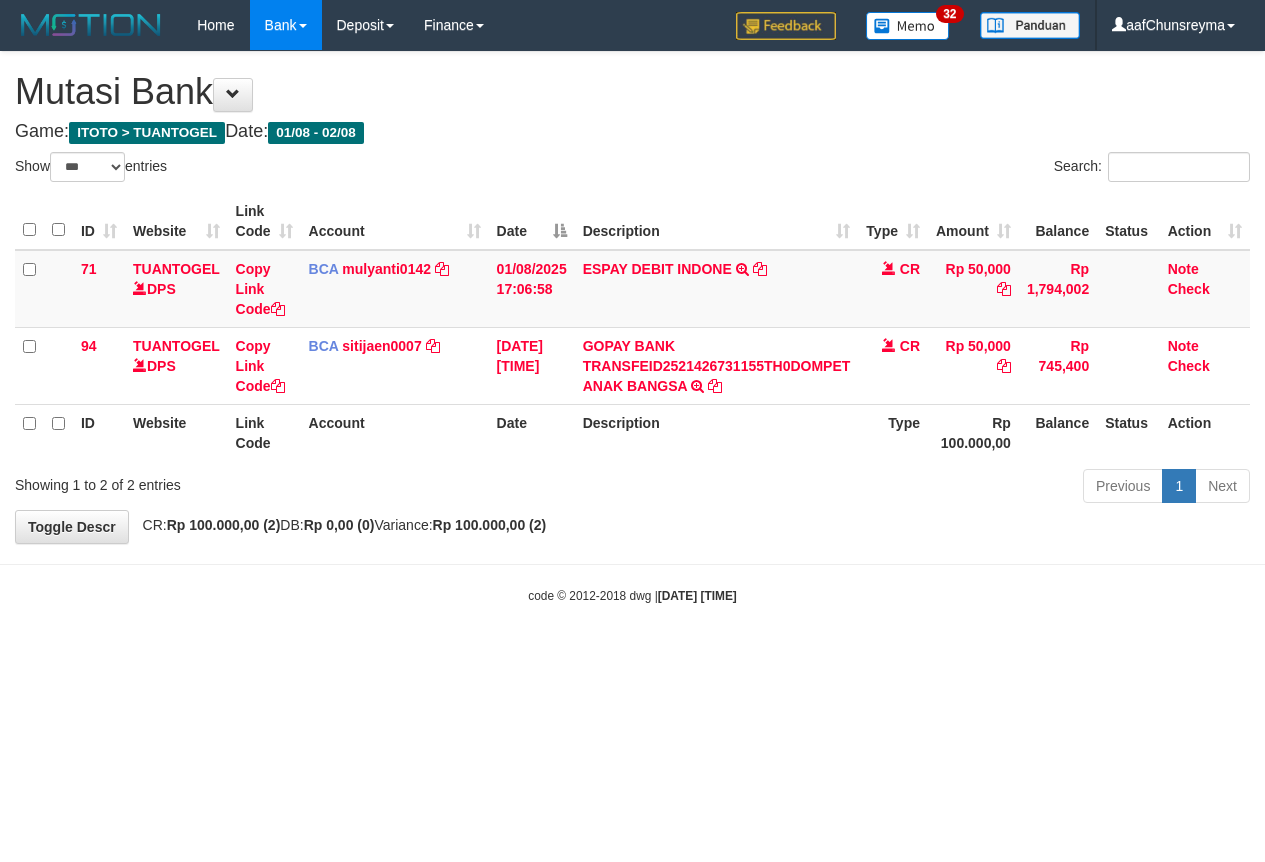scroll, scrollTop: 0, scrollLeft: 0, axis: both 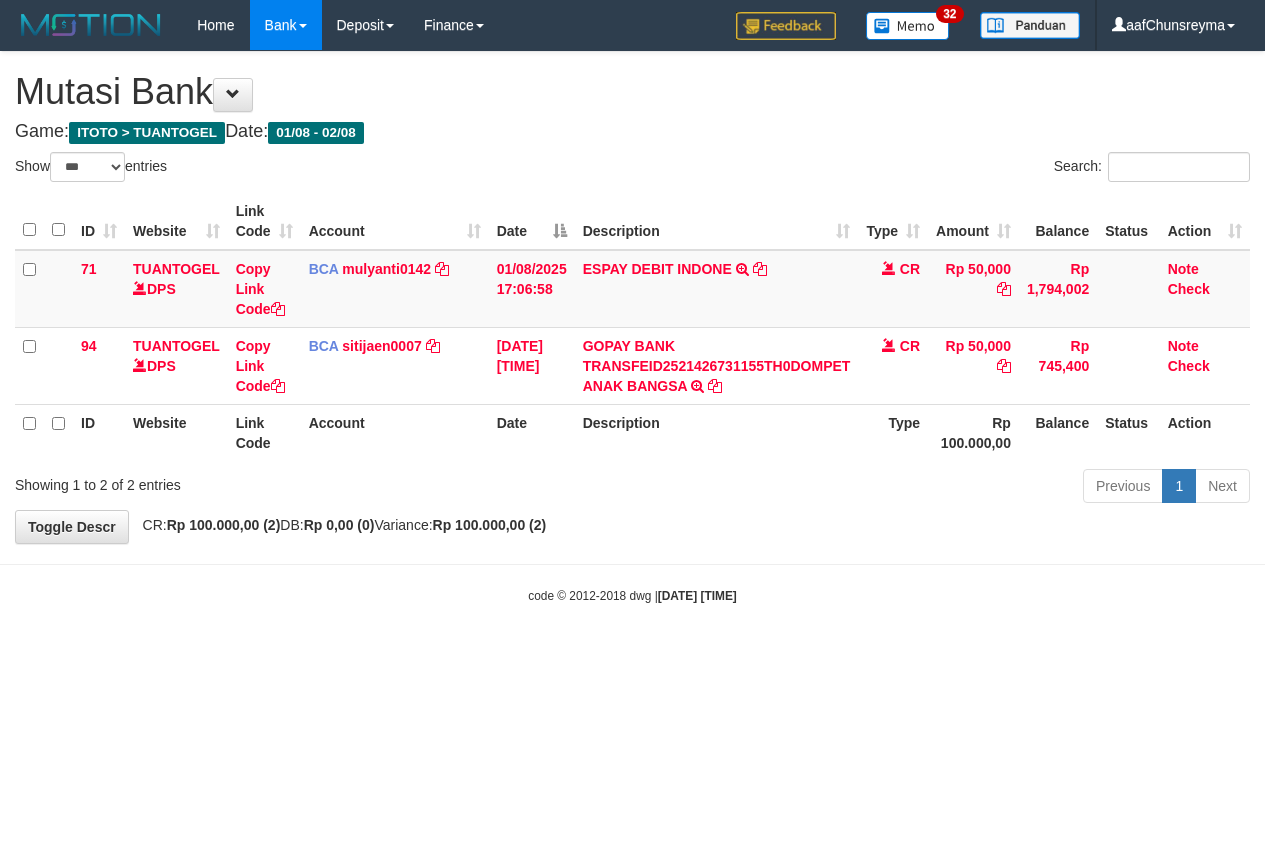 select on "***" 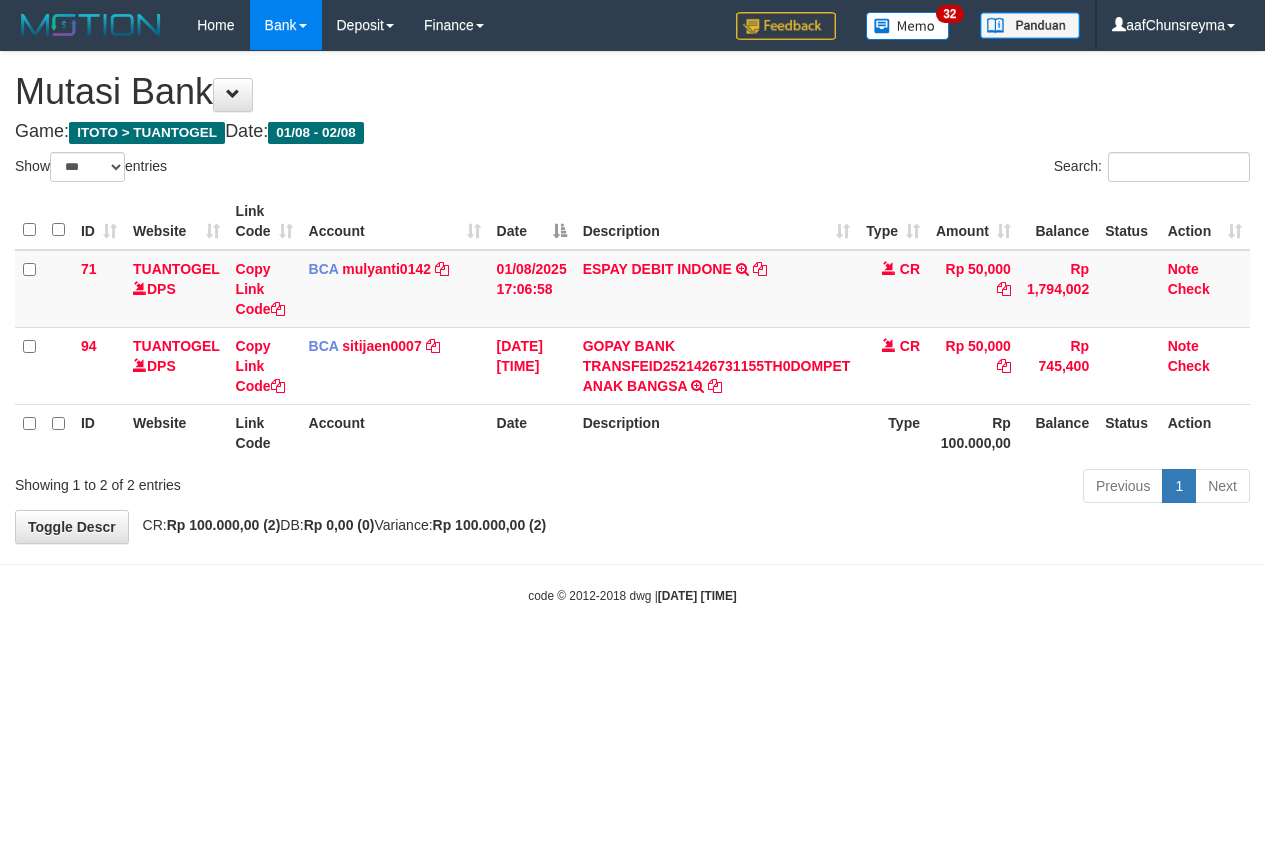 scroll, scrollTop: 0, scrollLeft: 0, axis: both 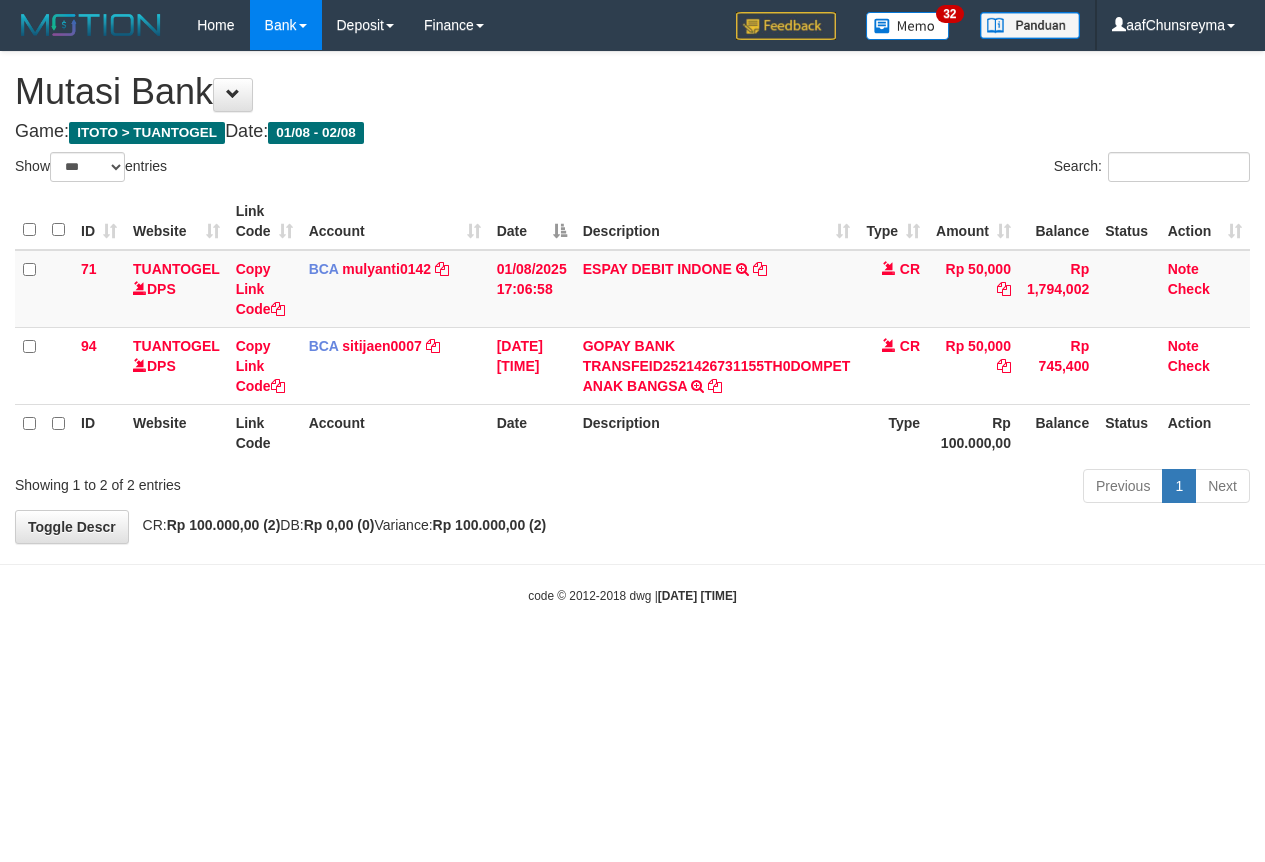 select on "***" 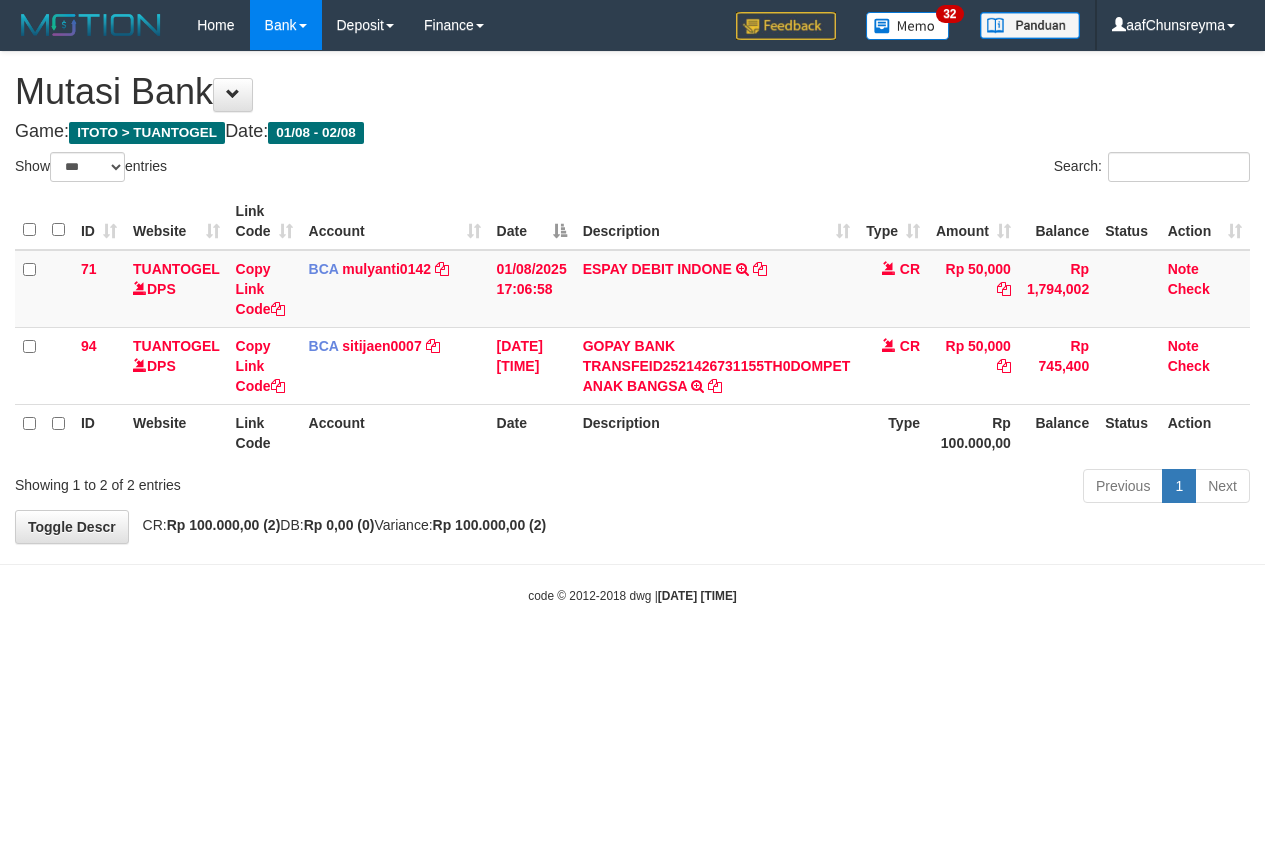 scroll, scrollTop: 0, scrollLeft: 0, axis: both 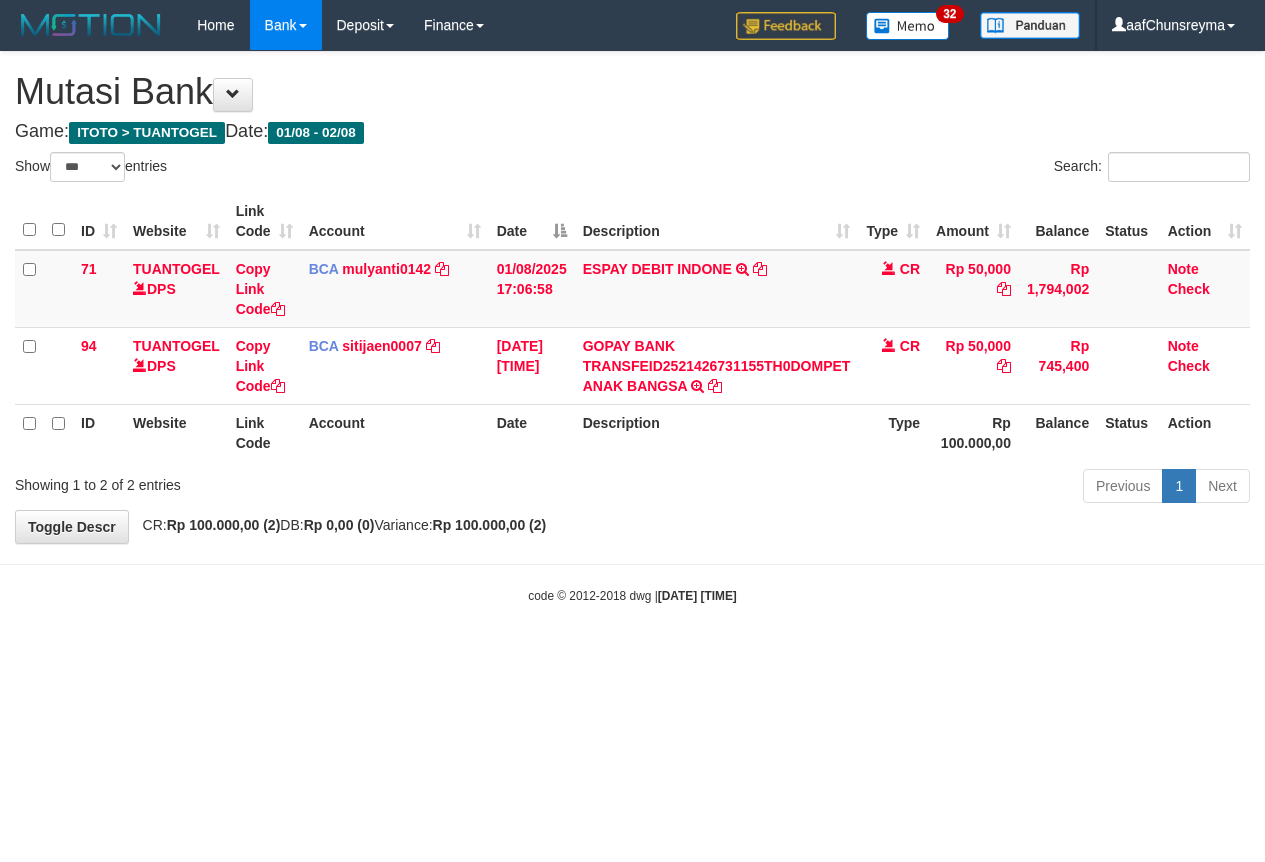 select on "***" 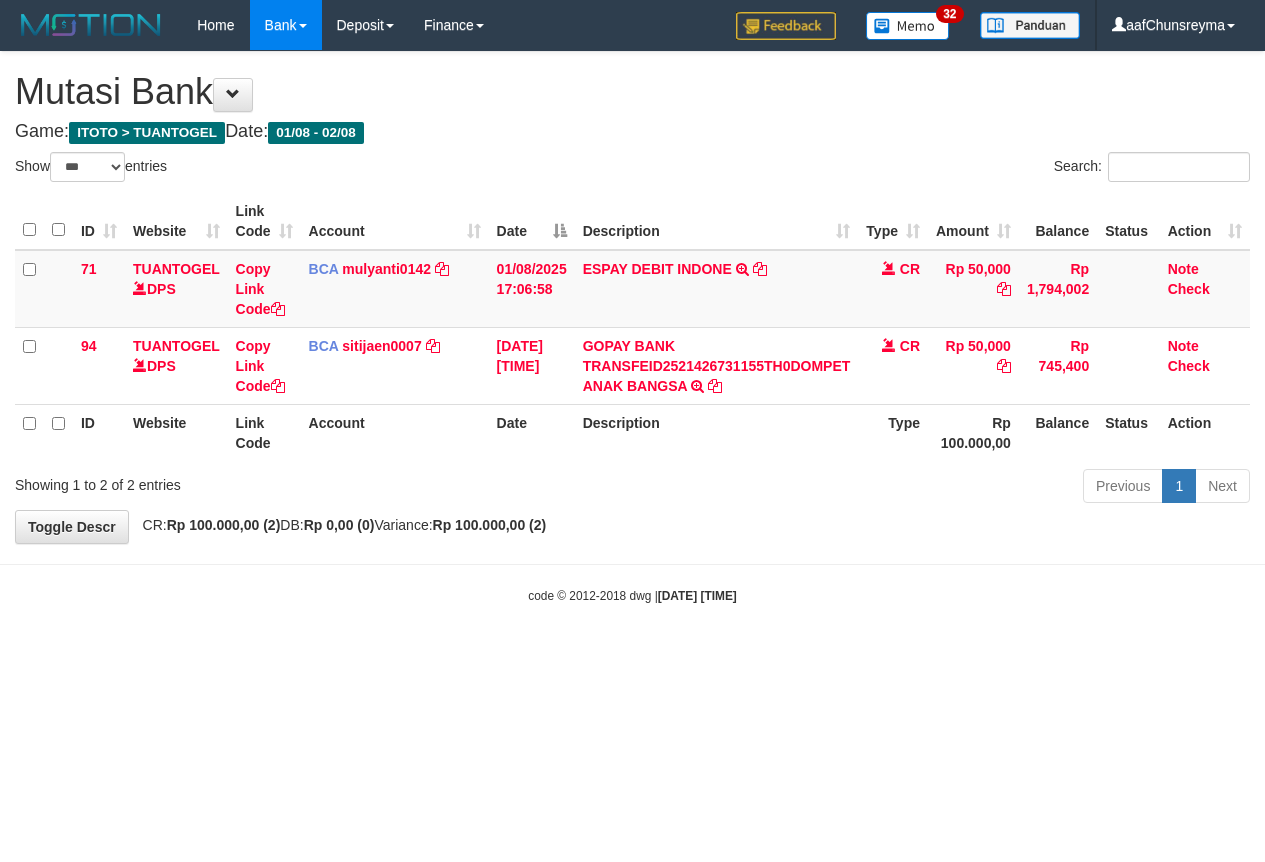 scroll, scrollTop: 0, scrollLeft: 0, axis: both 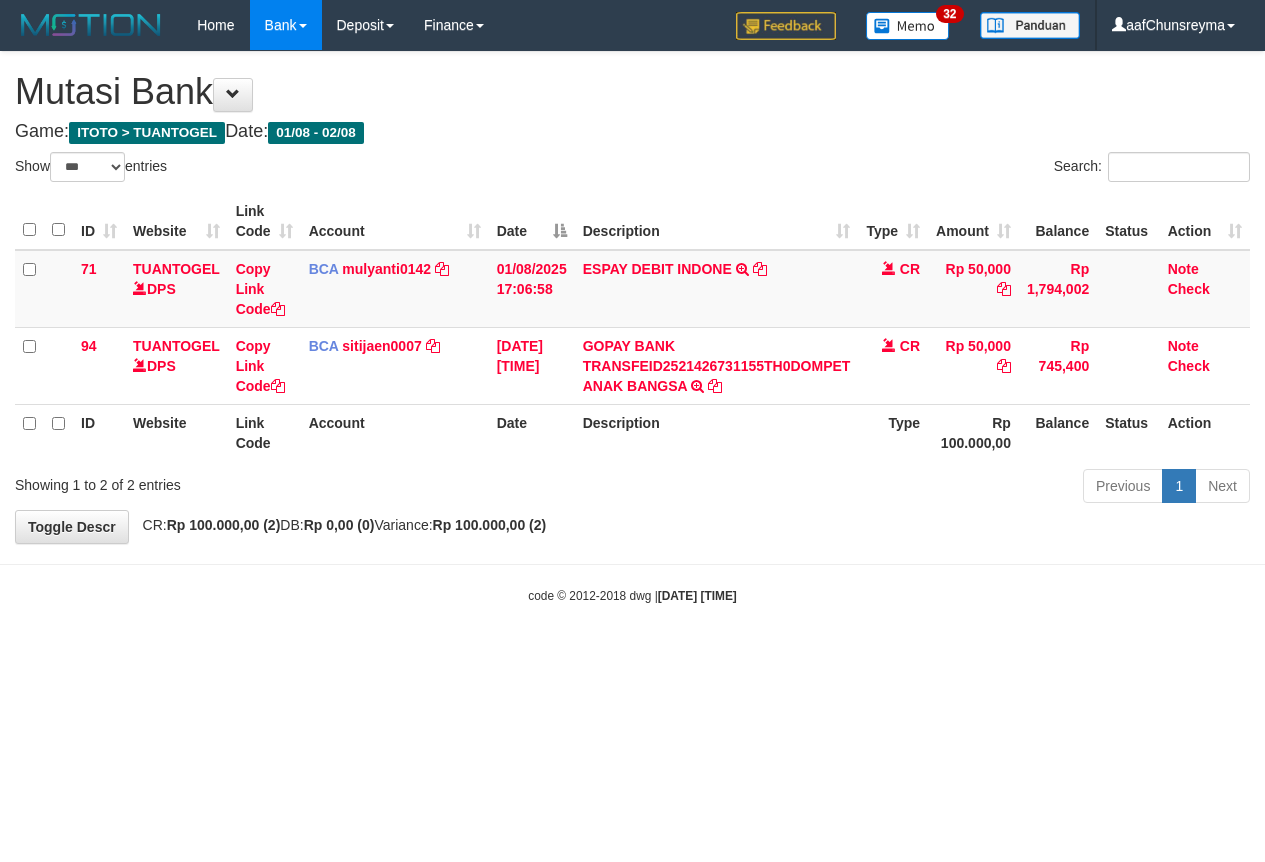select on "***" 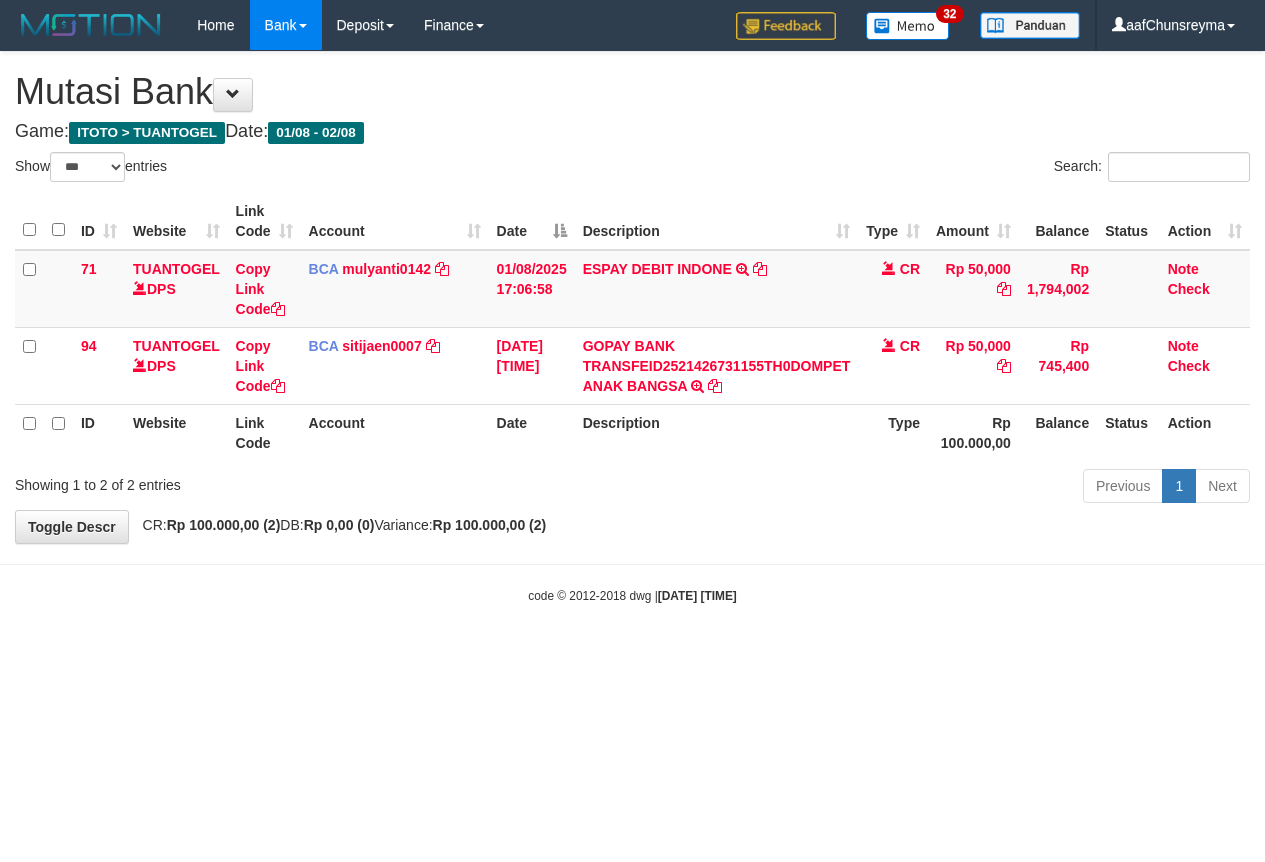 scroll, scrollTop: 0, scrollLeft: 0, axis: both 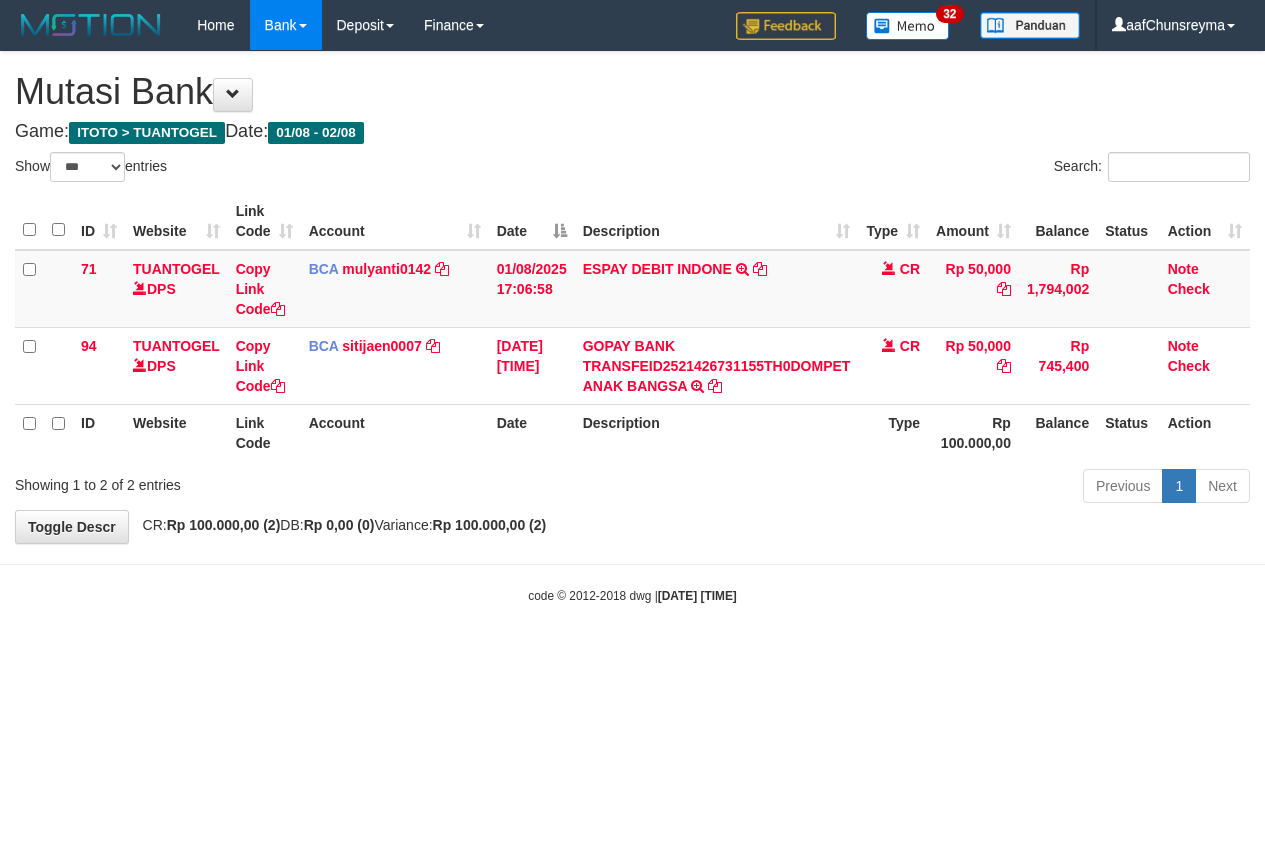 select on "***" 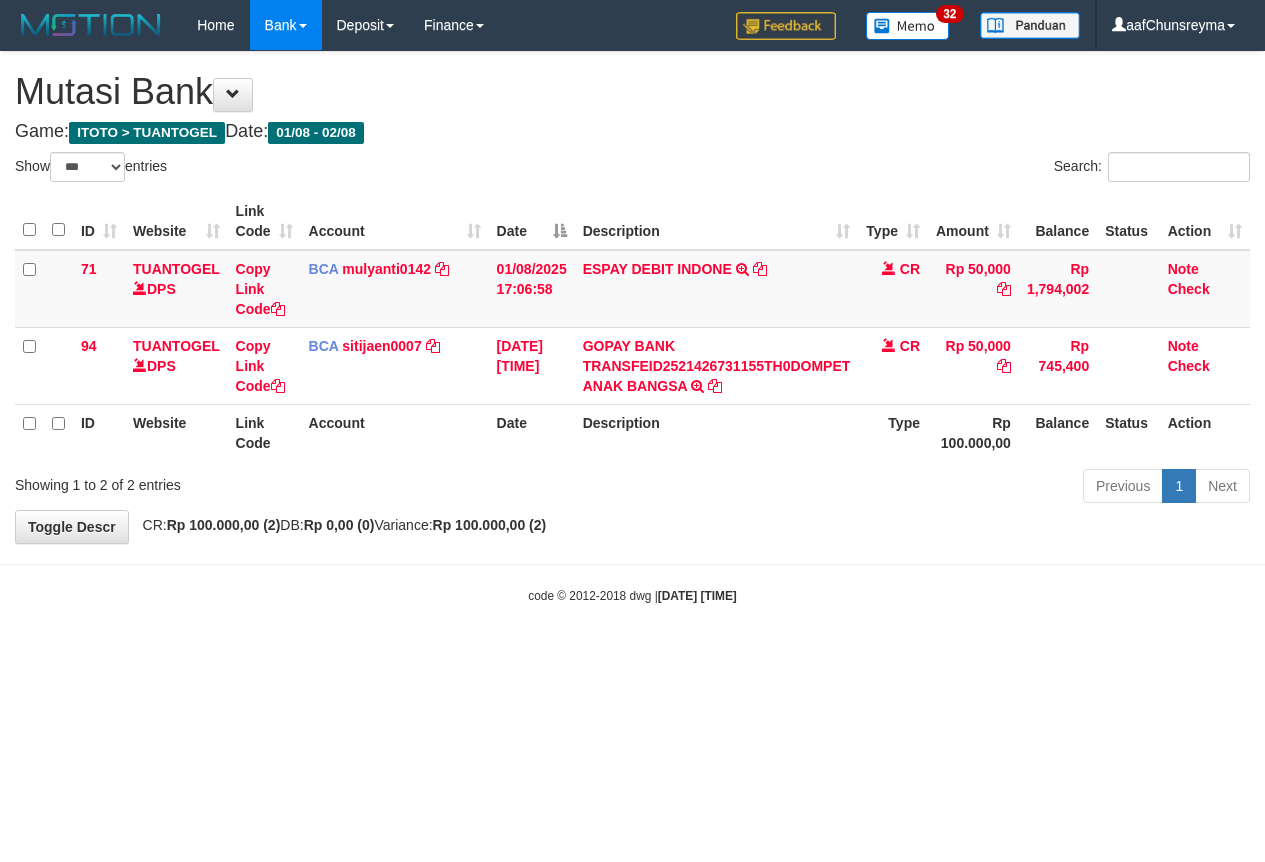 scroll, scrollTop: 0, scrollLeft: 0, axis: both 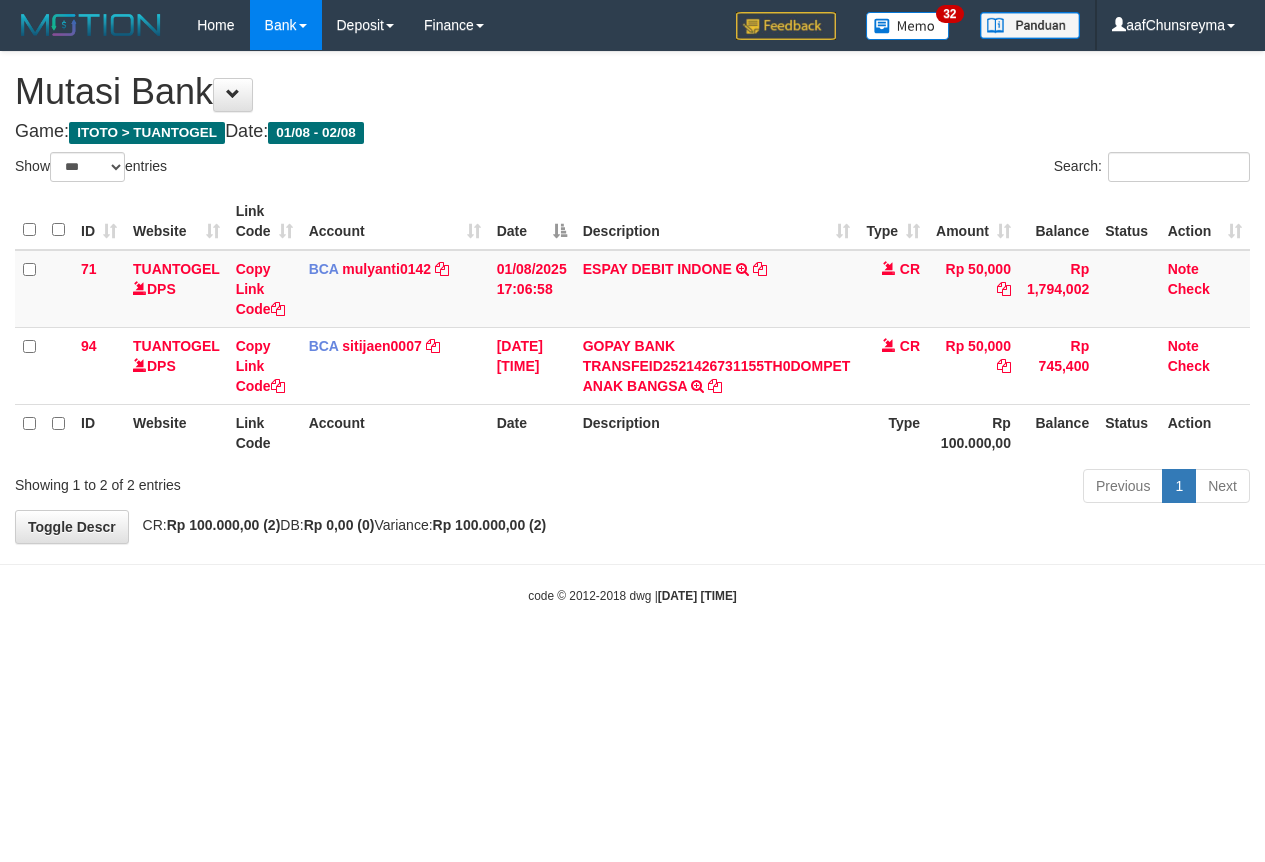 select on "***" 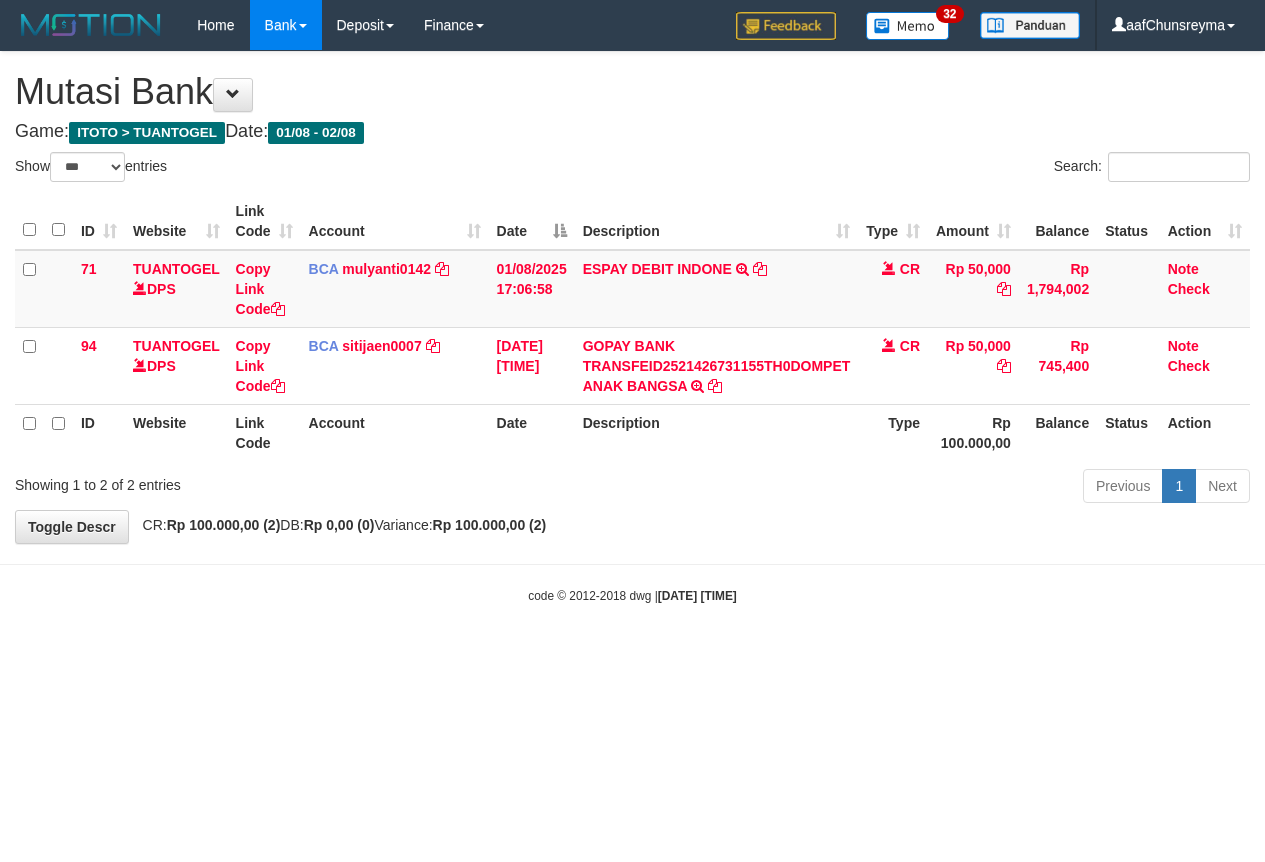 scroll, scrollTop: 0, scrollLeft: 0, axis: both 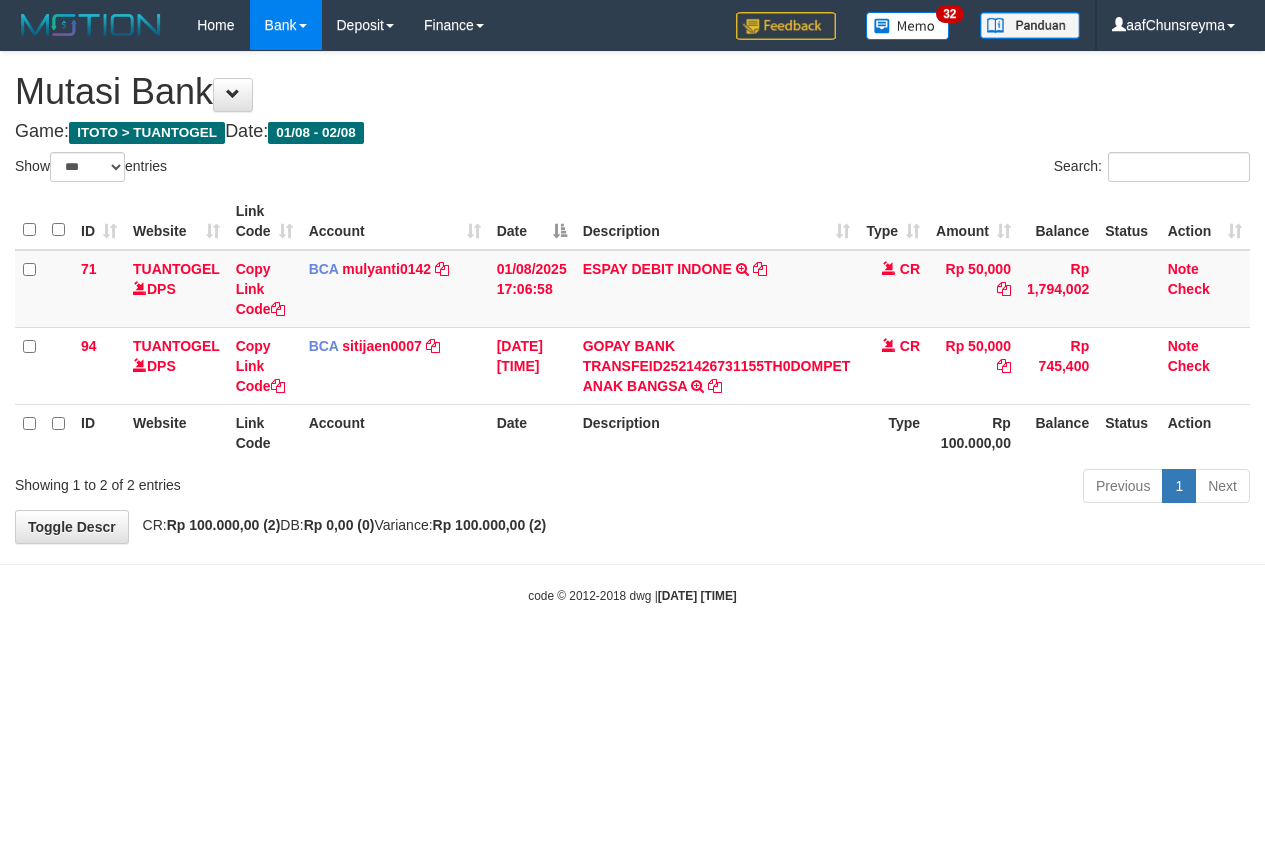 select on "***" 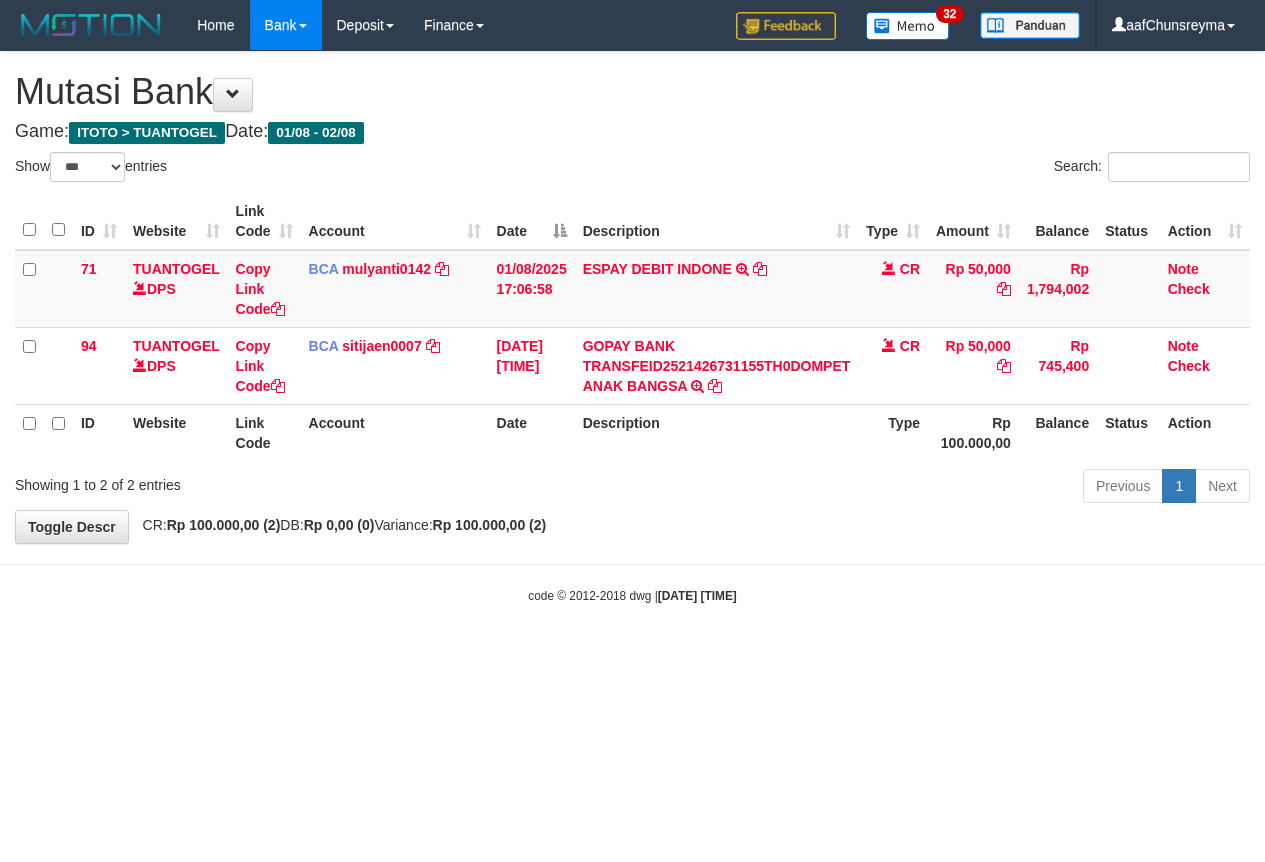 scroll, scrollTop: 0, scrollLeft: 0, axis: both 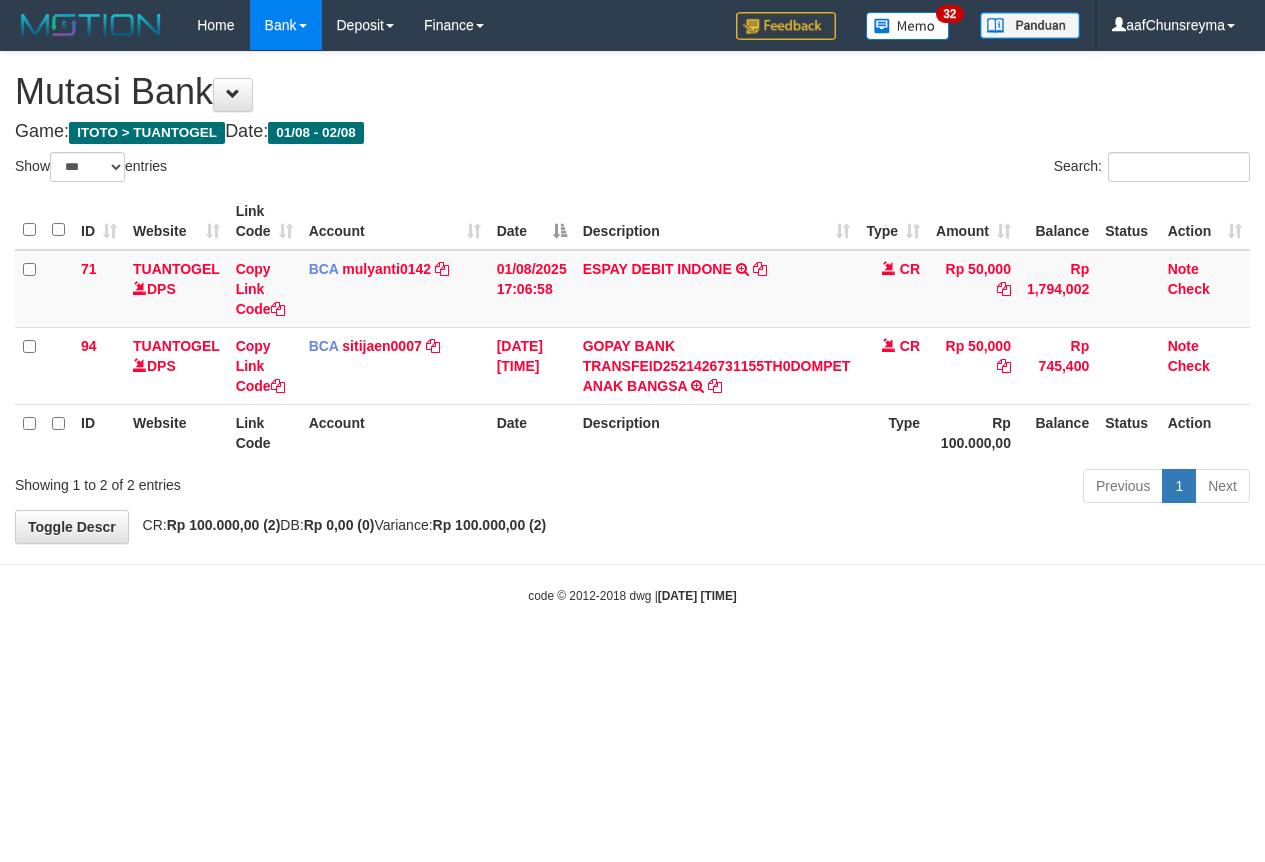 select on "***" 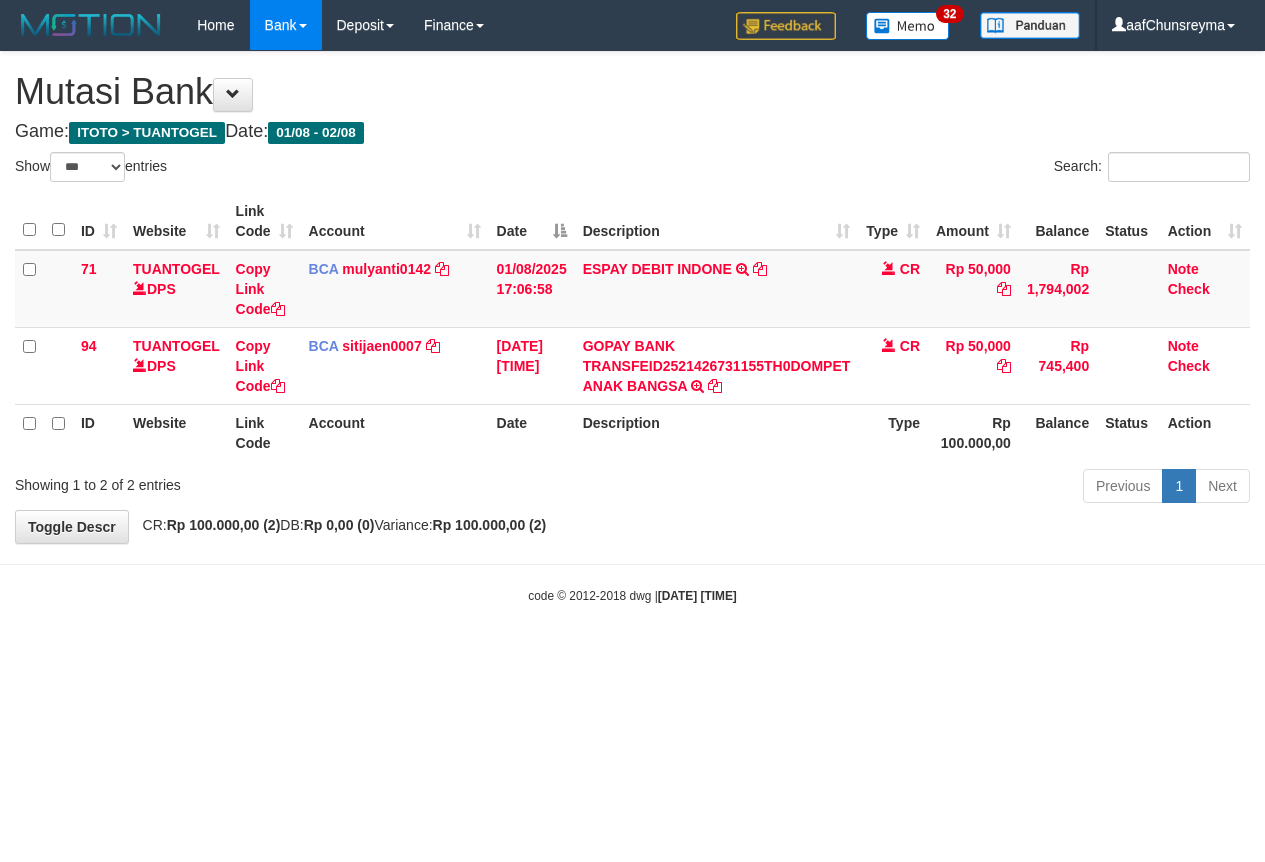 scroll, scrollTop: 0, scrollLeft: 0, axis: both 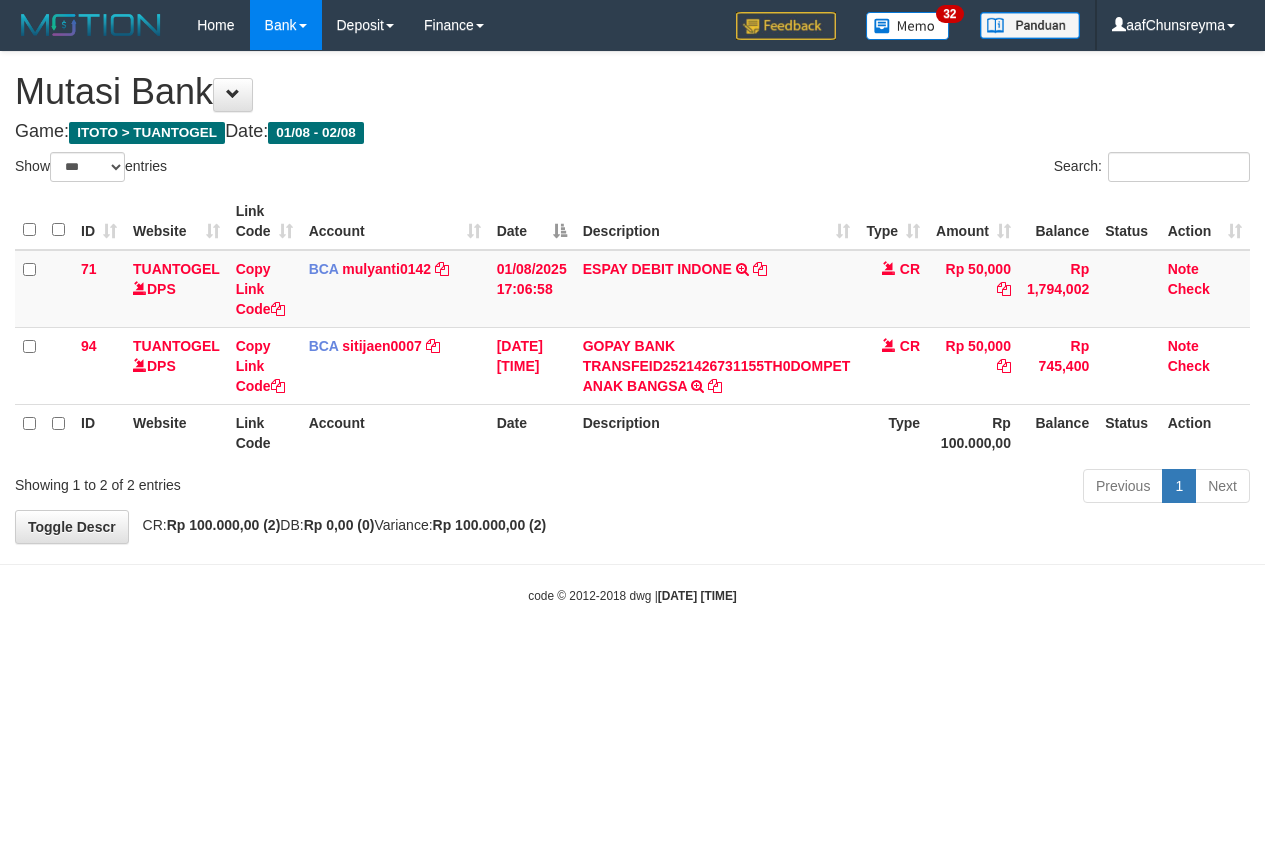 select on "***" 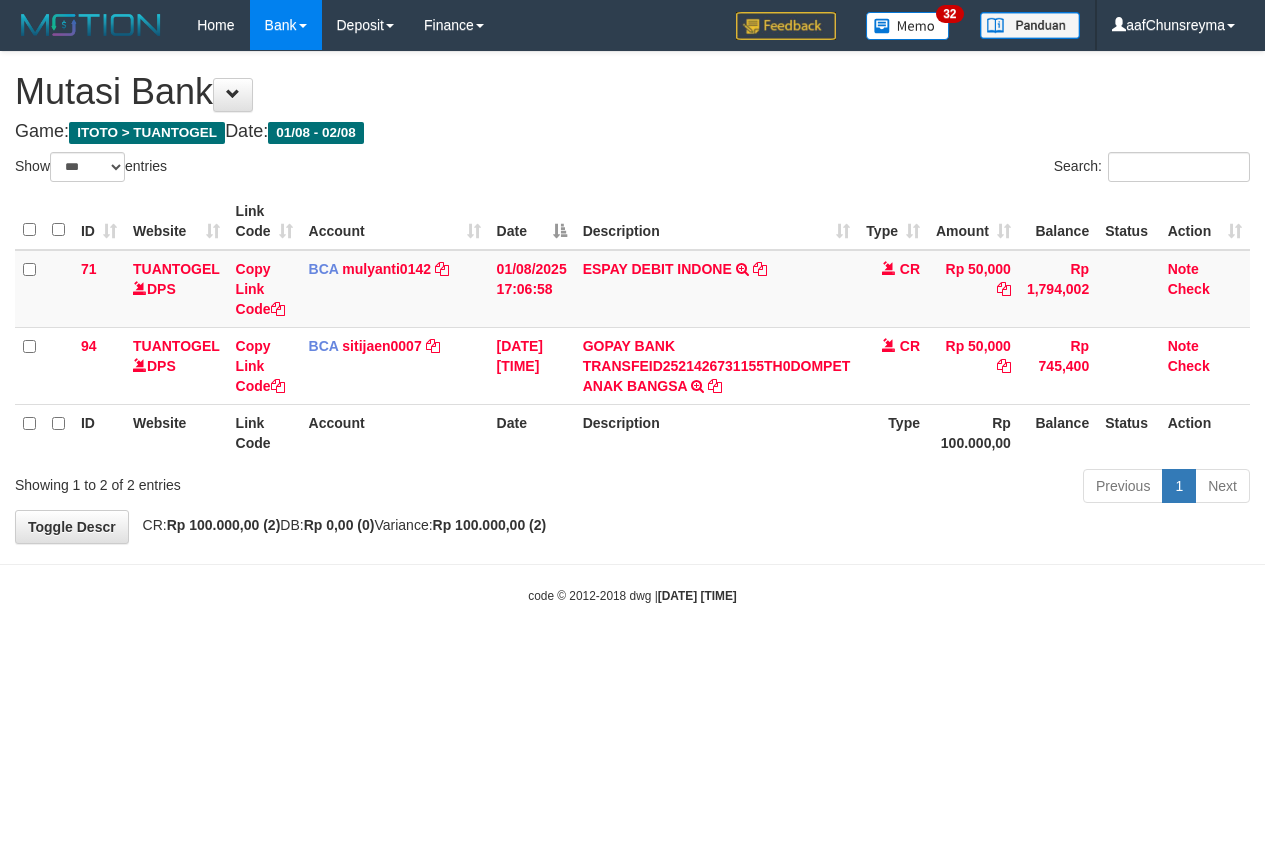 scroll, scrollTop: 0, scrollLeft: 0, axis: both 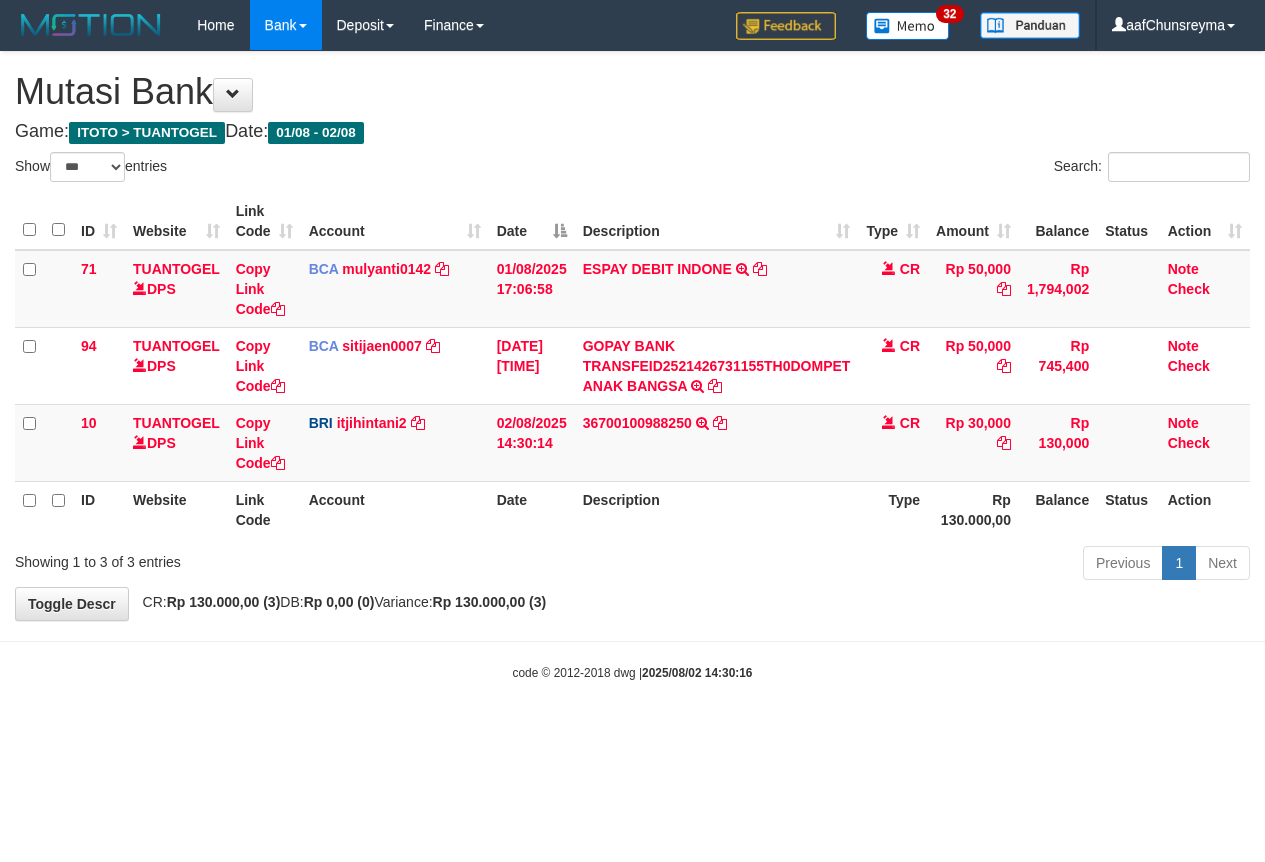 select on "***" 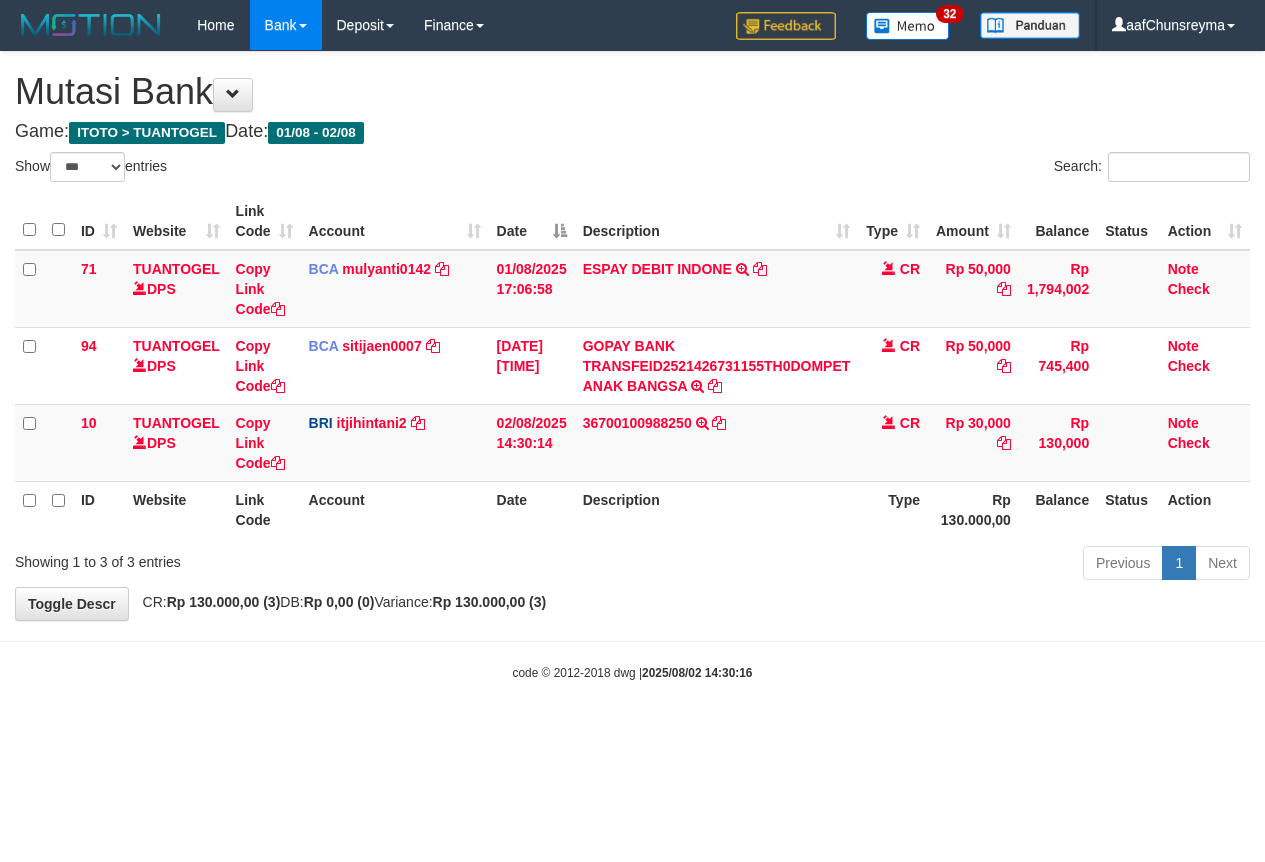 scroll, scrollTop: 0, scrollLeft: 0, axis: both 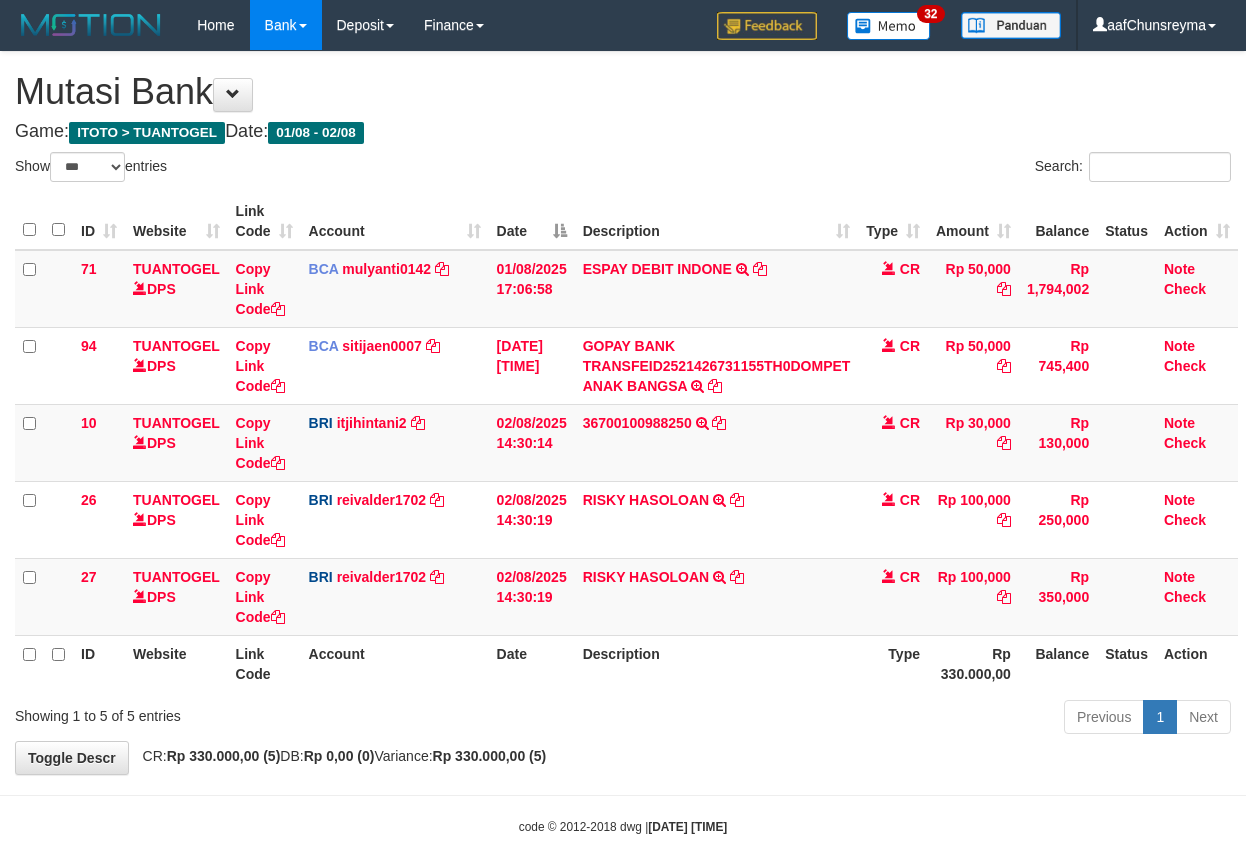 select on "***" 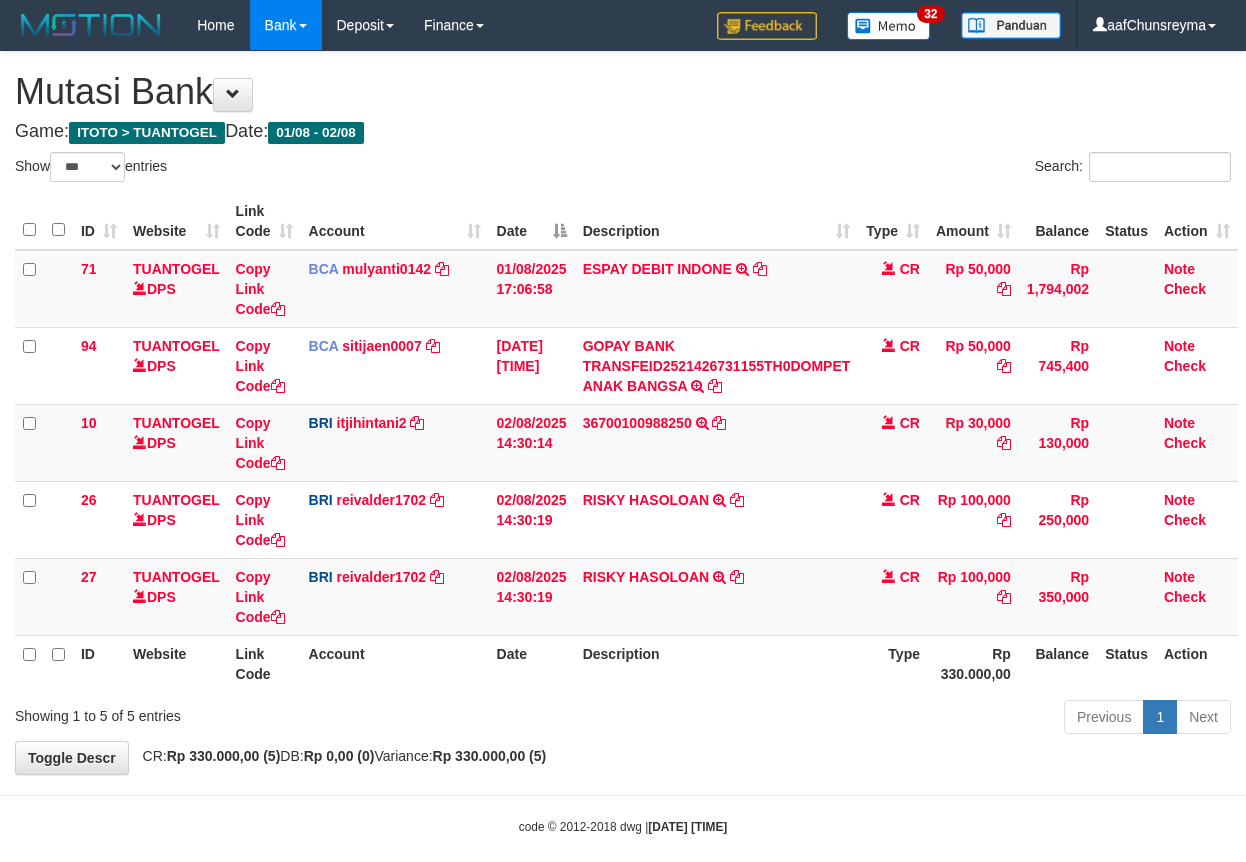 scroll, scrollTop: 0, scrollLeft: 0, axis: both 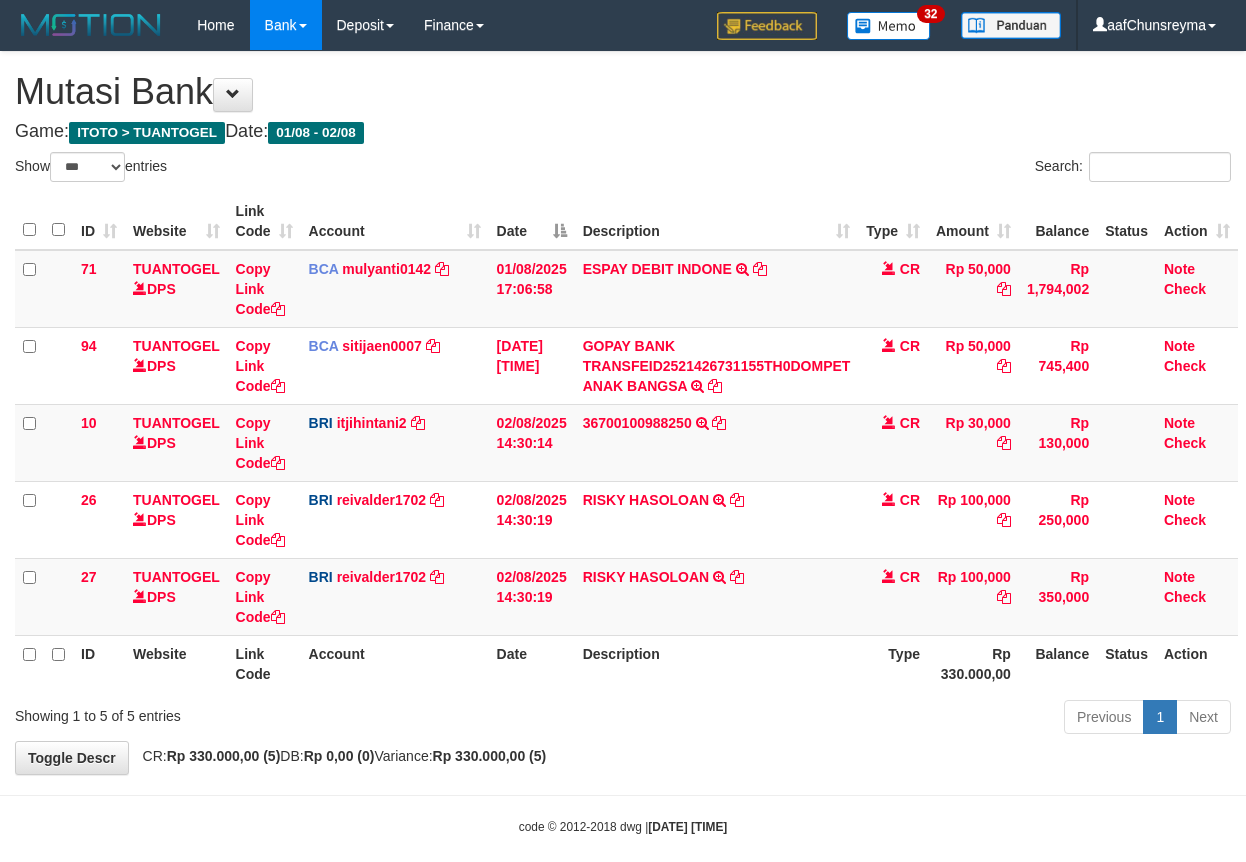 select on "***" 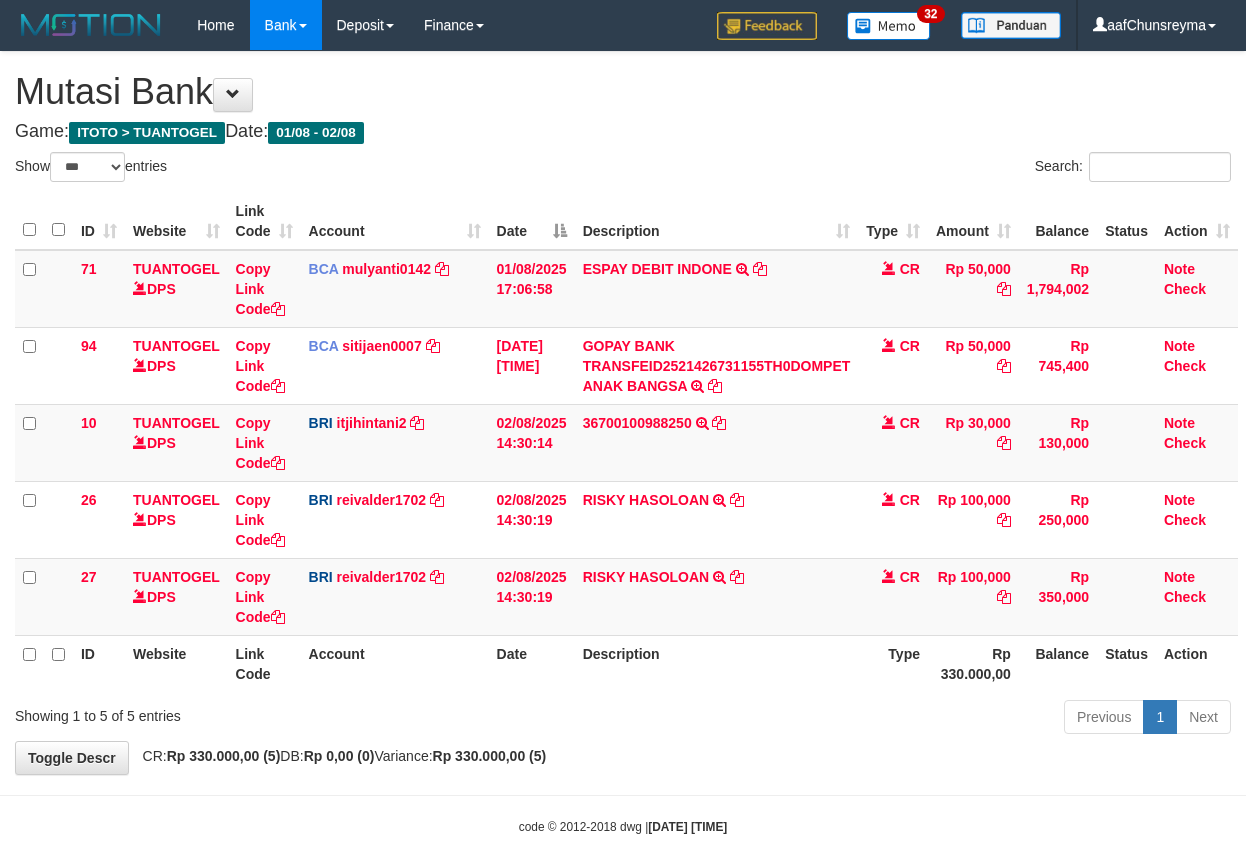 scroll, scrollTop: 0, scrollLeft: 0, axis: both 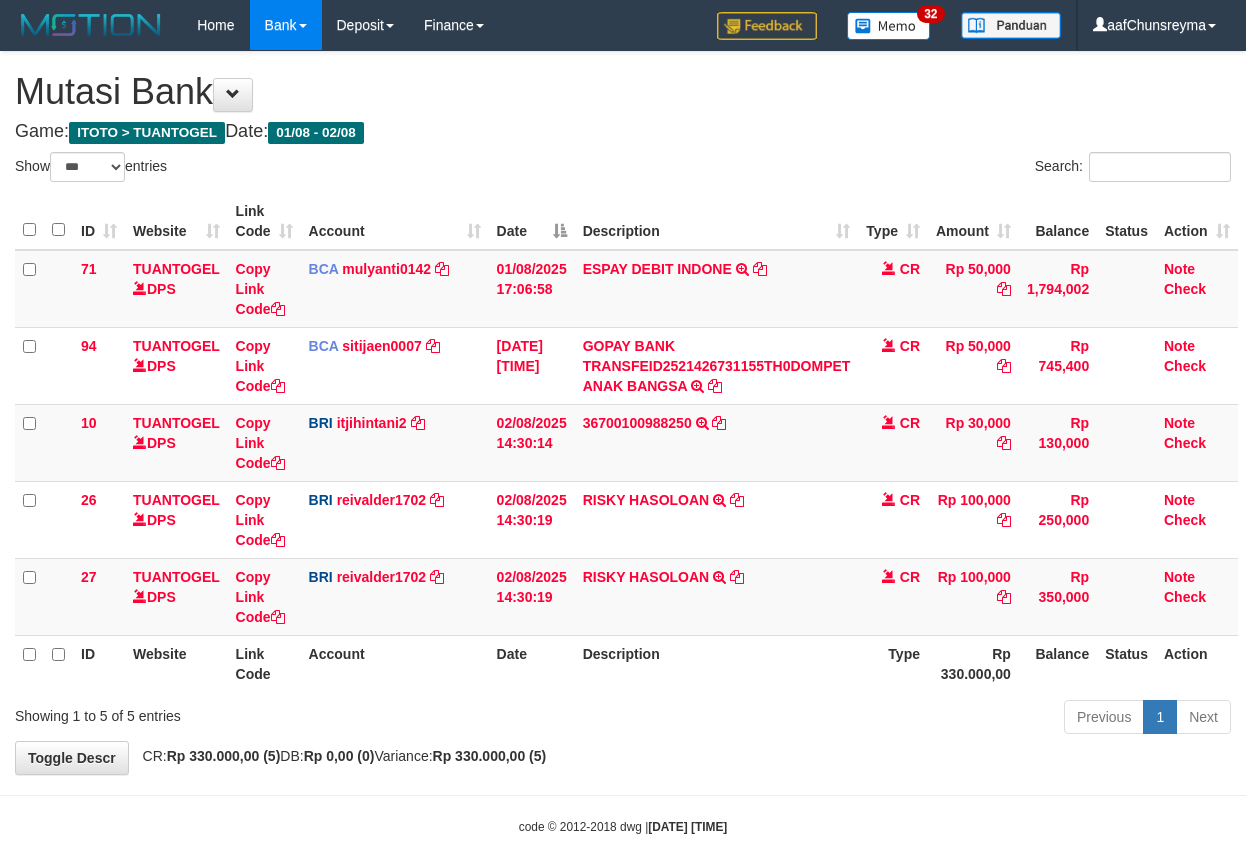 select on "***" 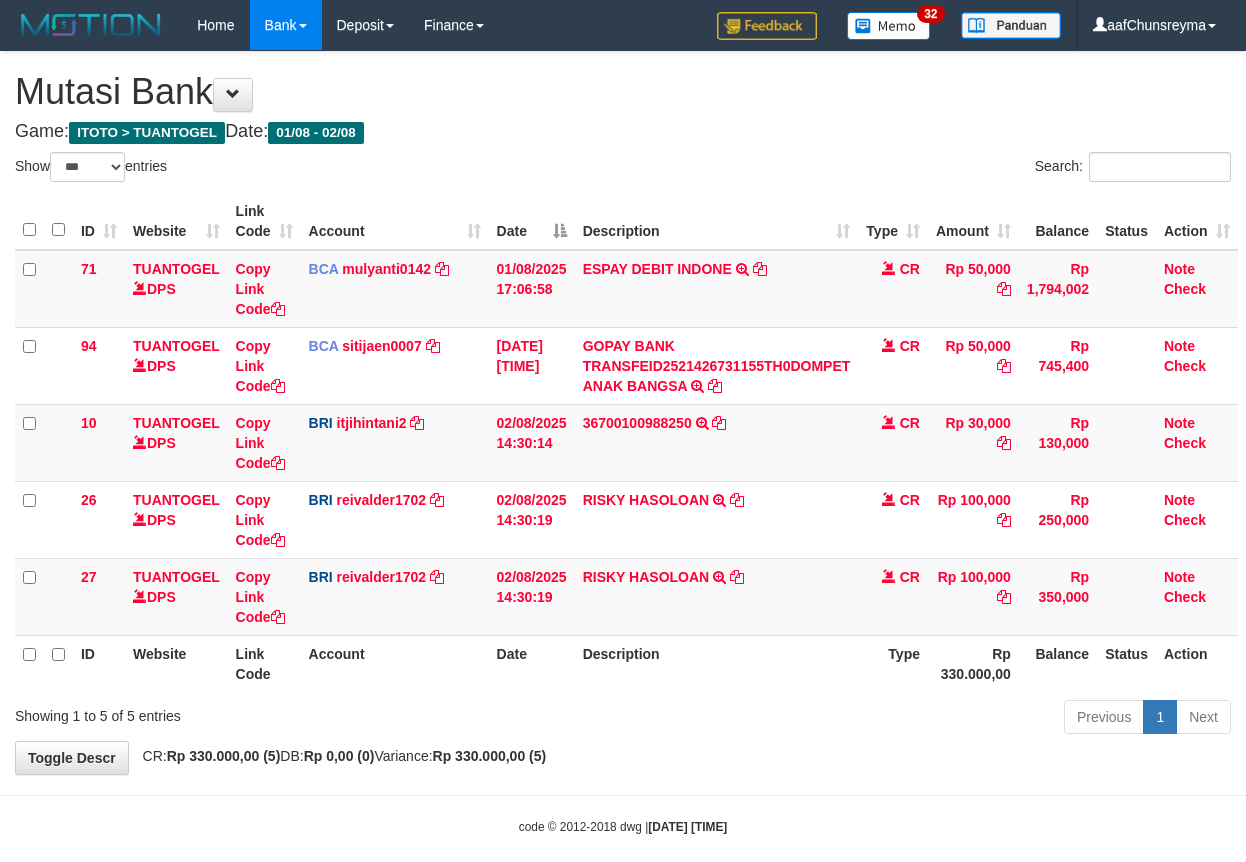 scroll, scrollTop: 0, scrollLeft: 0, axis: both 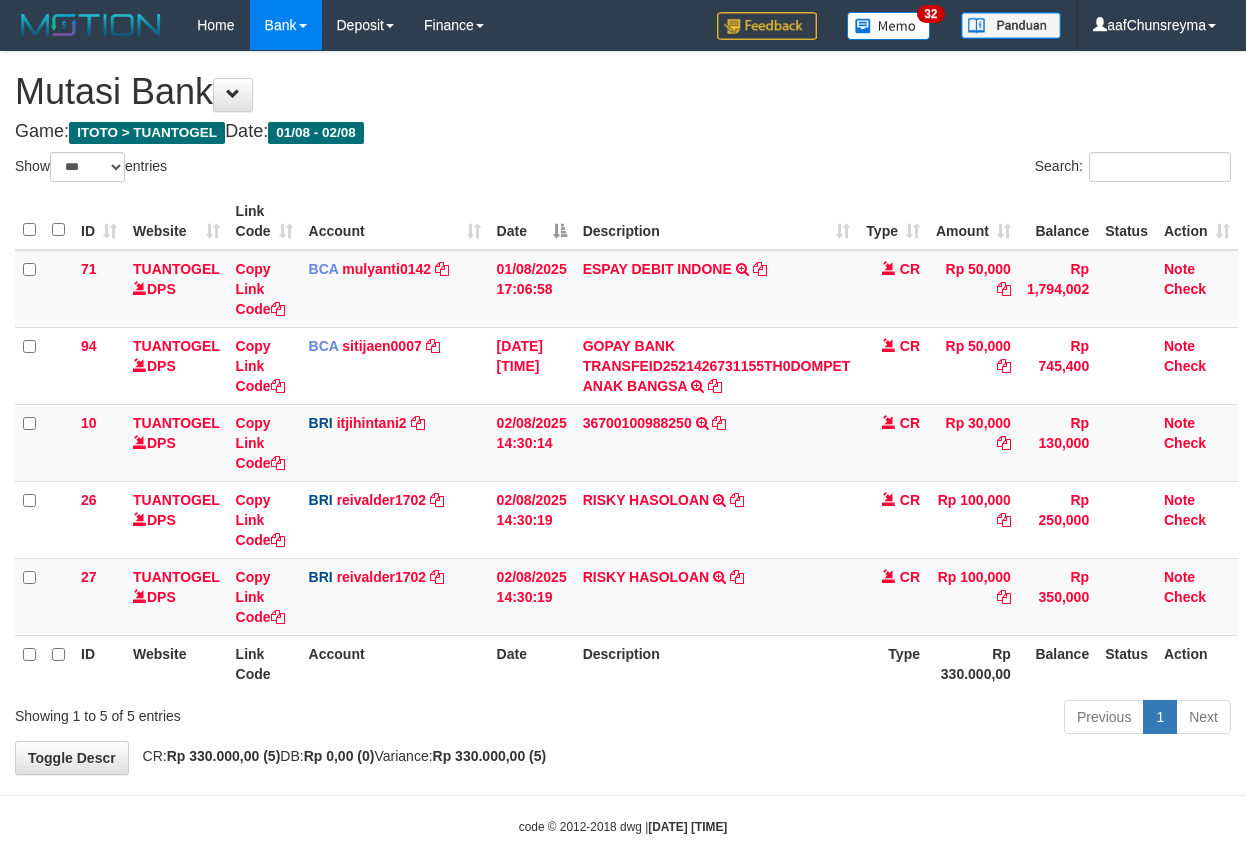 select on "***" 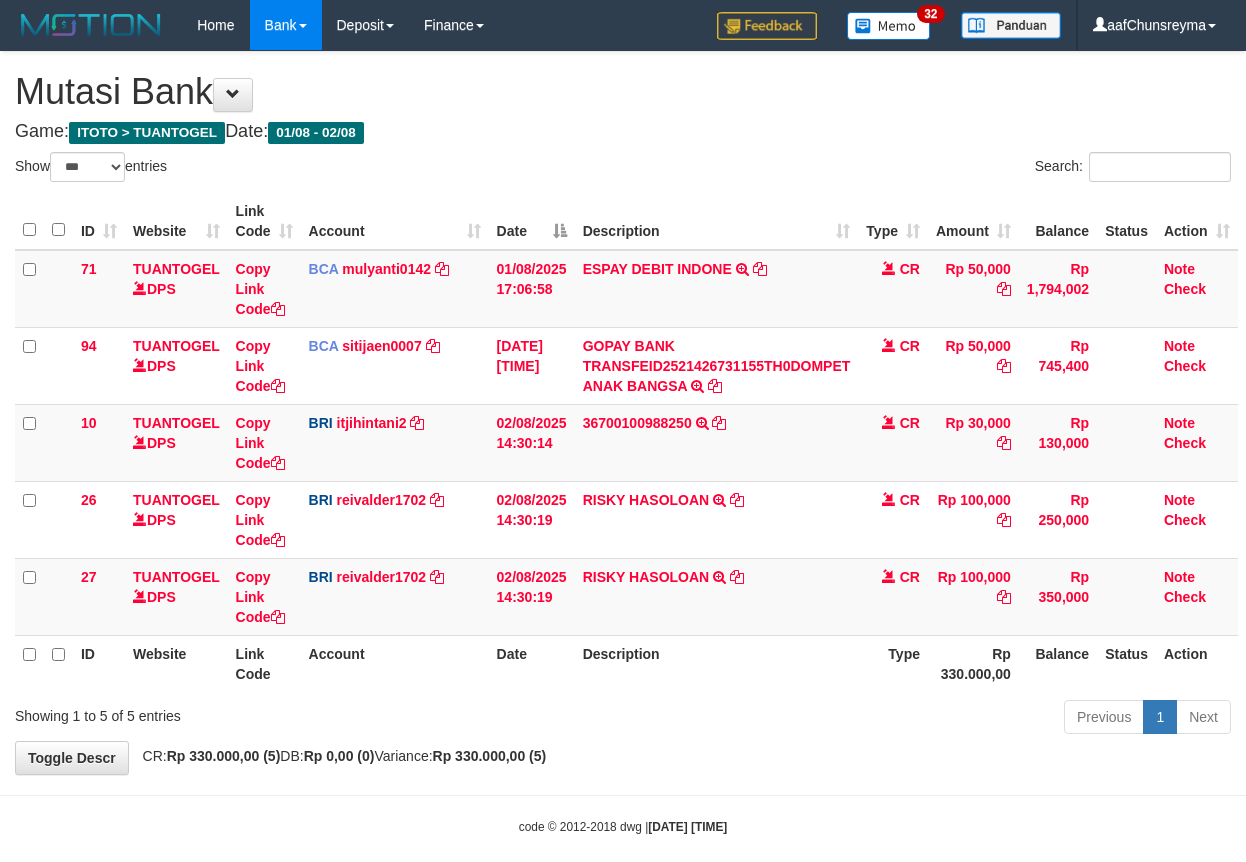 scroll, scrollTop: 0, scrollLeft: 0, axis: both 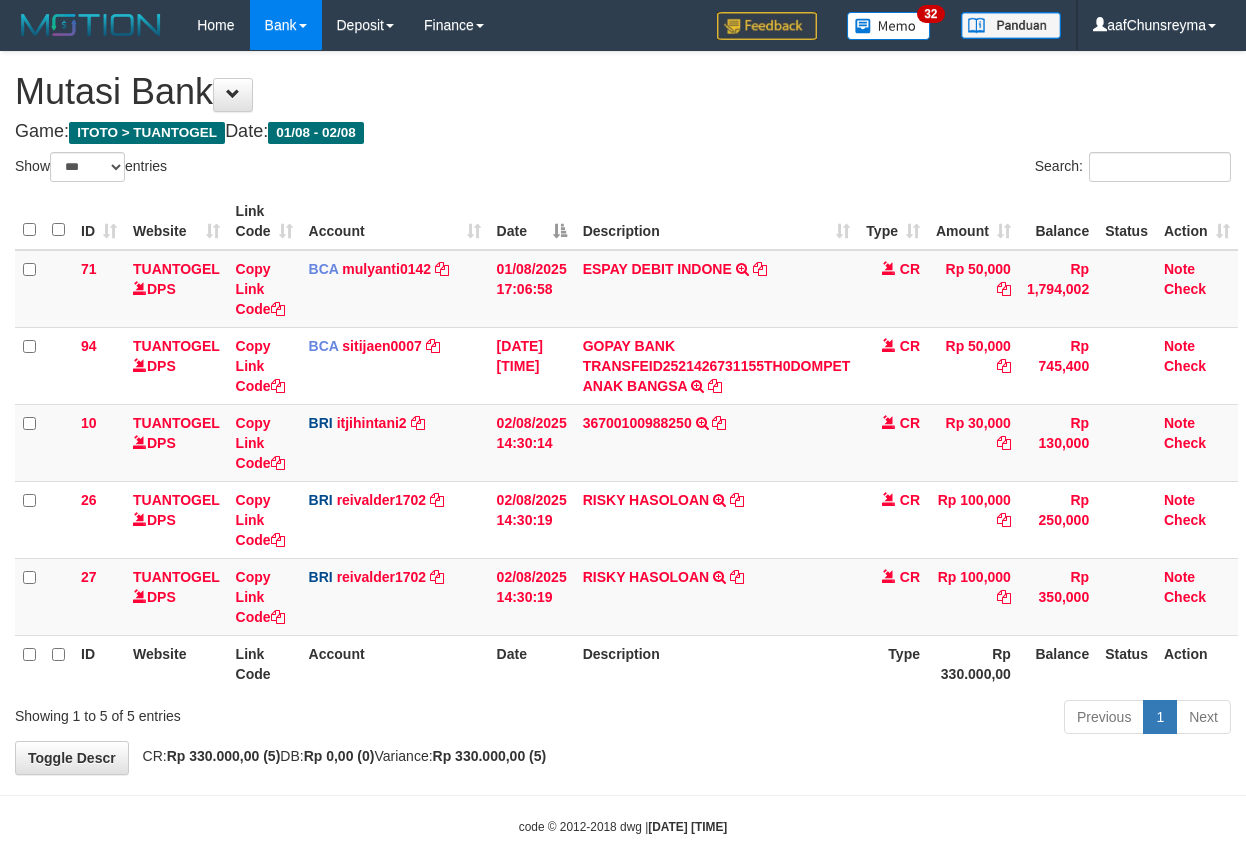 select on "***" 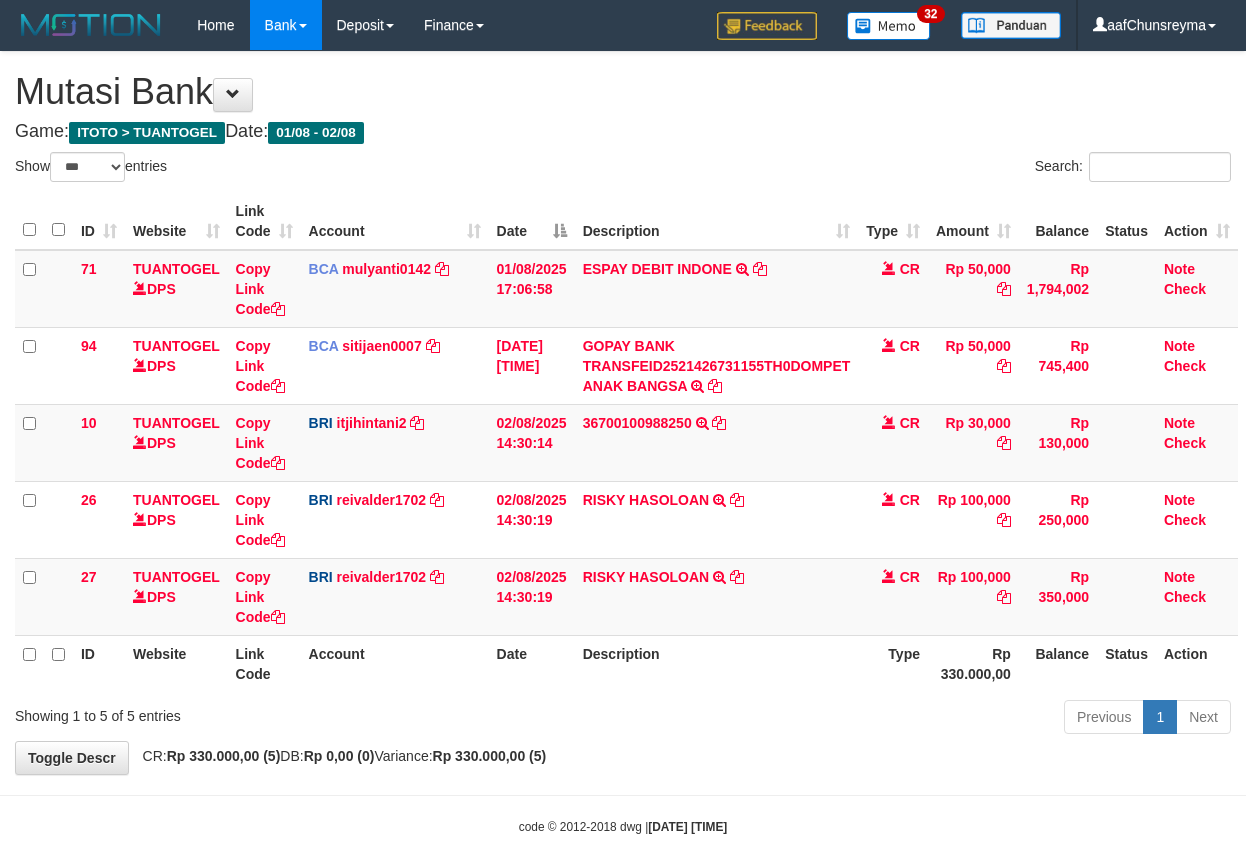 scroll, scrollTop: 0, scrollLeft: 0, axis: both 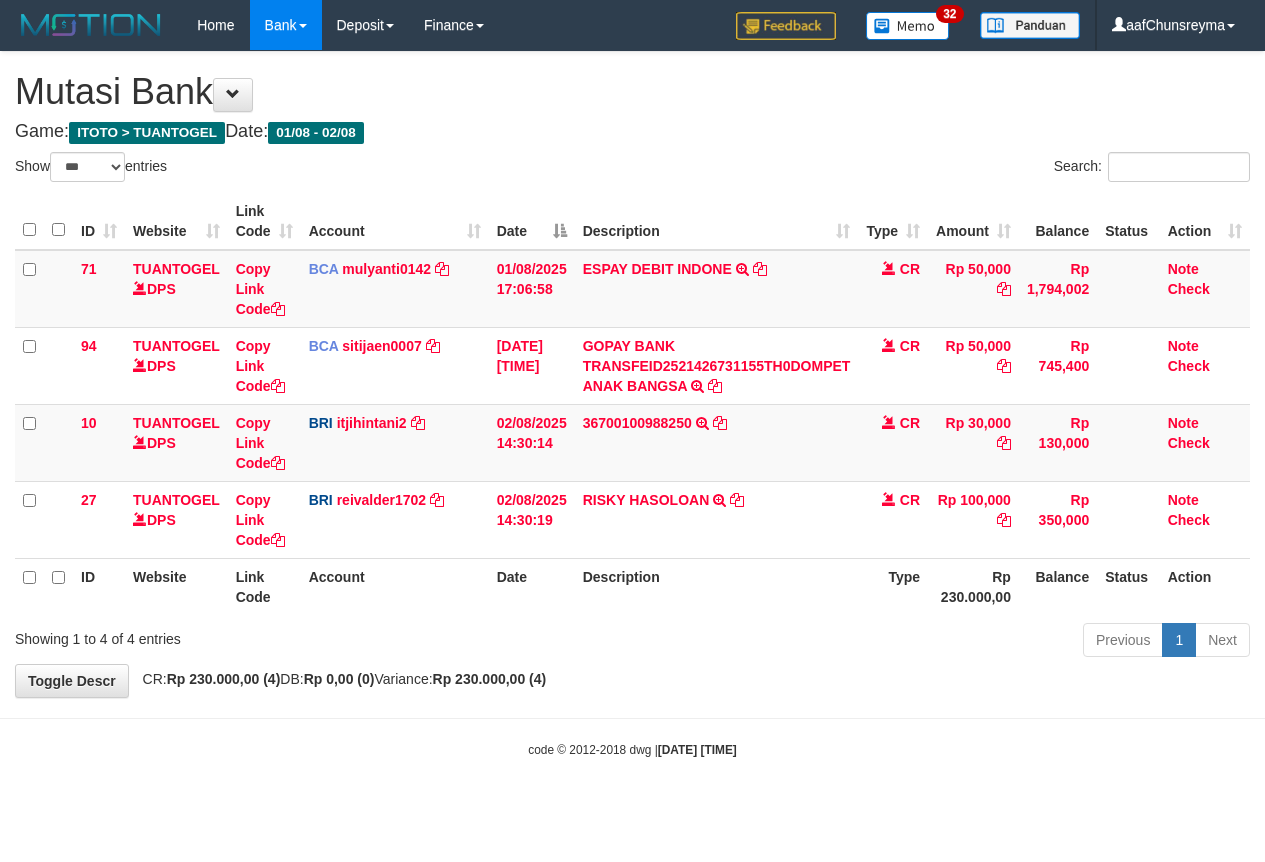 select on "***" 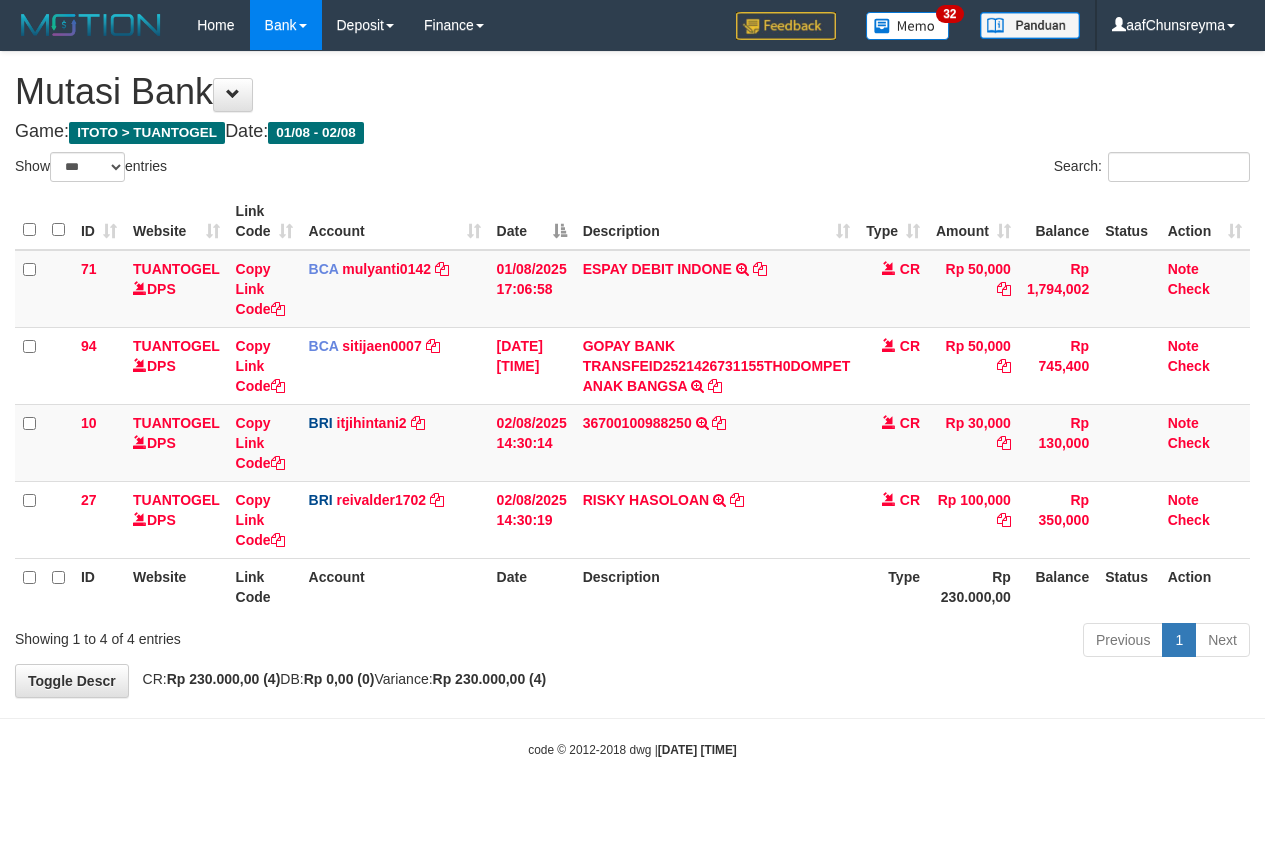 scroll, scrollTop: 0, scrollLeft: 0, axis: both 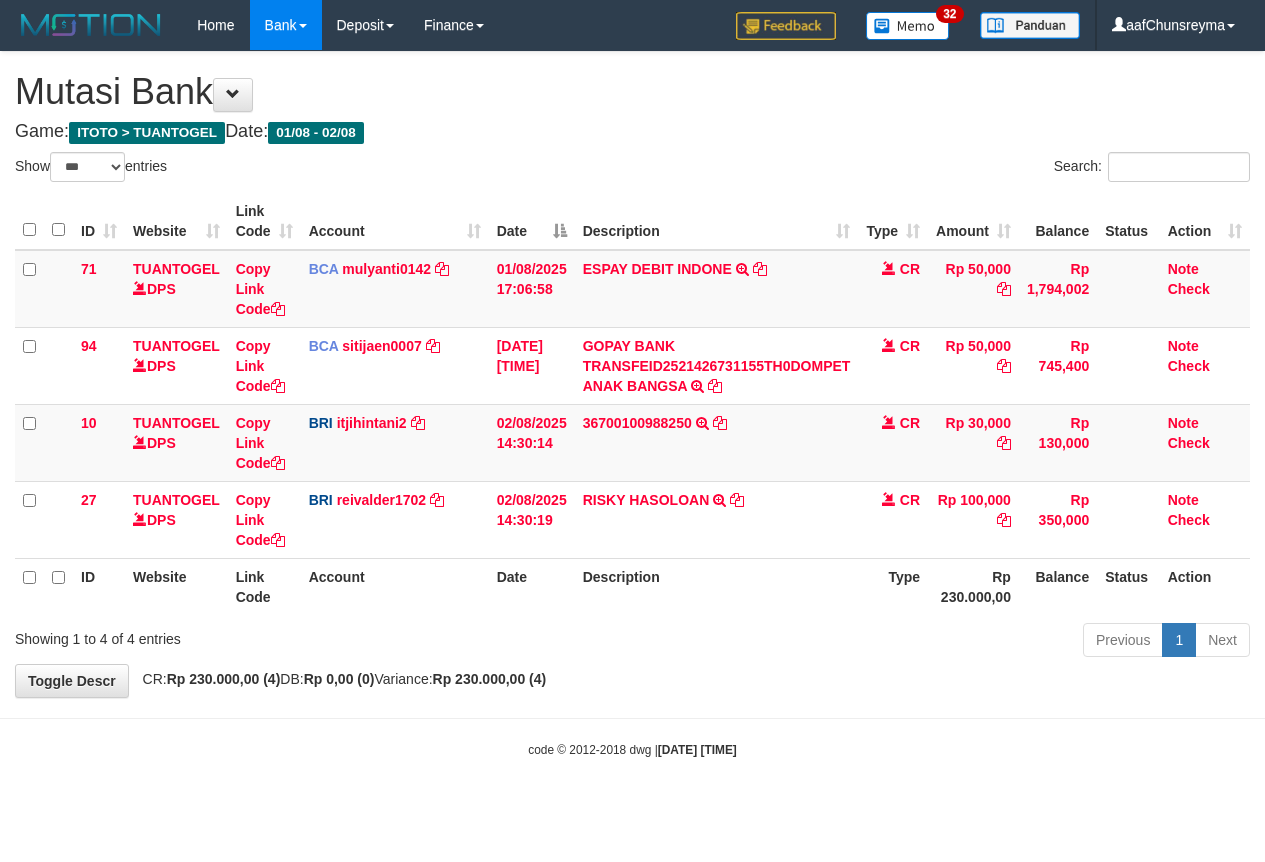 select on "***" 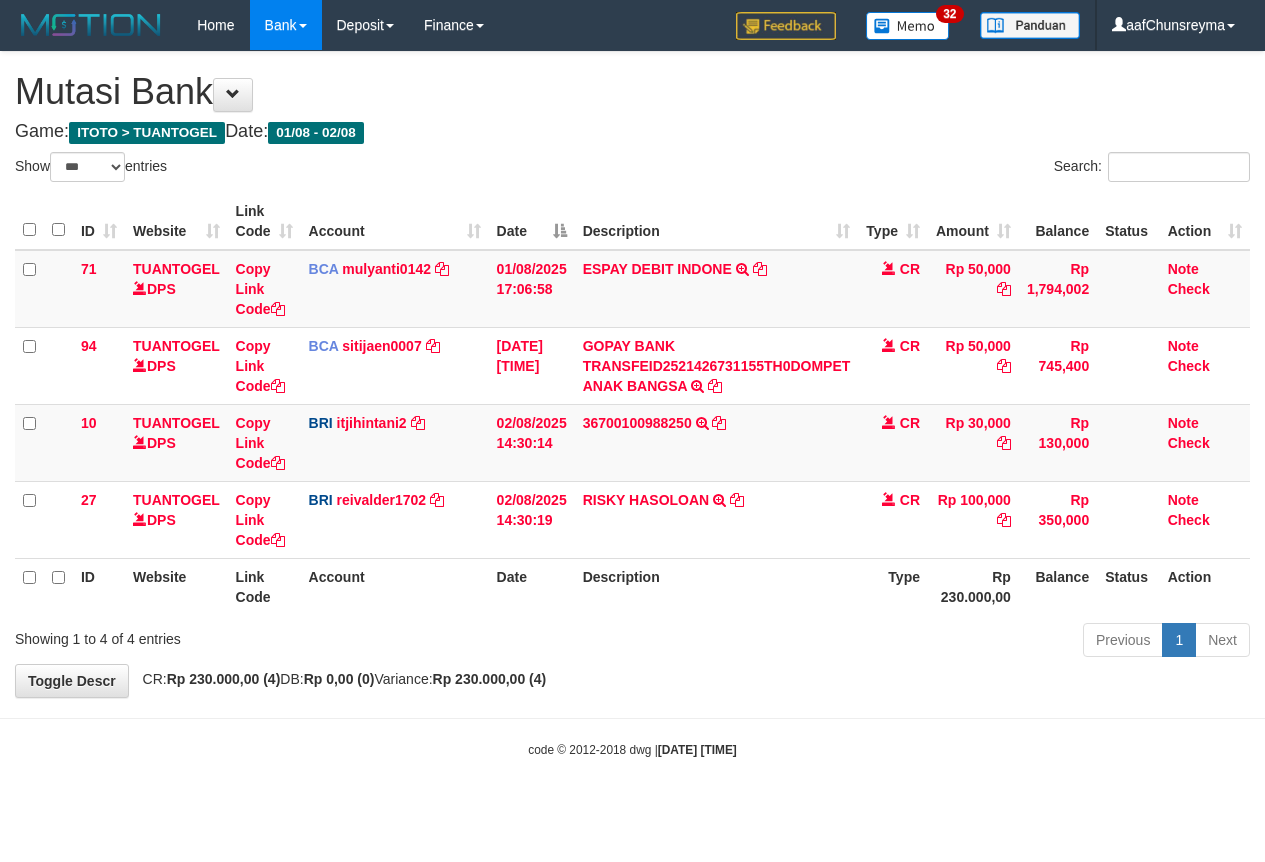 scroll, scrollTop: 0, scrollLeft: 0, axis: both 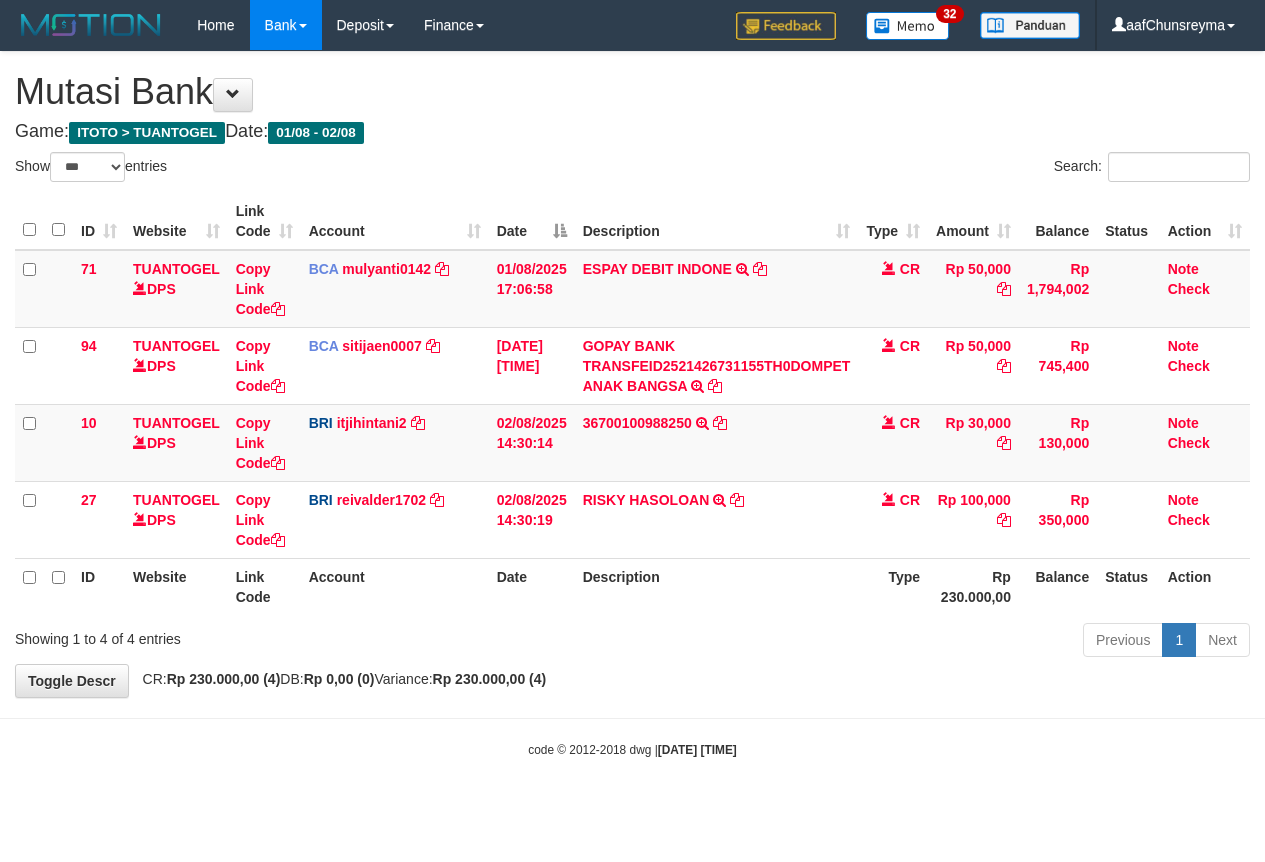 select on "***" 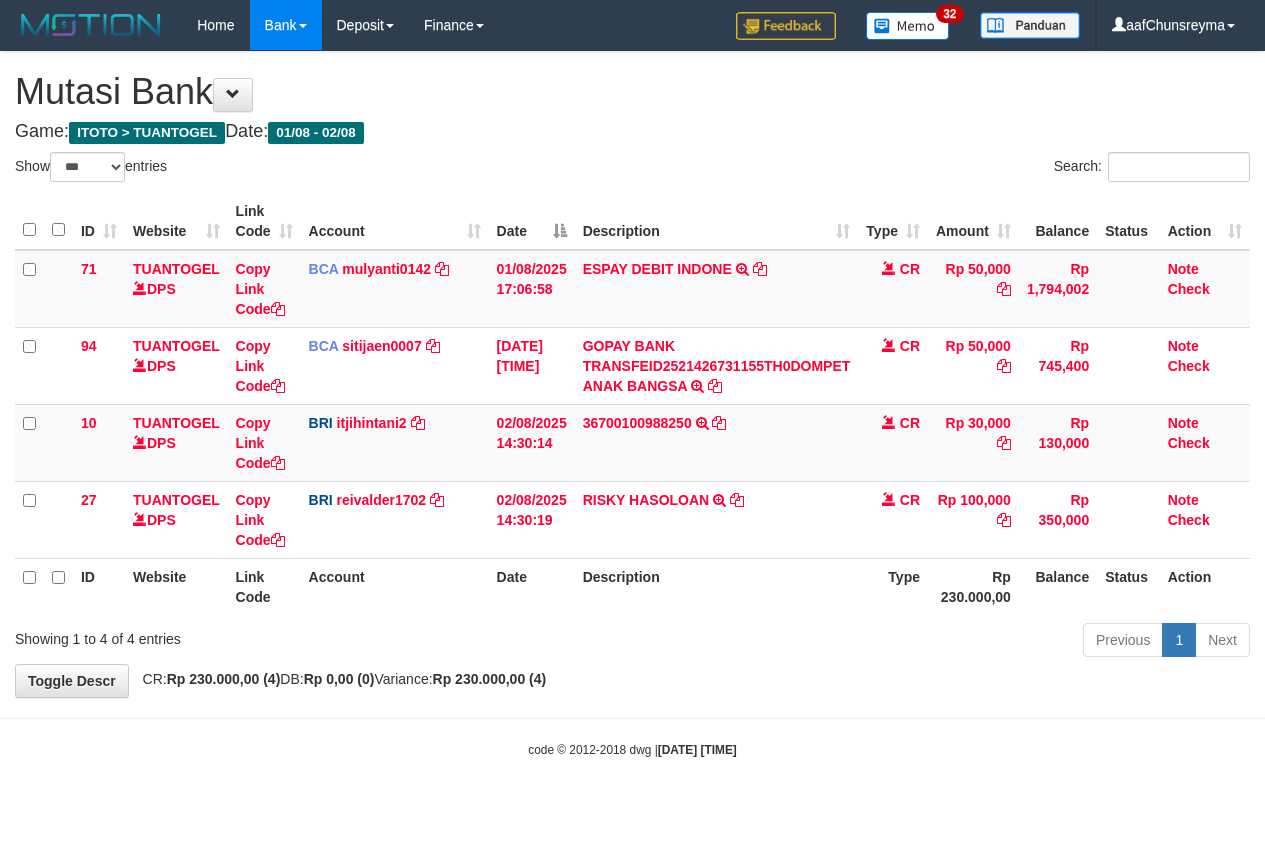 scroll, scrollTop: 0, scrollLeft: 0, axis: both 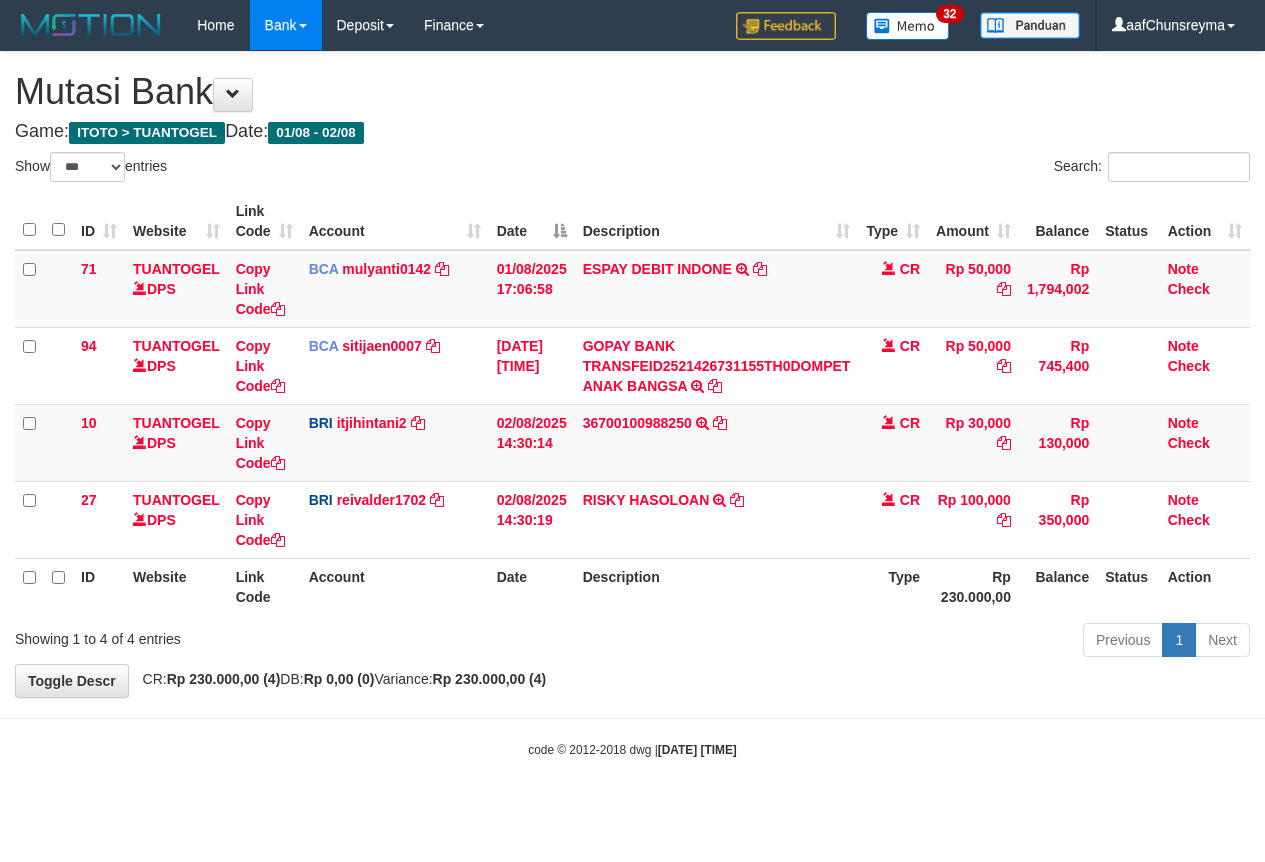select on "***" 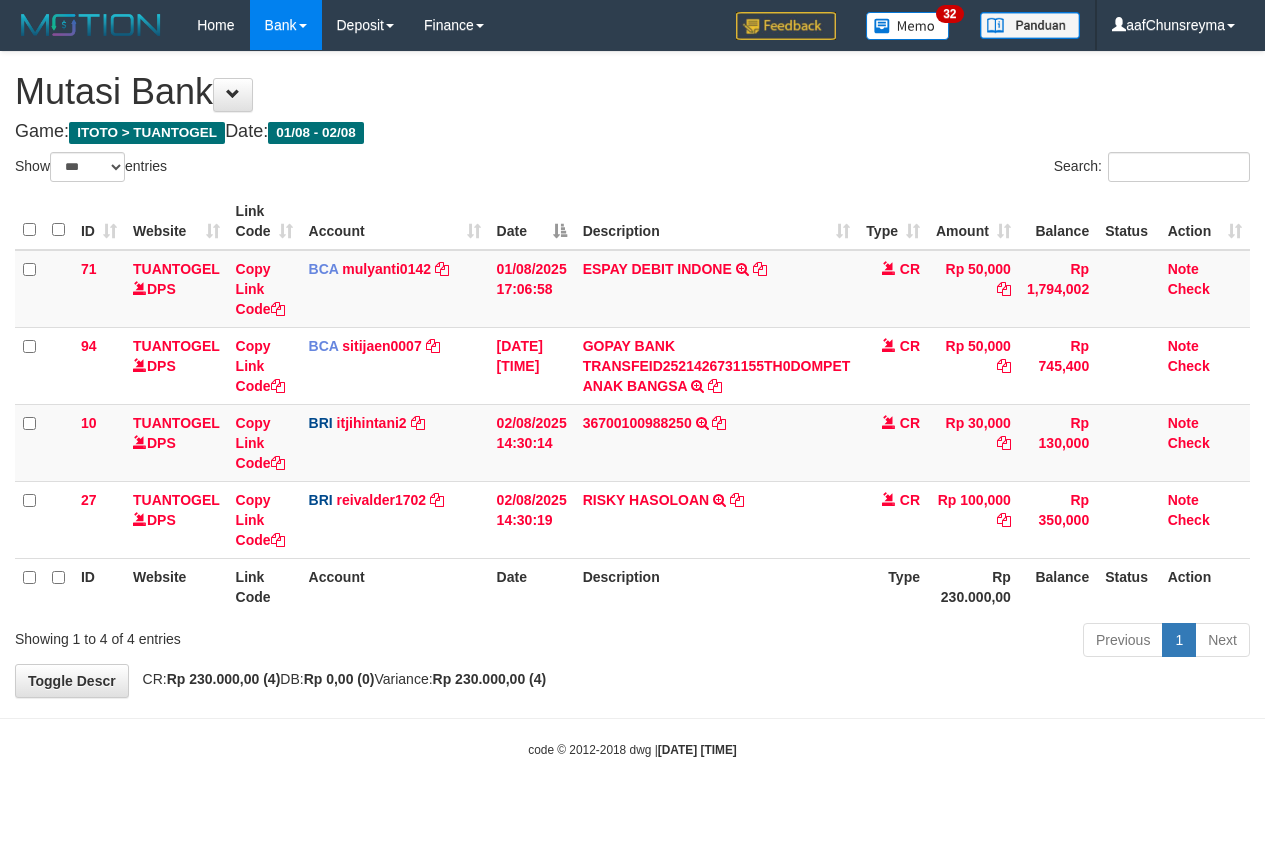 scroll, scrollTop: 0, scrollLeft: 0, axis: both 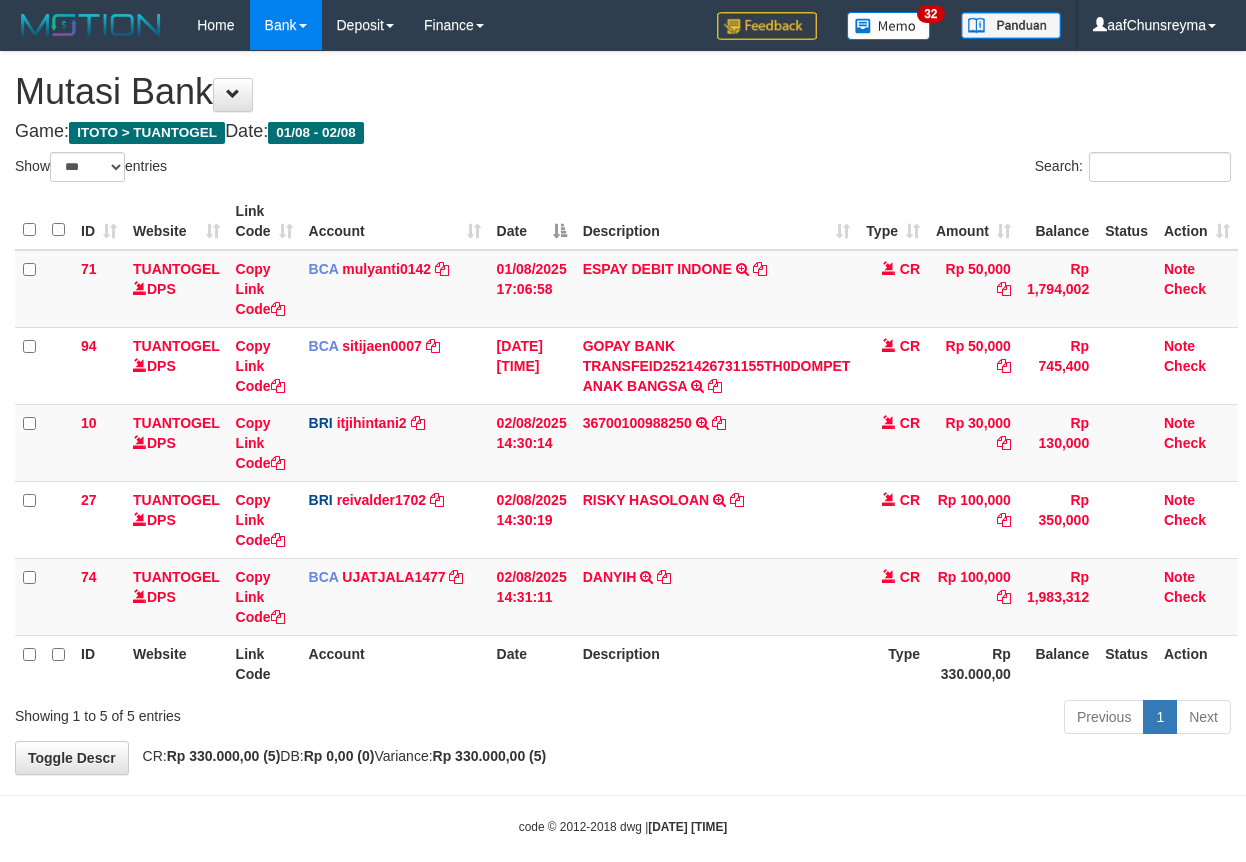 select on "***" 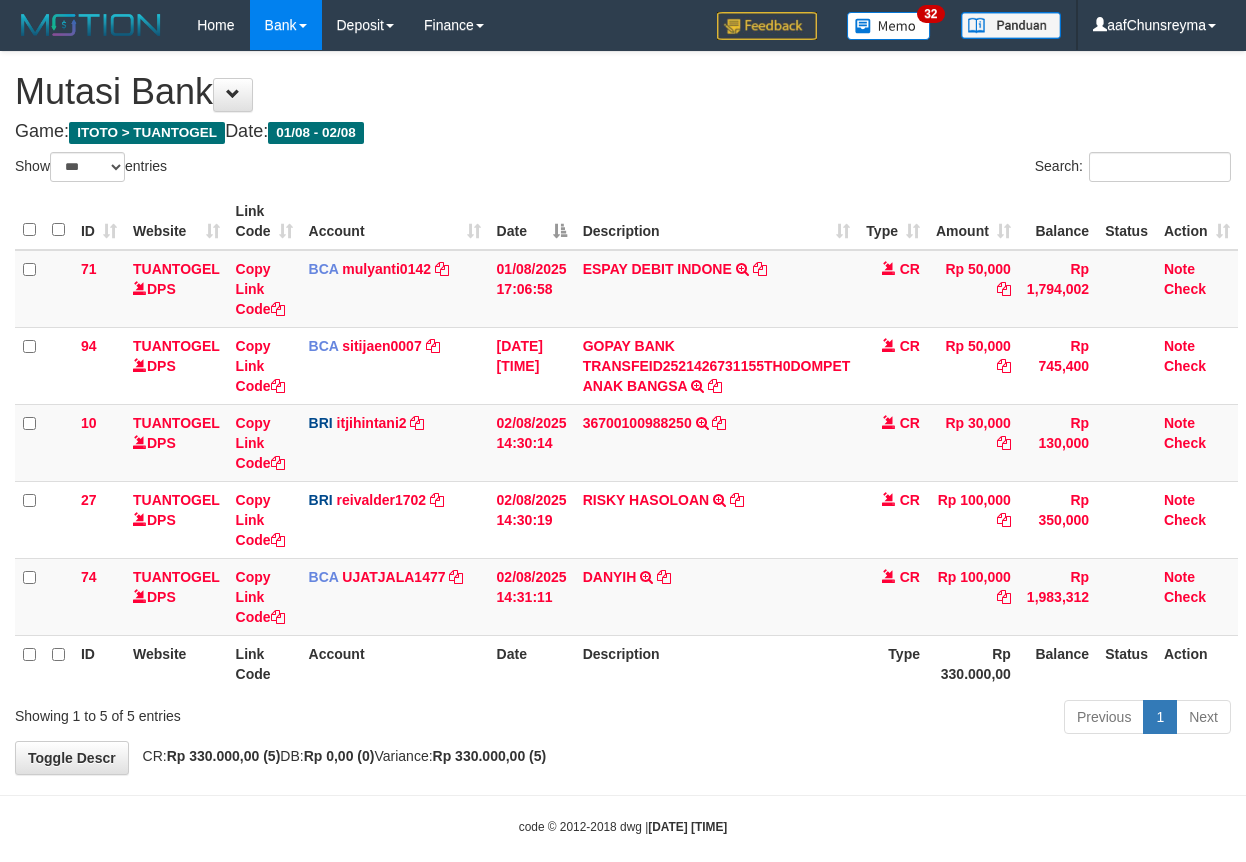 scroll, scrollTop: 0, scrollLeft: 0, axis: both 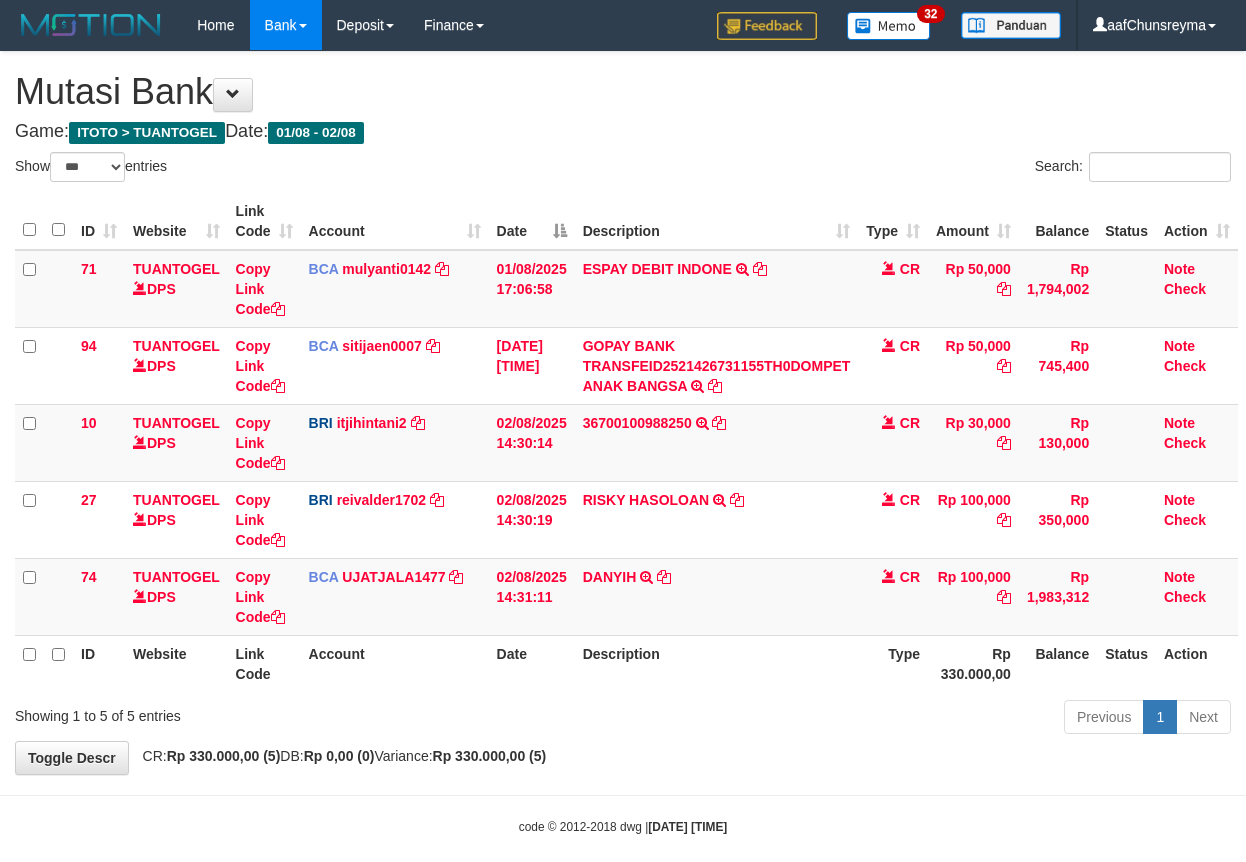 select on "***" 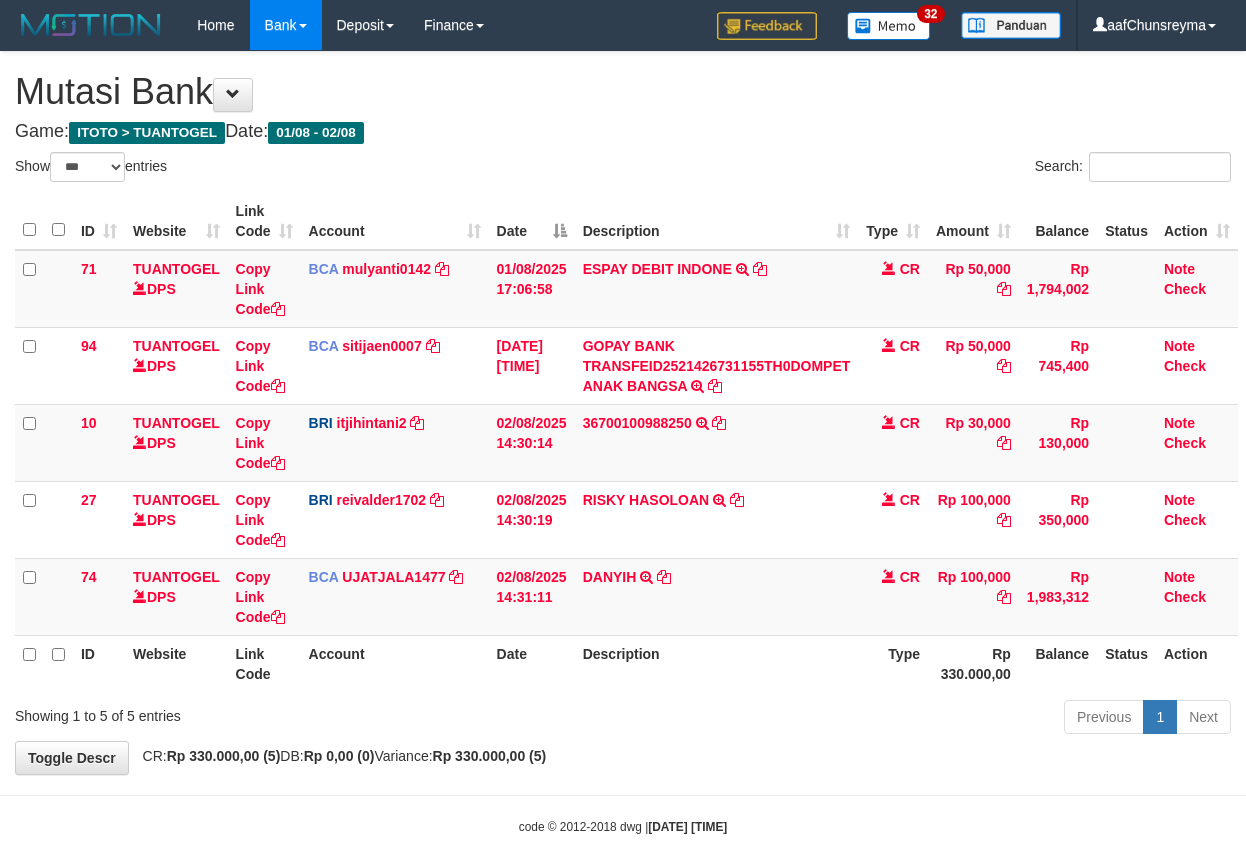 scroll, scrollTop: 0, scrollLeft: 0, axis: both 